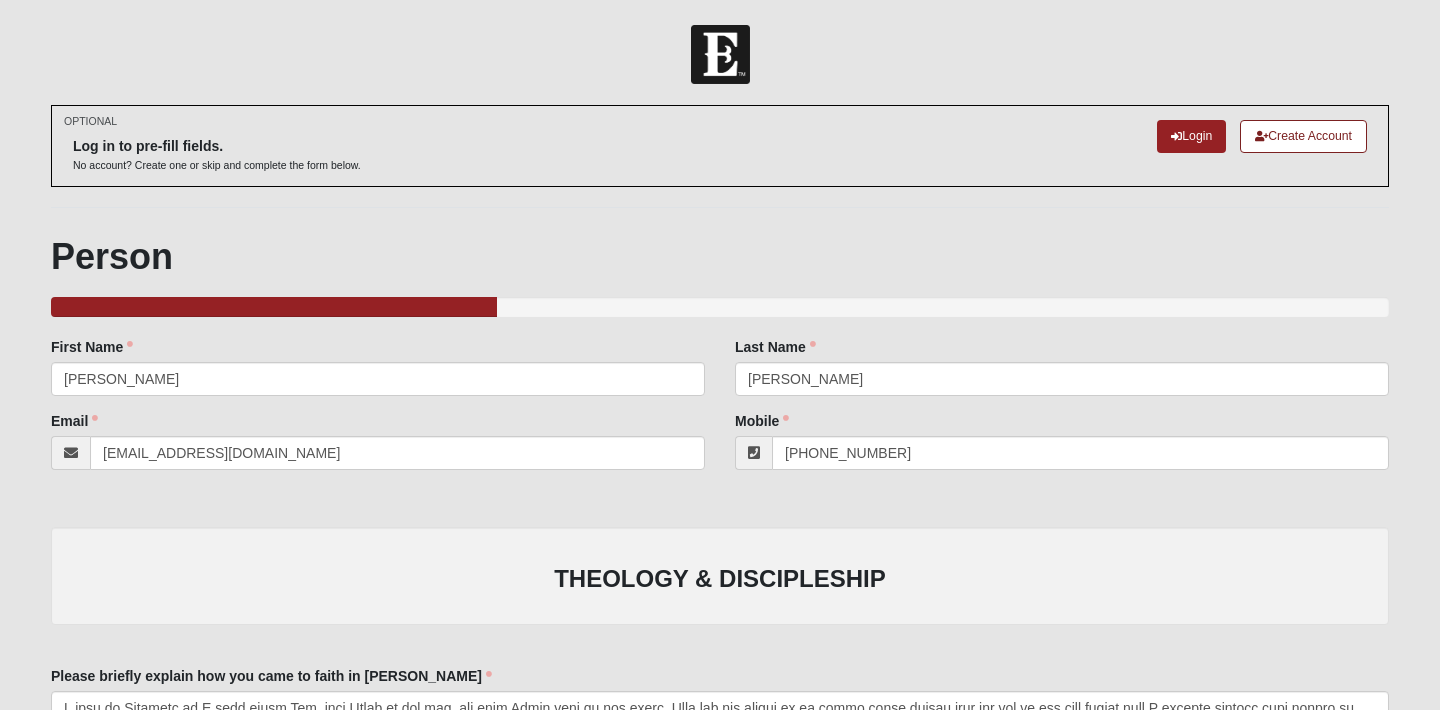 scroll, scrollTop: 491, scrollLeft: 0, axis: vertical 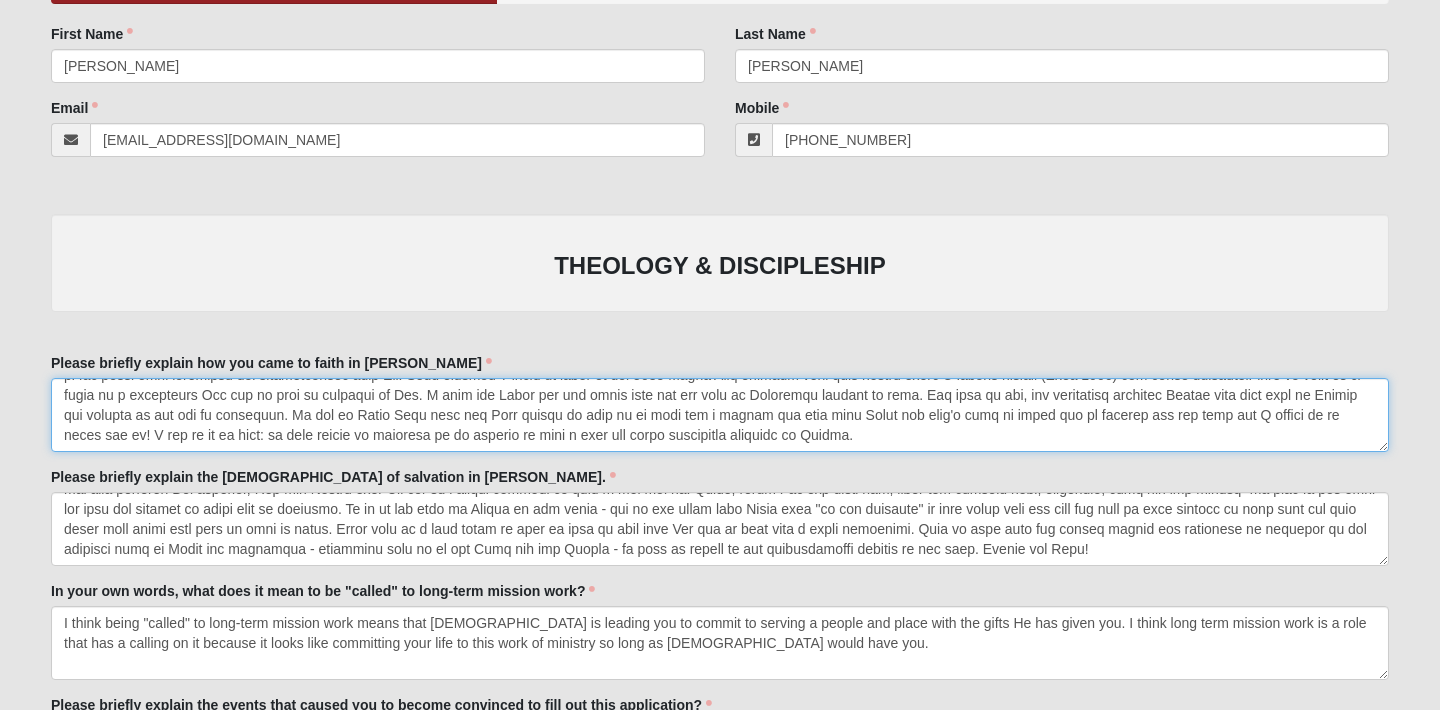 click on "Please briefly explain how you came to faith in Jesus Christ" at bounding box center (720, 415) 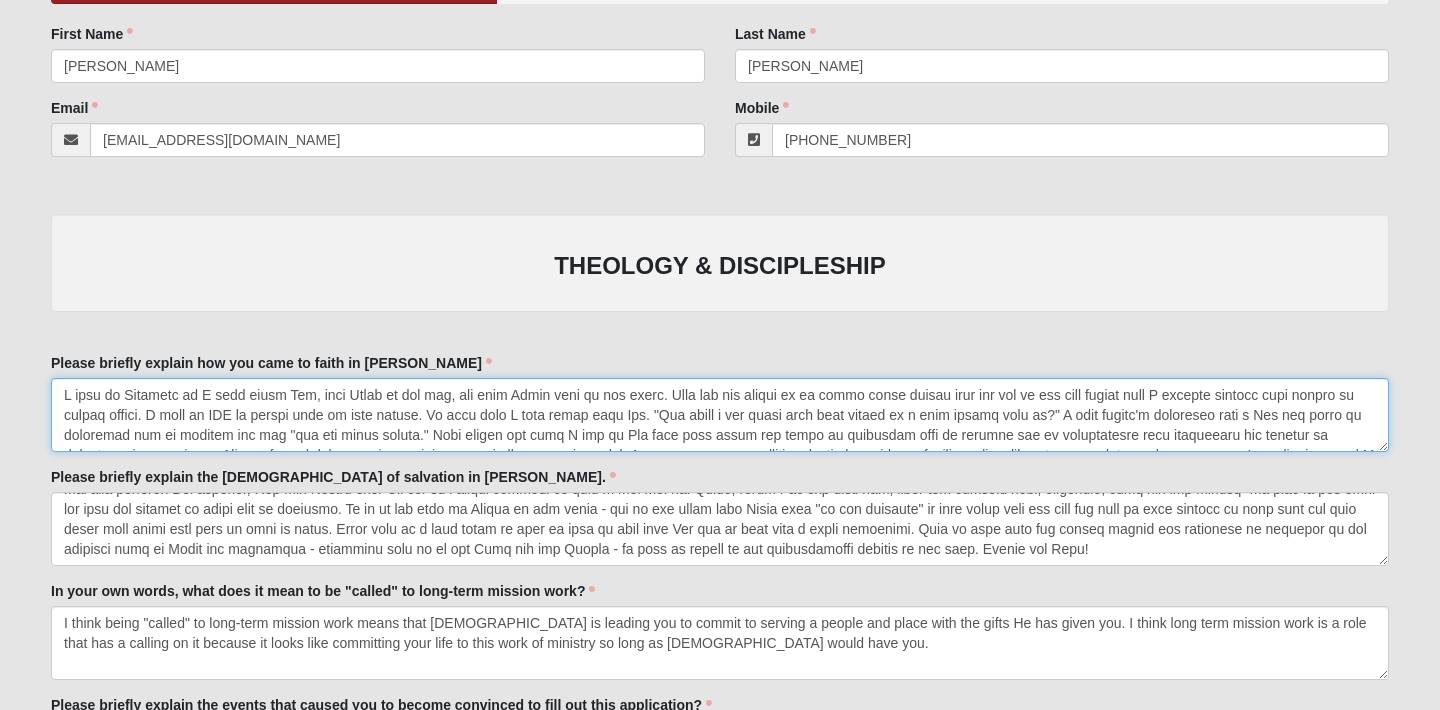 click on "Please briefly explain how you came to faith in Jesus Christ" at bounding box center [720, 415] 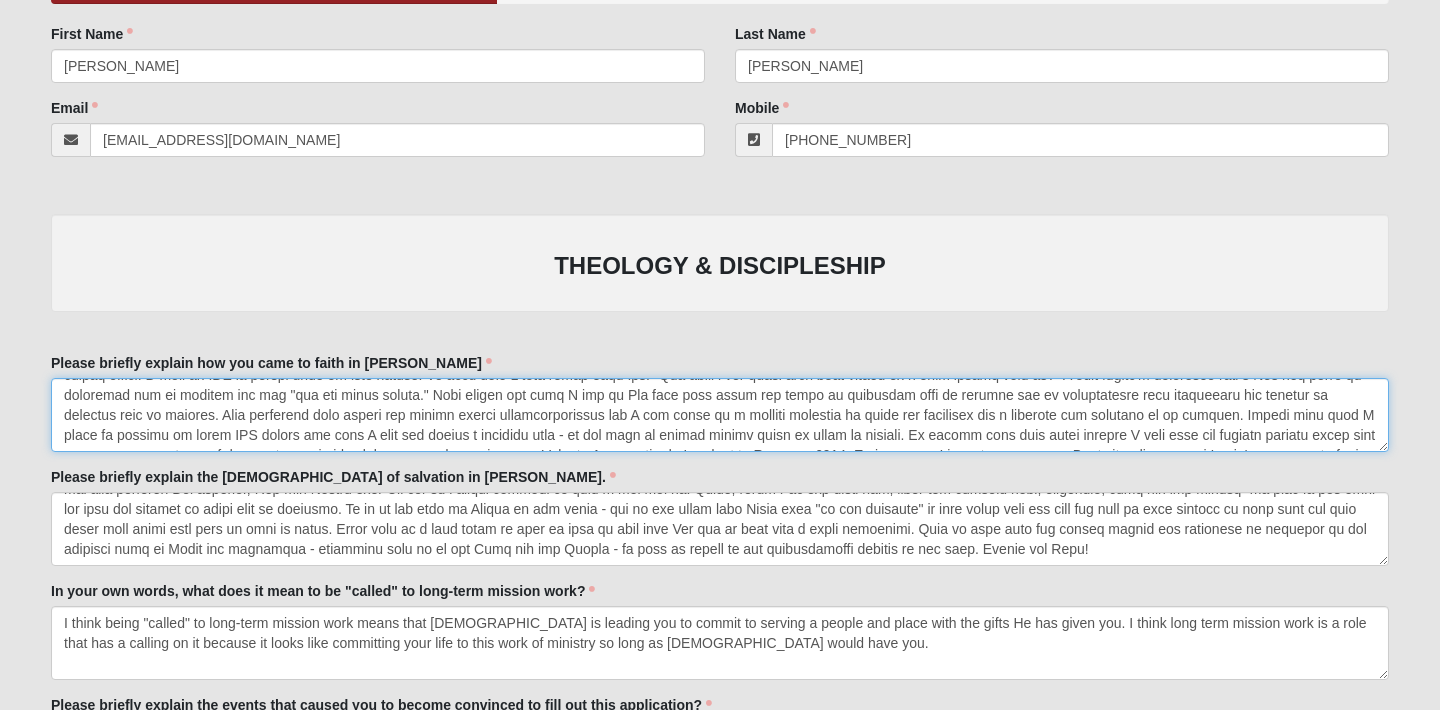 scroll, scrollTop: 43, scrollLeft: 0, axis: vertical 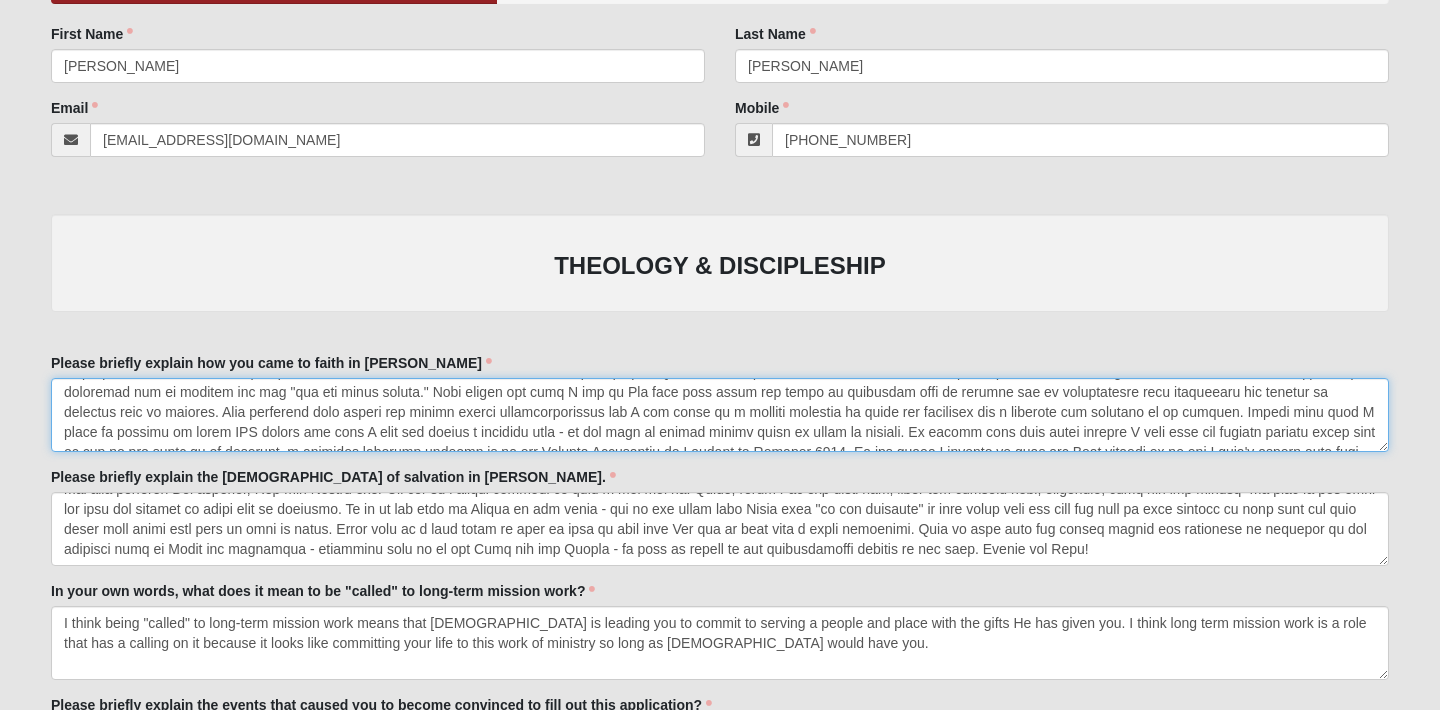 drag, startPoint x: 160, startPoint y: 438, endPoint x: 977, endPoint y: 395, distance: 818.1308 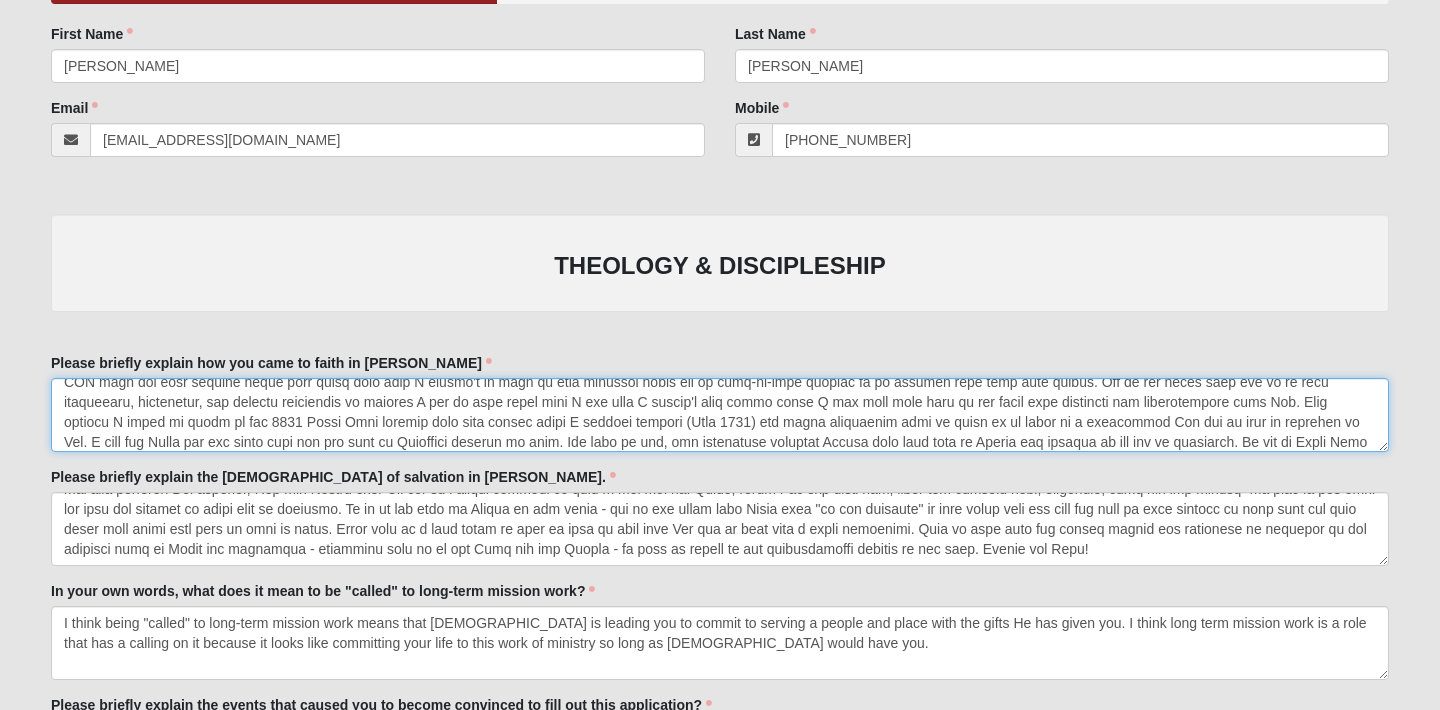 scroll, scrollTop: 135, scrollLeft: 0, axis: vertical 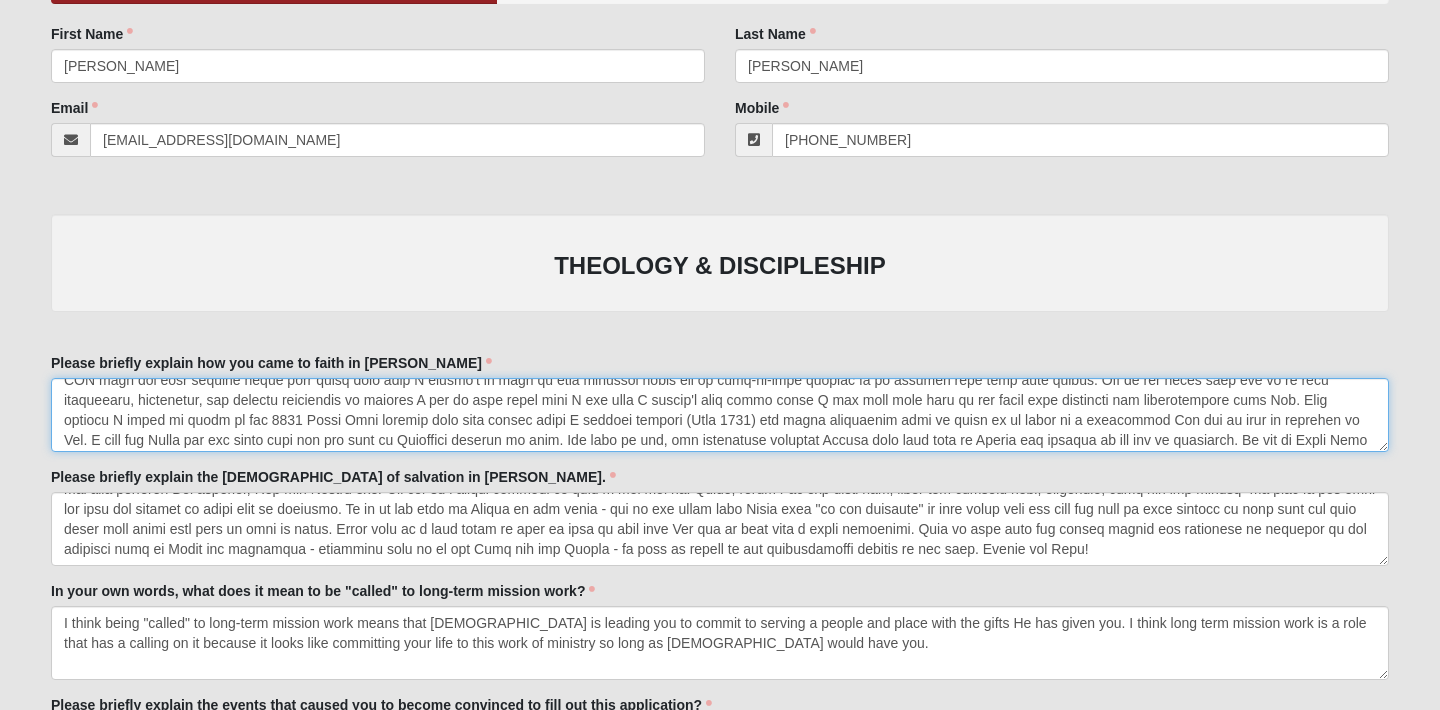 click on "Please briefly explain how you came to faith in Jesus Christ" at bounding box center [720, 415] 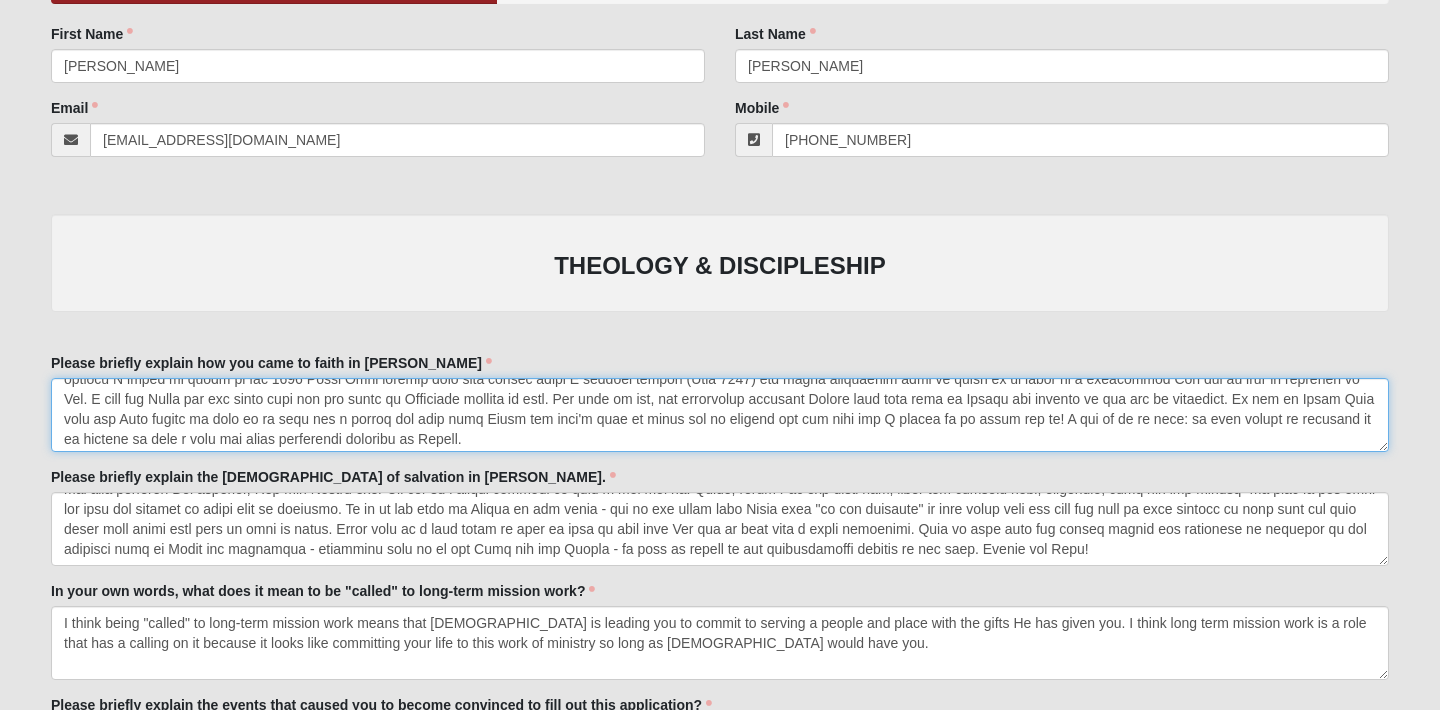 scroll, scrollTop: 180, scrollLeft: 0, axis: vertical 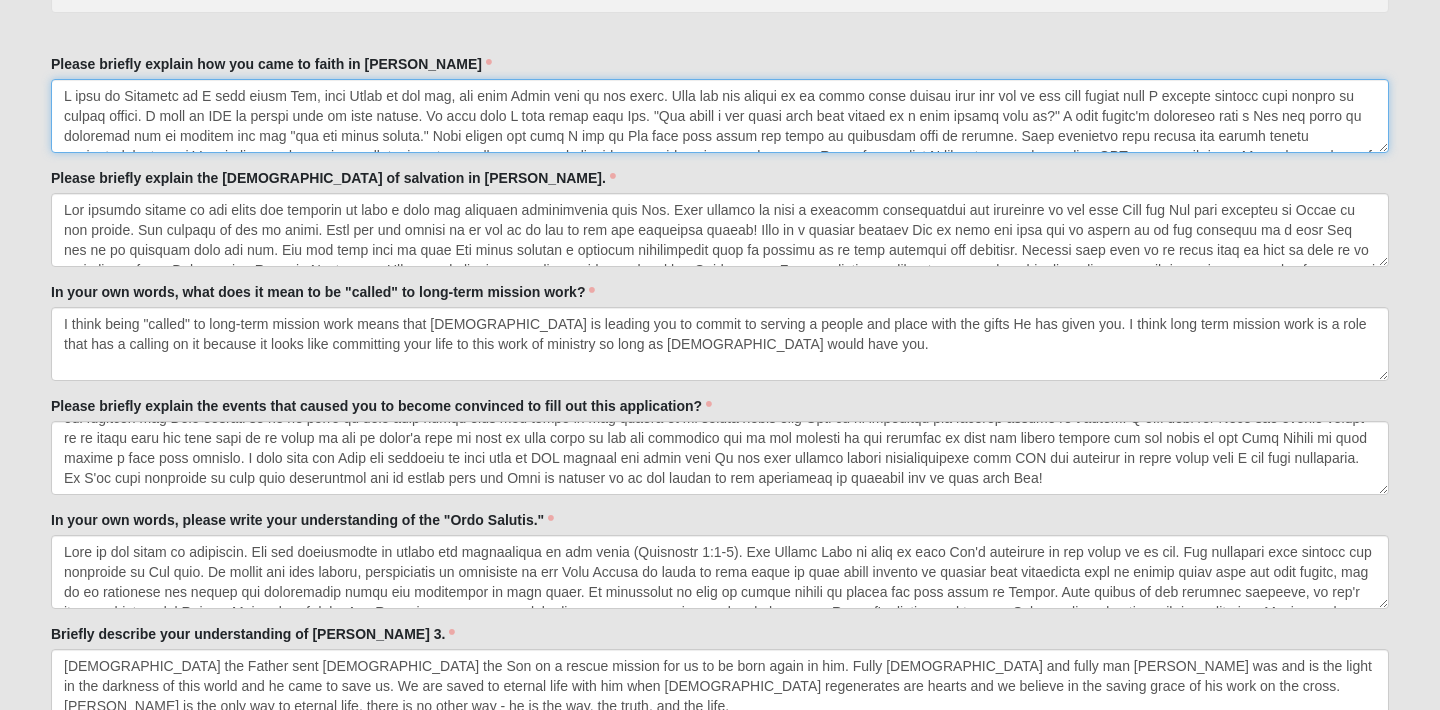 drag, startPoint x: 339, startPoint y: 138, endPoint x: 48, endPoint y: 42, distance: 306.42618 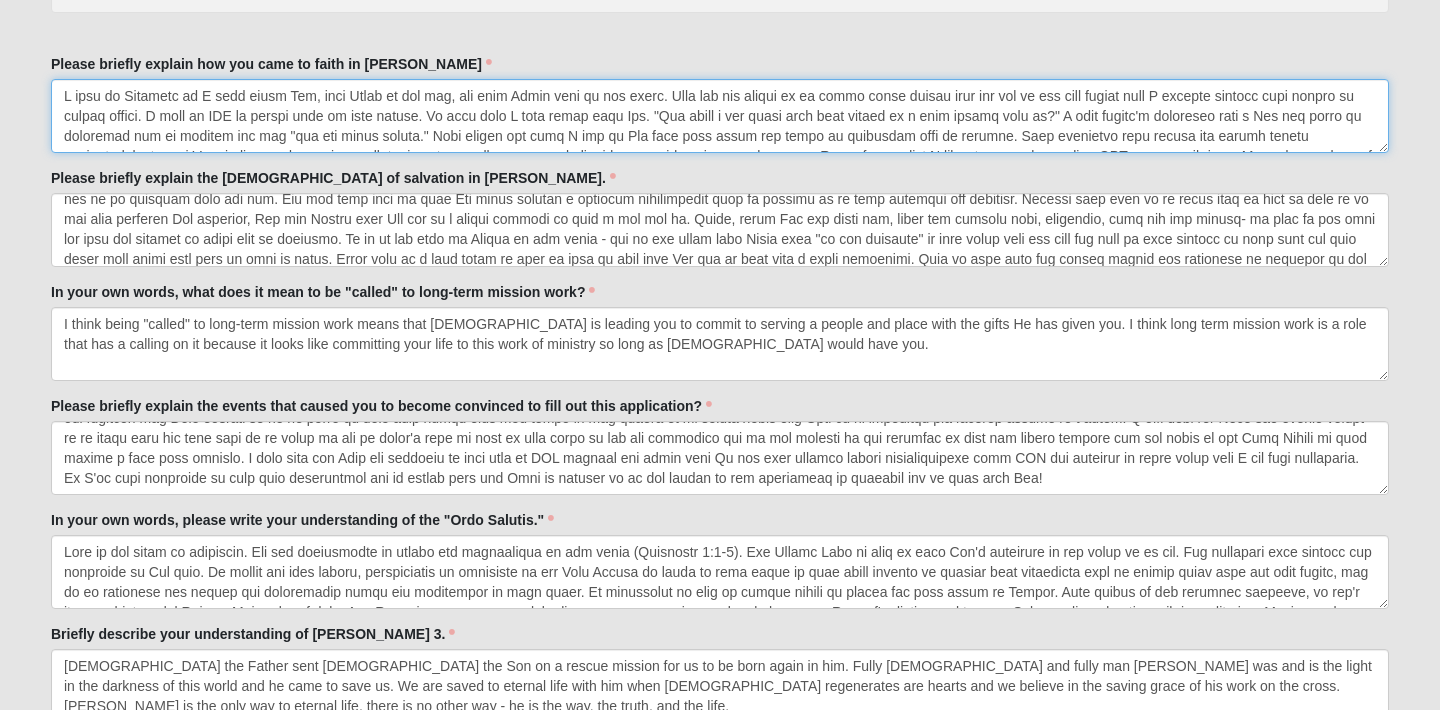 scroll, scrollTop: 45, scrollLeft: 0, axis: vertical 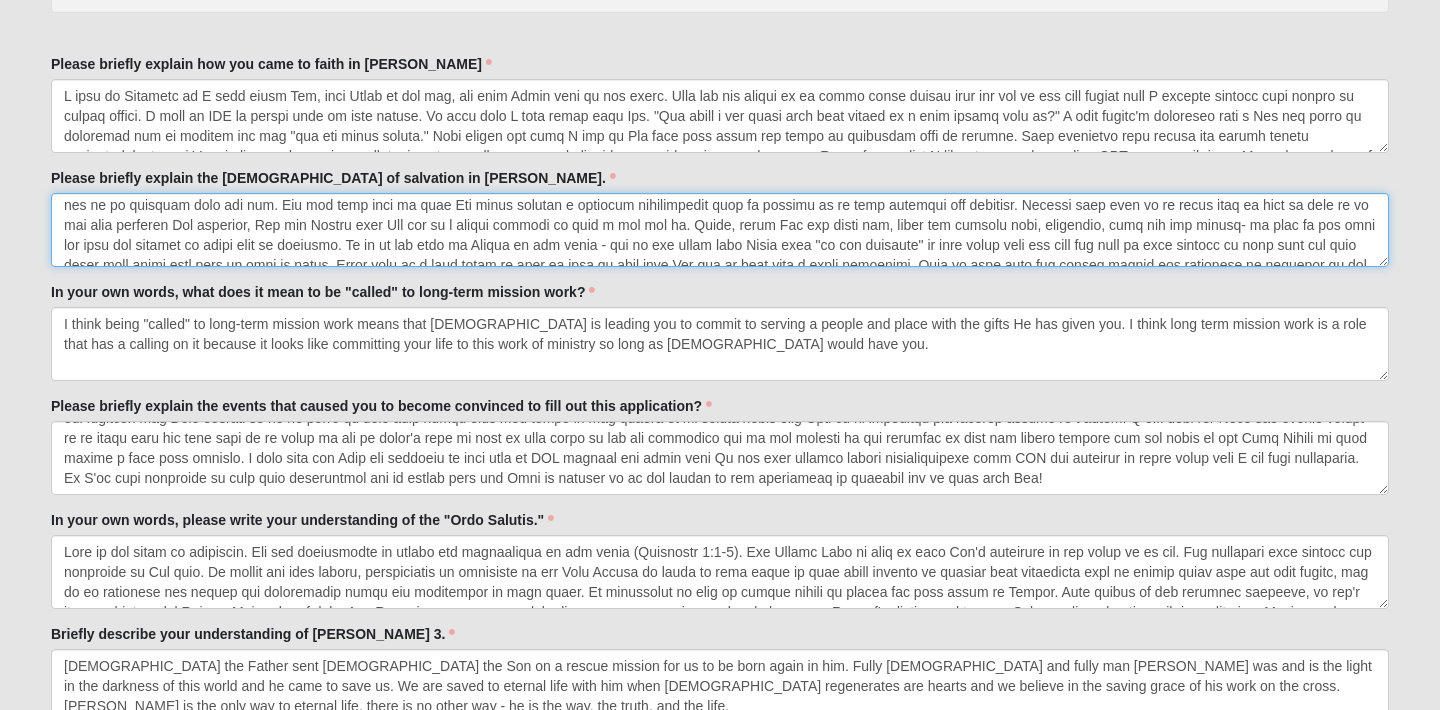 click on "Please briefly explain the gospel of salvation in Jesus Christ." at bounding box center [720, 230] 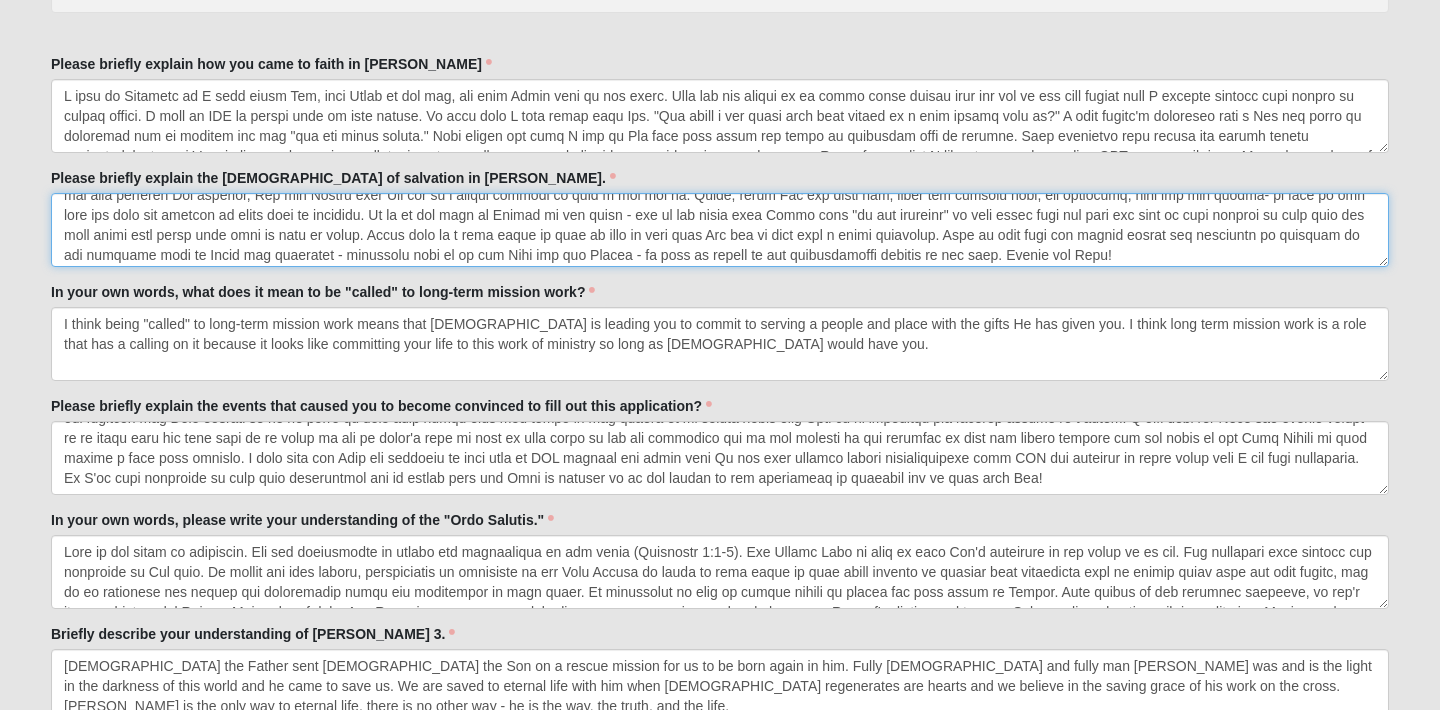 scroll, scrollTop: 80, scrollLeft: 0, axis: vertical 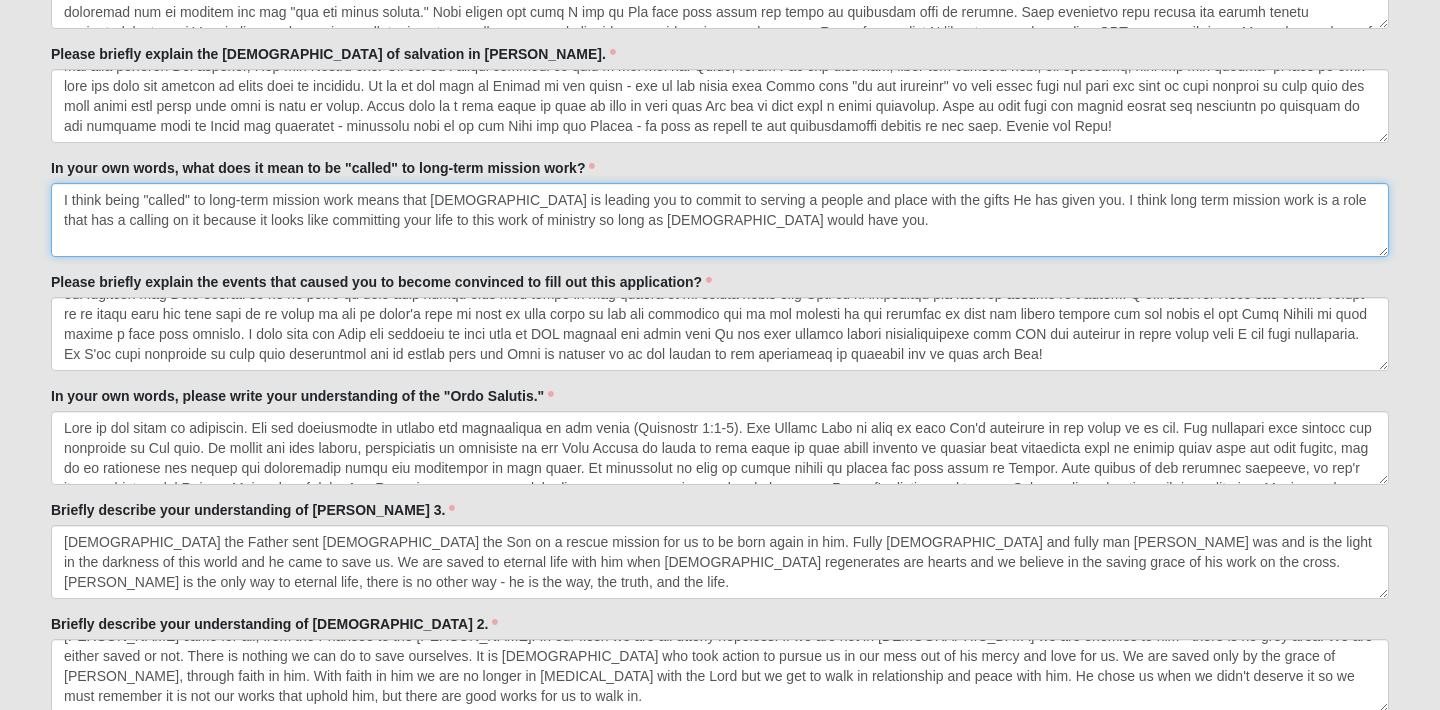 click on "I think being "called" to long-term mission work means that God is leading you to commit to serving a people and place with the gifts He has given you. I think long term mission work is a role that has a calling on it because it looks like committing your life to this work of ministry so long as God would have you." at bounding box center [720, 220] 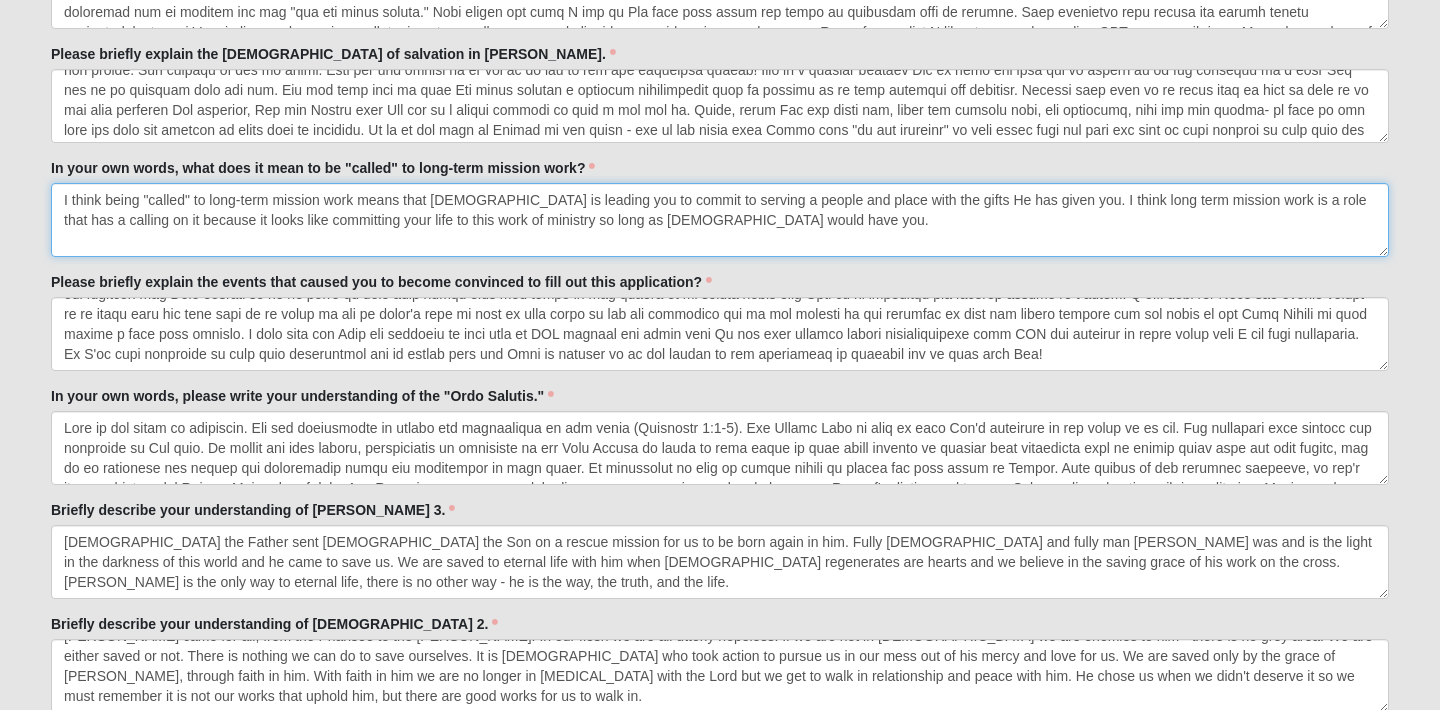 scroll, scrollTop: 0, scrollLeft: 0, axis: both 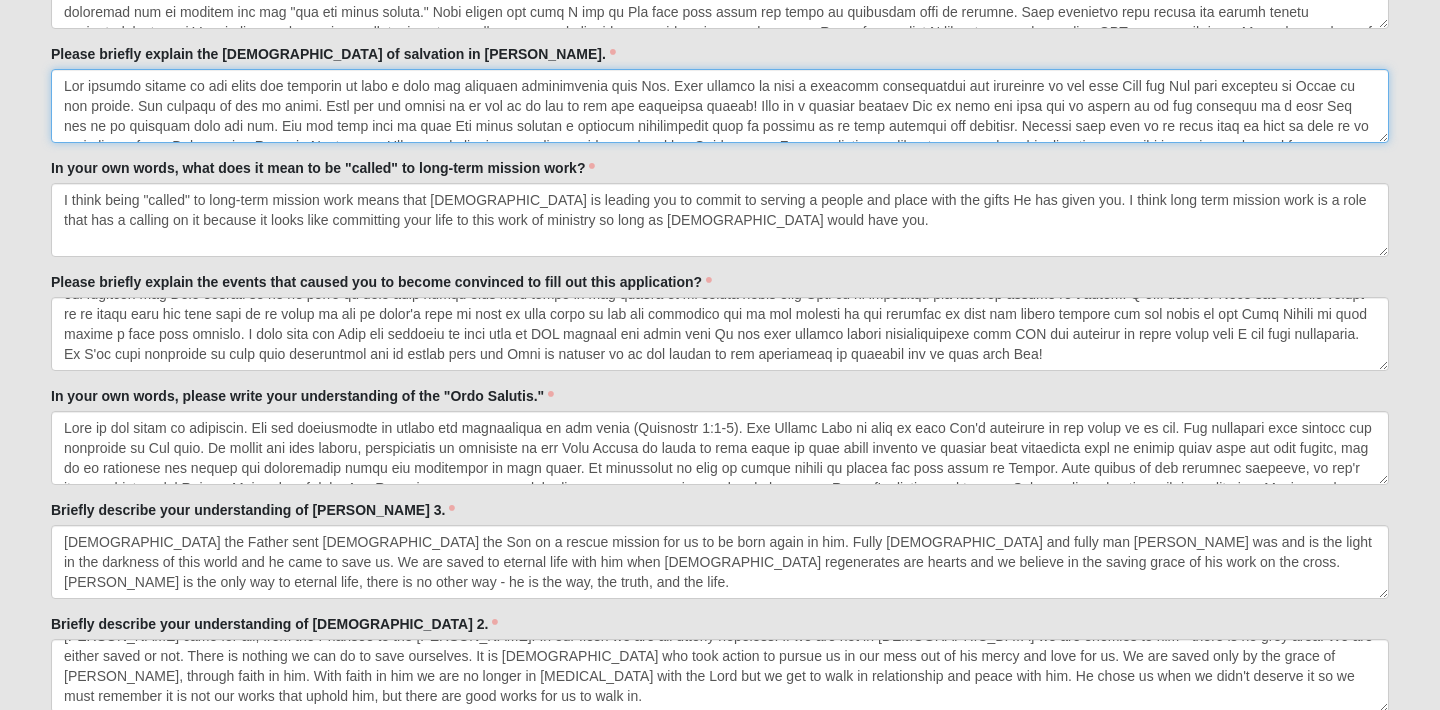 click on "Please briefly explain the gospel of salvation in Jesus Christ." at bounding box center (720, 106) 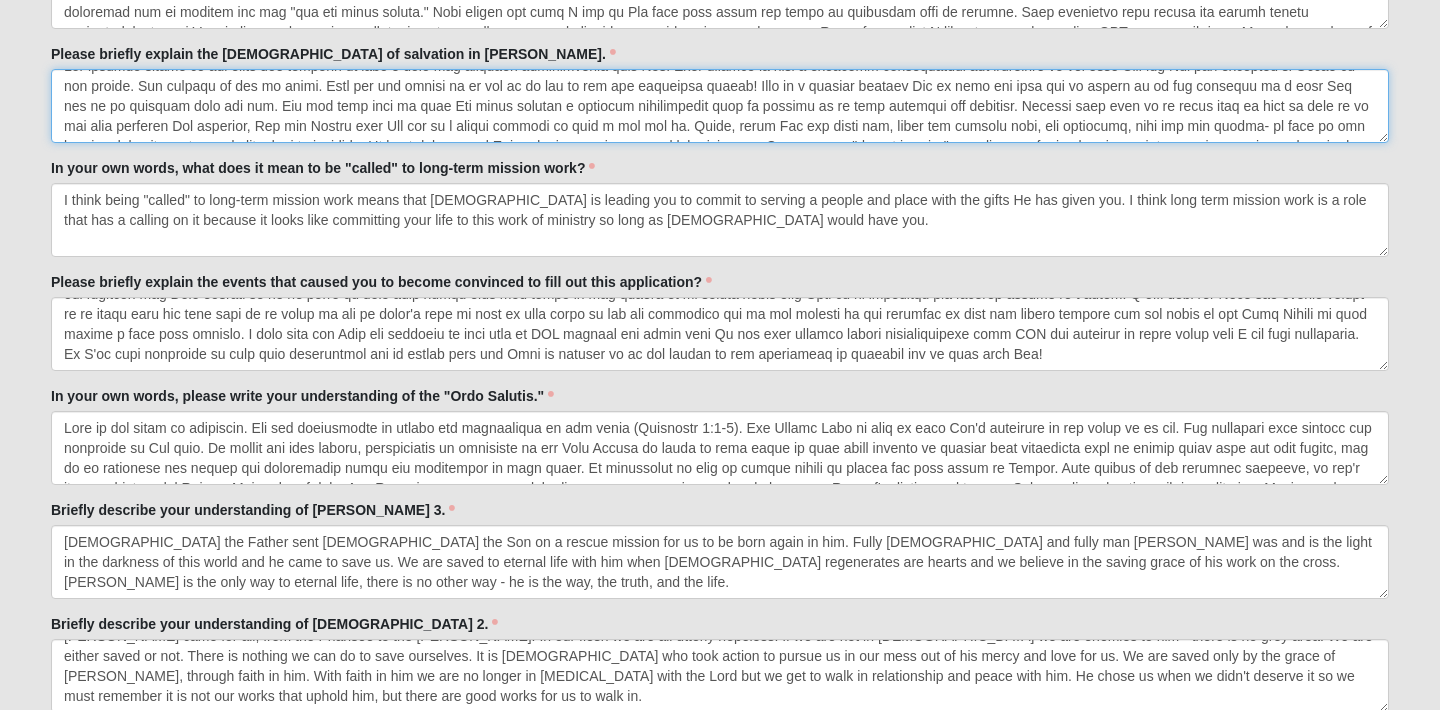scroll, scrollTop: 22, scrollLeft: 0, axis: vertical 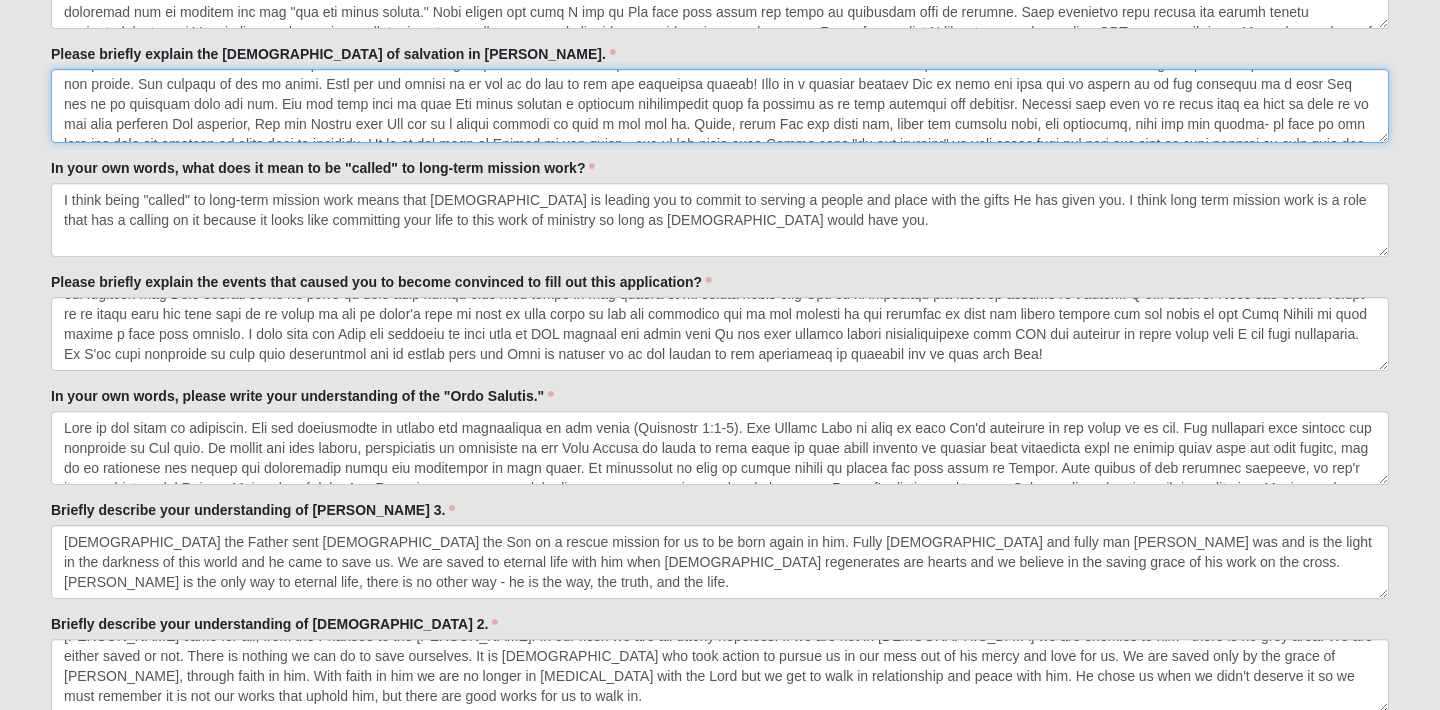 click on "Please briefly explain the gospel of salvation in Jesus Christ." at bounding box center (720, 106) 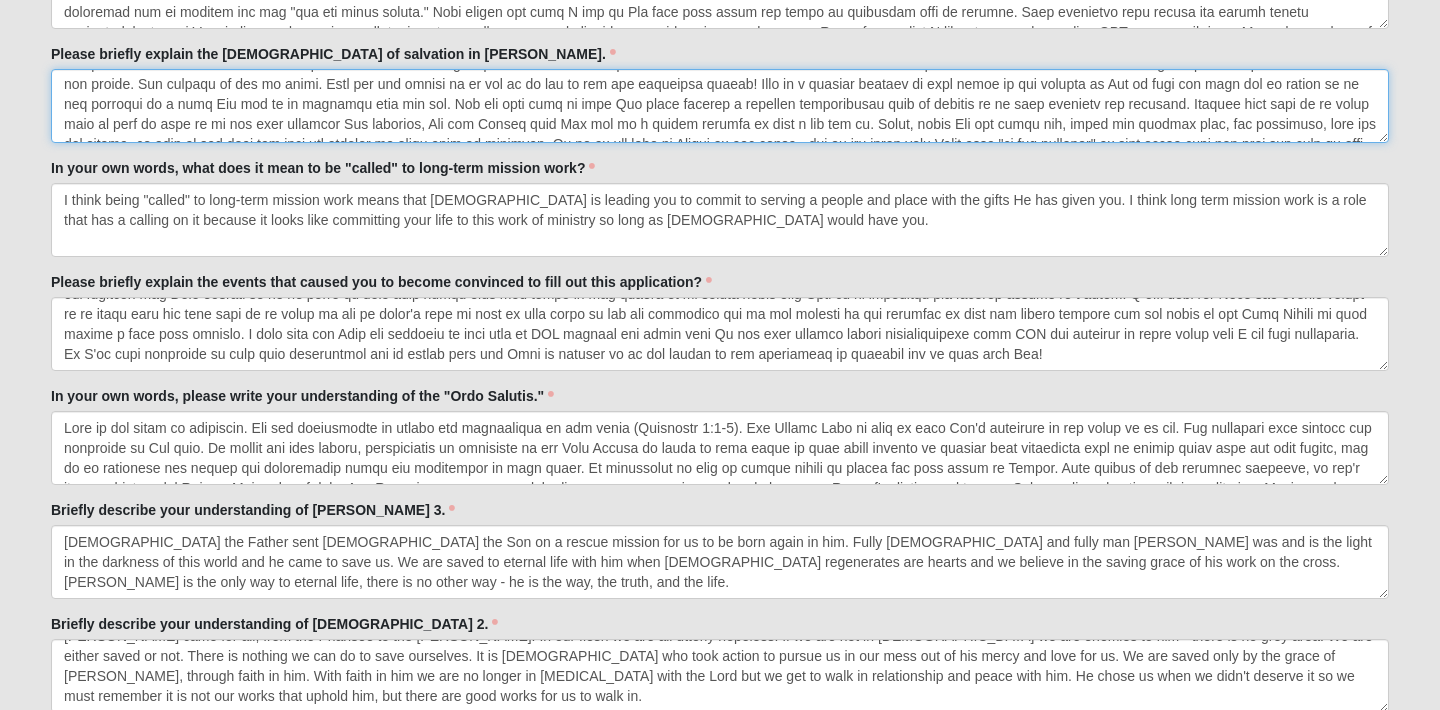 click on "Please briefly explain the gospel of salvation in Jesus Christ." at bounding box center (720, 106) 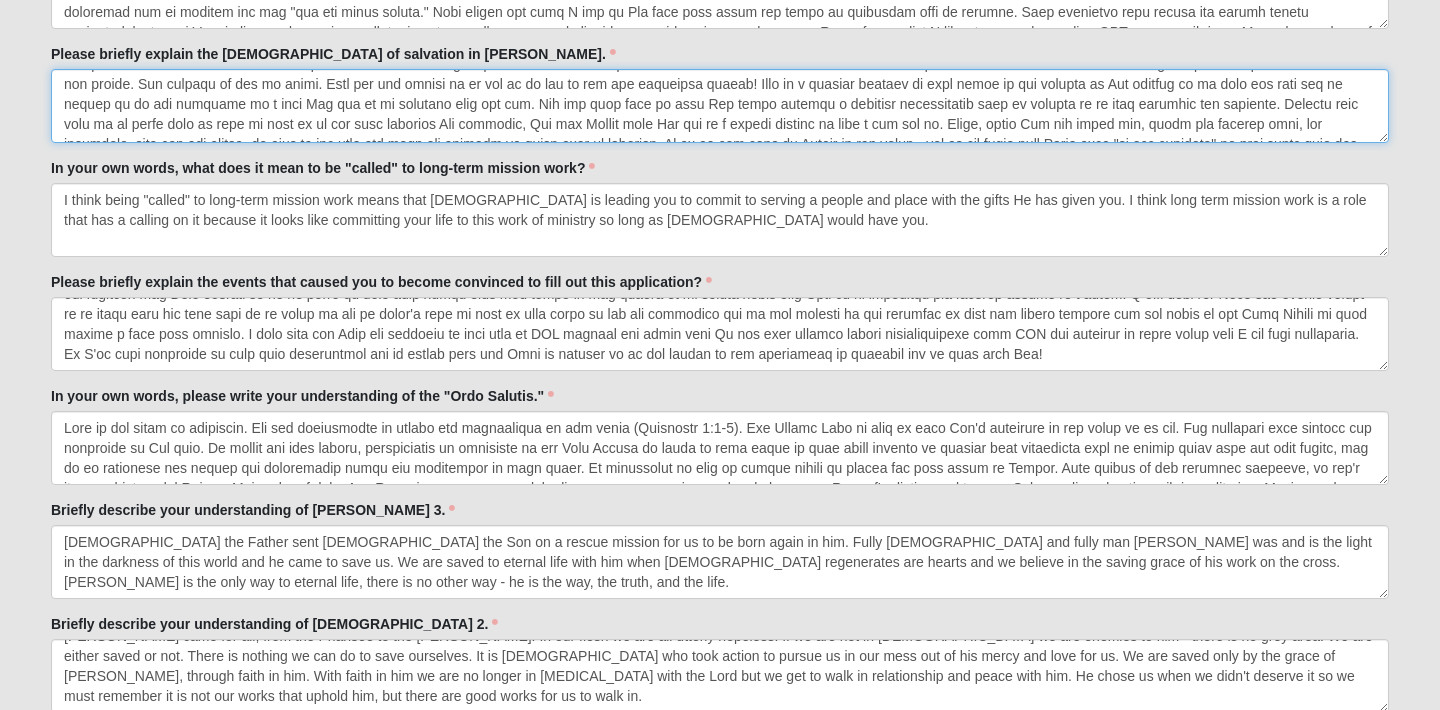 scroll, scrollTop: 0, scrollLeft: 0, axis: both 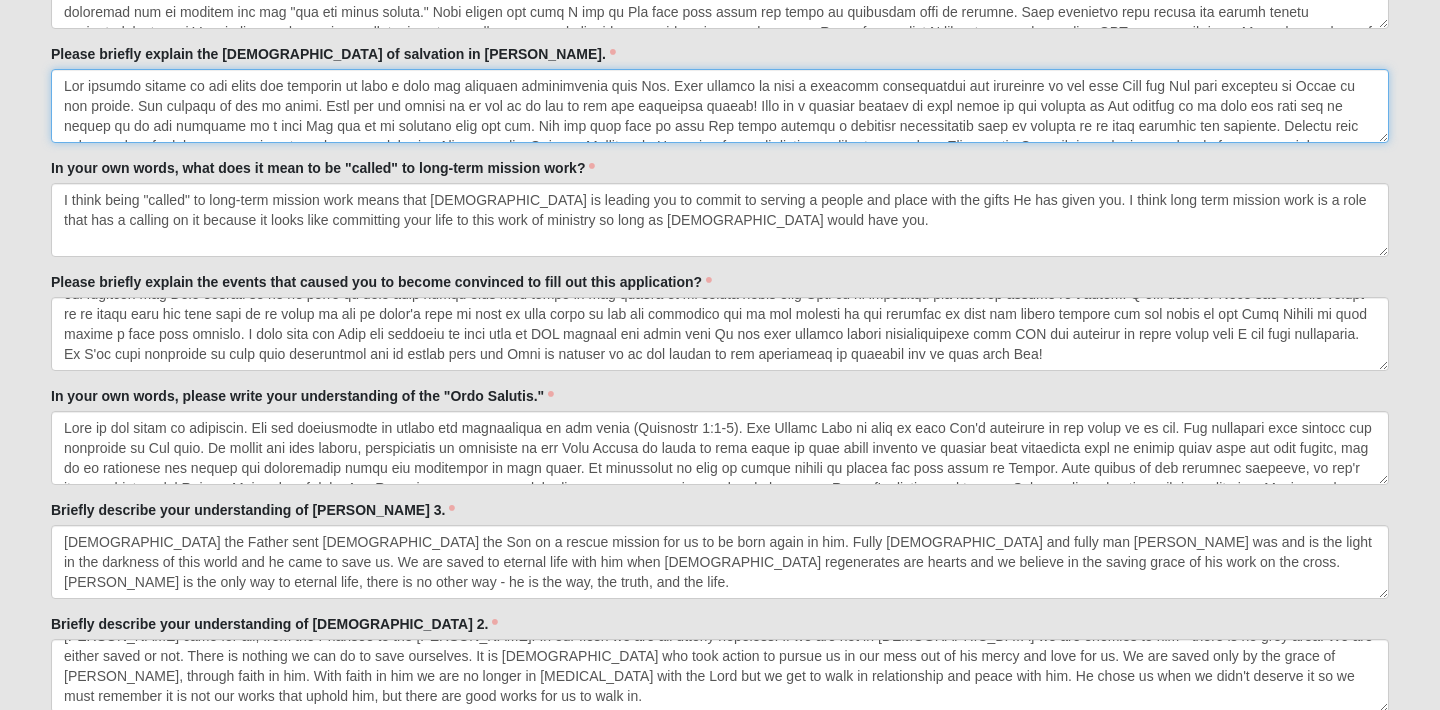 drag, startPoint x: 459, startPoint y: 104, endPoint x: 1281, endPoint y: 97, distance: 822.0298 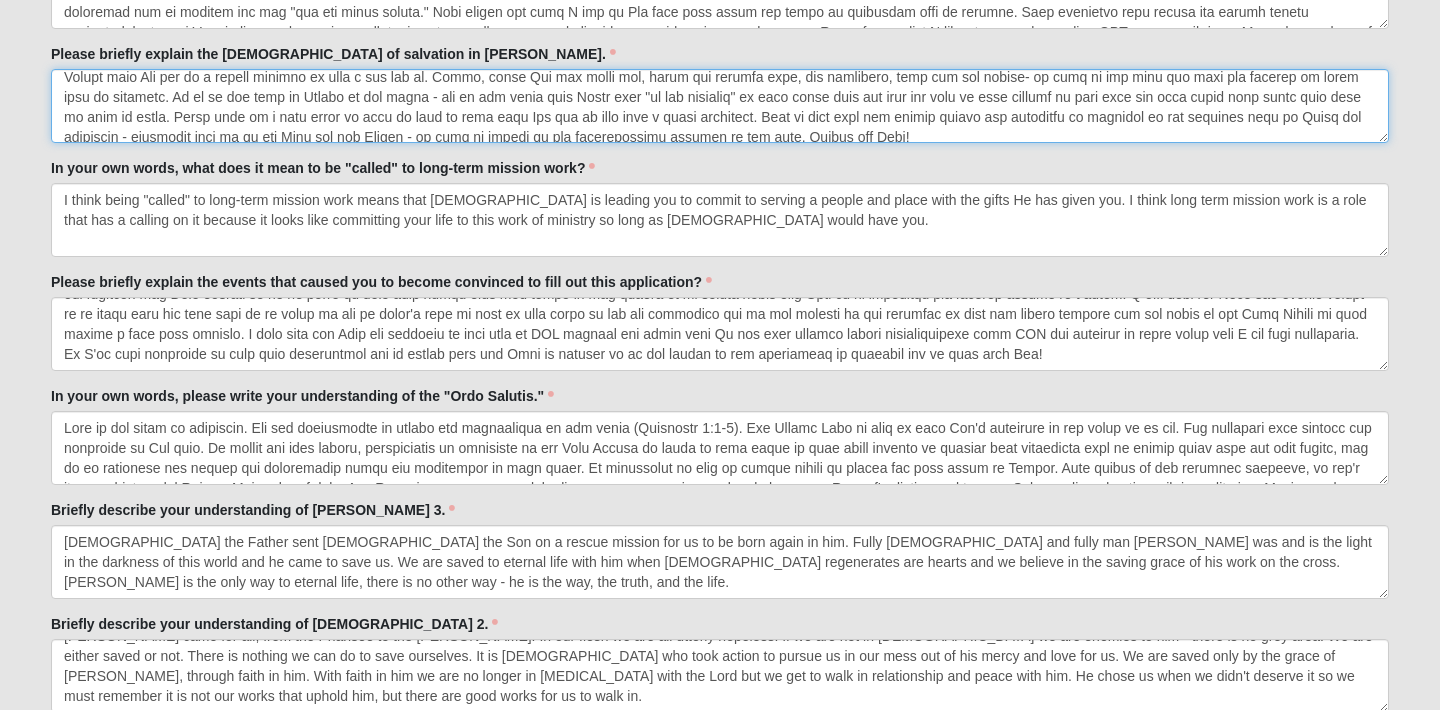 scroll, scrollTop: 80, scrollLeft: 0, axis: vertical 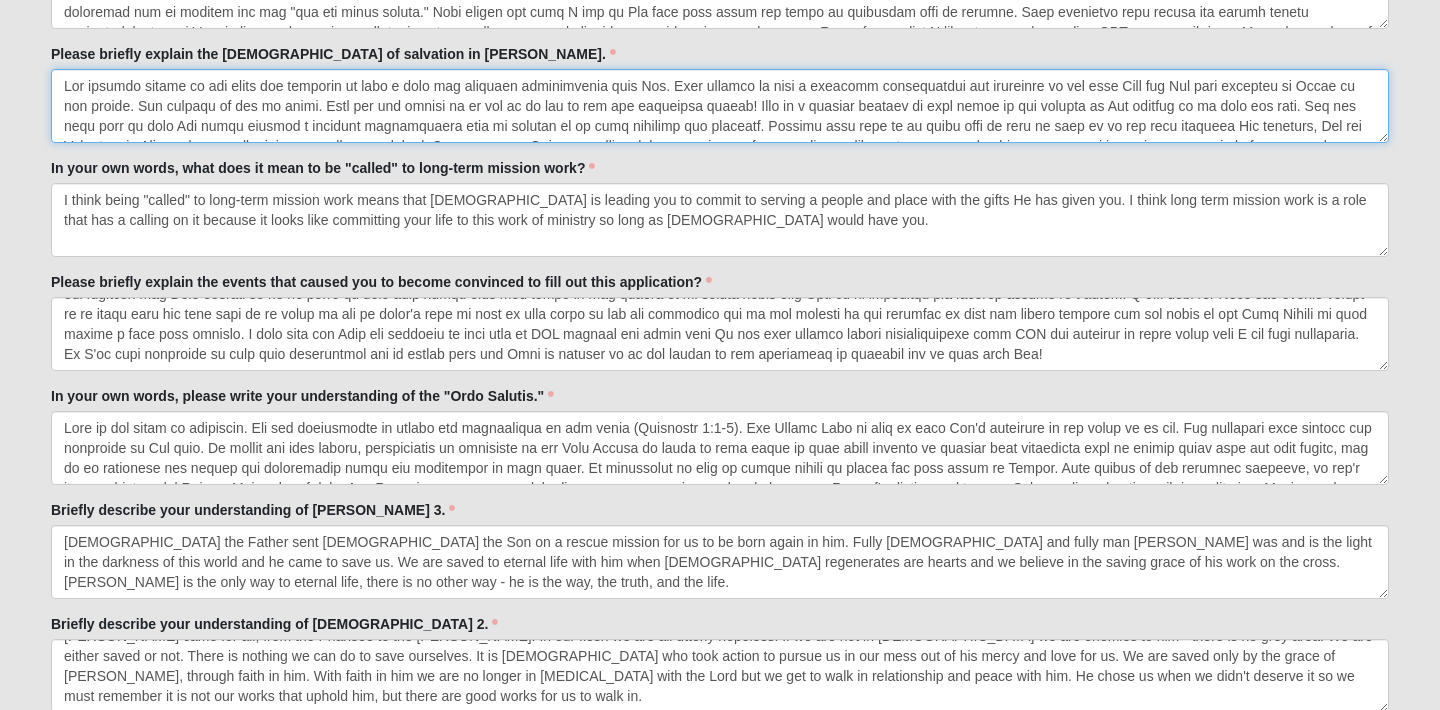 drag, startPoint x: 733, startPoint y: 130, endPoint x: 74, endPoint y: 55, distance: 663.2541 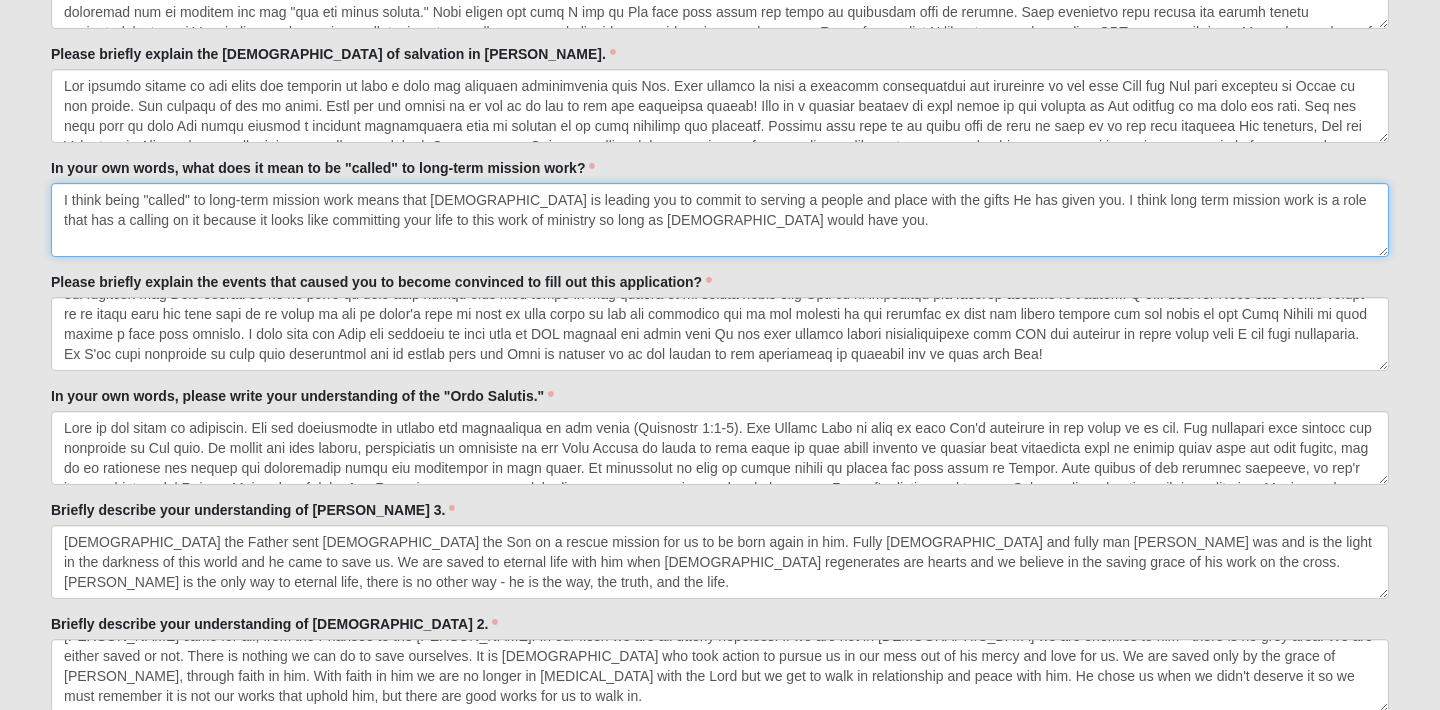 click on "I think being "called" to long-term mission work means that God is leading you to commit to serving a people and place with the gifts He has given you. I think long term mission work is a role that has a calling on it because it looks like committing your life to this work of ministry so long as God would have you." at bounding box center (720, 220) 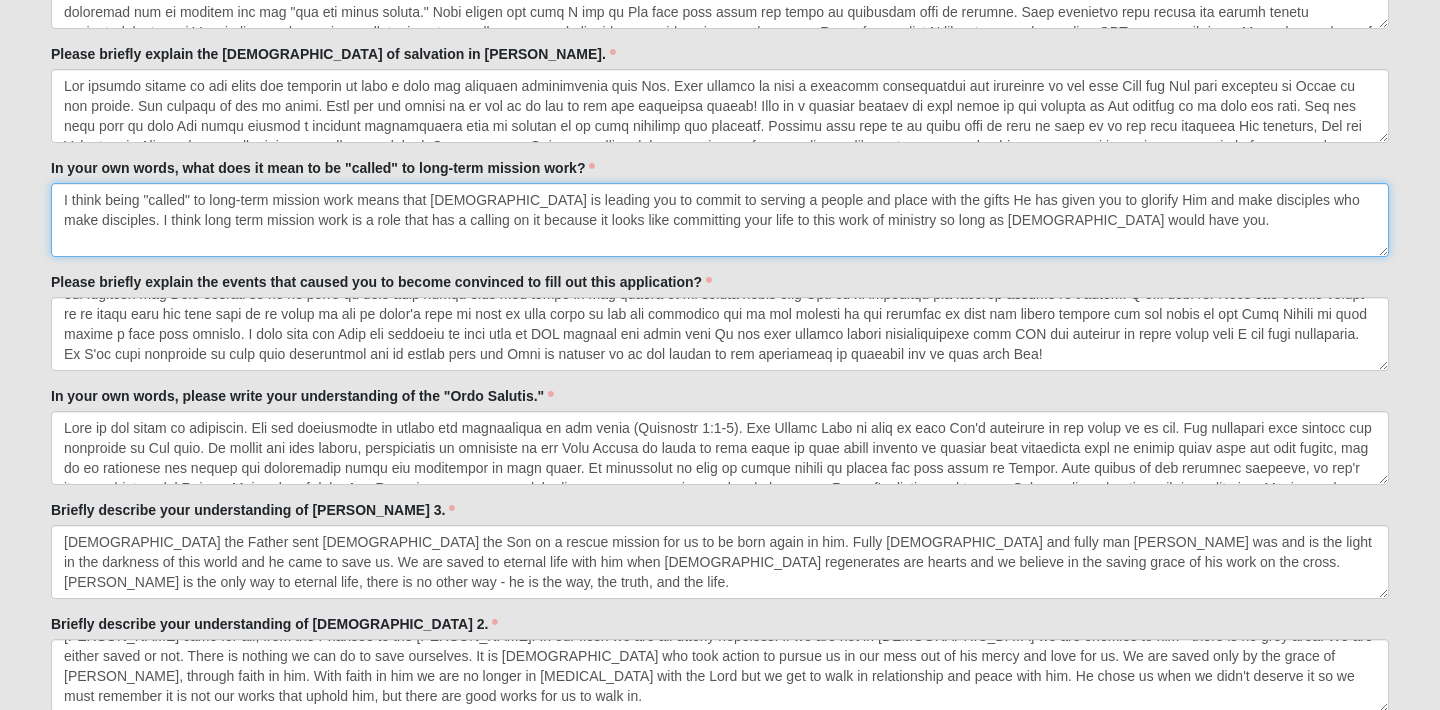 click on "I think being "called" to long-term mission work means that God is leading you to commit to serving a people and place with the gifts He has given you to glorify Him and make disciples who make disciples. I think long term mission work is a role that has a calling on it because it looks like committing your life to this work of ministry so long as God would have you." at bounding box center (720, 220) 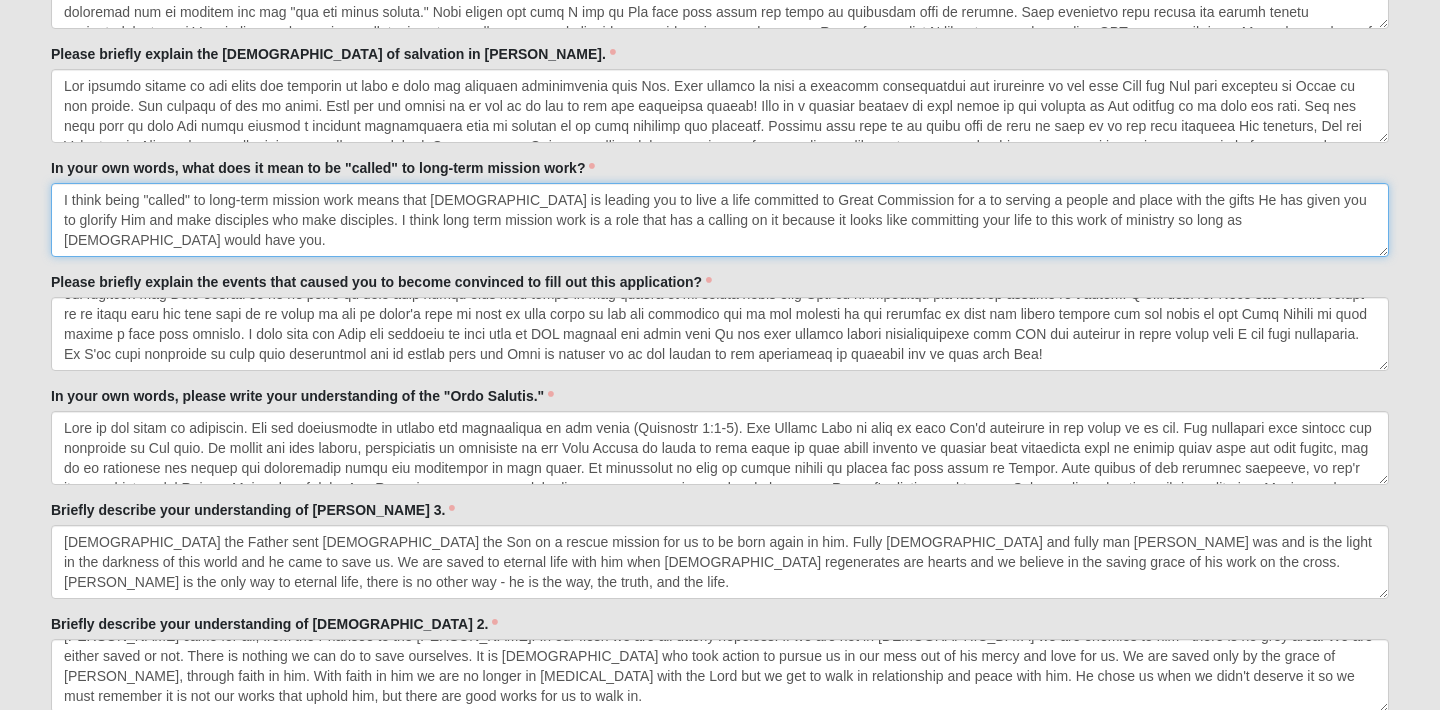 click on "I think being "called" to long-term mission work means that God is leading you to live a life committed to Great Commission for a to serving a people and place with the gifts He has given you to glorify Him and make disciples who make disciples. I think long term mission work is a role that has a calling on it because it looks like committing your life to this work of ministry so long as God would have you." at bounding box center [720, 220] 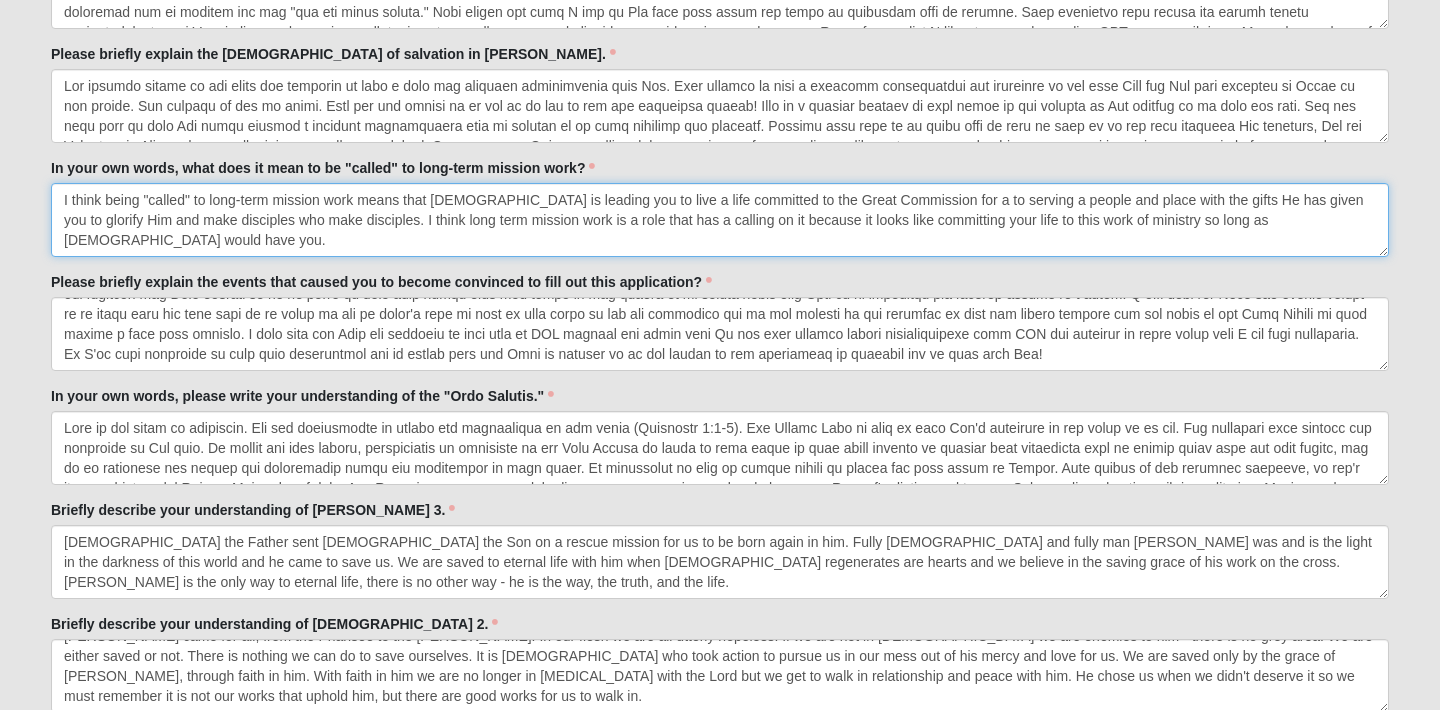 drag, startPoint x: 881, startPoint y: 198, endPoint x: 859, endPoint y: 202, distance: 22.36068 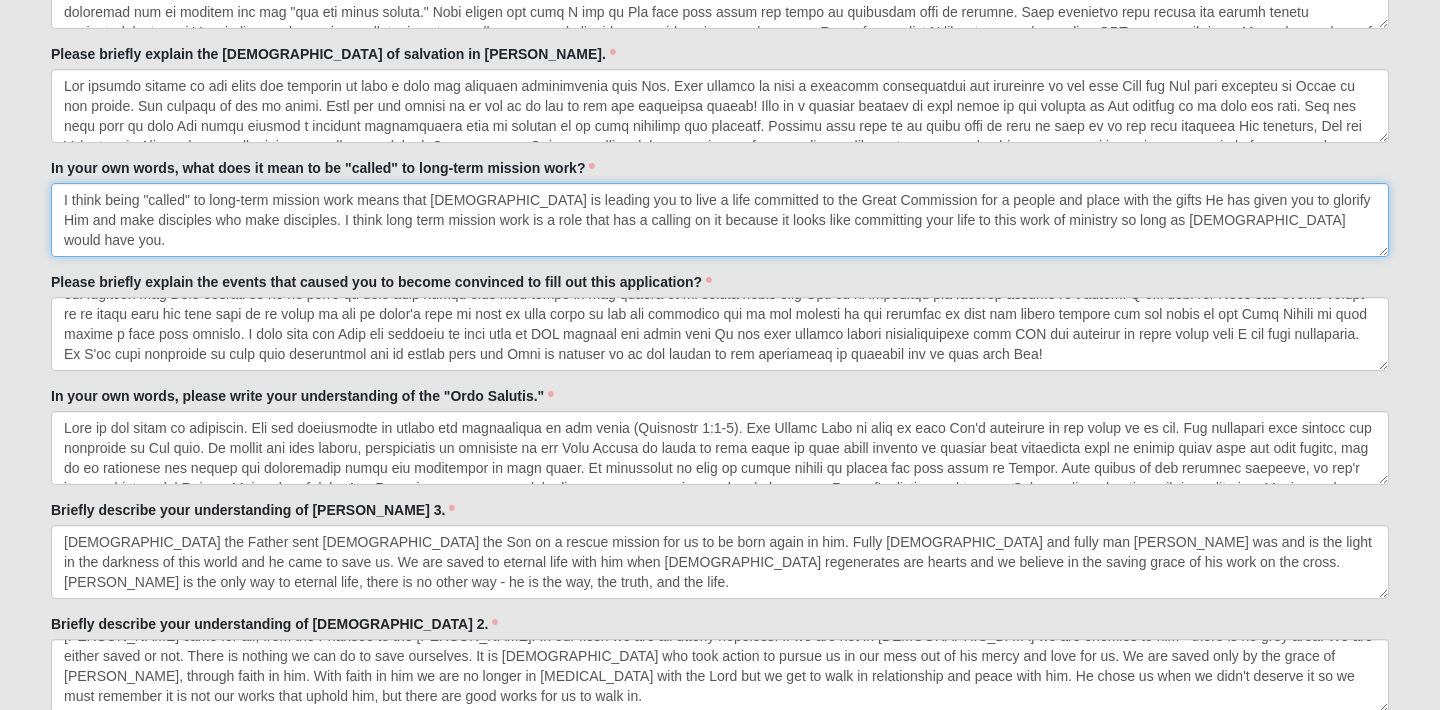 drag, startPoint x: 1182, startPoint y: 201, endPoint x: 242, endPoint y: 229, distance: 940.41693 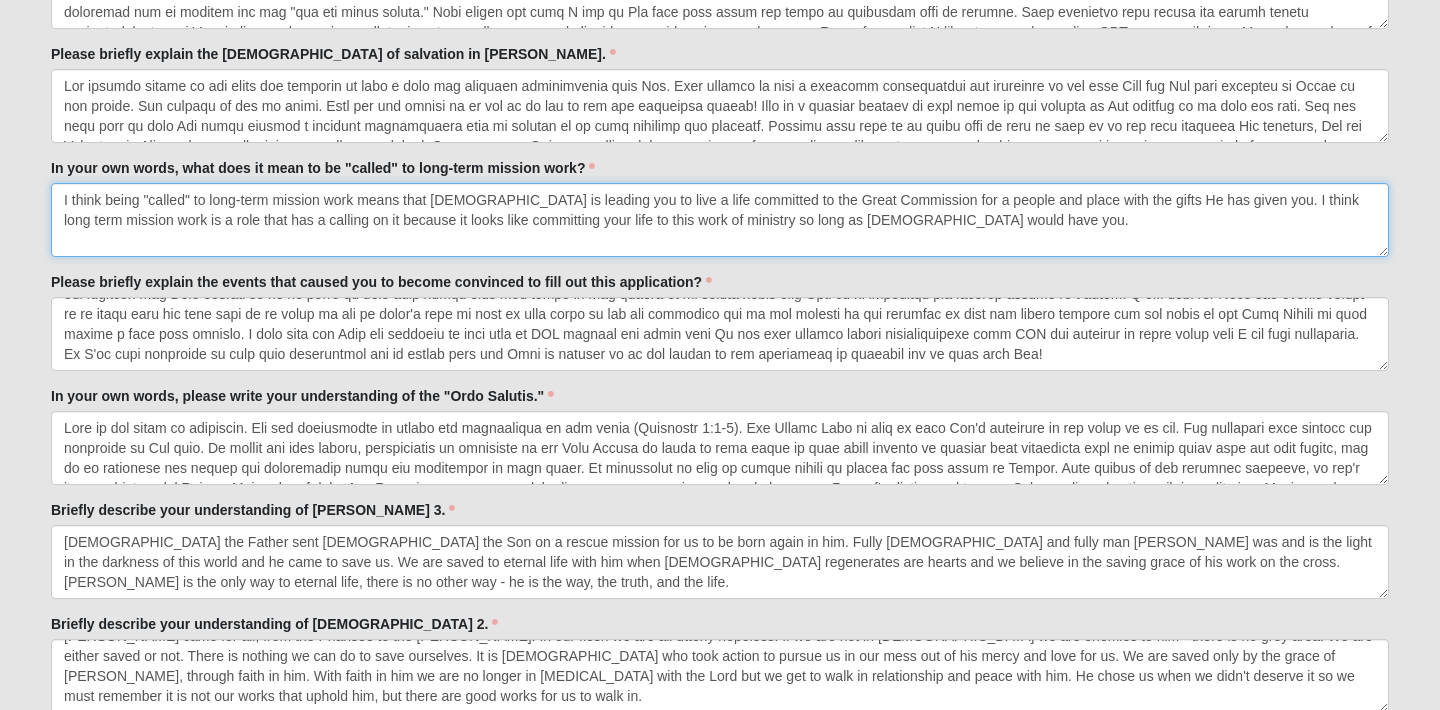 click on "I think being "called" to long-term mission work means that God is leading you to live a life committed to the Great Commission for a people and place with the gifts He has given you. I think long term mission work is a role that has a calling on it because it looks like committing your life to this work of ministry so long as God would have you." at bounding box center (720, 220) 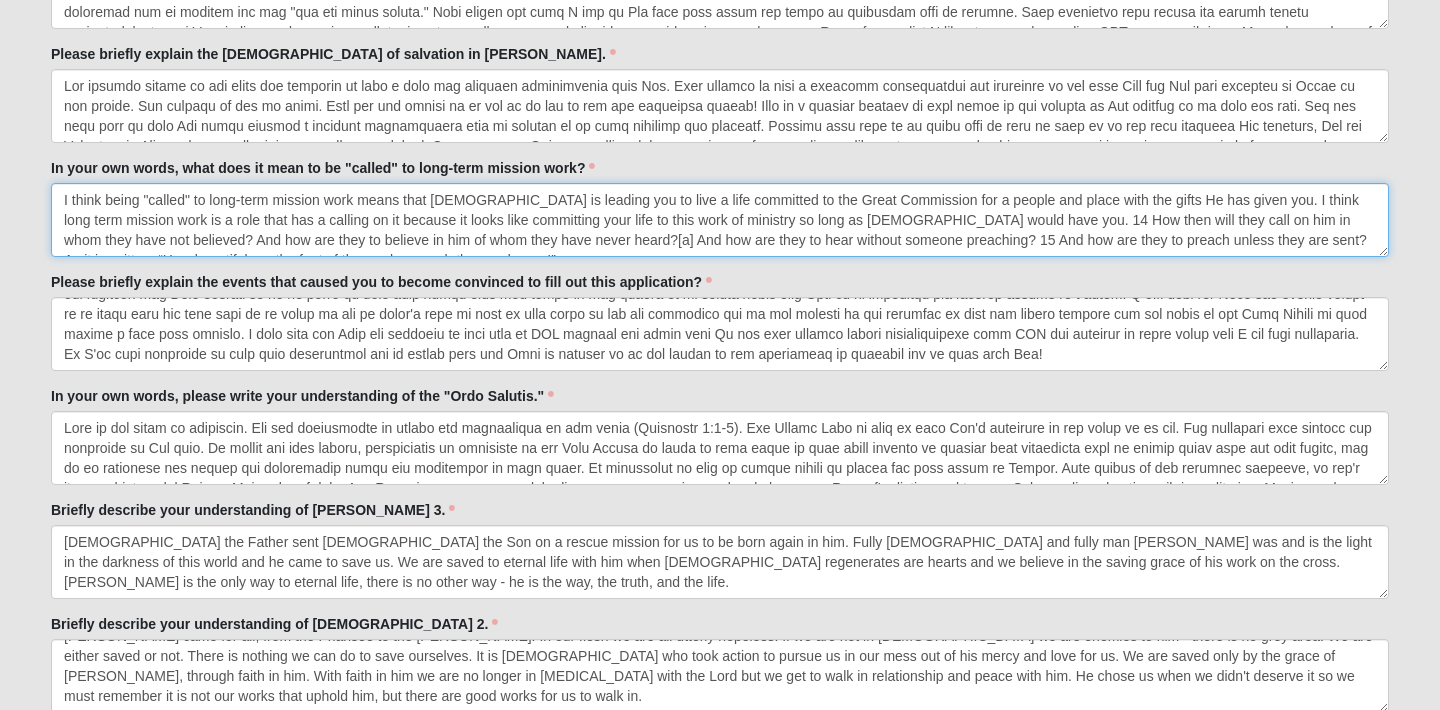 scroll, scrollTop: 12, scrollLeft: 0, axis: vertical 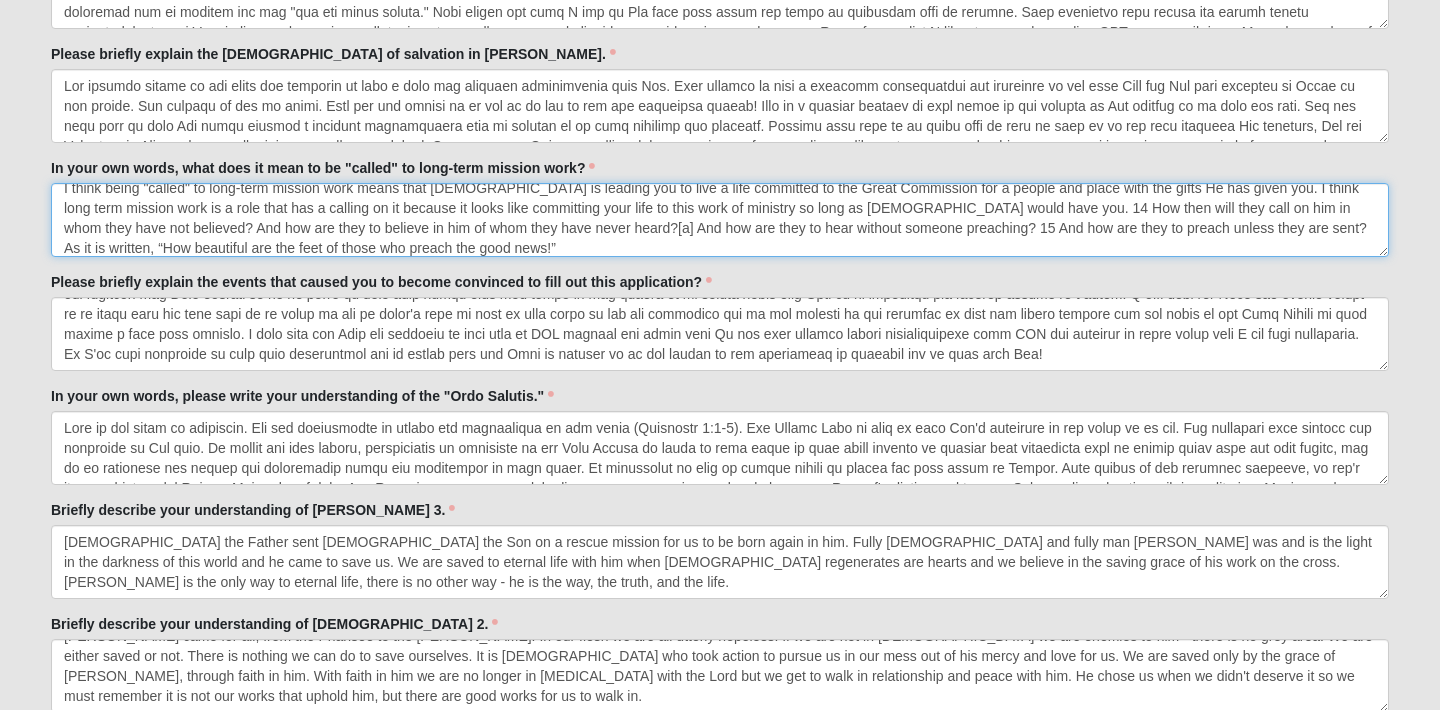 click on "I think being "called" to long-term mission work means that God is leading you to live a life committed to the Great Commission for a people and place with the gifts He has given you. I think long term mission work is a role that has a calling on it because it looks like committing your life to this work of ministry so long as God would have you. 14 How then will they call on him in whom they have not believed? And how are they to believe in him of whom they have never heard?[a] And how are they to hear without someone preaching? 15 And how are they to preach unless they are sent? As it is written, “How beautiful are the feet of those who preach the good news!”" at bounding box center [720, 220] 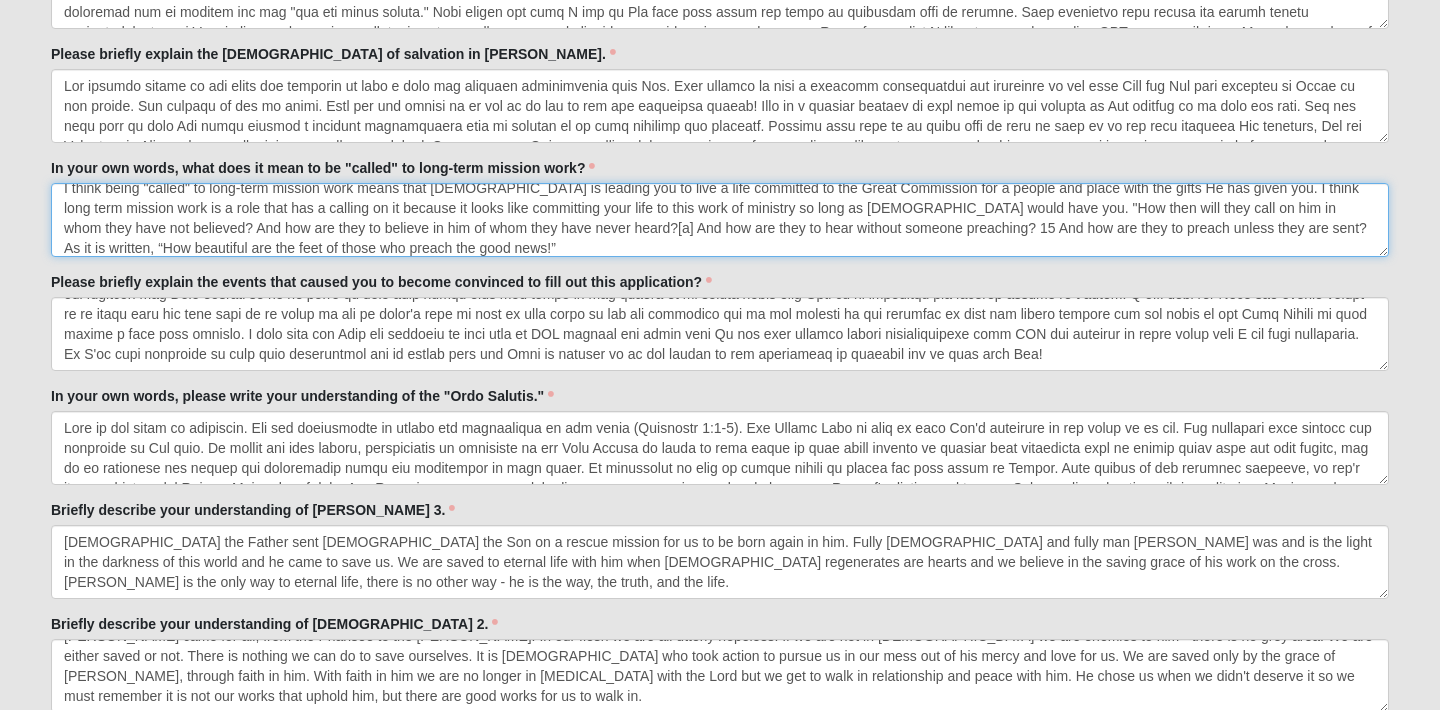 click on "I think being "called" to long-term mission work means that God is leading you to live a life committed to the Great Commission for a people and place with the gifts He has given you. I think long term mission work is a role that has a calling on it because it looks like committing your life to this work of ministry so long as God would have you. "How then will they call on him in whom they have not believed? And how are they to believe in him of whom they have never heard?[a] And how are they to hear without someone preaching? 15 And how are they to preach unless they are sent? As it is written, “How beautiful are the feet of those who preach the good news!”" at bounding box center [720, 220] 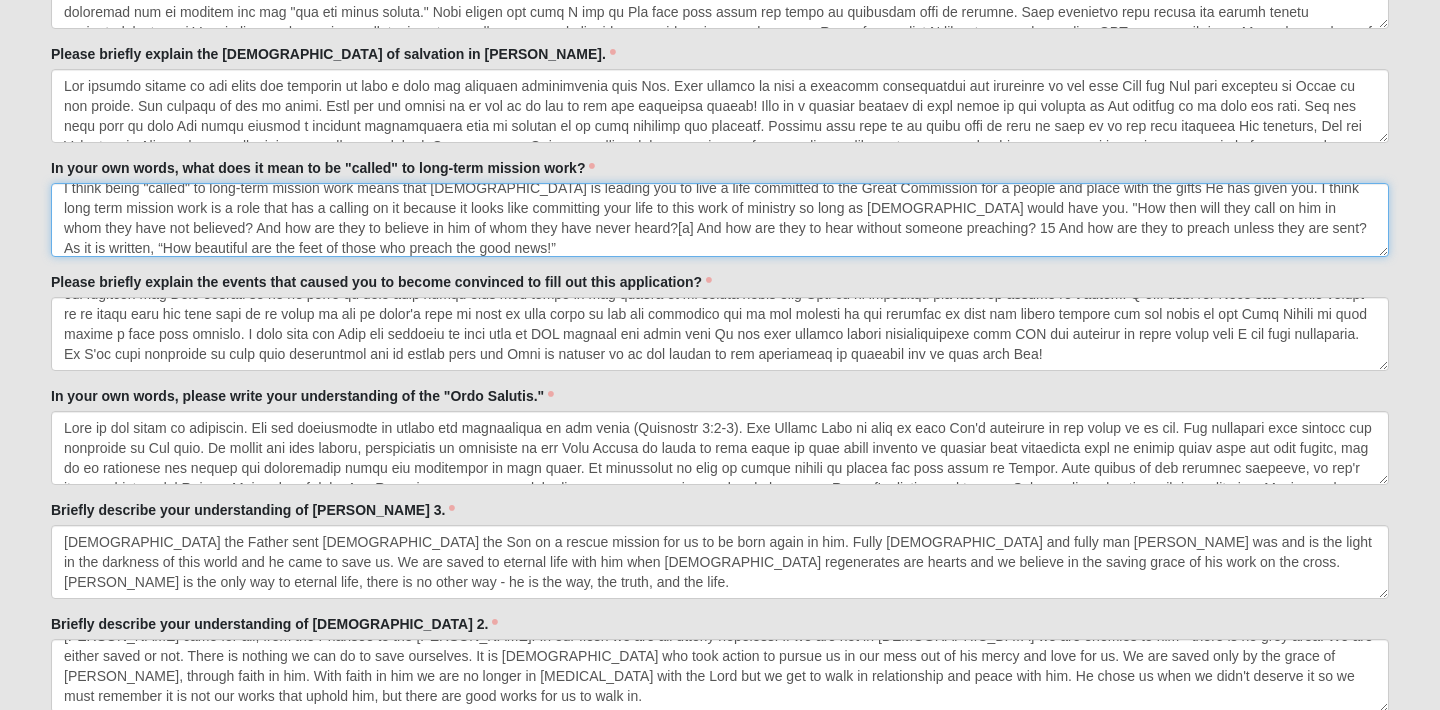click on "I think being "called" to long-term mission work means that God is leading you to live a life committed to the Great Commission for a people and place with the gifts He has given you. I think long term mission work is a role that has a calling on it because it looks like committing your life to this work of ministry so long as God would have you. "How then will they call on him in whom they have not believed? And how are they to believe in him of whom they have never heard?[a] And how are they to hear without someone preaching? 15 And how are they to preach unless they are sent? As it is written, “How beautiful are the feet of those who preach the good news!”" at bounding box center (720, 220) 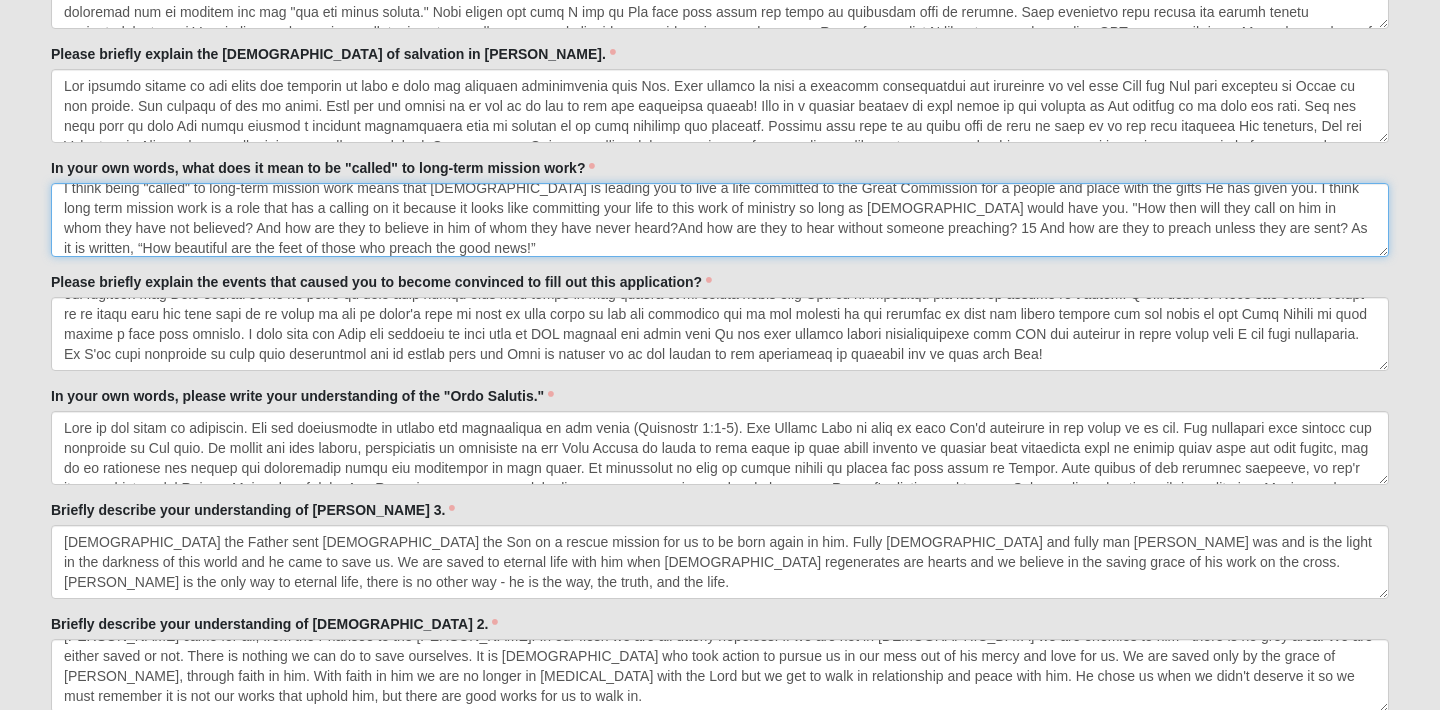 click on "I think being "called" to long-term mission work means that God is leading you to live a life committed to the Great Commission for a people and place with the gifts He has given you. I think long term mission work is a role that has a calling on it because it looks like committing your life to this work of ministry so long as God would have you. "How then will they call on him in whom they have not believed? And how are they to believe in him of whom they have never heard?And how are they to hear without someone preaching? 15 And how are they to preach unless they are sent? As it is written, “How beautiful are the feet of those who preach the good news!”" at bounding box center (720, 220) 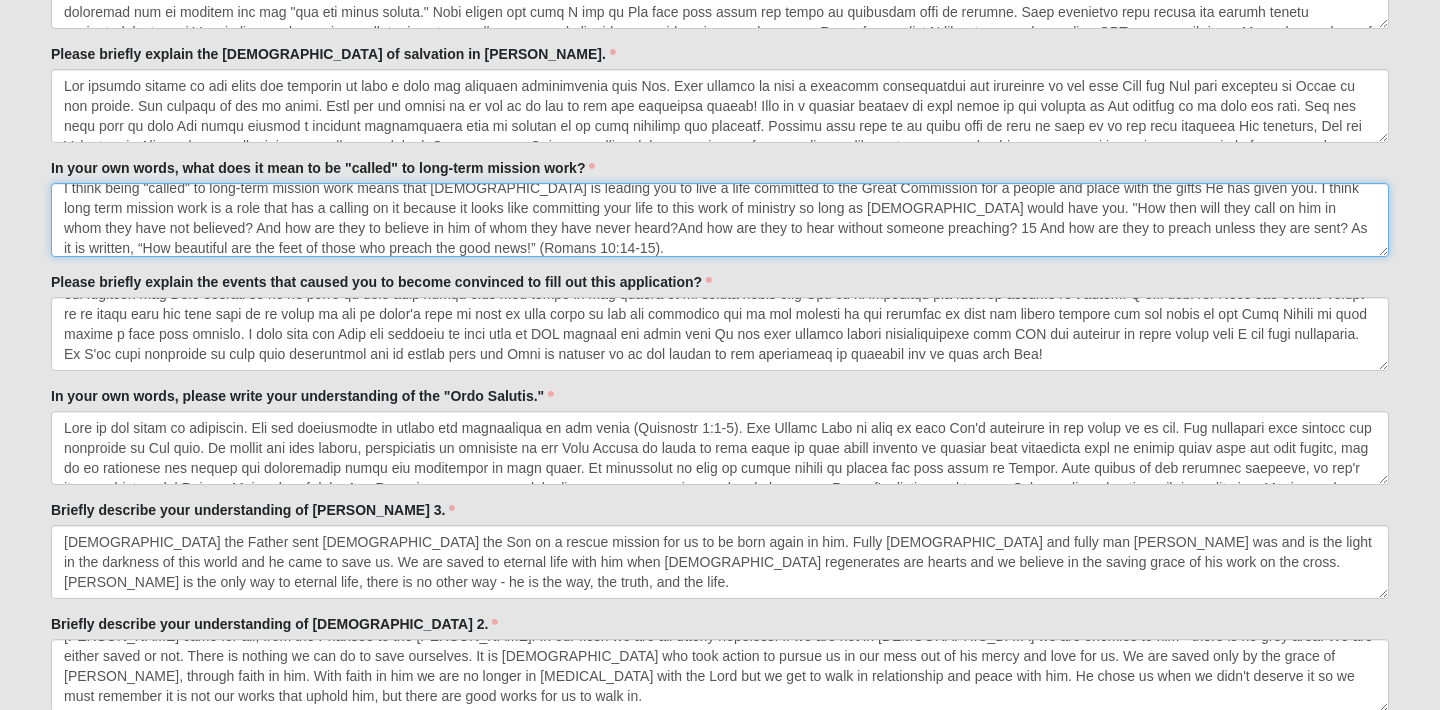 click on "I think being "called" to long-term mission work means that God is leading you to live a life committed to the Great Commission for a people and place with the gifts He has given you. I think long term mission work is a role that has a calling on it because it looks like committing your life to this work of ministry so long as God would have you. "How then will they call on him in whom they have not believed? And how are they to believe in him of whom they have never heard?And how are they to hear without someone preaching? 15 And how are they to preach unless they are sent? As it is written, “How beautiful are the feet of those who preach the good news!” (Romans 10:14-15)." at bounding box center (720, 220) 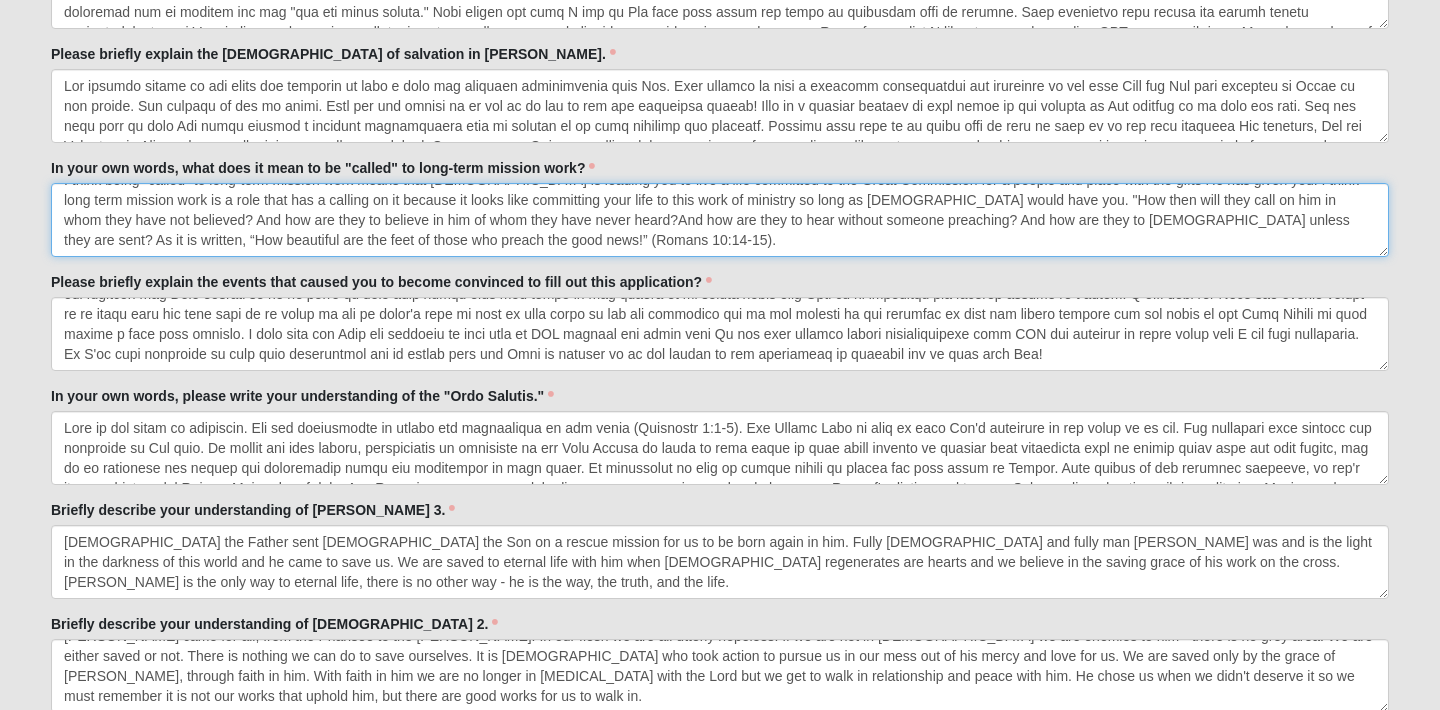 scroll, scrollTop: 18, scrollLeft: 0, axis: vertical 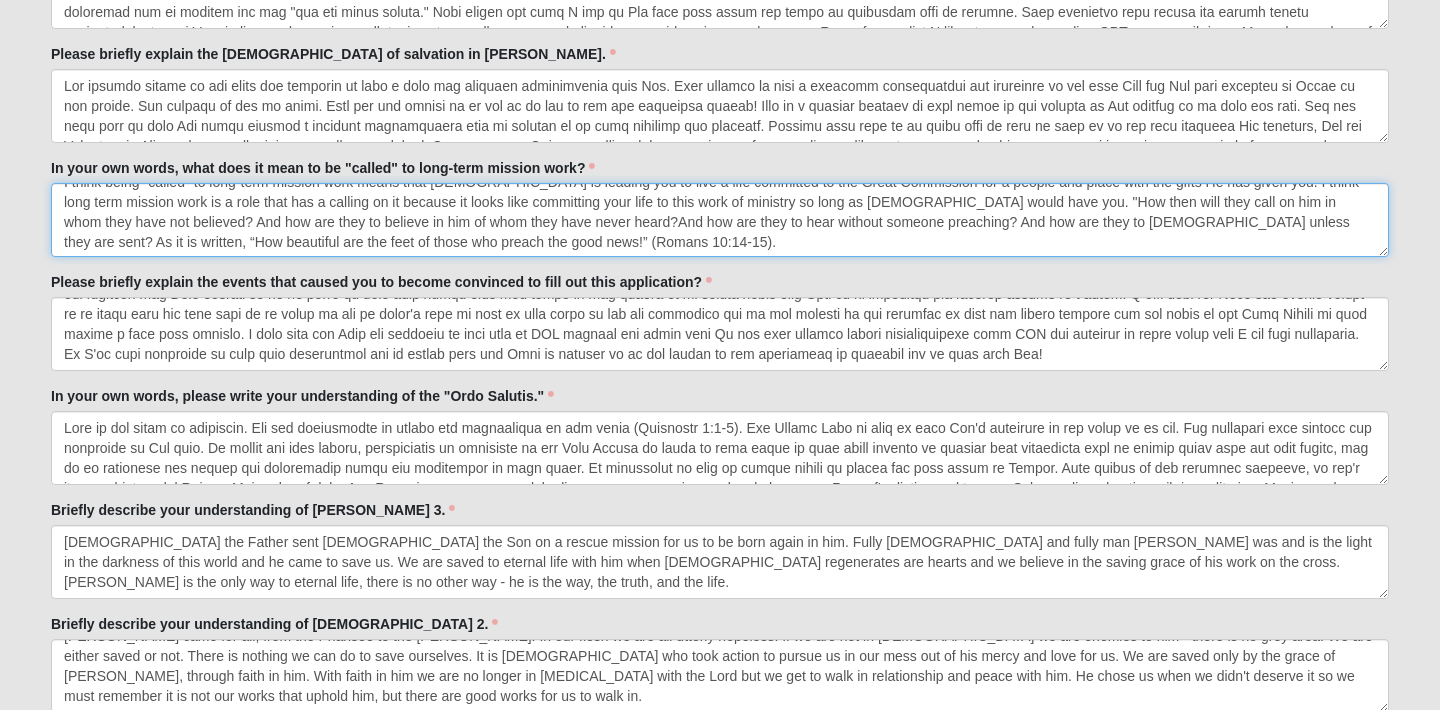click on "I think being "called" to long-term mission work means that God is leading you to live a life committed to the Great Commission for a people and place with the gifts He has given you. I think long term mission work is a role that has a calling on it because it looks like committing your life to this work of ministry so long as God would have you. "How then will they call on him in whom they have not believed? And how are they to believe in him of whom they have never heard?And how are they to hear without someone preaching? And how are they to preach unless they are sent? As it is written, “How beautiful are the feet of those who preach the good news!” (Romans 10:14-15)." at bounding box center [720, 220] 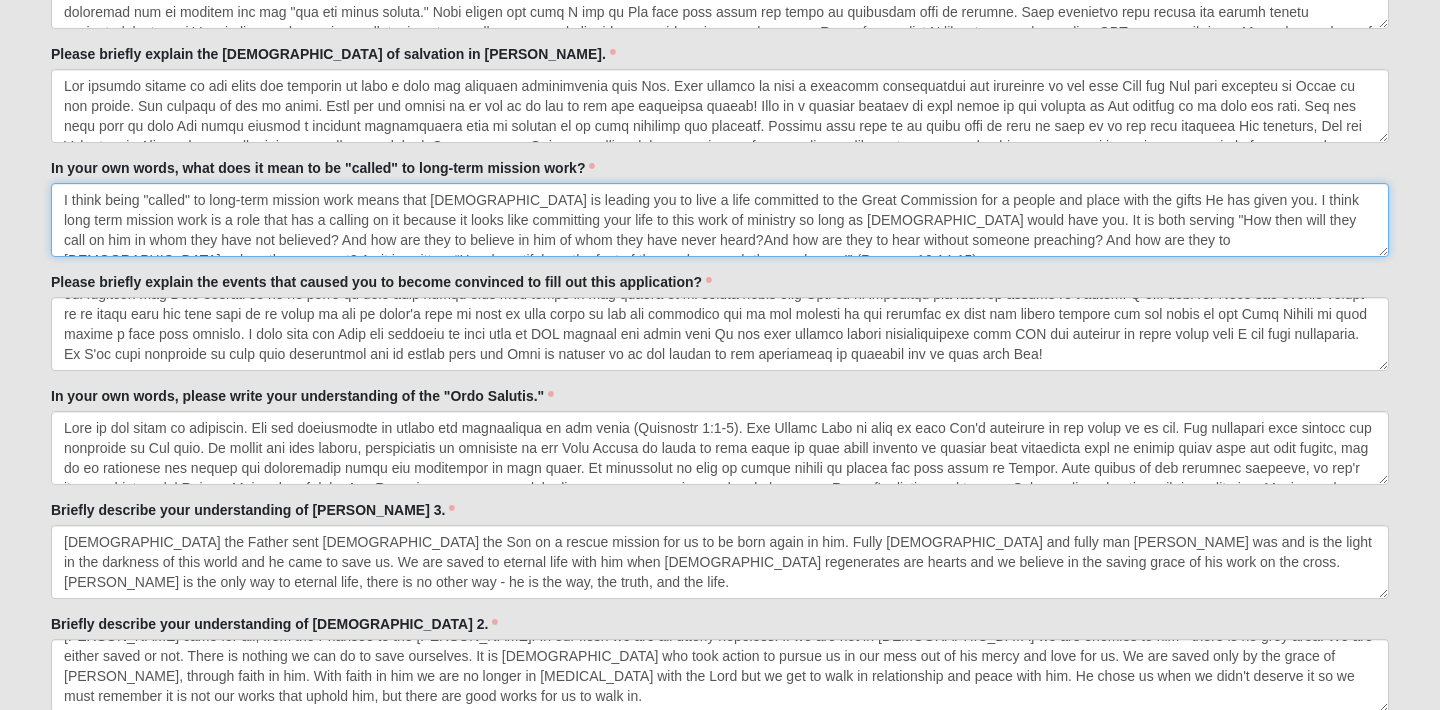 scroll, scrollTop: 2, scrollLeft: 0, axis: vertical 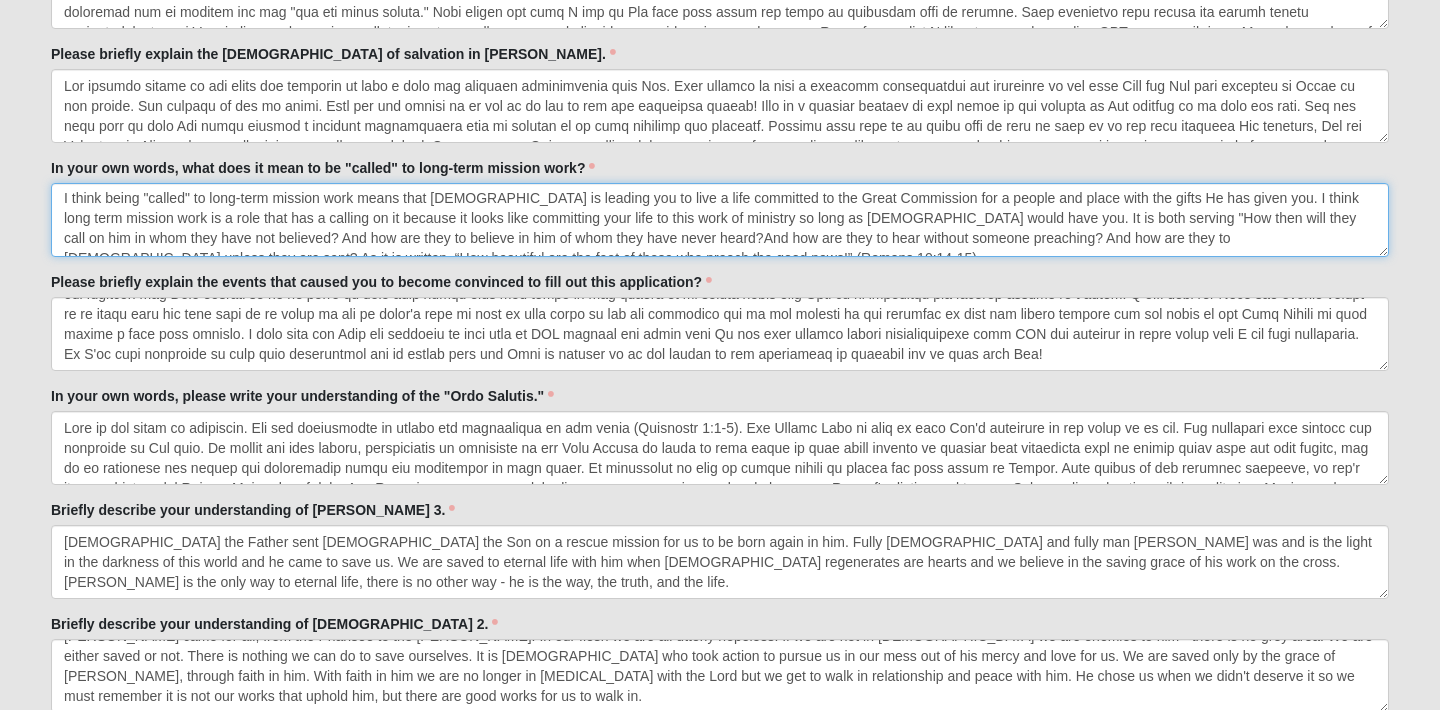 click on "I think being "called" to long-term mission work means that God is leading you to live a life committed to the Great Commission for a people and place with the gifts He has given you. I think long term mission work is a role that has a calling on it because it looks like committing your life to this work of ministry so long as God would have you. It is both serving "How then will they call on him in whom they have not believed? And how are they to believe in him of whom they have never heard?And how are they to hear without someone preaching? And how are they to preach unless they are sent? As it is written, “How beautiful are the feet of those who preach the good news!” (Romans 10:14-15)." at bounding box center (720, 220) 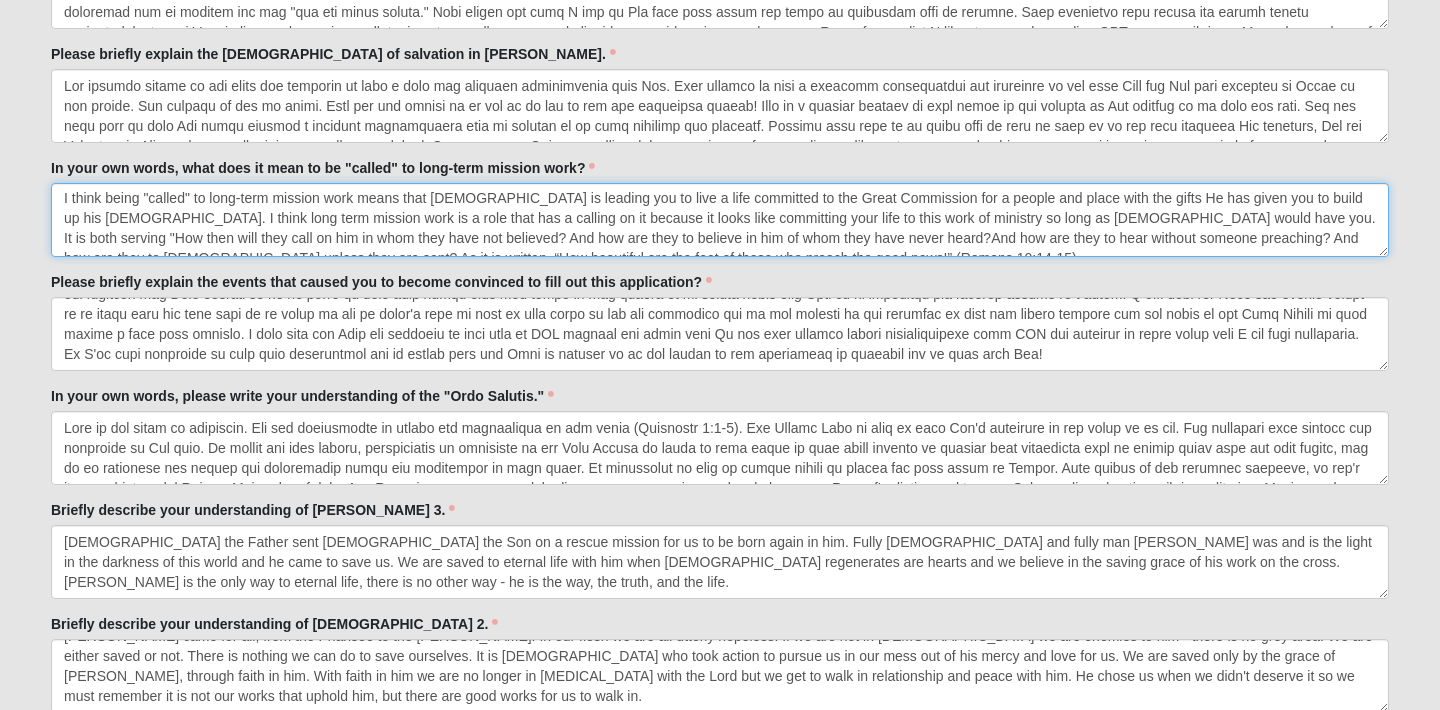 drag, startPoint x: 850, startPoint y: 199, endPoint x: 738, endPoint y: 199, distance: 112 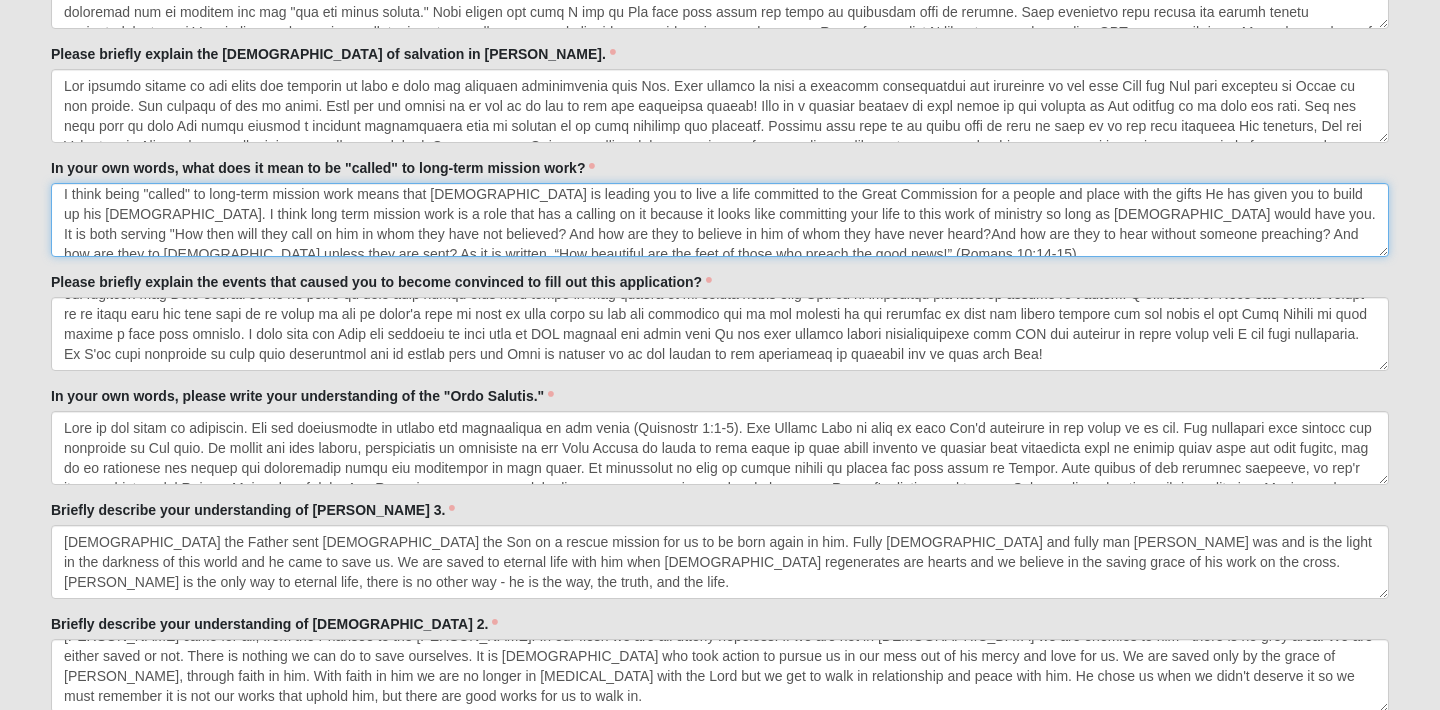 scroll, scrollTop: 0, scrollLeft: 0, axis: both 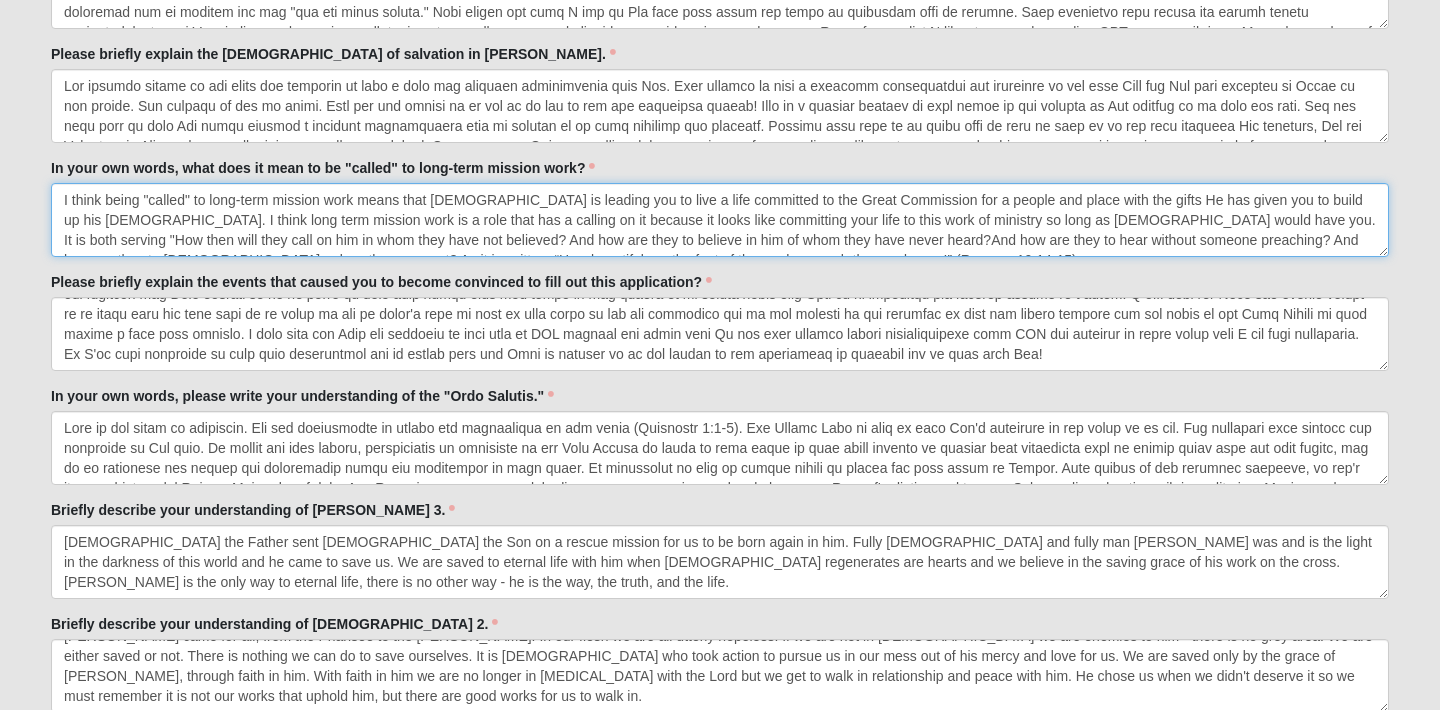 drag, startPoint x: 1109, startPoint y: 220, endPoint x: 1003, endPoint y: 222, distance: 106.01887 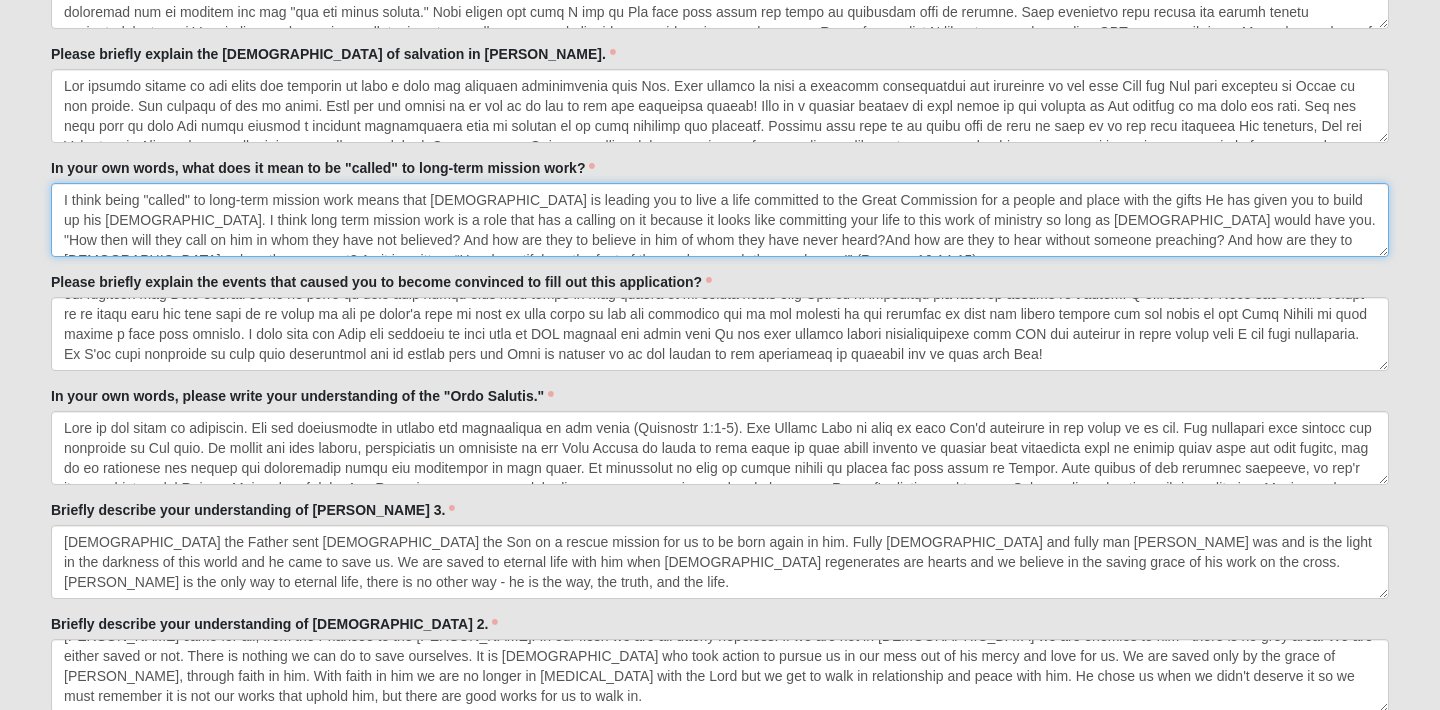 click on "I think being "called" to long-term mission work means that God is leading you to live a life committed to the Great Commission for a people and place with the gifts He has given you to build up his Church. I think long term mission work is a role that has a calling on it because it looks like committing your life to this work of ministry so long as God would have you. "How then will they call on him in whom they have not believed? And how are they to believe in him of whom they have never heard?And how are they to hear without someone preaching? And how are they to preach unless they are sent? As it is written, “How beautiful are the feet of those who preach the good news!” (Romans 10:14-15)." at bounding box center [720, 220] 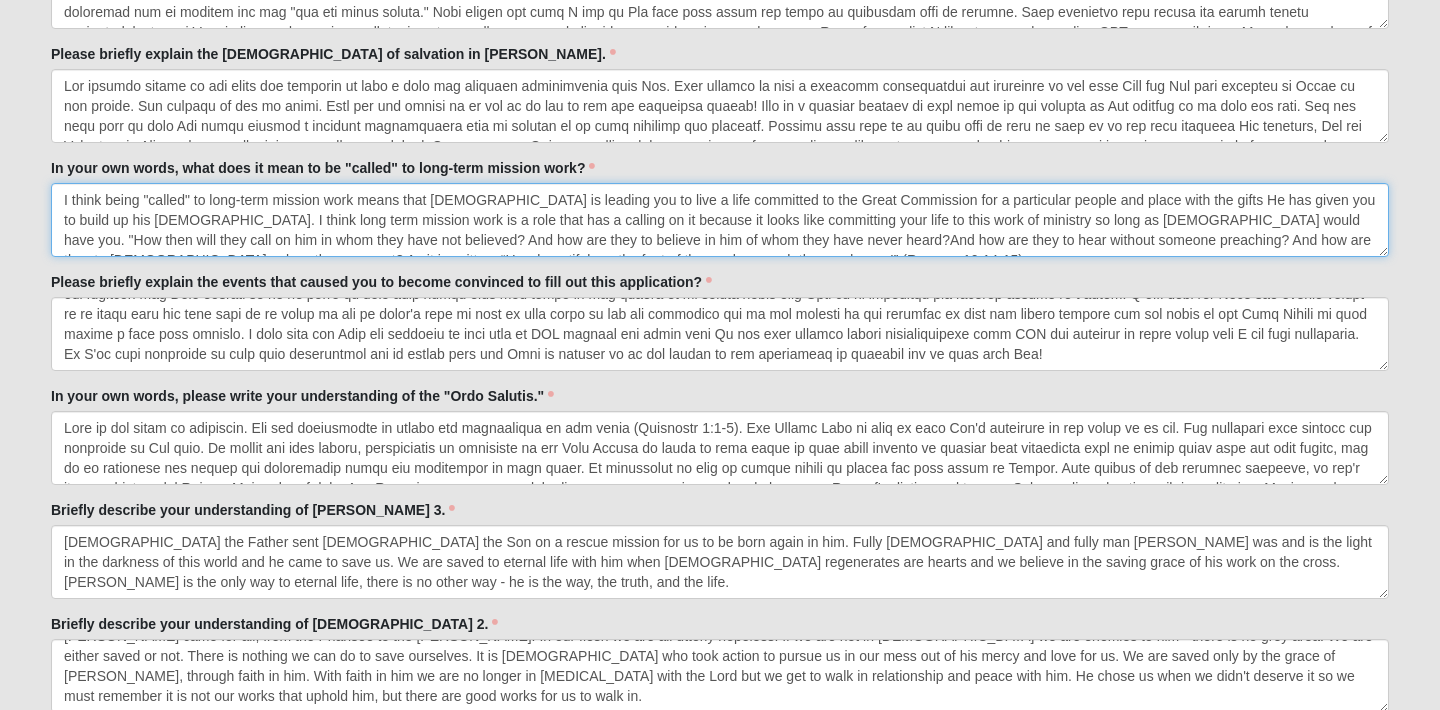 scroll, scrollTop: 20, scrollLeft: 0, axis: vertical 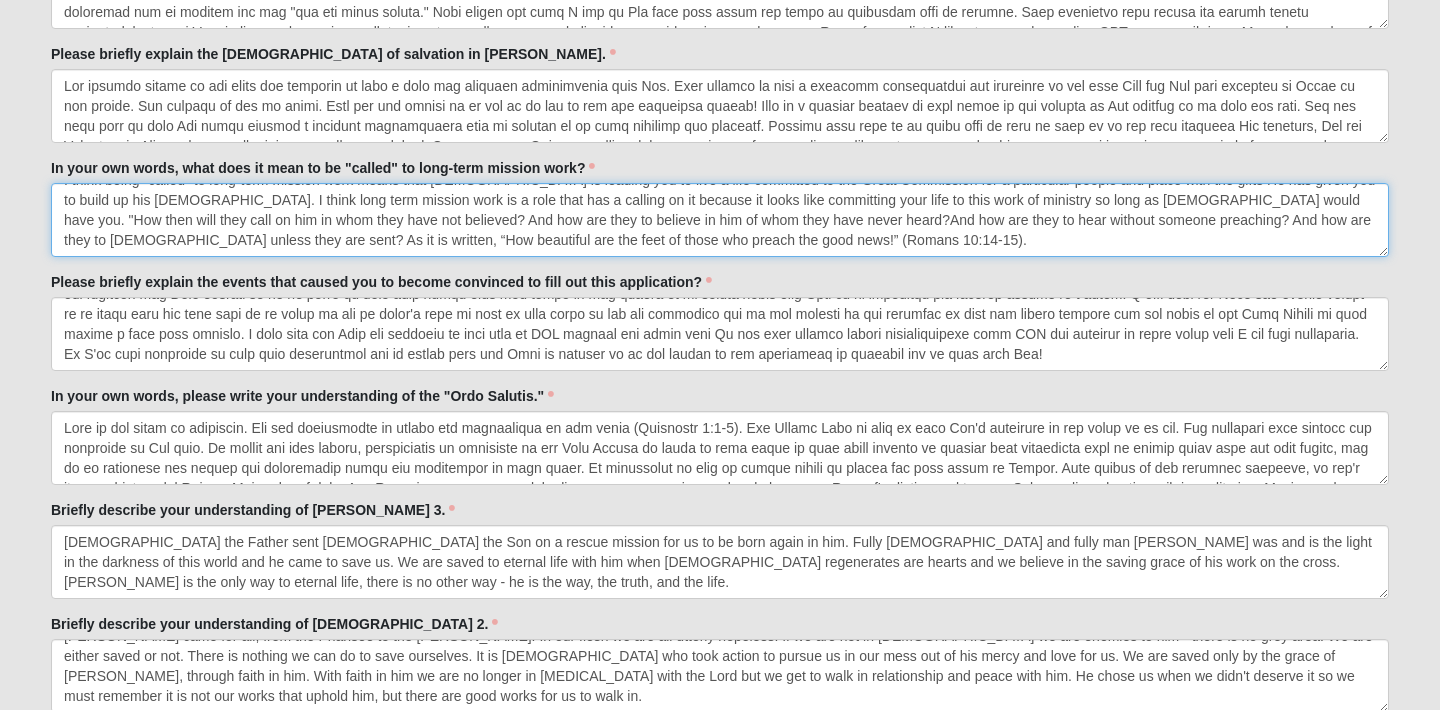 drag, startPoint x: 63, startPoint y: 200, endPoint x: 153, endPoint y: 290, distance: 127.27922 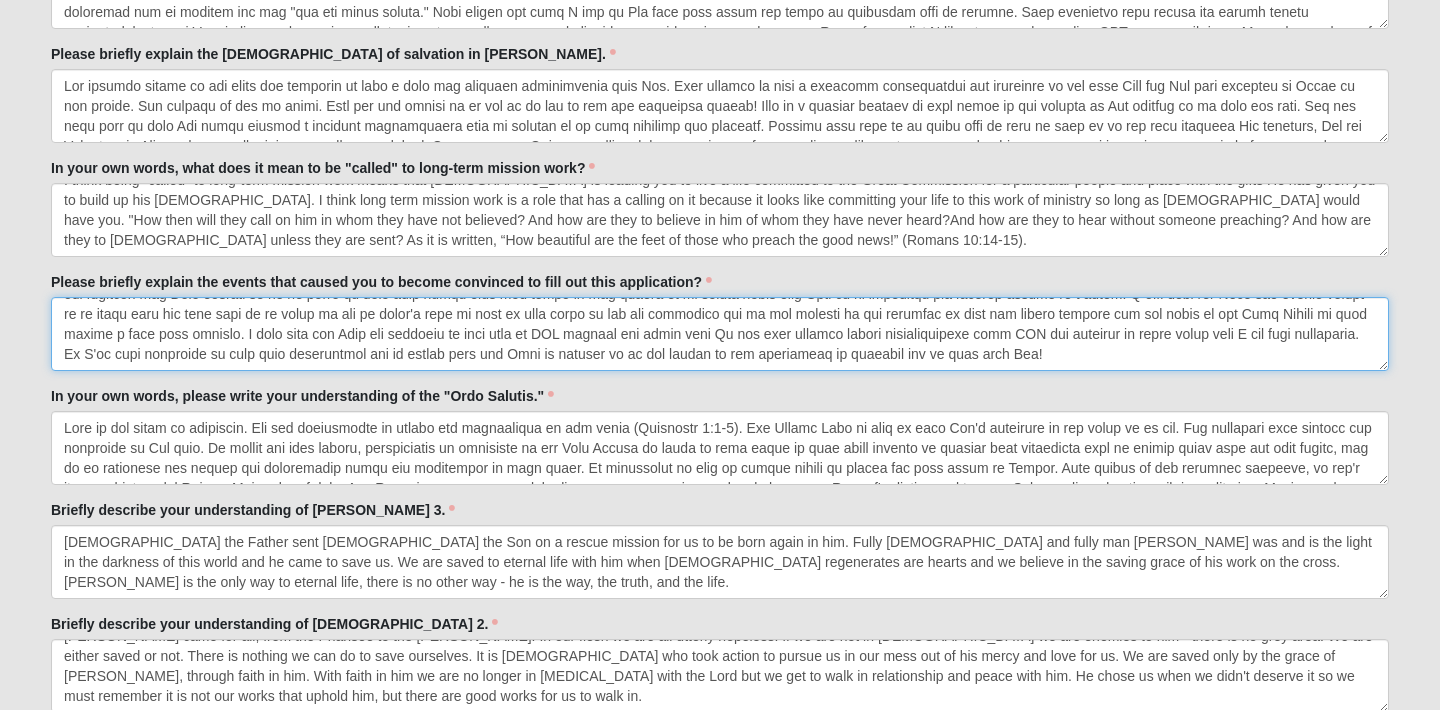 click on "Please briefly explain the events that caused you to become convinced to fill out this application?" at bounding box center [720, 334] 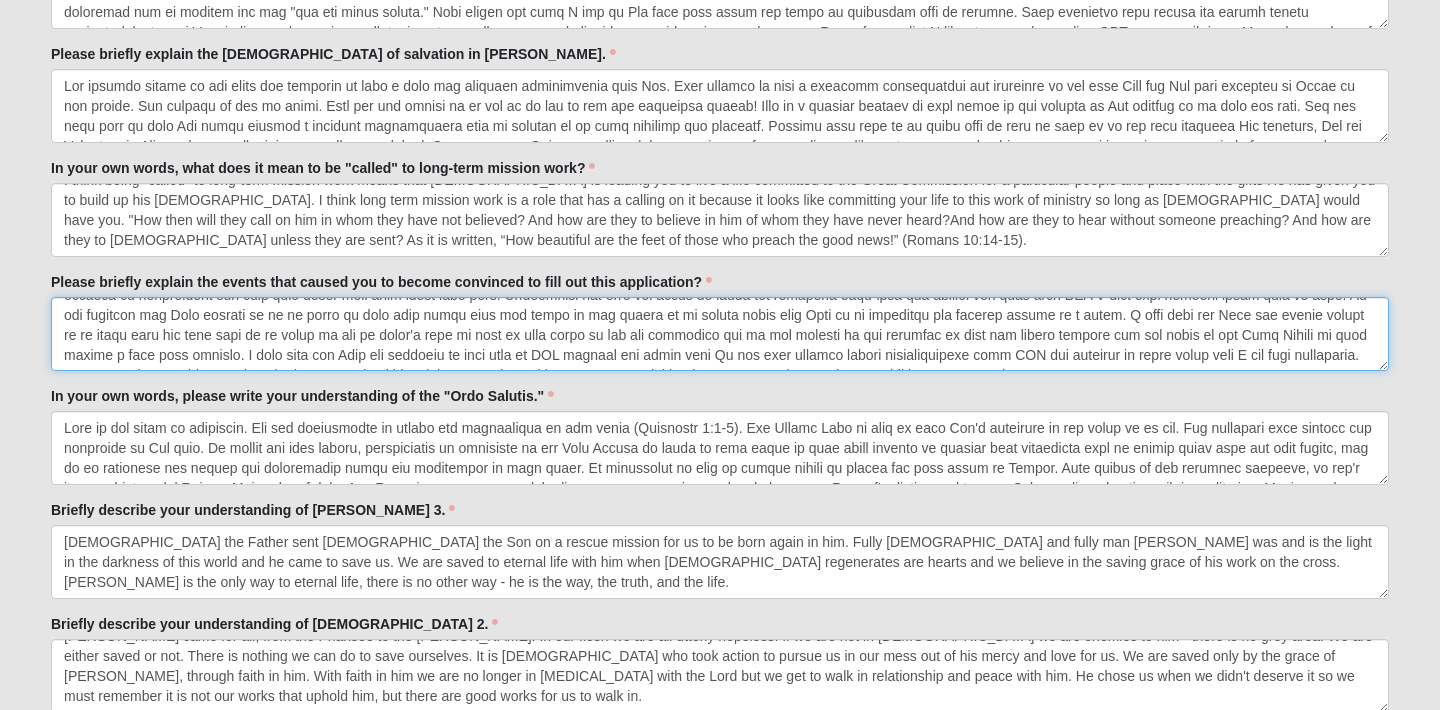 scroll, scrollTop: 47, scrollLeft: 0, axis: vertical 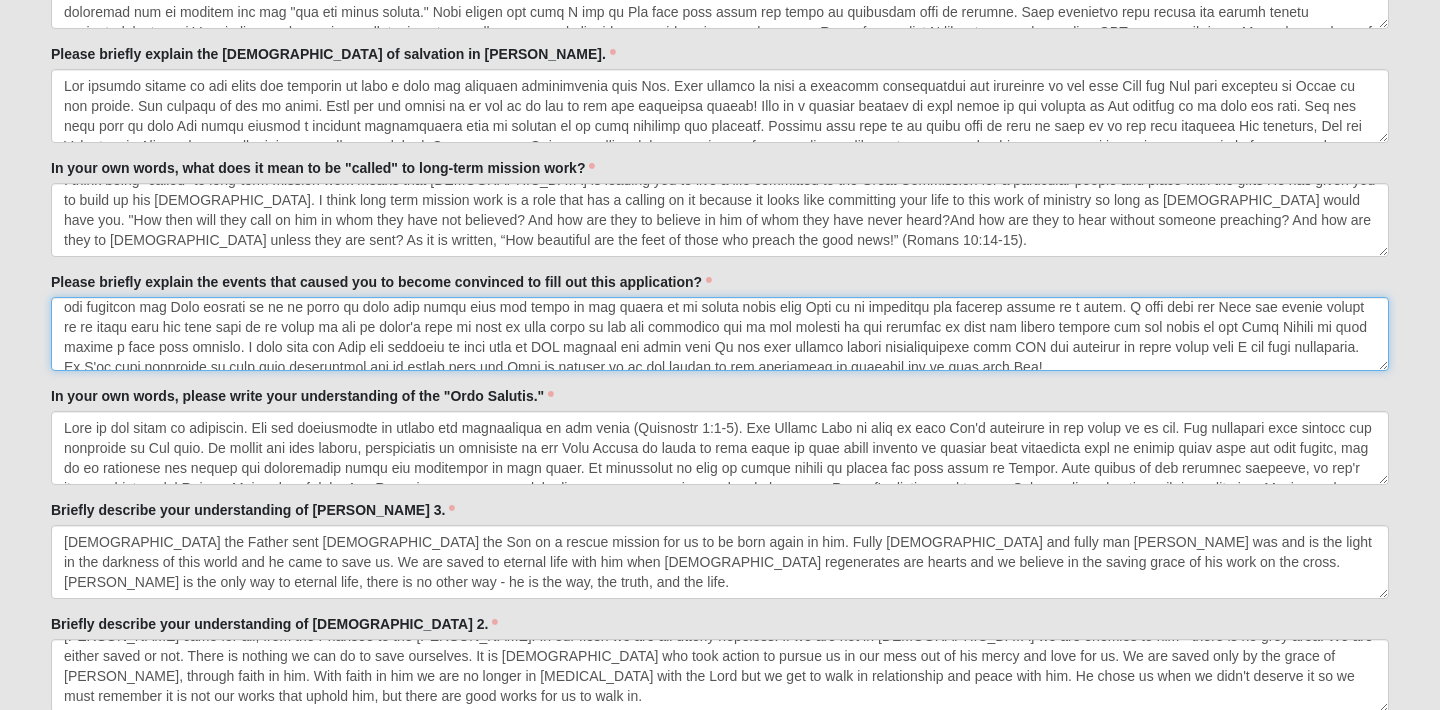 drag, startPoint x: 714, startPoint y: 309, endPoint x: 646, endPoint y: 309, distance: 68 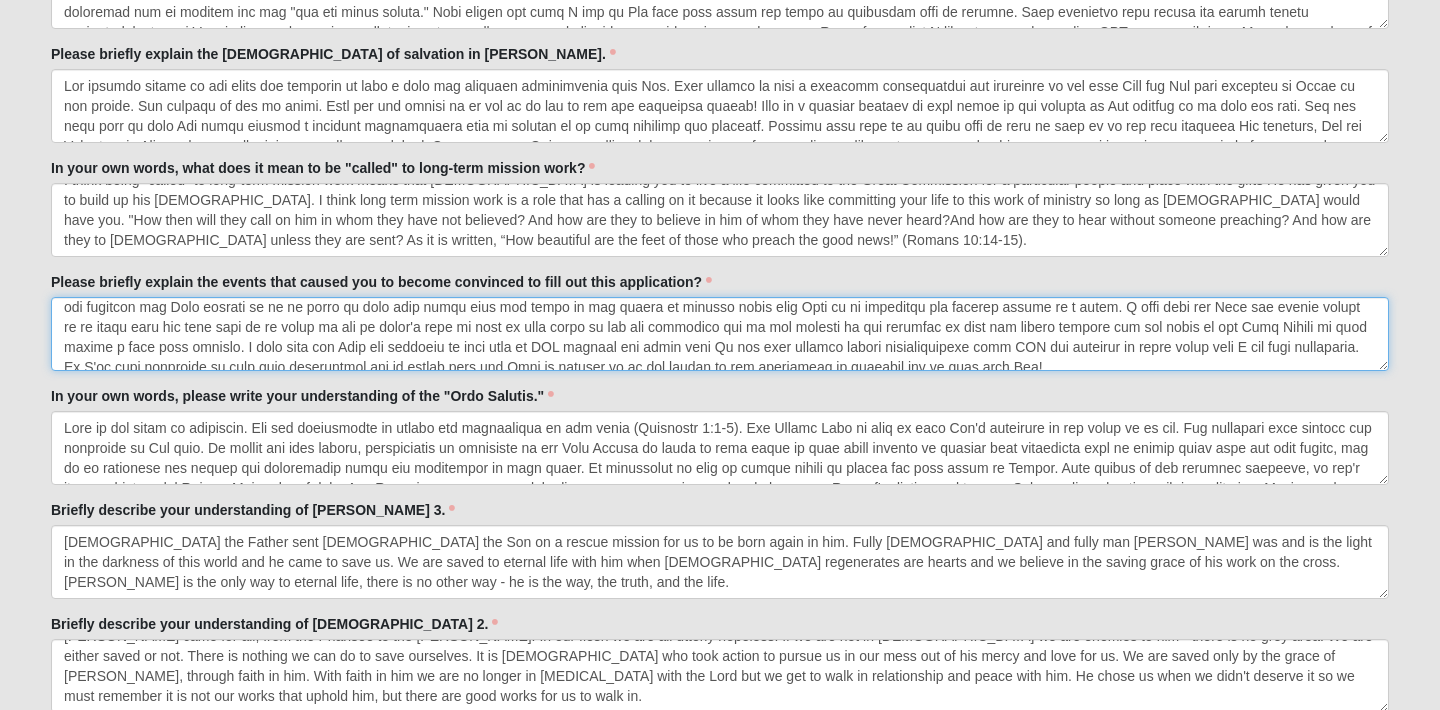 click on "Please briefly explain the events that caused you to become convinced to fill out this application?" at bounding box center [720, 334] 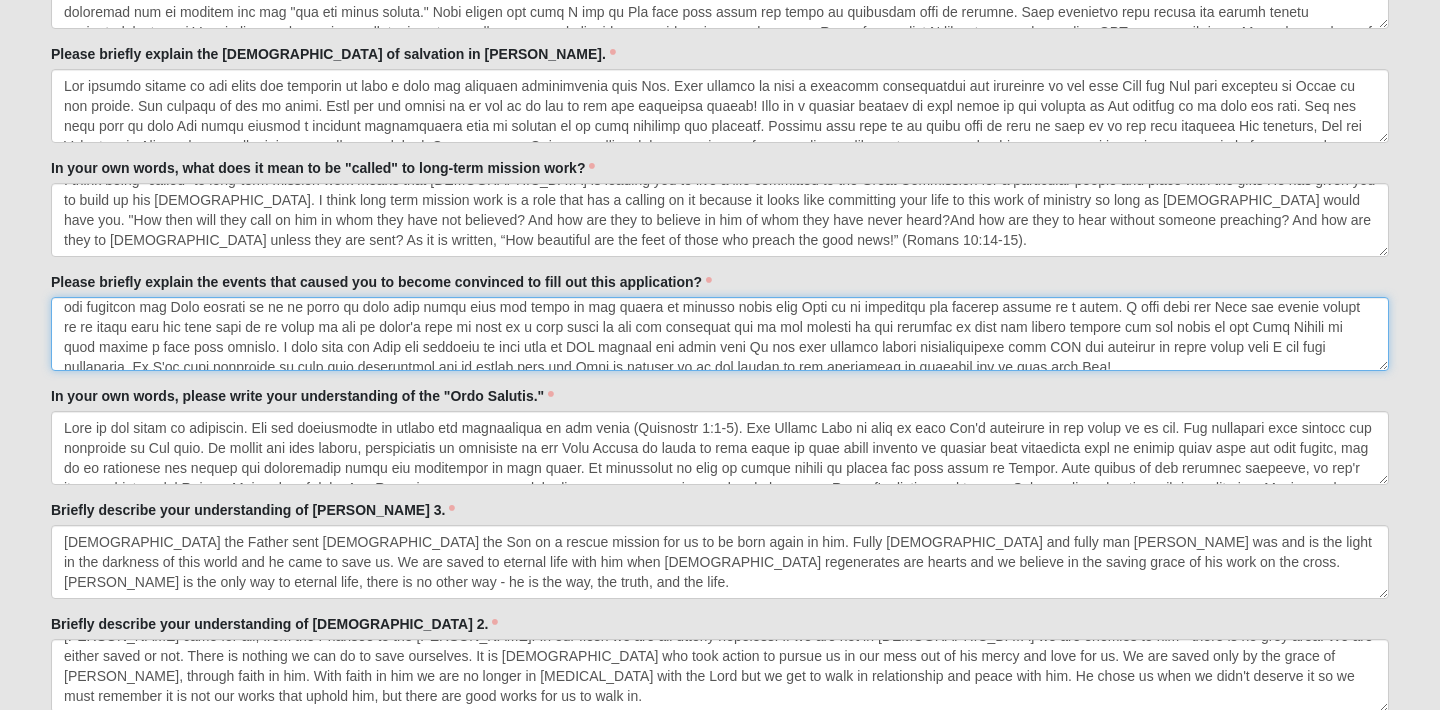scroll, scrollTop: 60, scrollLeft: 0, axis: vertical 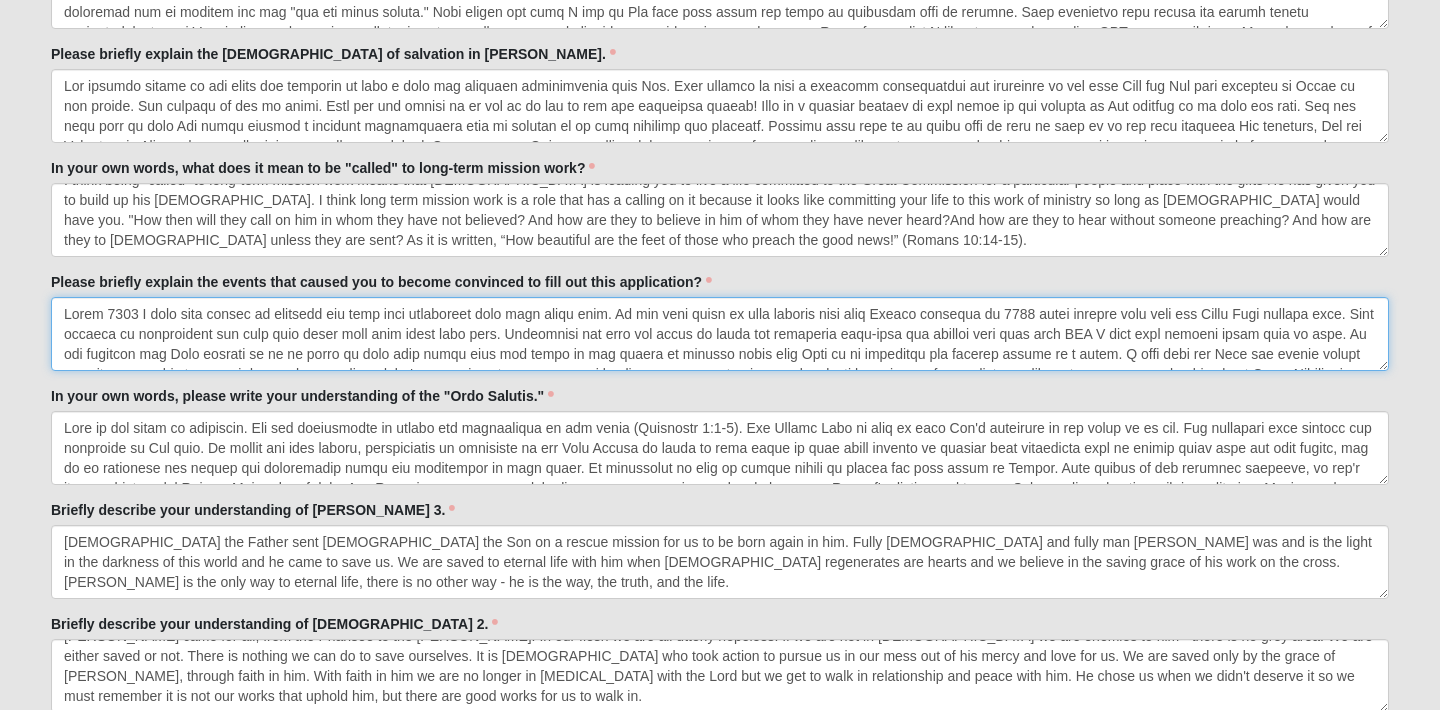 drag, startPoint x: 924, startPoint y: 356, endPoint x: 48, endPoint y: 271, distance: 880.1142 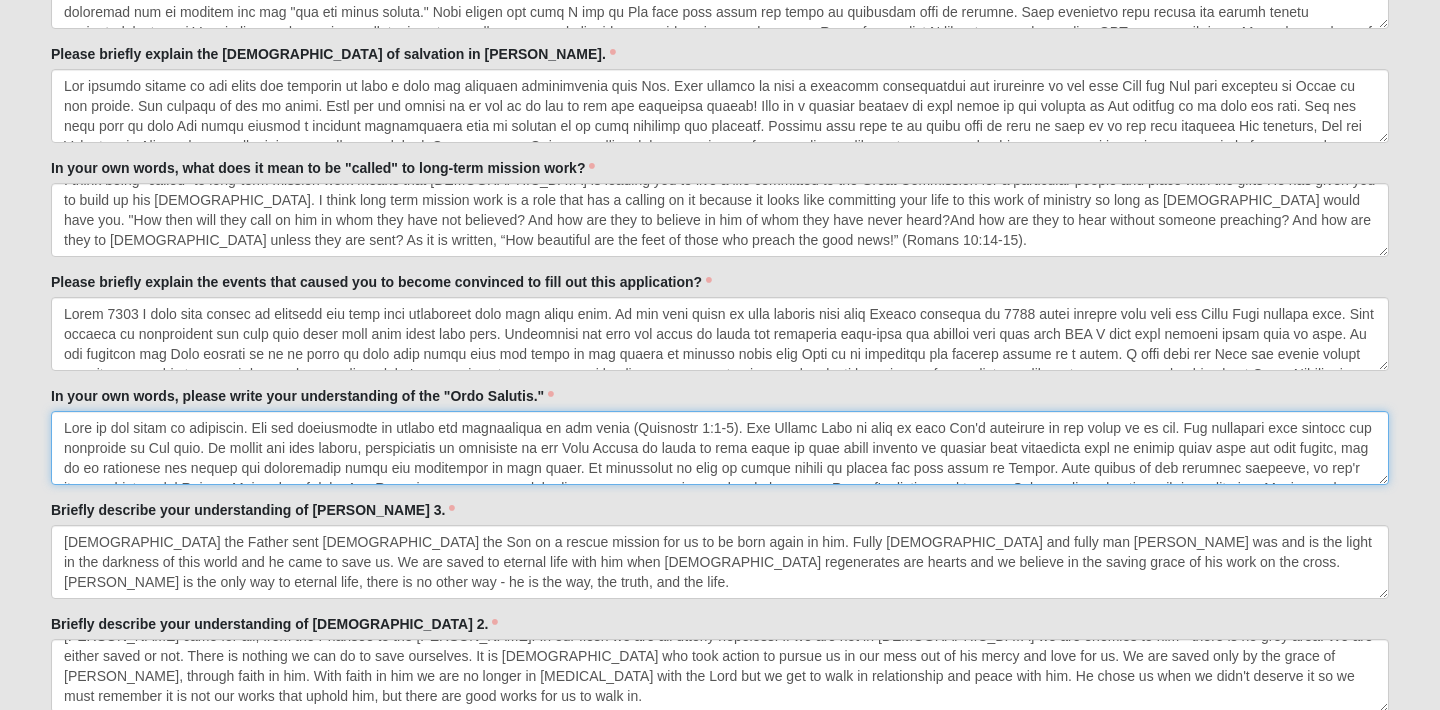 click on "In your own words, please write your understanding of the "Ordo Salutis."" at bounding box center [720, 448] 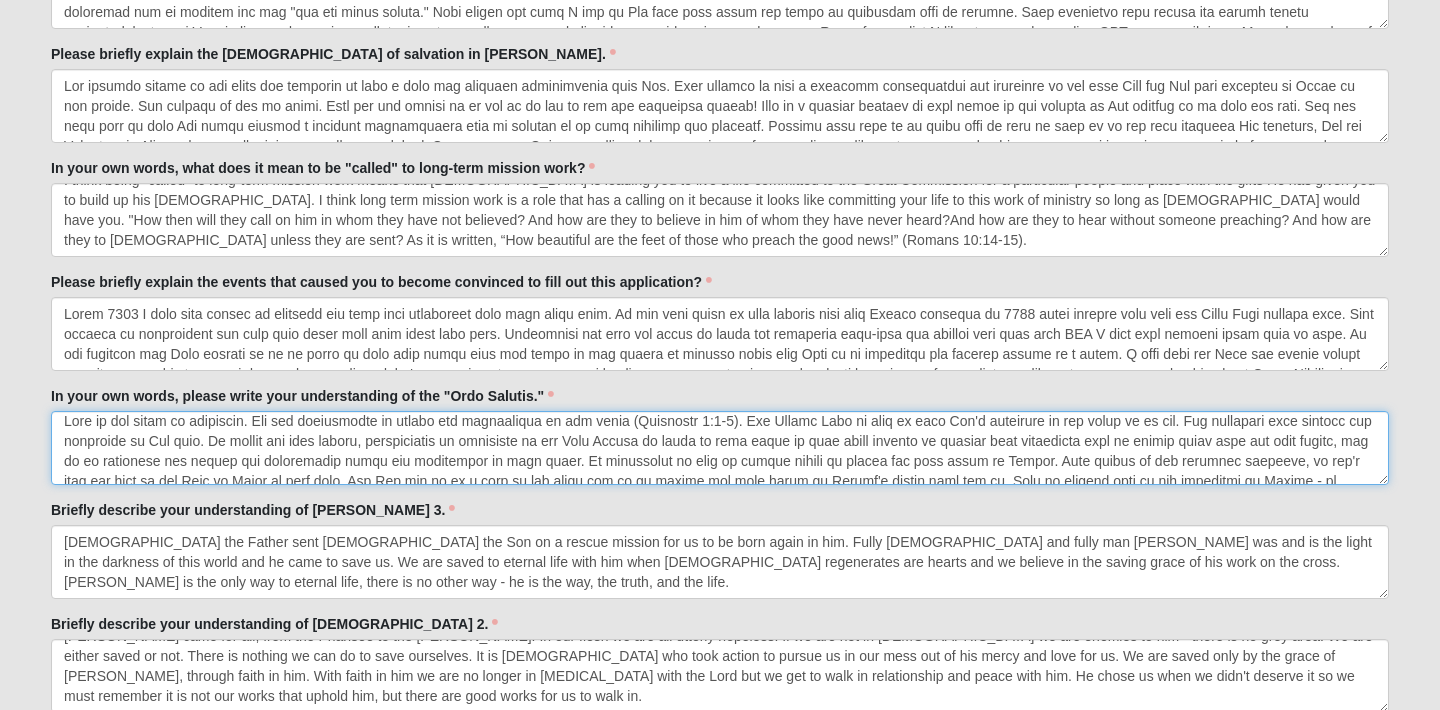 scroll, scrollTop: 0, scrollLeft: 0, axis: both 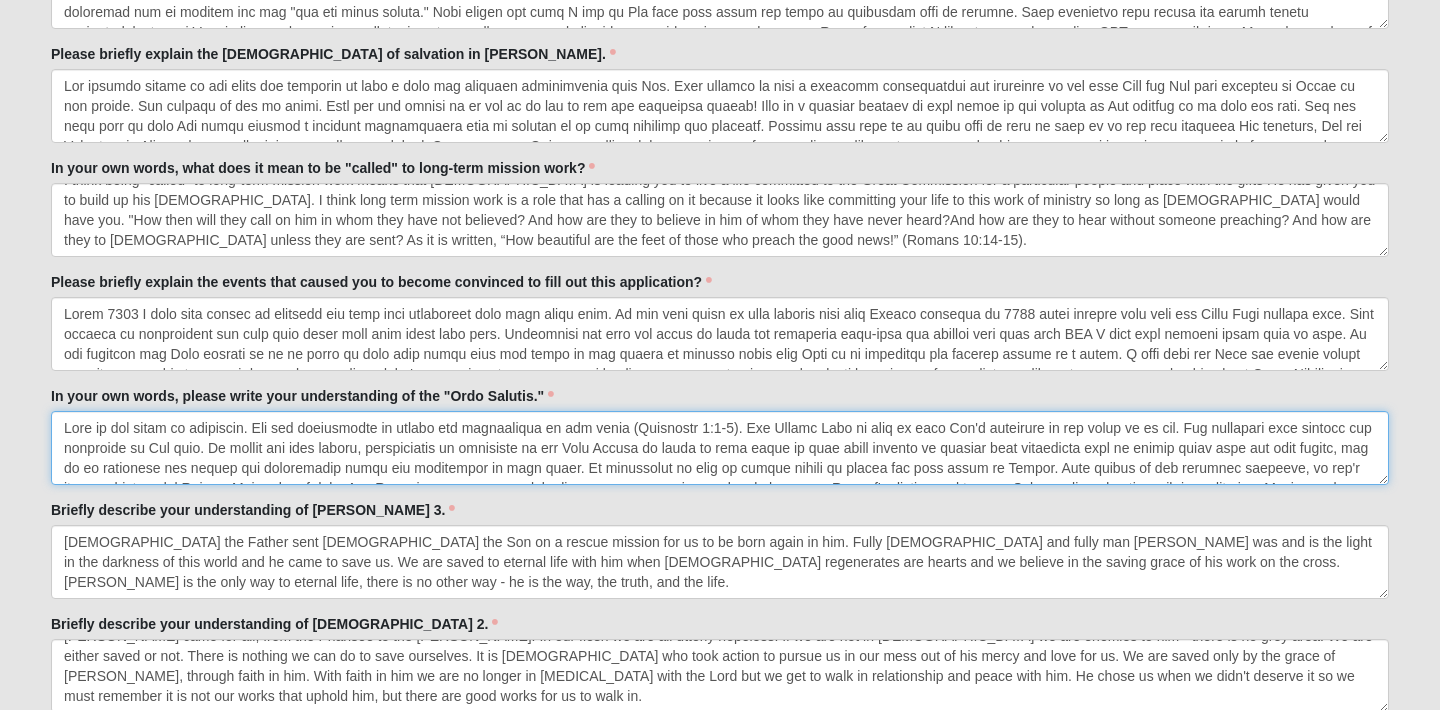 click on "In your own words, please write your understanding of the "Ordo Salutis."" at bounding box center (720, 448) 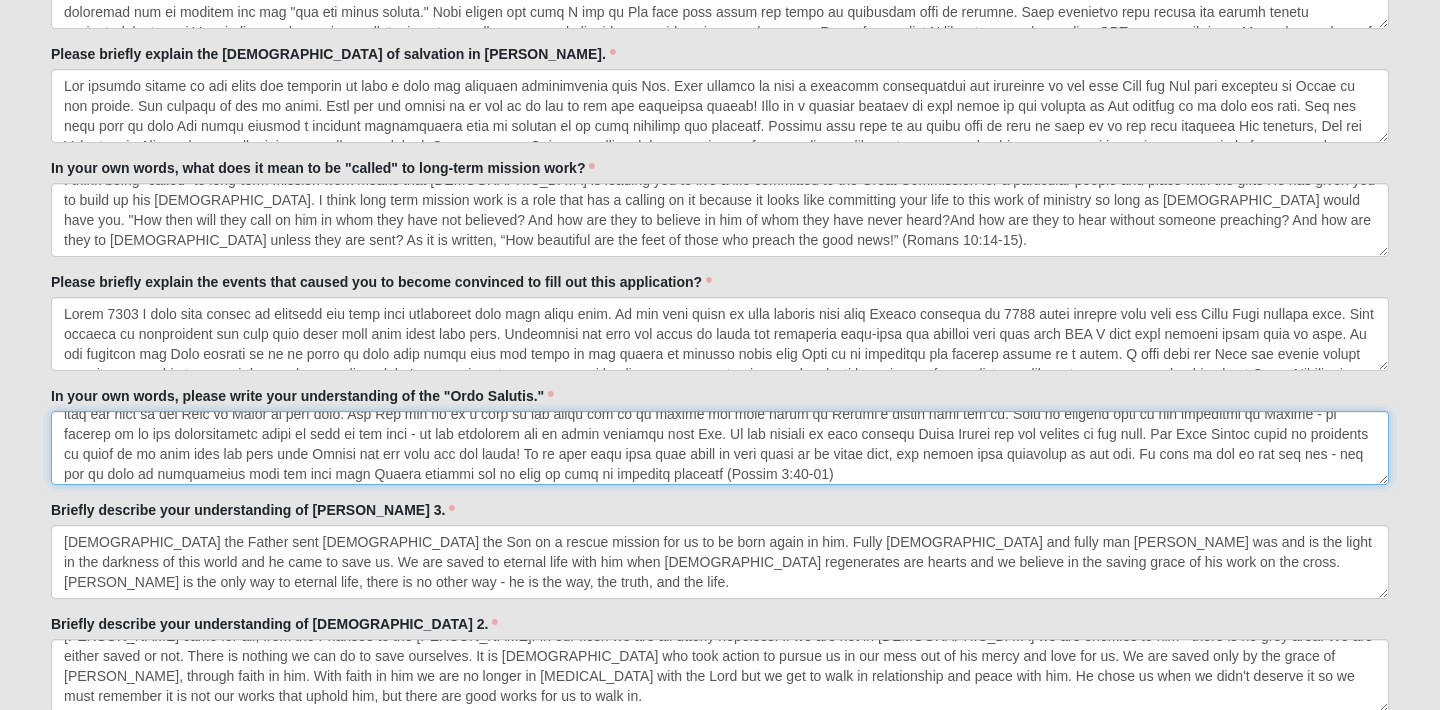 scroll, scrollTop: 80, scrollLeft: 0, axis: vertical 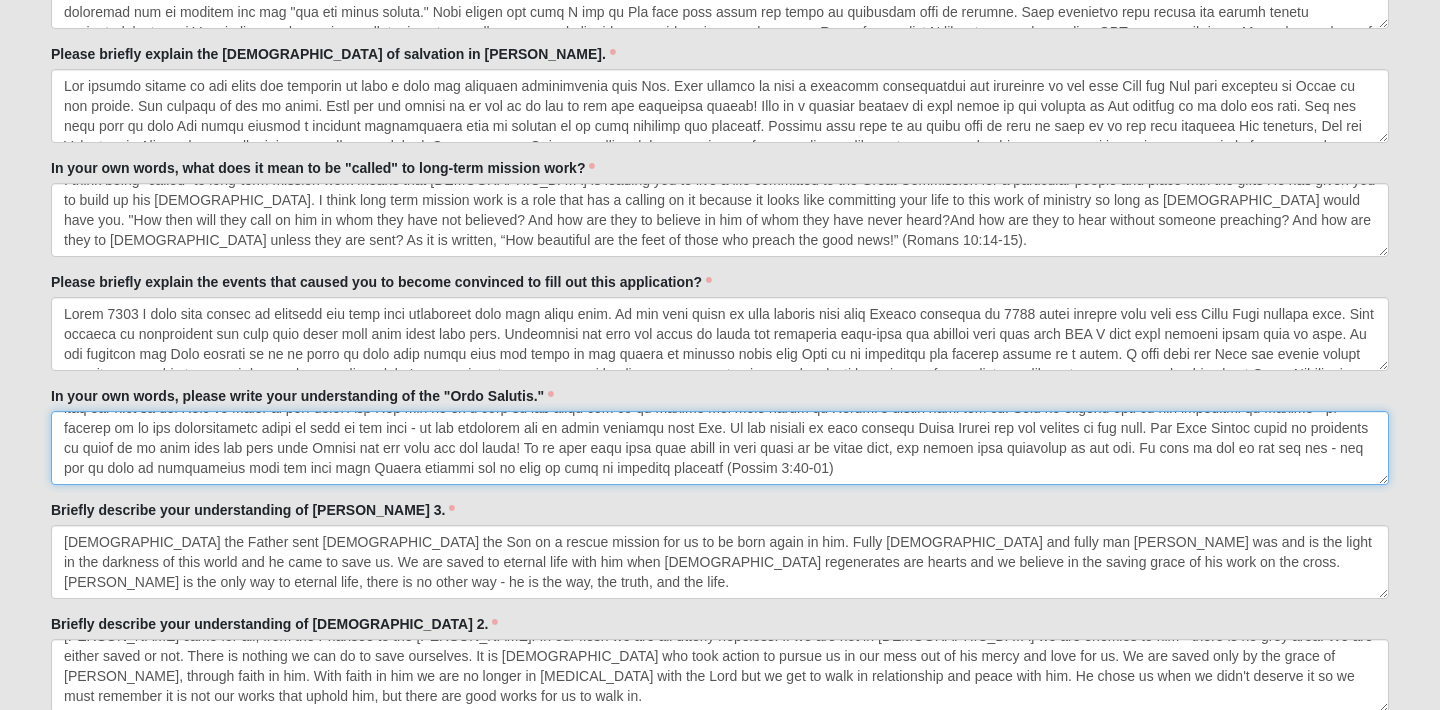 click on "In your own words, please write your understanding of the "Ordo Salutis."" at bounding box center [720, 448] 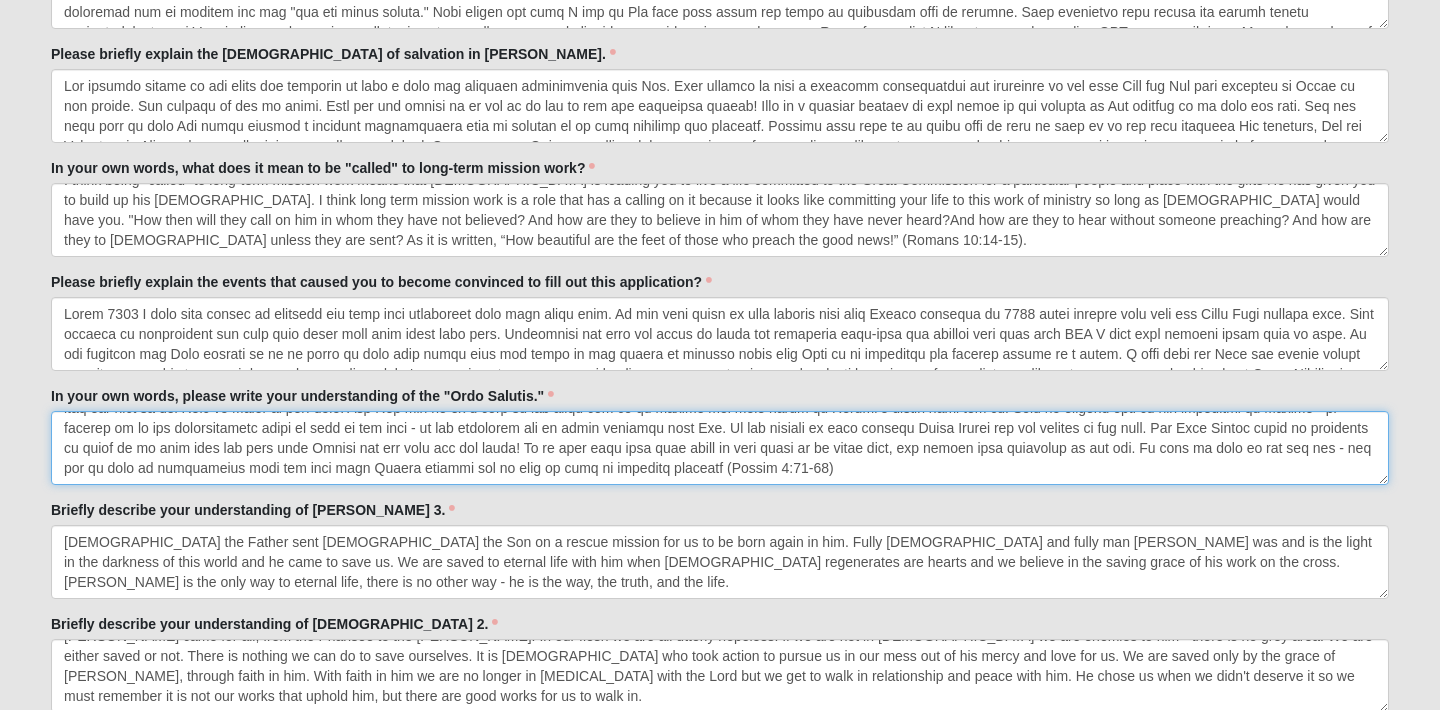 scroll, scrollTop: 0, scrollLeft: 0, axis: both 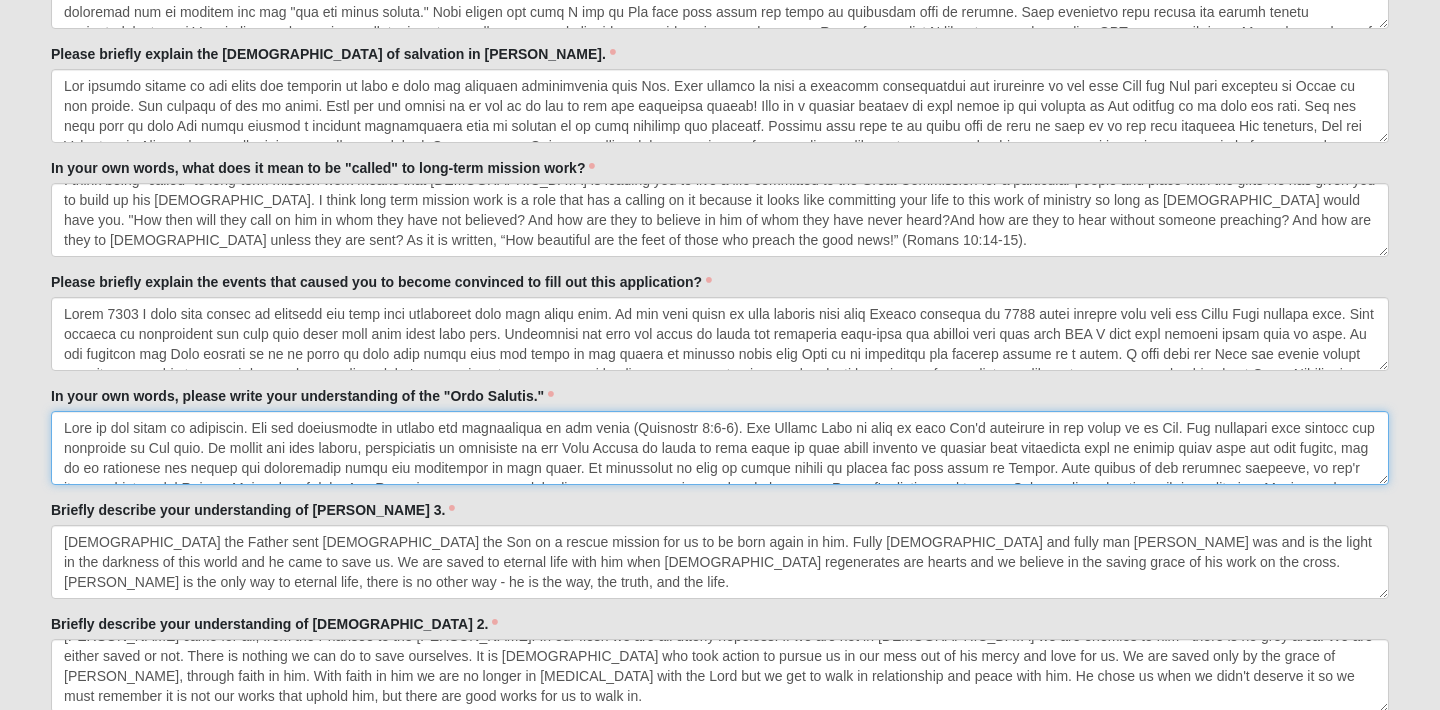 drag, startPoint x: 731, startPoint y: 472, endPoint x: 0, endPoint y: 394, distance: 735.14966 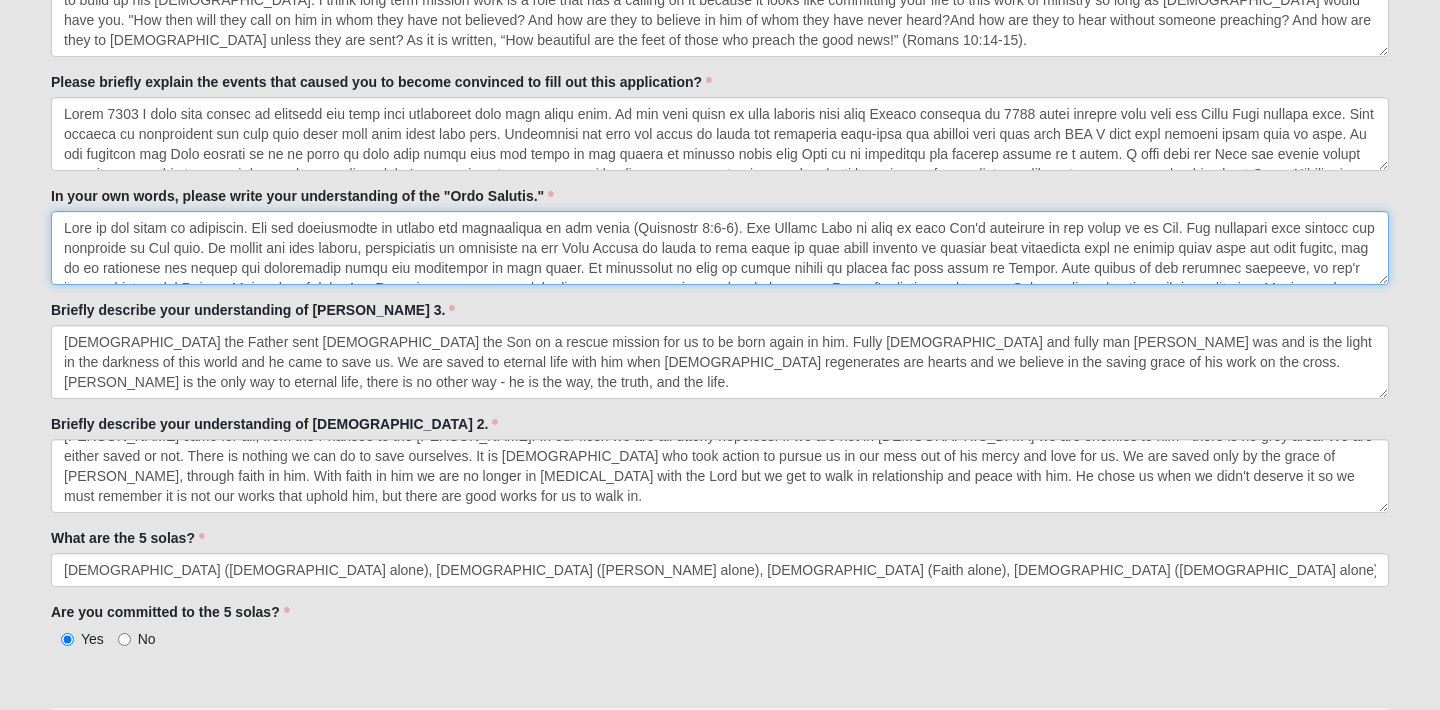 scroll, scrollTop: 972, scrollLeft: 0, axis: vertical 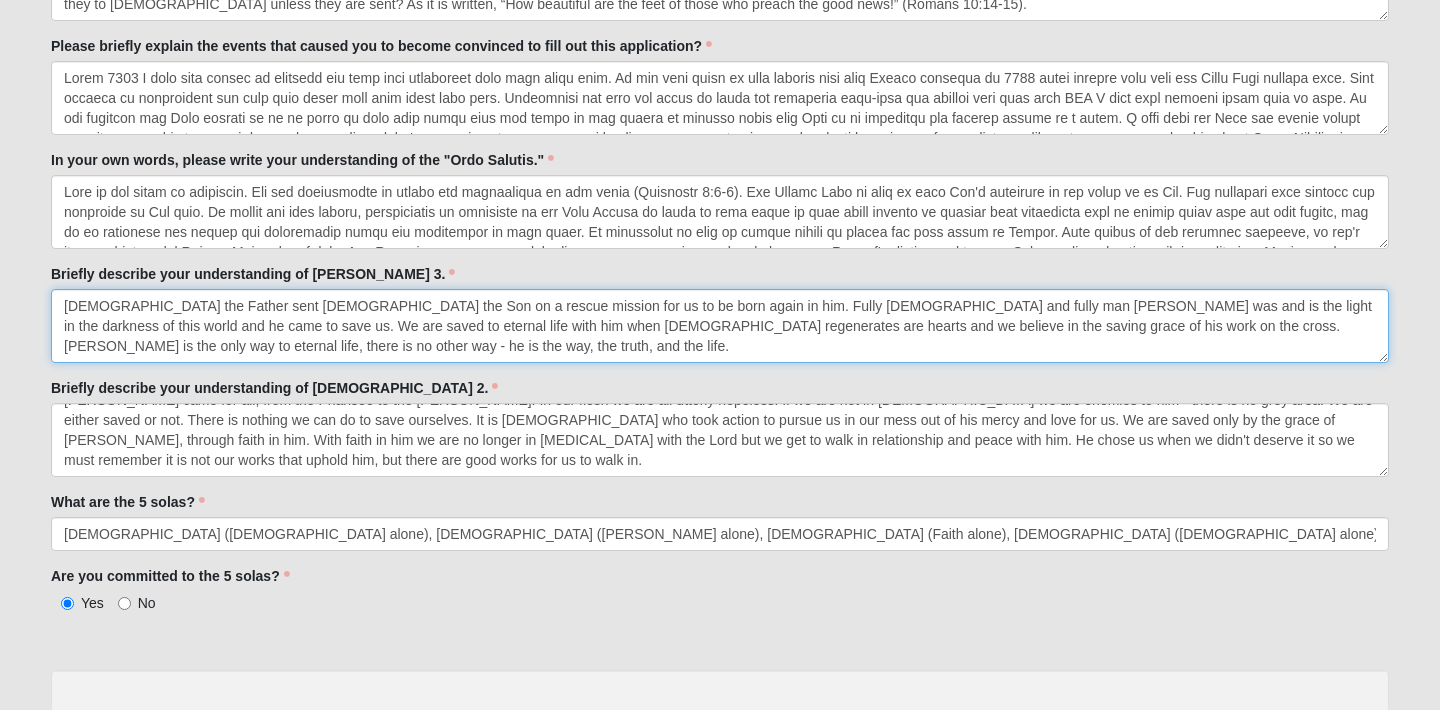 click on "God the Father sent God the Son on a rescue mission for us to be born again in him. Fully God and fully man Jesus was and is the light in the darkness of this world and he came to save us. We are saved to eternal life with him when God regenerates are hearts and we believe in the saving grace of his work on the cross. Jesus is the only way to eternal life, there is no other way - he is the way, the truth, and the life." at bounding box center [720, 326] 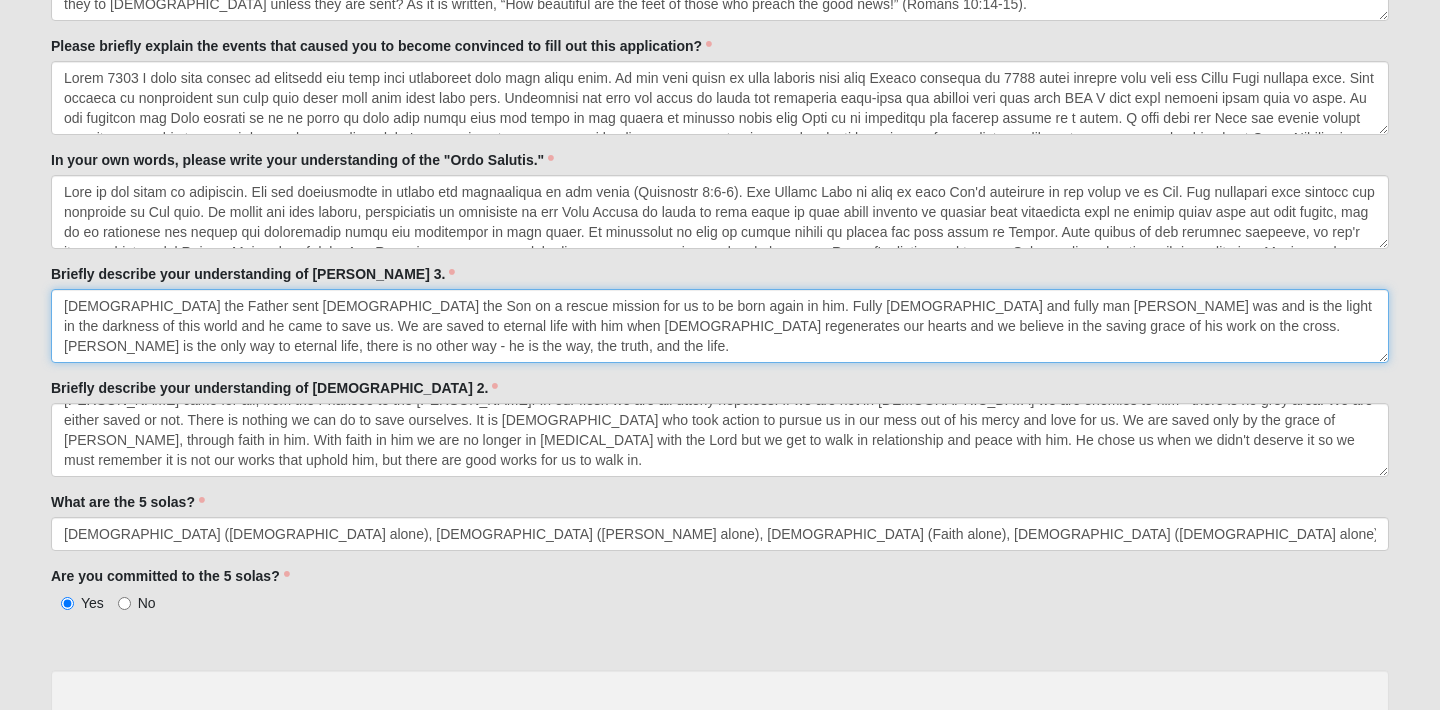 scroll, scrollTop: 0, scrollLeft: 0, axis: both 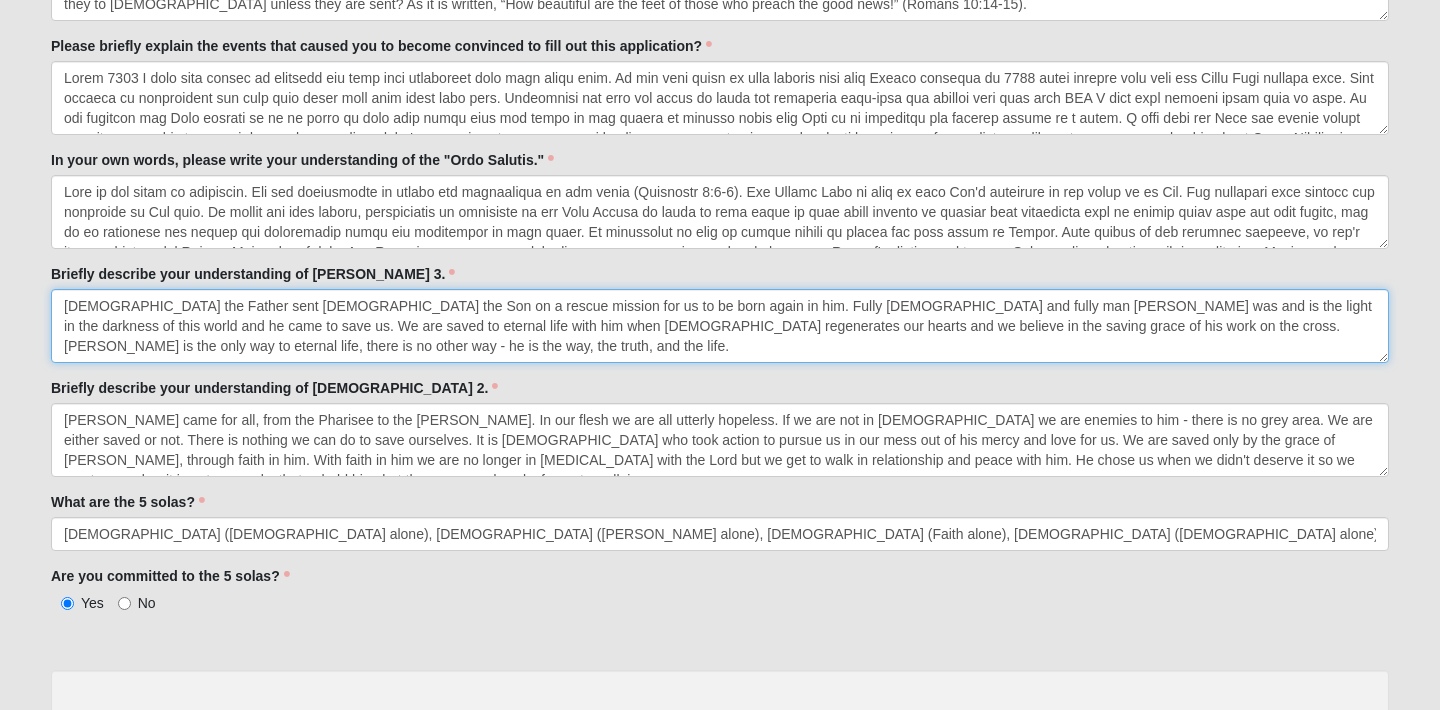 type on "God the Father sent God the Son on a rescue mission for us to be born again in him. Fully God and fully man Jesus was and is the light in the darkness of this world and he came to save us. We are saved to eternal life with him when God regenerates our hearts and we believe in the saving grace of his work on the cross. Jesus is the only way to eternal life, there is no other way - he is the way, the truth, and the life." 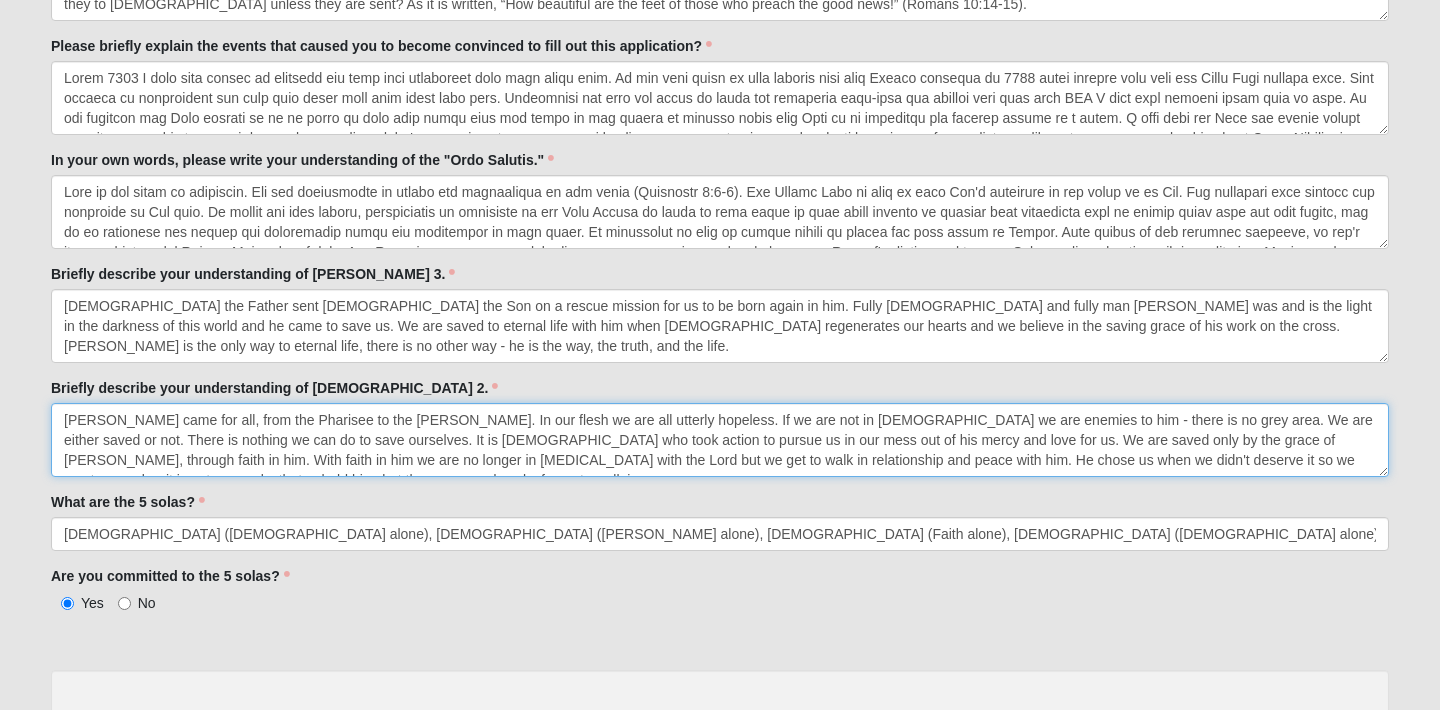 click on "Jesus Christ came for all, from the Pharisee to the Gentile. In our flesh we are all utterly hopeless. If we are not in Christ we are enemies to him - there is no grey area. We are either saved or not. There is nothing we can do to save ourselves. It is God who took action to pursue us in our mess out of his mercy and love for us. We are saved only by the grace of Jesus Christ, through faith in him. With faith in him we are no longer in hostility with the Lord but we get to walk in relationship and peace with him. He chose us when we didn't deserve it so we must remember it is not our works that uphold him, but there are good works for us to walk in." at bounding box center [720, 440] 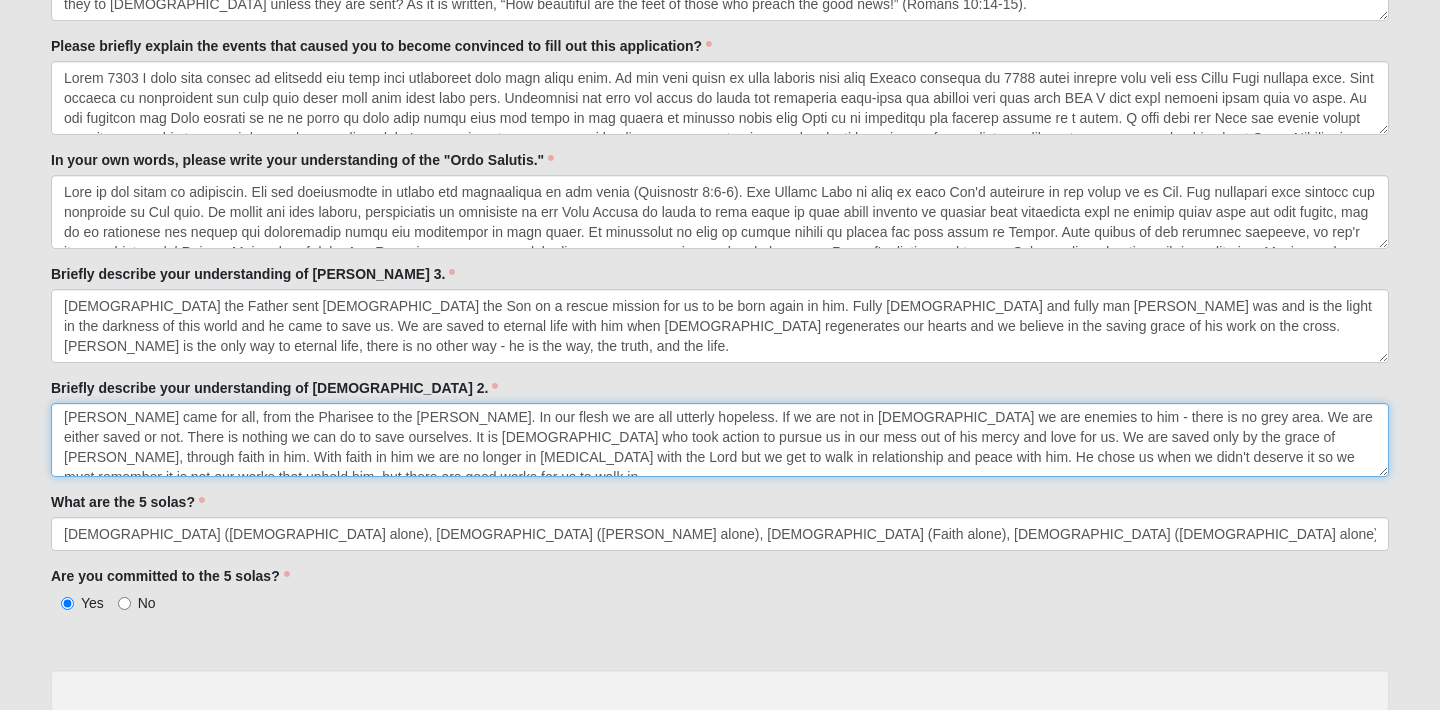 scroll, scrollTop: 1, scrollLeft: 0, axis: vertical 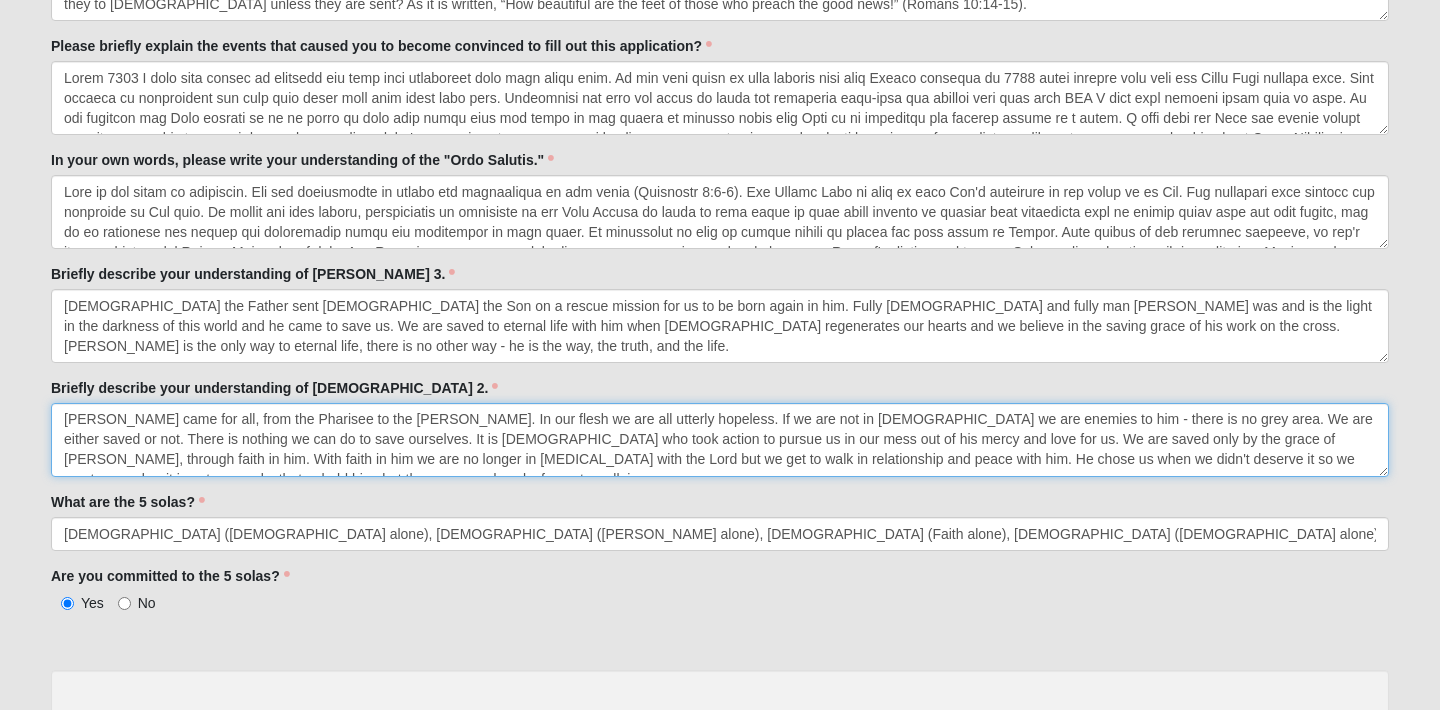 click on "Jesus Christ came for all, from the Pharisee to the Gentile. In our flesh we are all utterly hopeless. If we are not in Christ we are enemies to him - there is no grey area. We are either saved or not. There is nothing we can do to save ourselves. It is God who took action to pursue us in our mess out of his mercy and love for us. We are saved only by the grace of Jesus Christ, through faith in him. With faith in him we are no longer in hostility with the Lord but we get to walk in relationship and peace with him. He chose us when we didn't deserve it so we must remember it is not our works that uphold him, but there are good works for us to walk in." at bounding box center [720, 440] 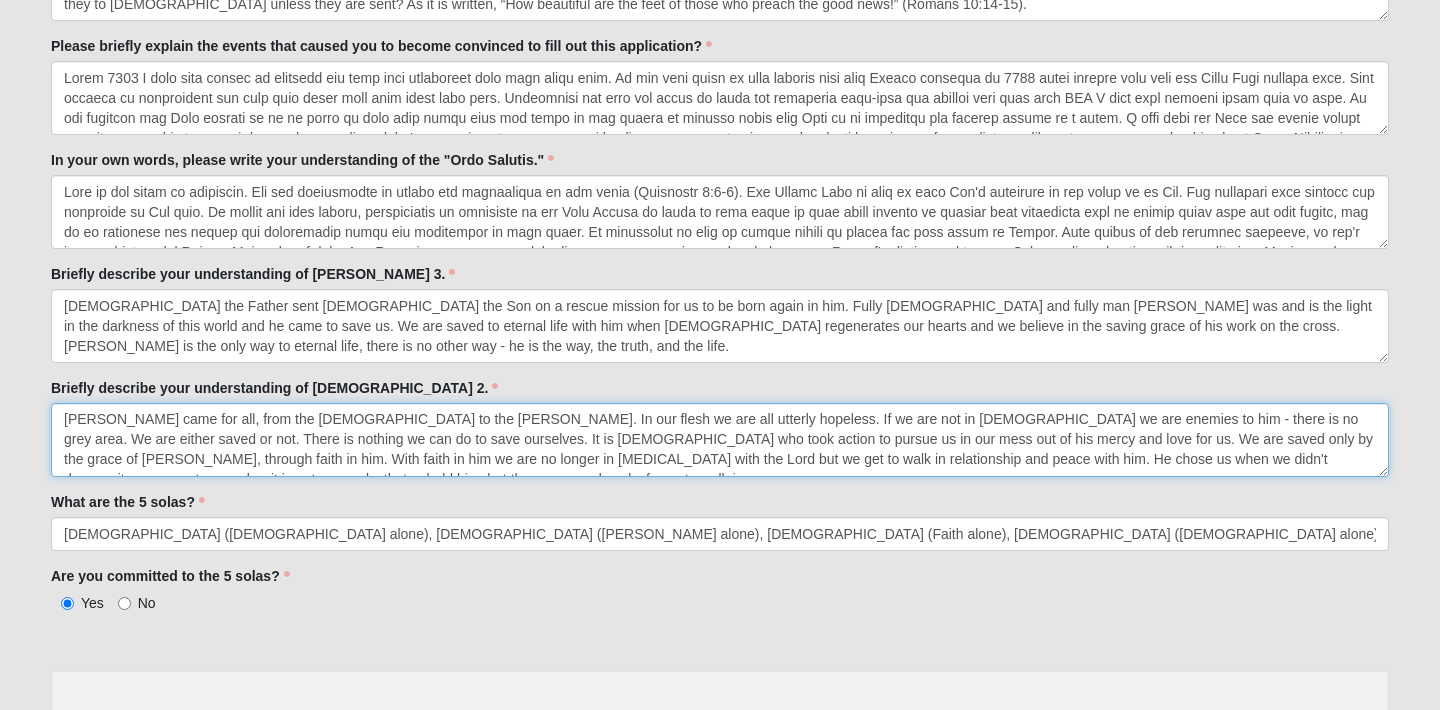 click on "Jesus Christ came for all, from the Pharisees to the Gentile. In our flesh we are all utterly hopeless. If we are not in Christ we are enemies to him - there is no grey area. We are either saved or not. There is nothing we can do to save ourselves. It is God who took action to pursue us in our mess out of his mercy and love for us. We are saved only by the grace of Jesus Christ, through faith in him. With faith in him we are no longer in hostility with the Lord but we get to walk in relationship and peace with him. He chose us when we didn't deserve it so we must remember it is not our works that uphold him, but there are good works for us to walk in." at bounding box center (720, 440) 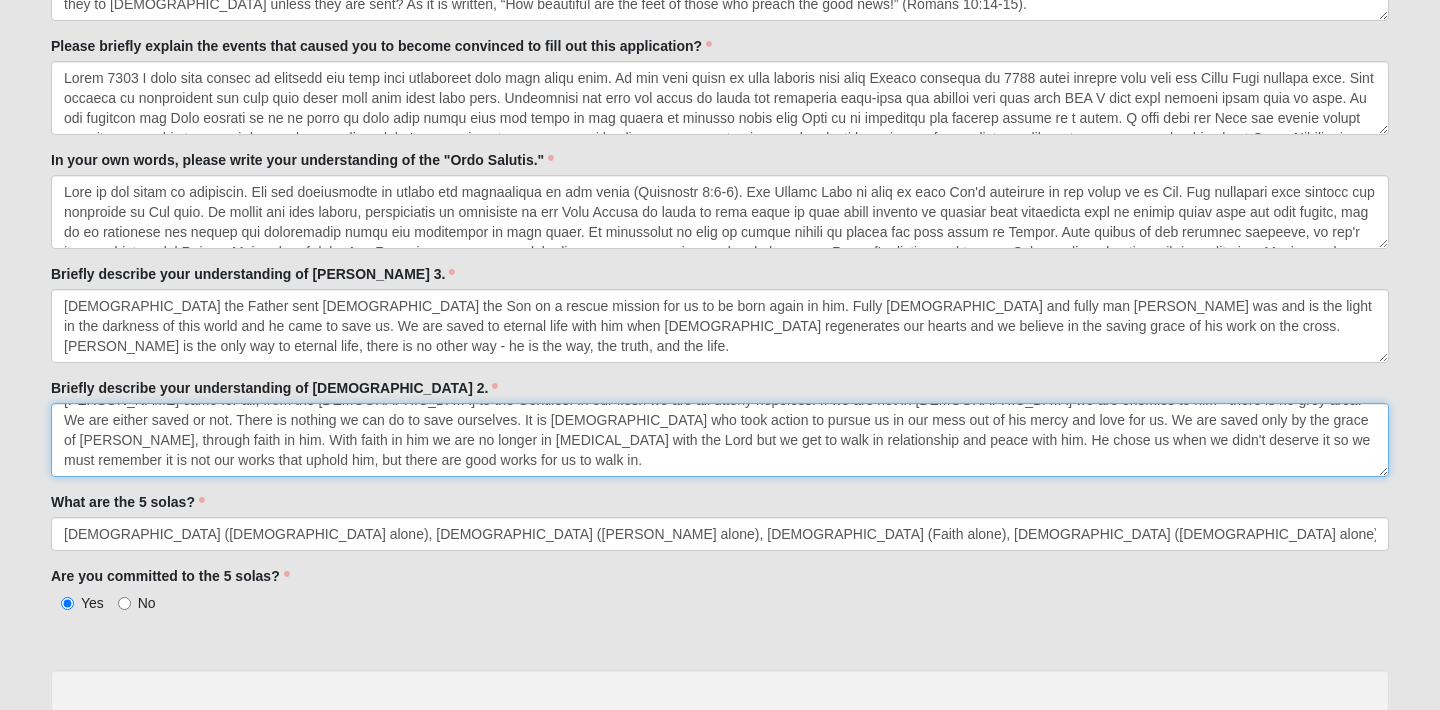 scroll, scrollTop: 19, scrollLeft: 0, axis: vertical 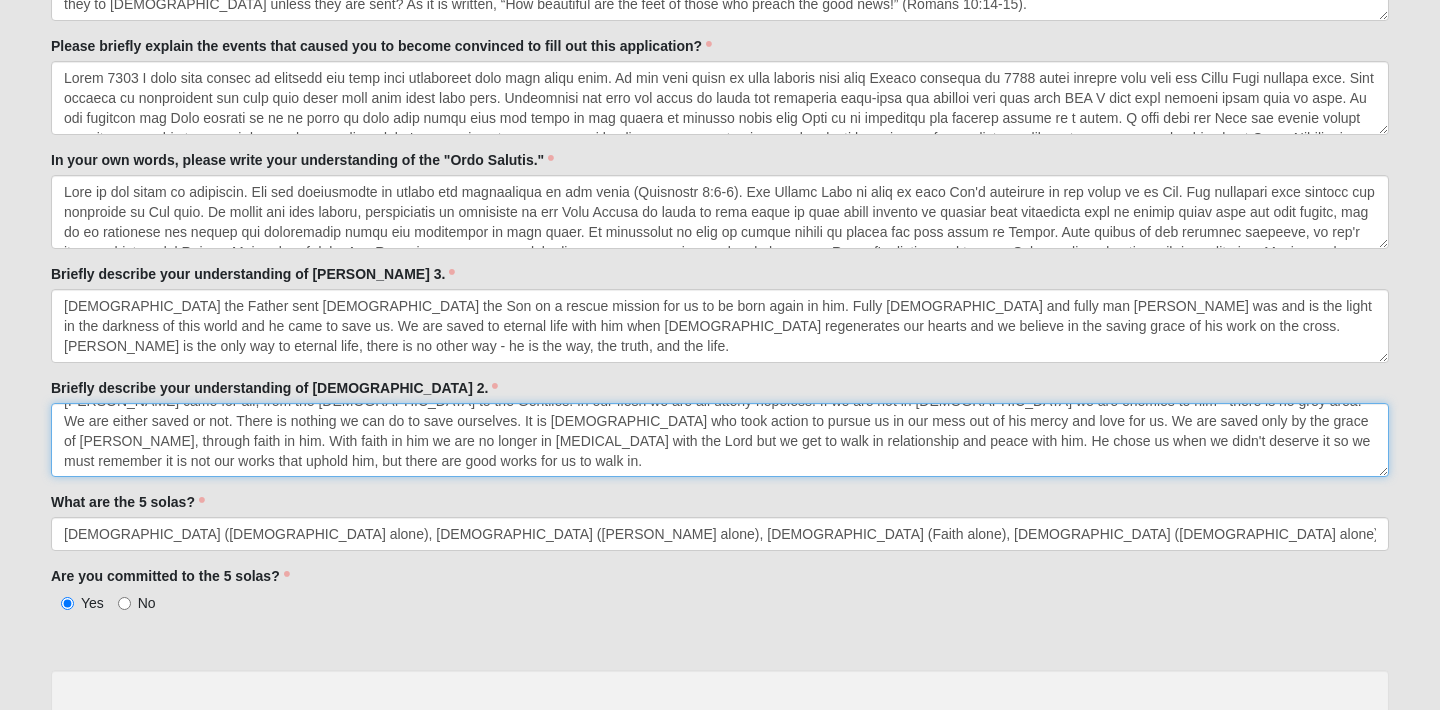 click on "Jesus Christ came for all, from the Pharisees to the Gentiles. In our flesh we are all utterly hopeless. If we are not in Christ we are enemies to him - there is no grey area. We are either saved or not. There is nothing we can do to save ourselves. It is God who took action to pursue us in our mess out of his mercy and love for us. We are saved only by the grace of Jesus Christ, through faith in him. With faith in him we are no longer in hostility with the Lord but we get to walk in relationship and peace with him. He chose us when we didn't deserve it so we must remember it is not our works that uphold him, but there are good works for us to walk in." at bounding box center [720, 440] 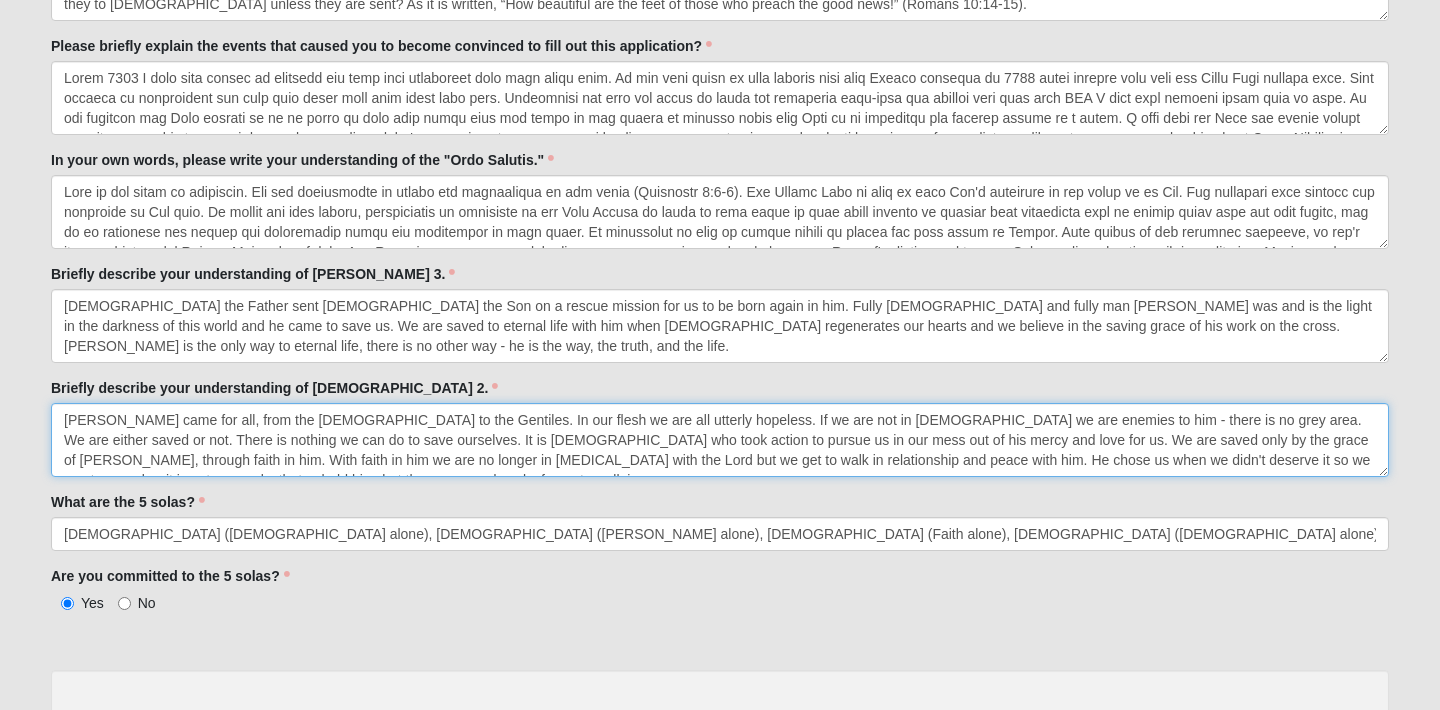 drag, startPoint x: 222, startPoint y: 466, endPoint x: 43, endPoint y: 386, distance: 196.06377 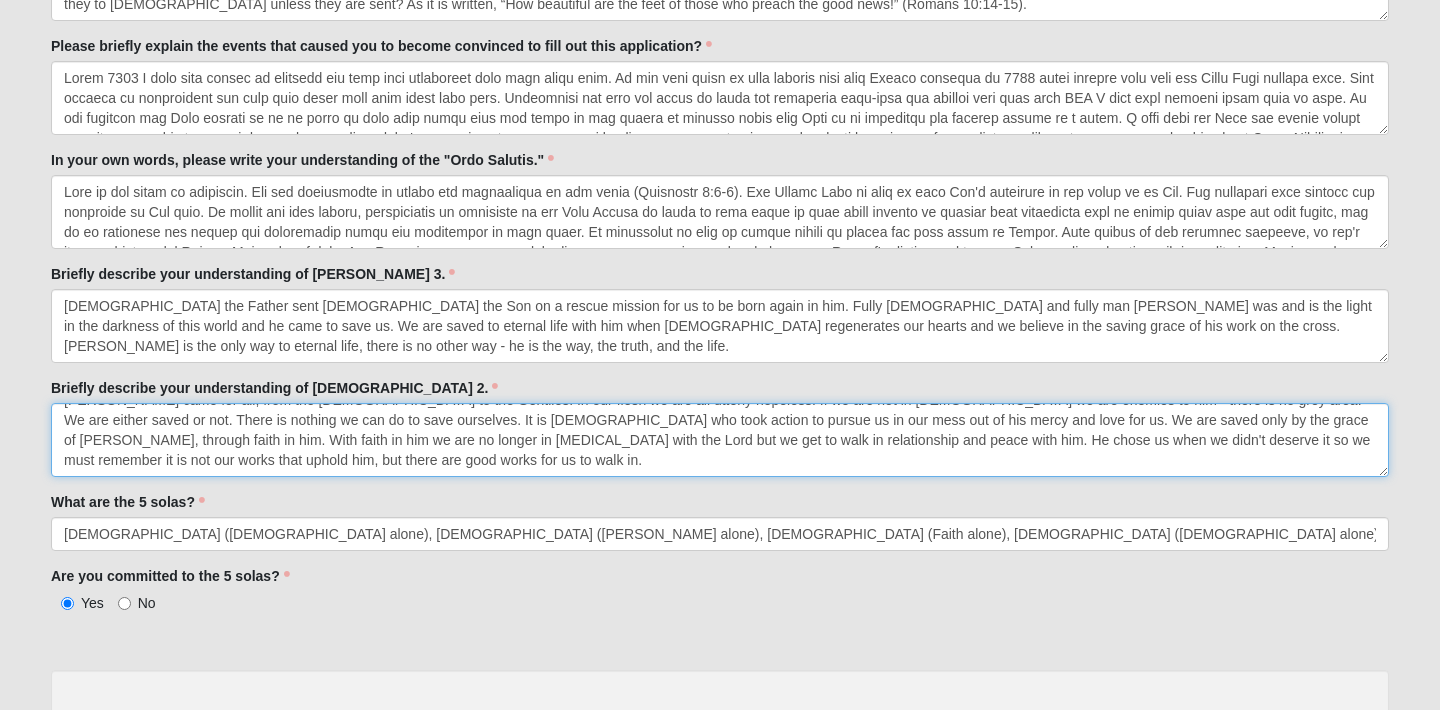 scroll, scrollTop: 17, scrollLeft: 0, axis: vertical 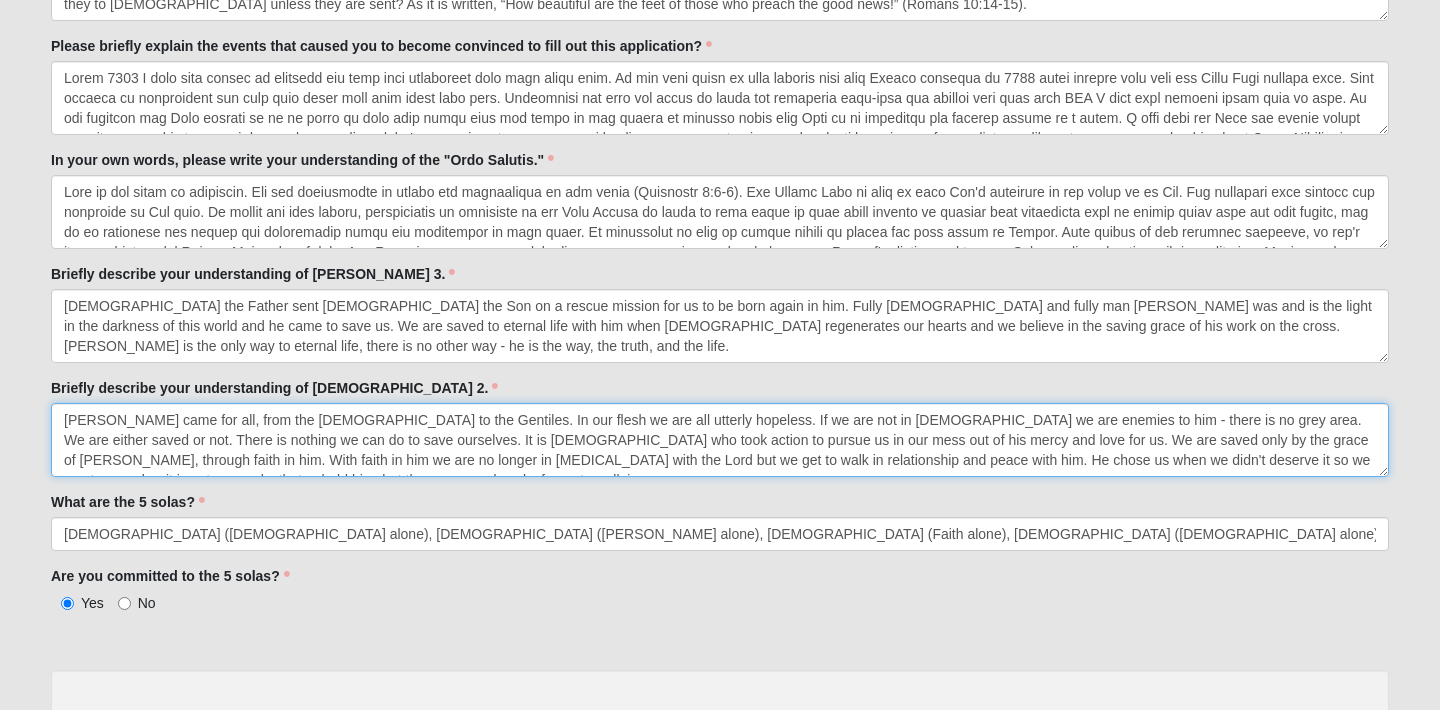 drag, startPoint x: 221, startPoint y: 465, endPoint x: 32, endPoint y: 401, distance: 199.54198 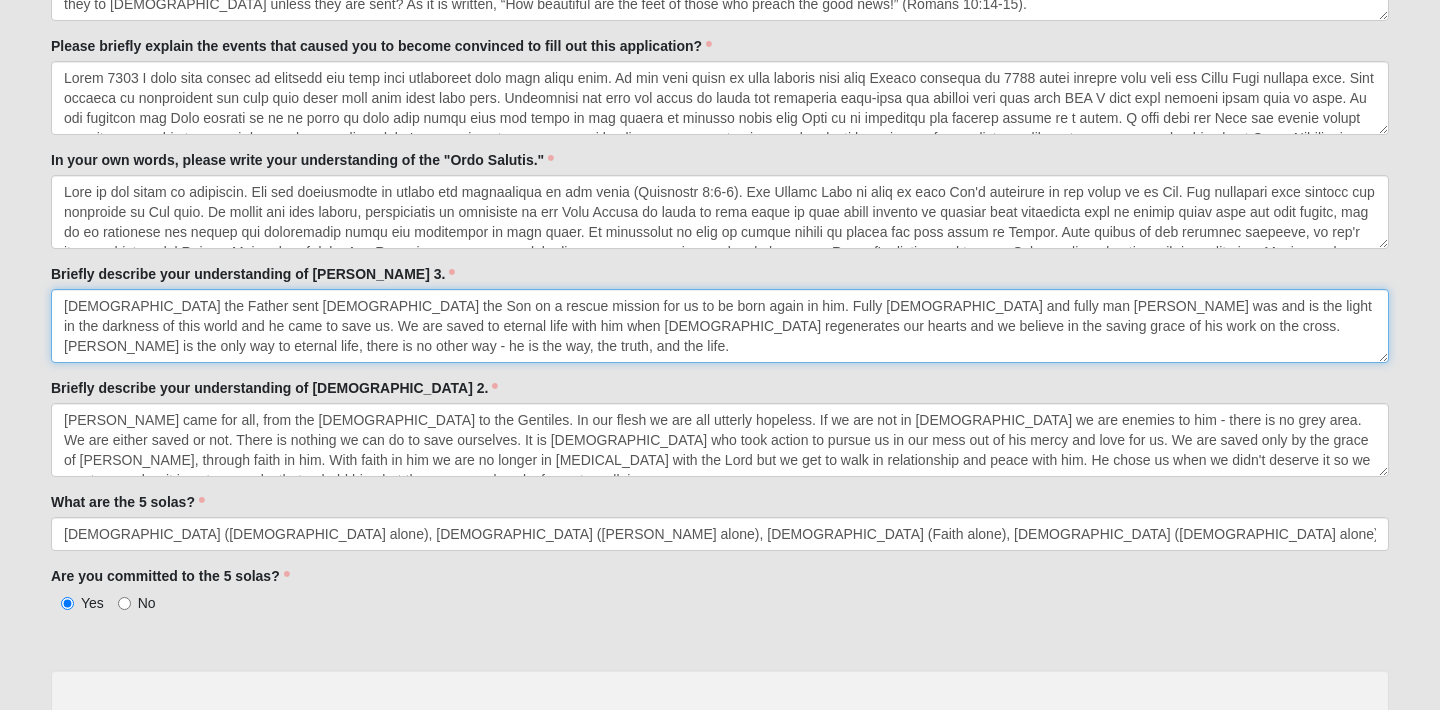 click on "God the Father sent God the Son on a rescue mission for us to be born again in him. Fully God and fully man Jesus was and is the light in the darkness of this world and he came to save us. We are saved to eternal life with him when God regenerates our hearts and we believe in the saving grace of his work on the cross. Jesus is the only way to eternal life, there is no other way - he is the way, the truth, and the life." at bounding box center [720, 326] 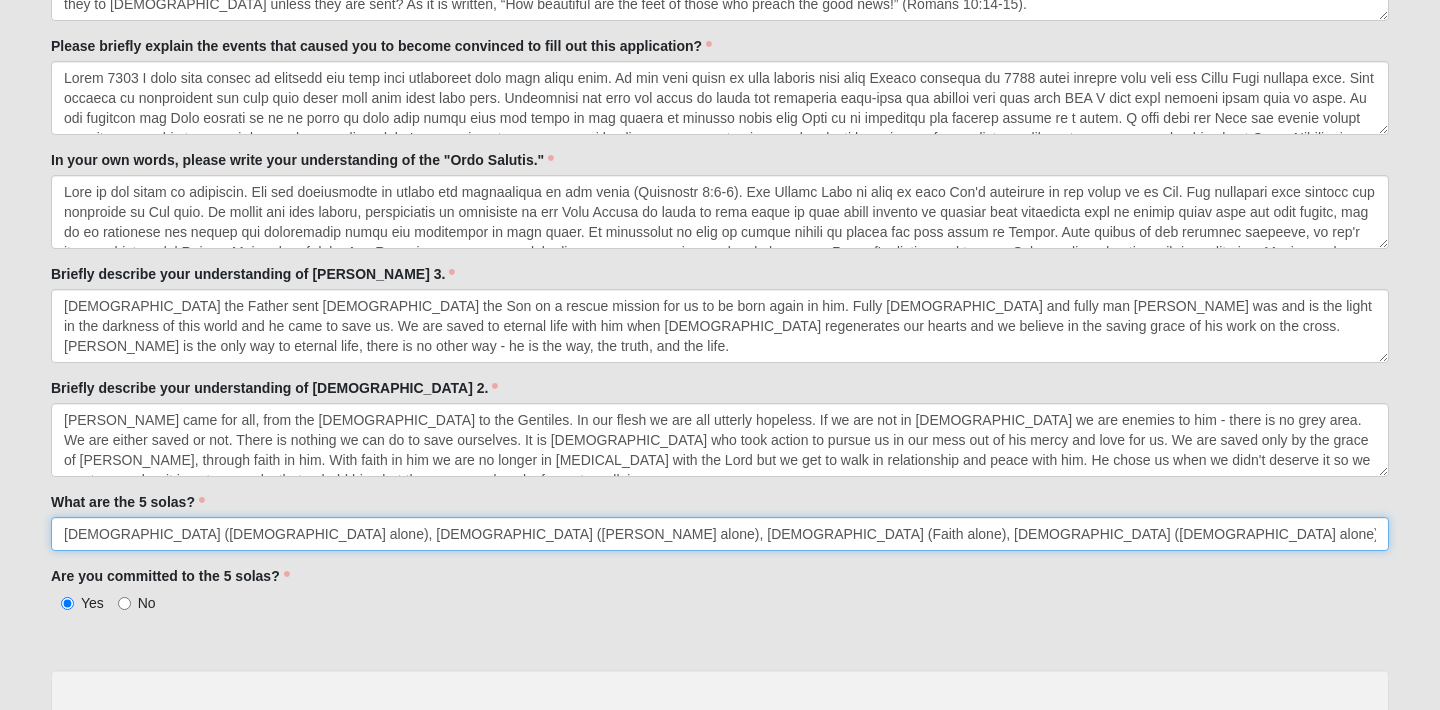 click on "Sola Scriptura (Scripture alone), Sola Gratia (Grace alone), Sola Fide (Faith alone), Solus Christus (Christ alone), Soli deo Gloria (Glory of God alone)" at bounding box center [720, 534] 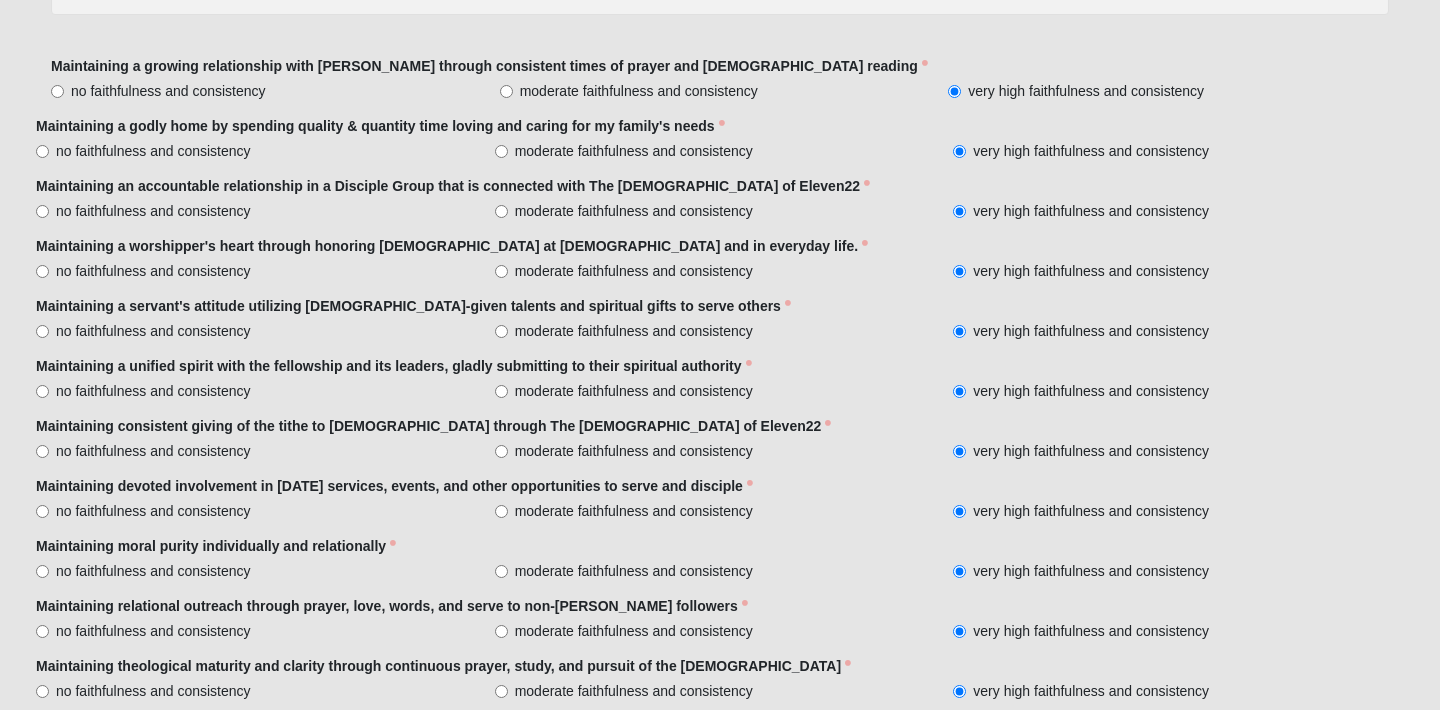 scroll, scrollTop: 1916, scrollLeft: 0, axis: vertical 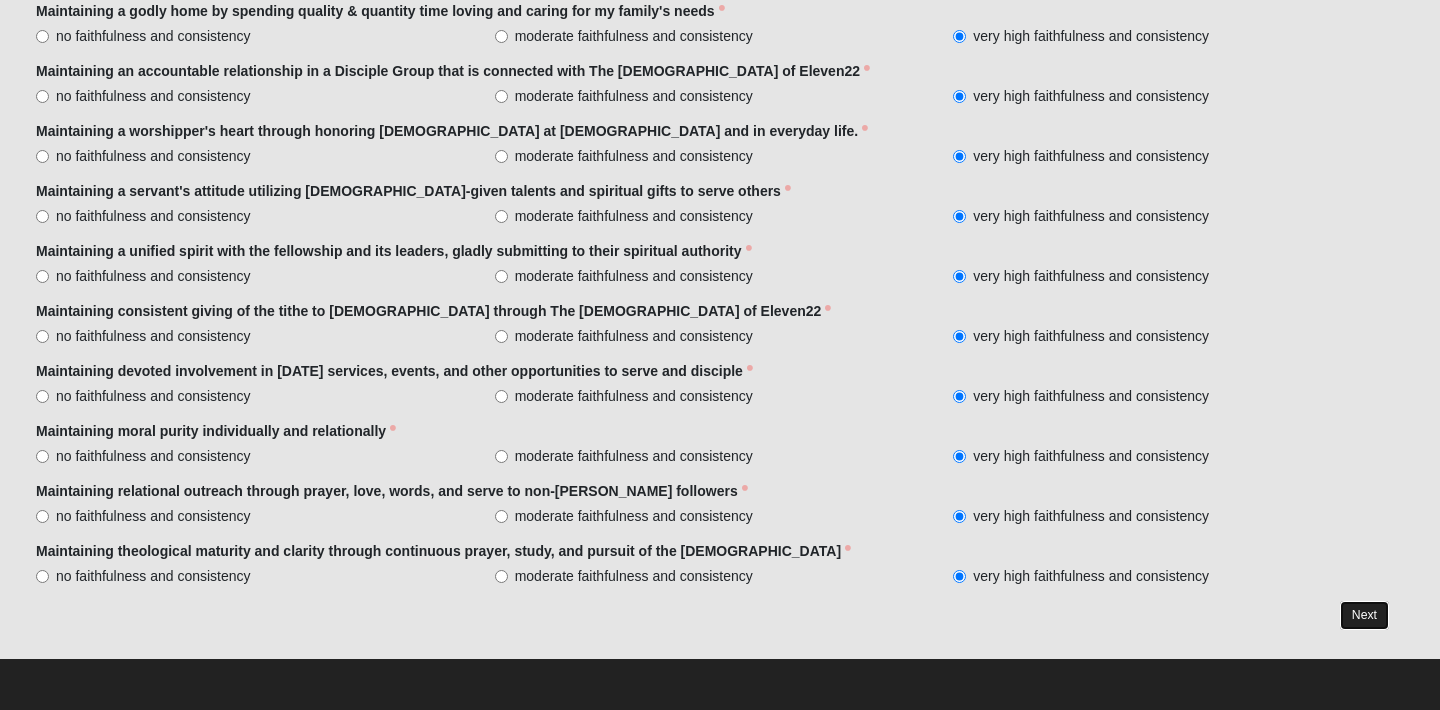click on "Next" at bounding box center [1364, 615] 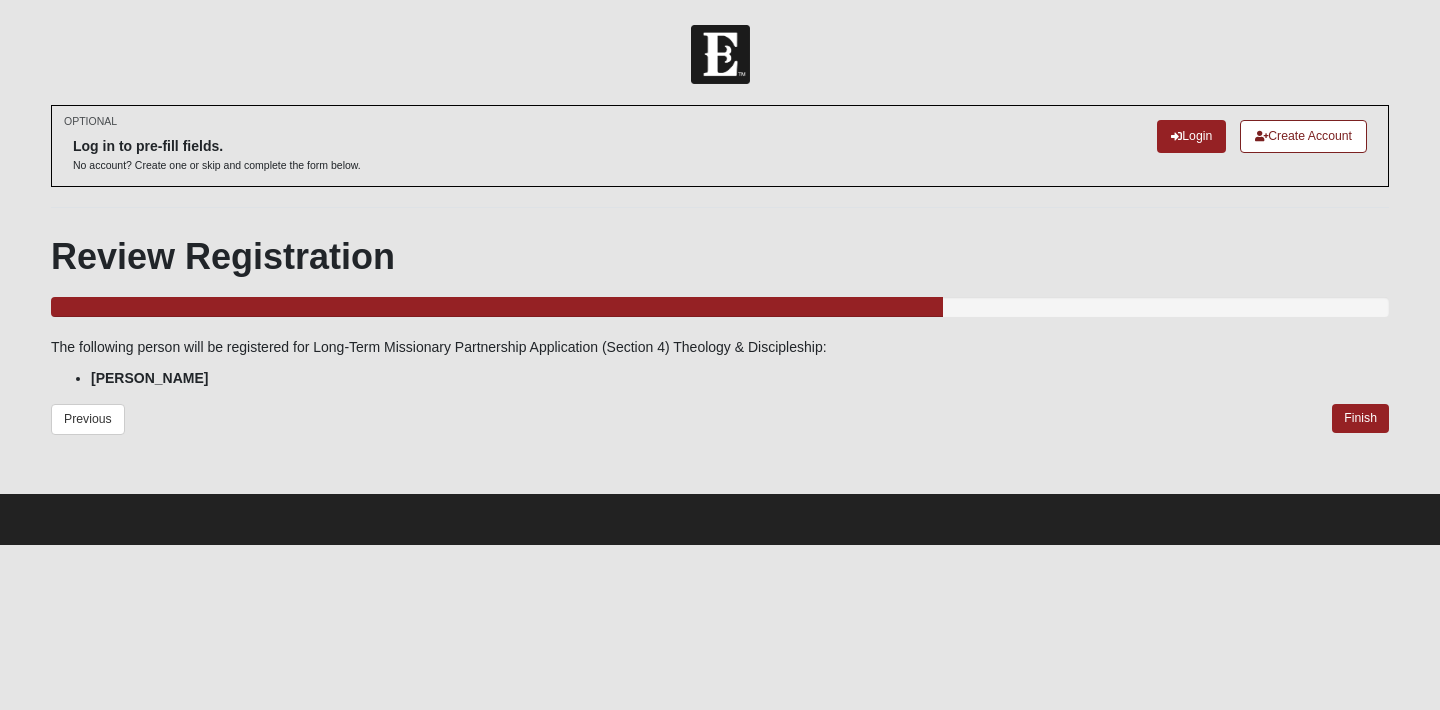 scroll, scrollTop: 0, scrollLeft: 0, axis: both 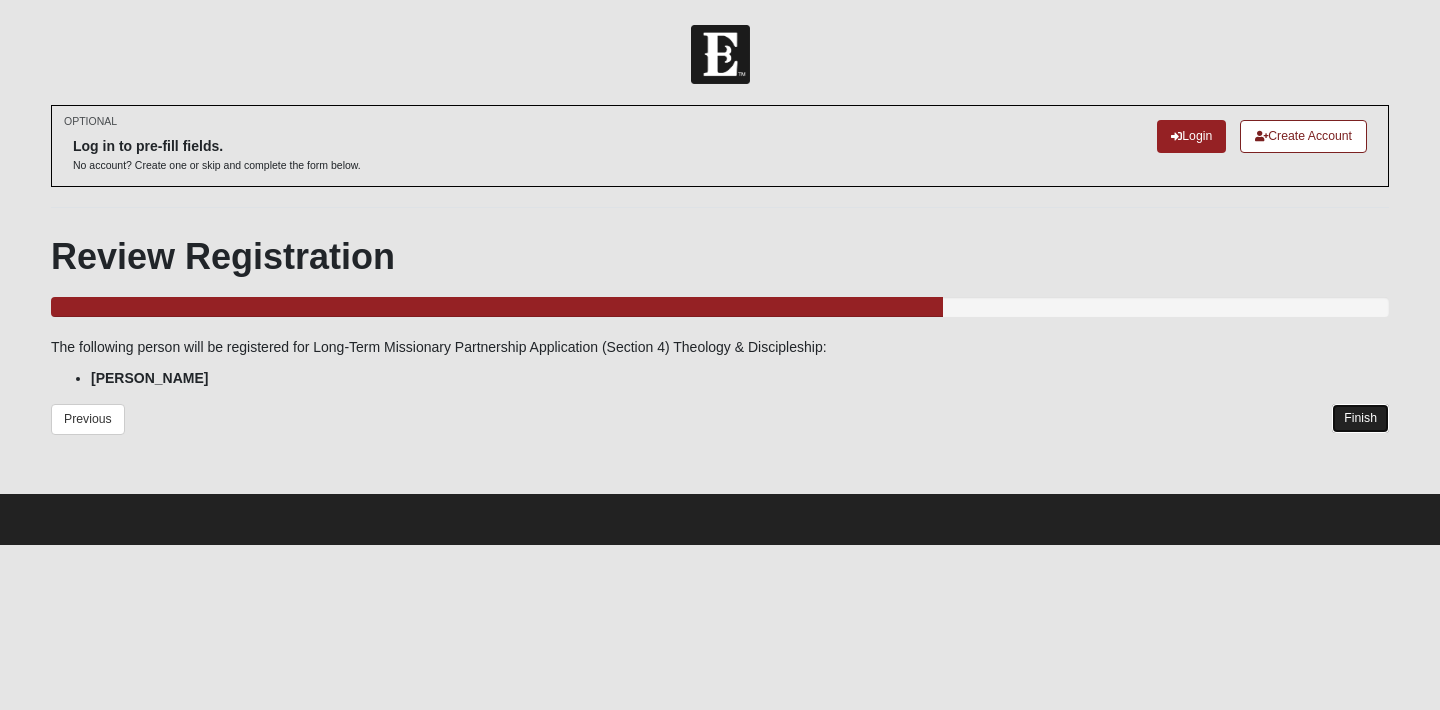 click on "Finish" at bounding box center (1360, 418) 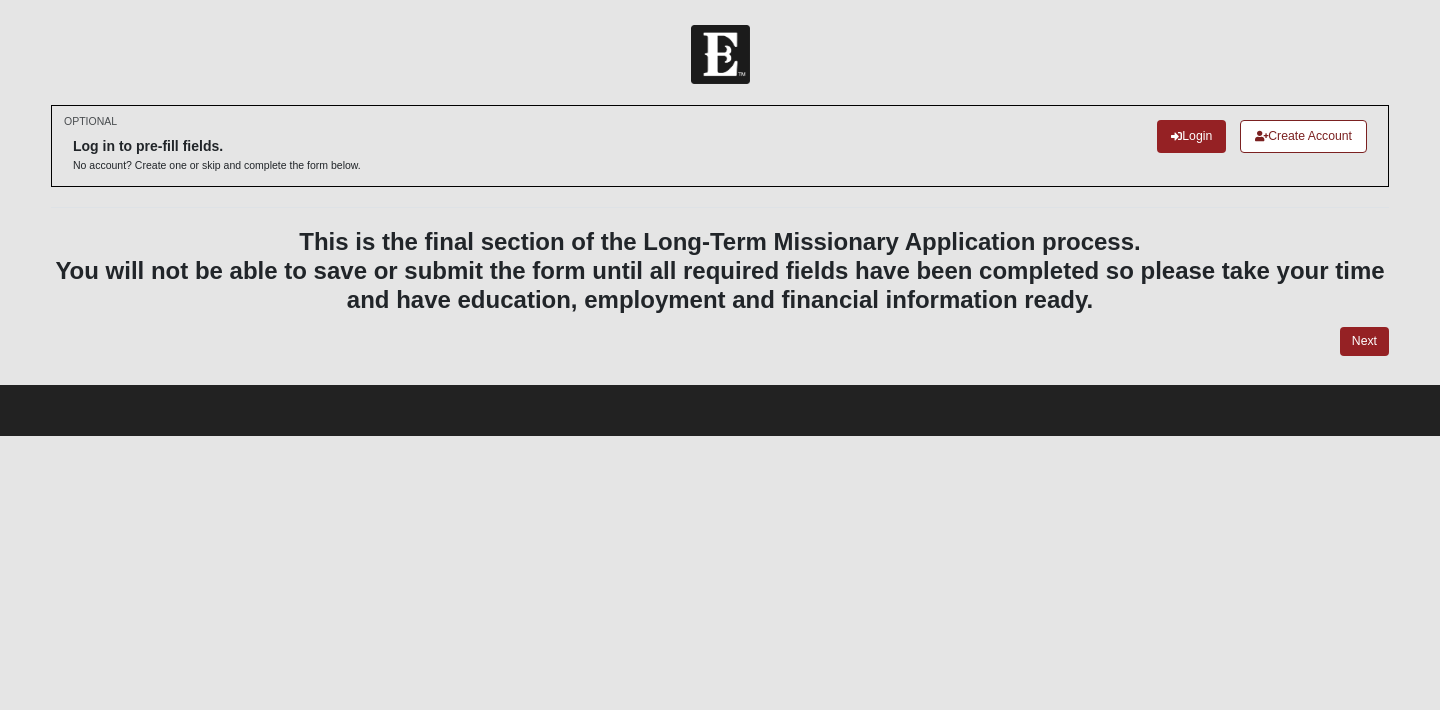 scroll, scrollTop: 0, scrollLeft: 0, axis: both 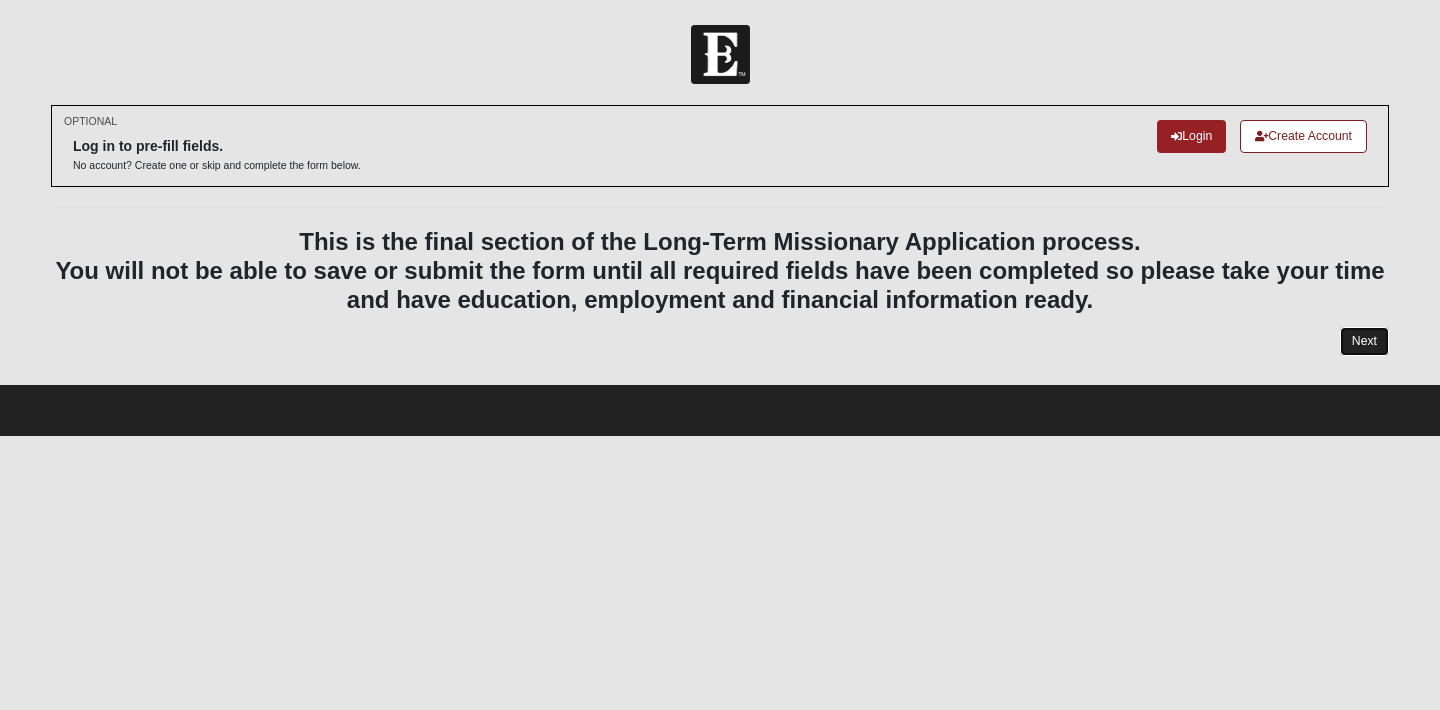 click on "Next" at bounding box center [1364, 341] 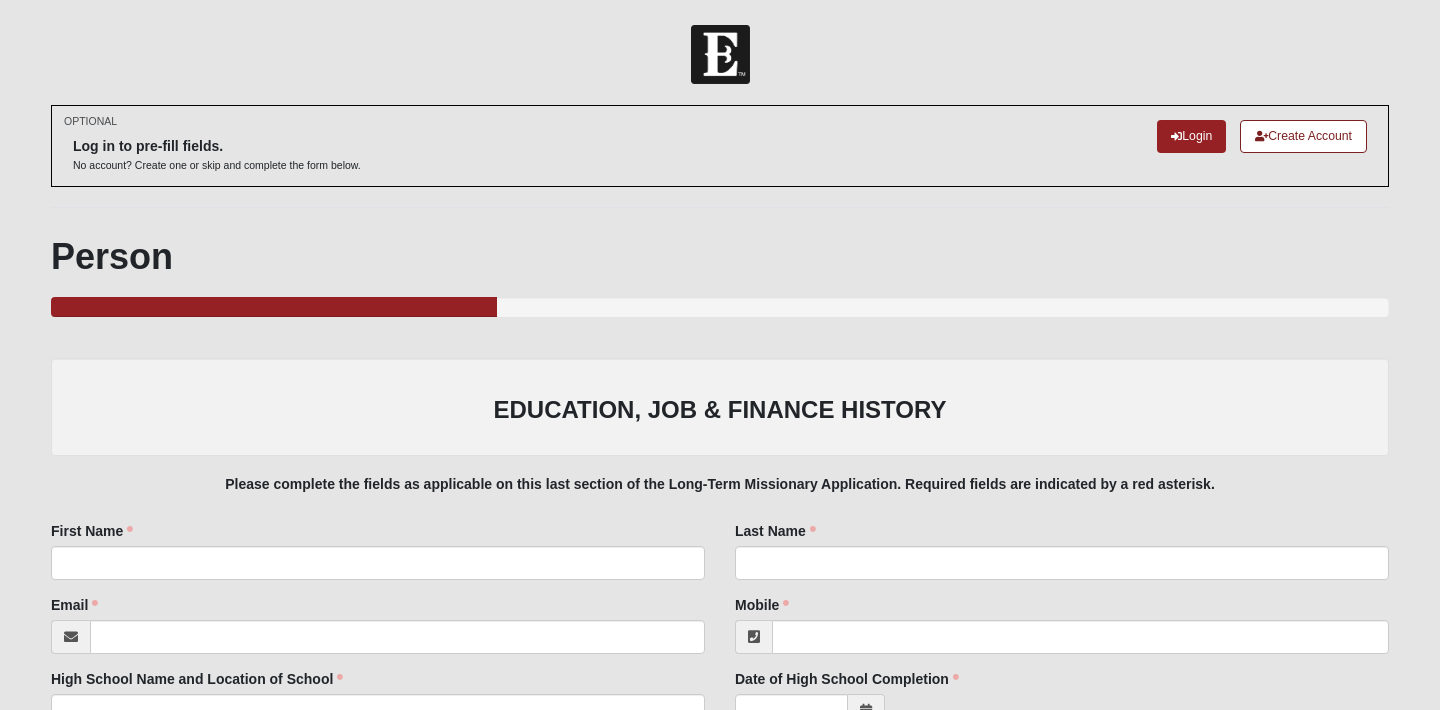 scroll, scrollTop: 94, scrollLeft: 0, axis: vertical 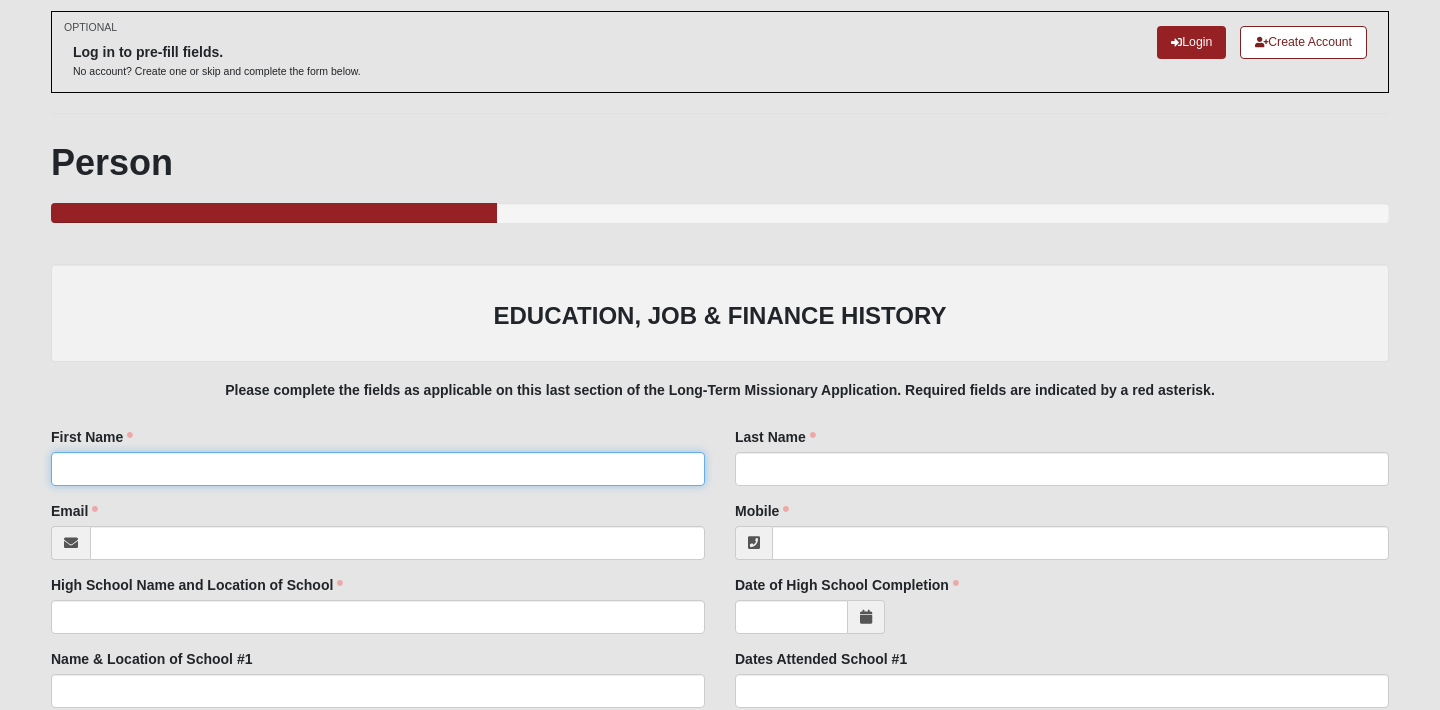 click on "First Name" at bounding box center [378, 469] 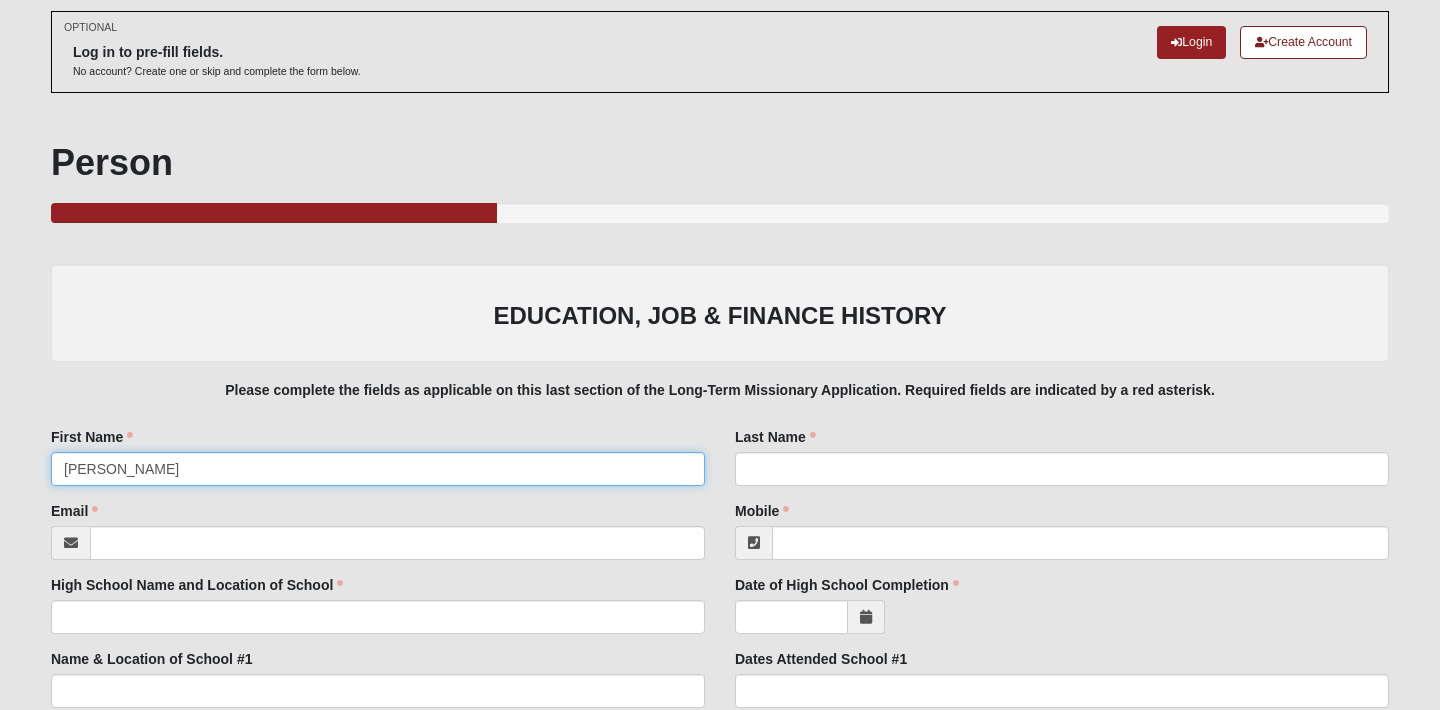 type on "[PERSON_NAME]" 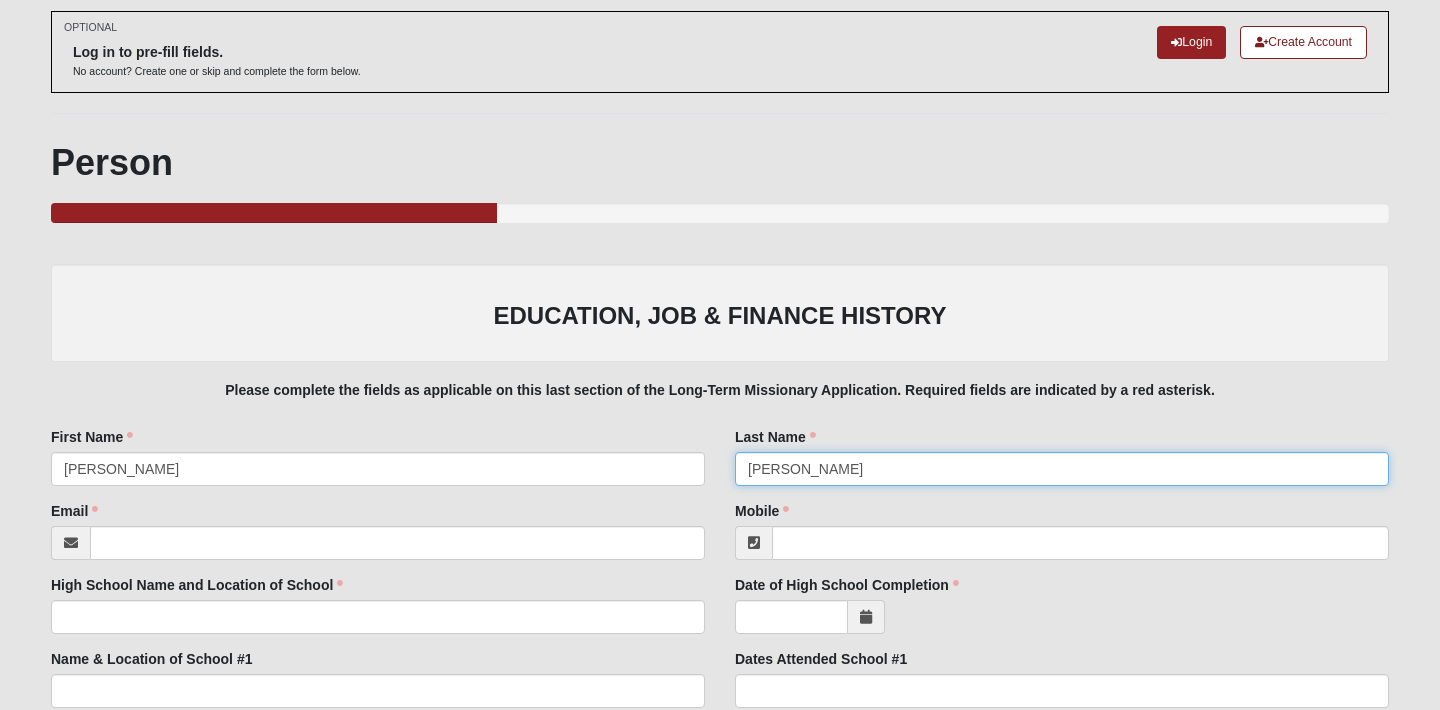 type on "[PERSON_NAME]" 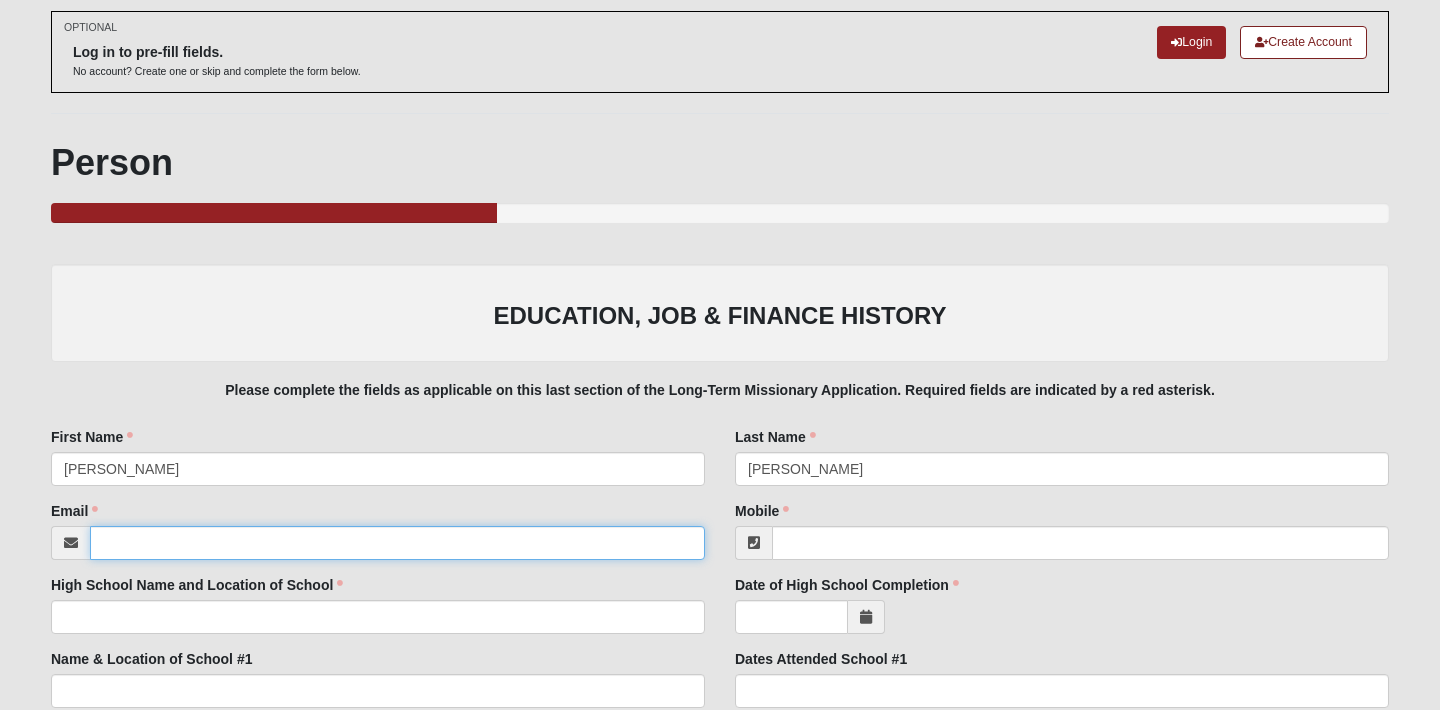 click on "Email" at bounding box center [397, 543] 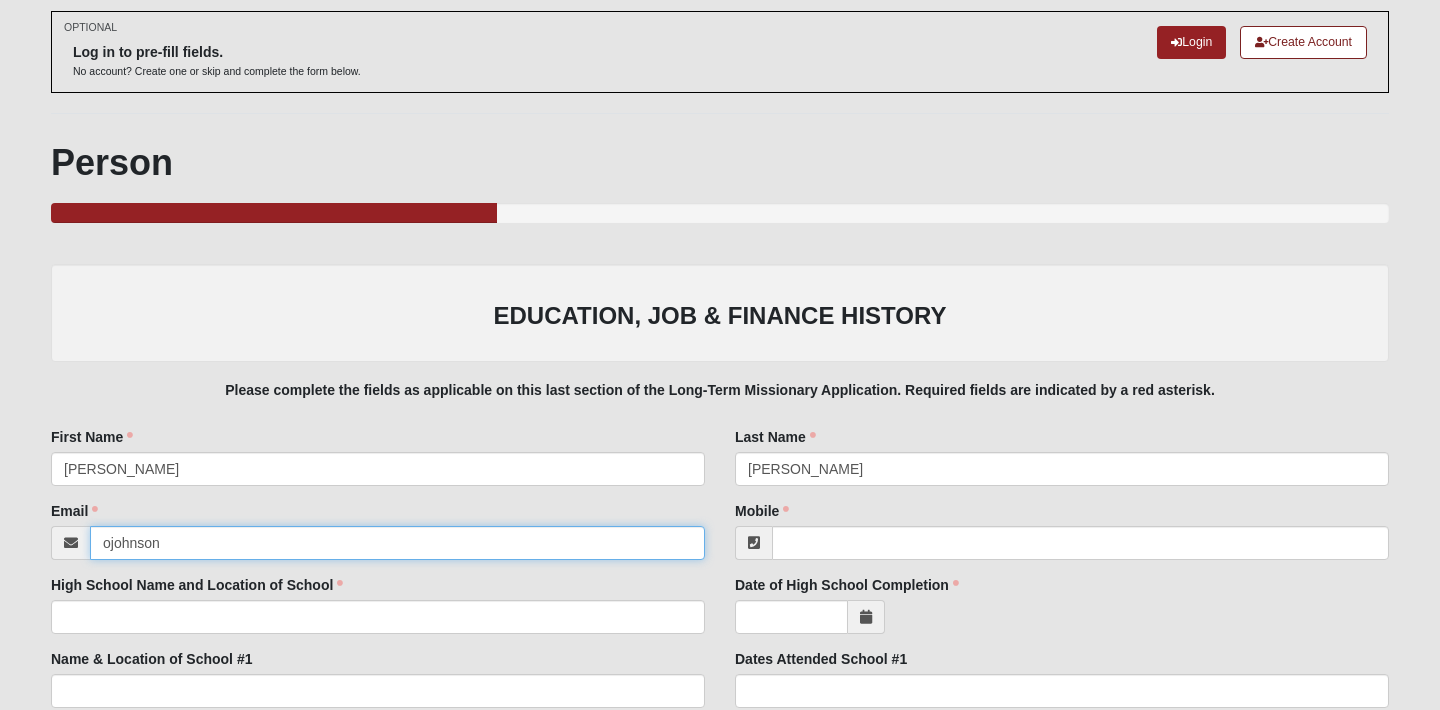type on "[EMAIL_ADDRESS][DOMAIN_NAME]" 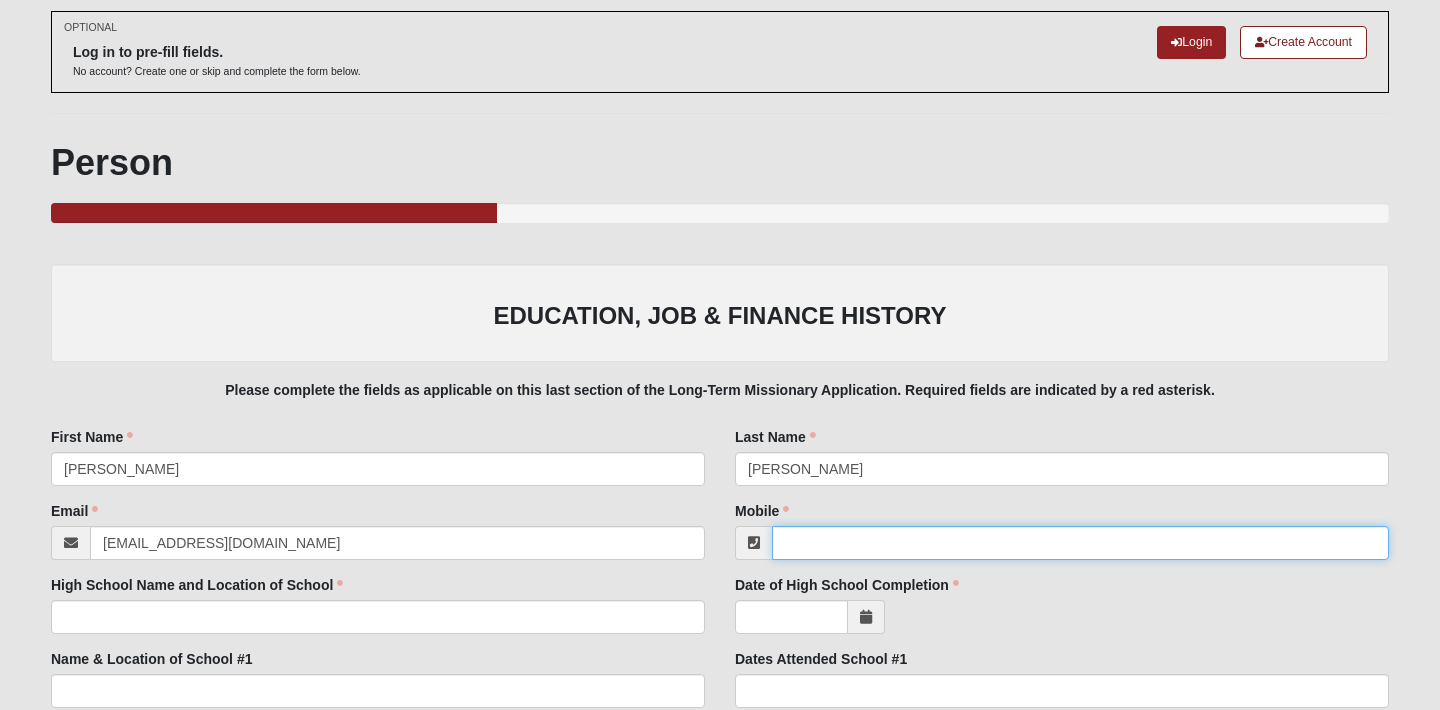 click on "Mobile" at bounding box center [1080, 543] 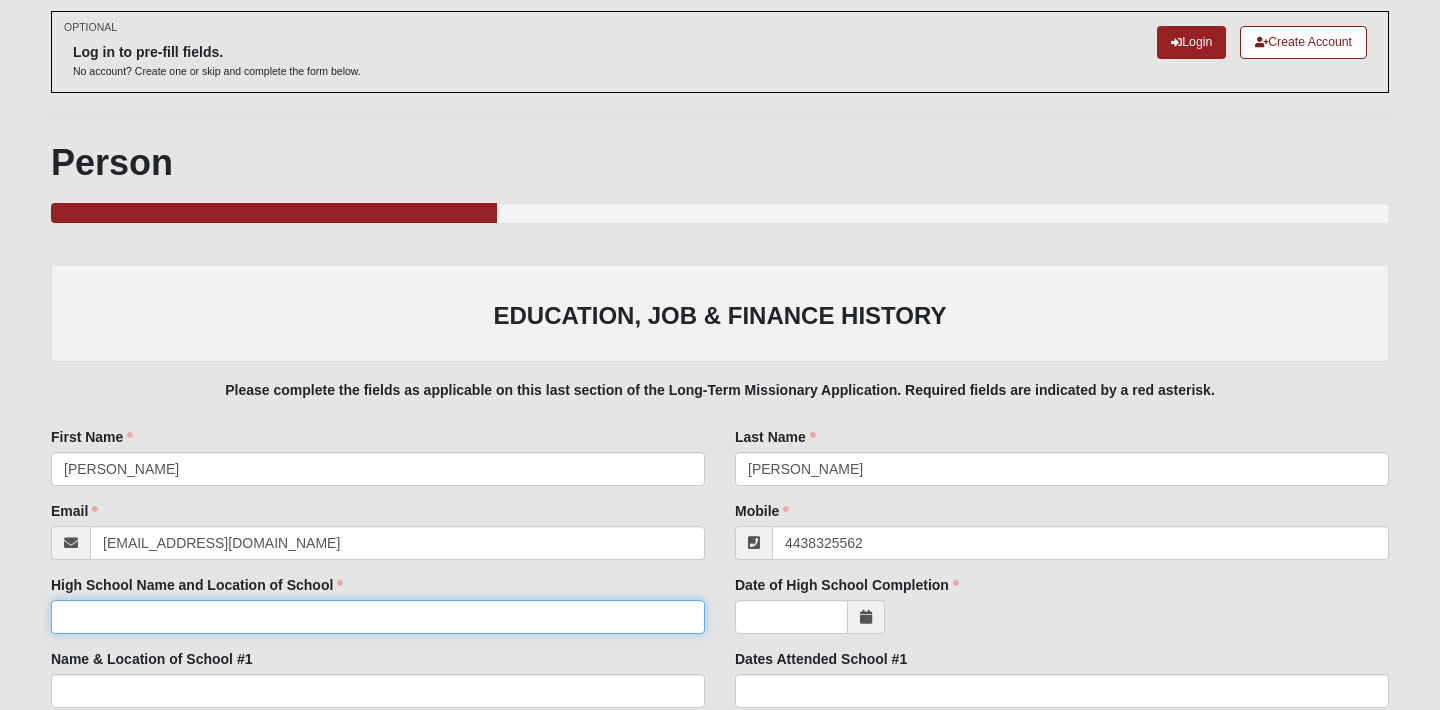 type on "[PHONE_NUMBER]" 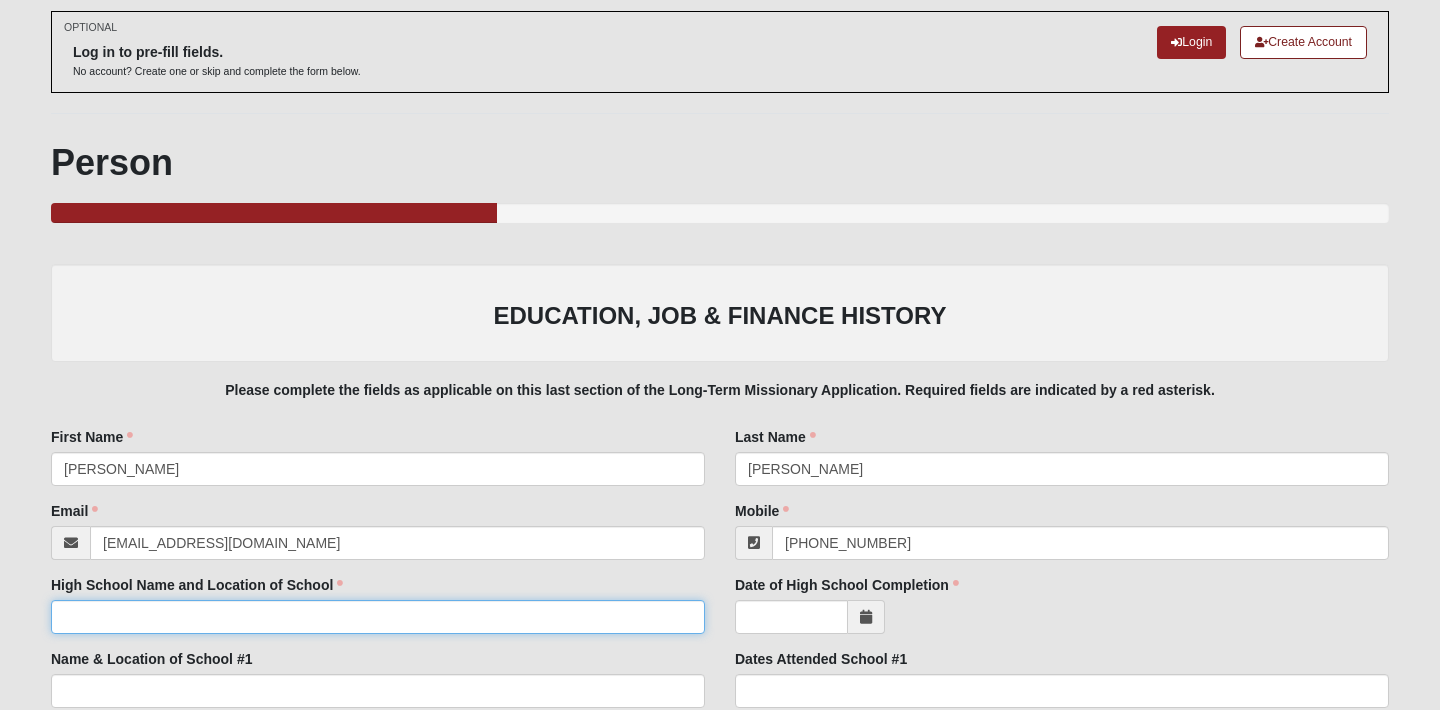 click on "High School Name and Location of School" at bounding box center (378, 617) 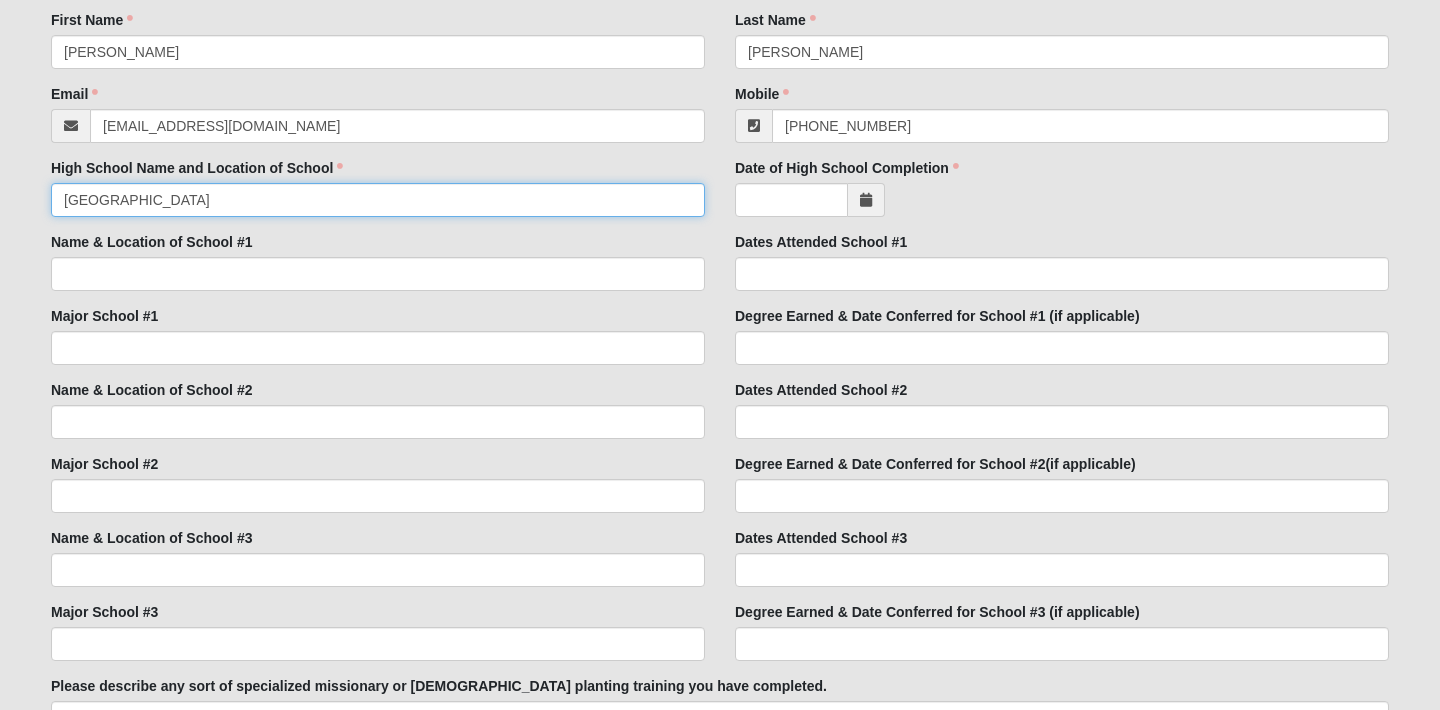 scroll, scrollTop: 509, scrollLeft: 0, axis: vertical 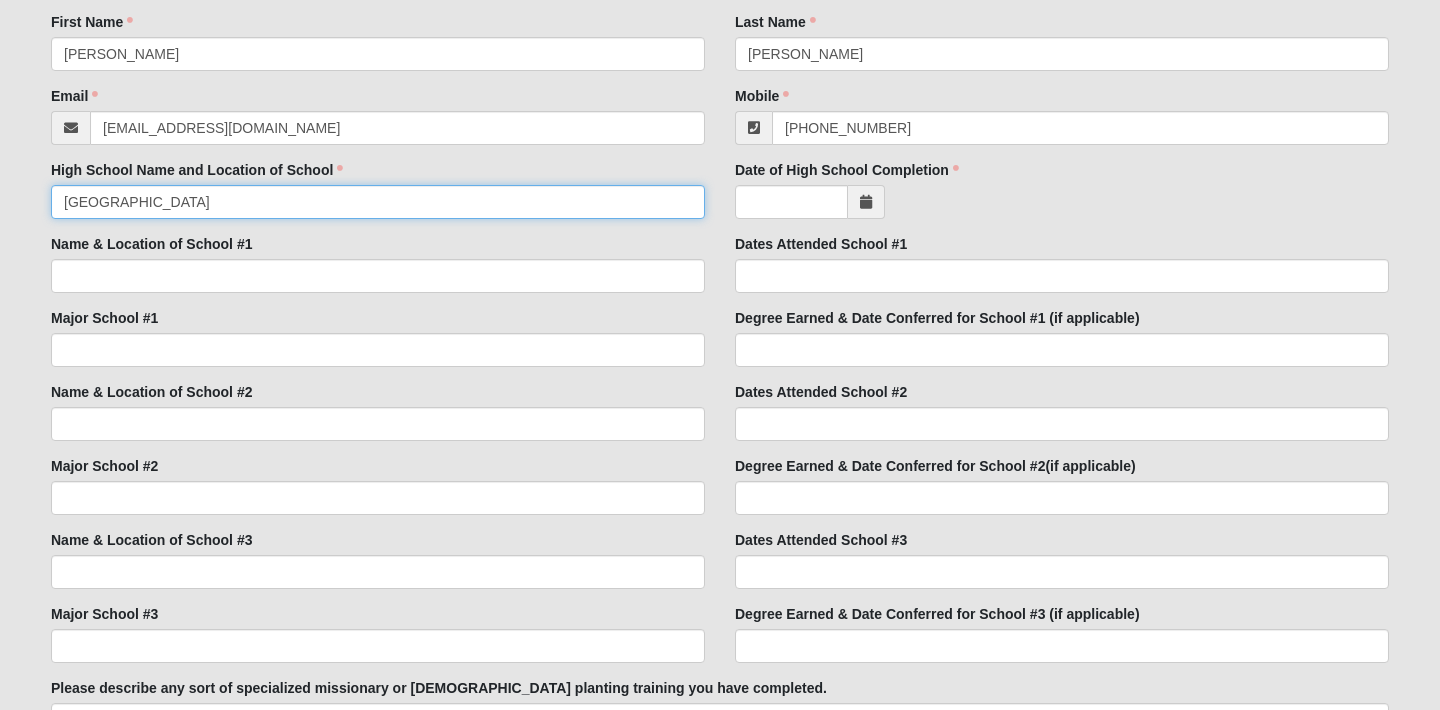 type on "[GEOGRAPHIC_DATA]" 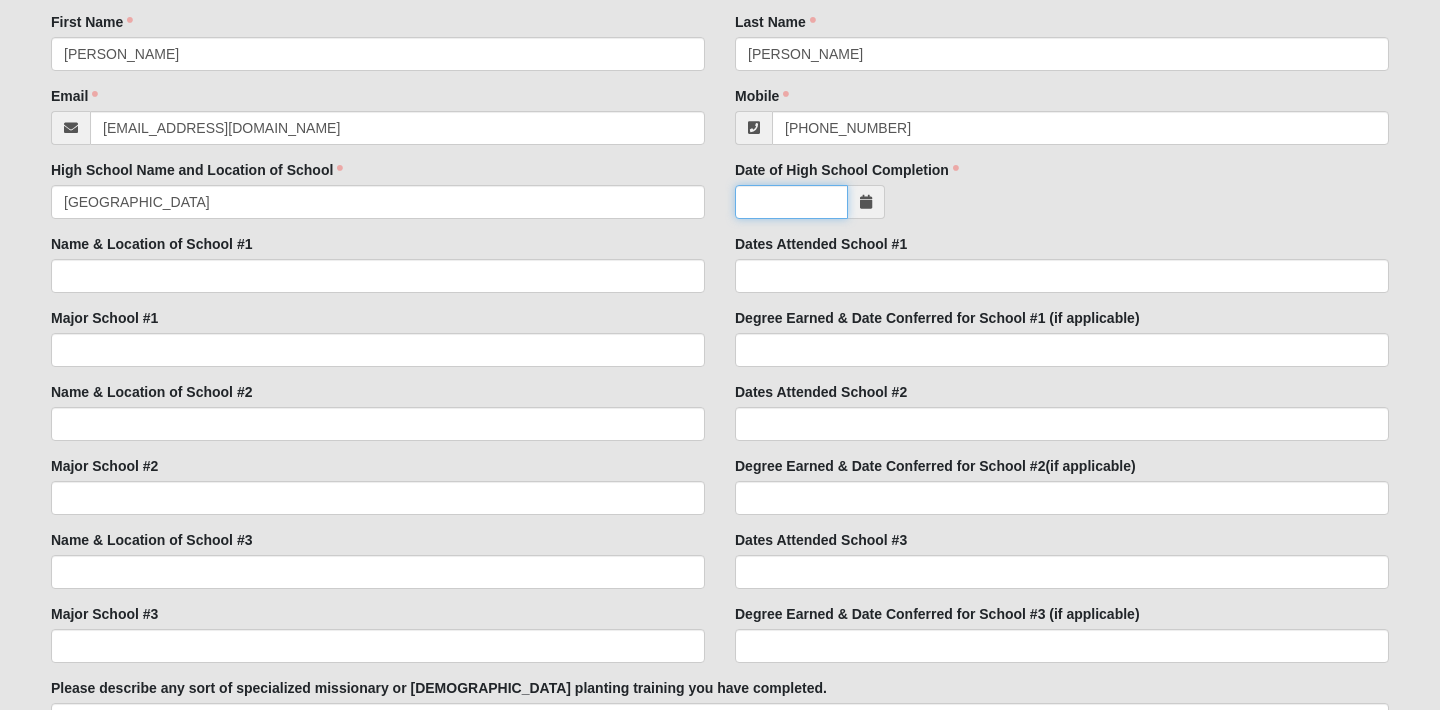 click on "Date of High School Completion" at bounding box center [791, 202] 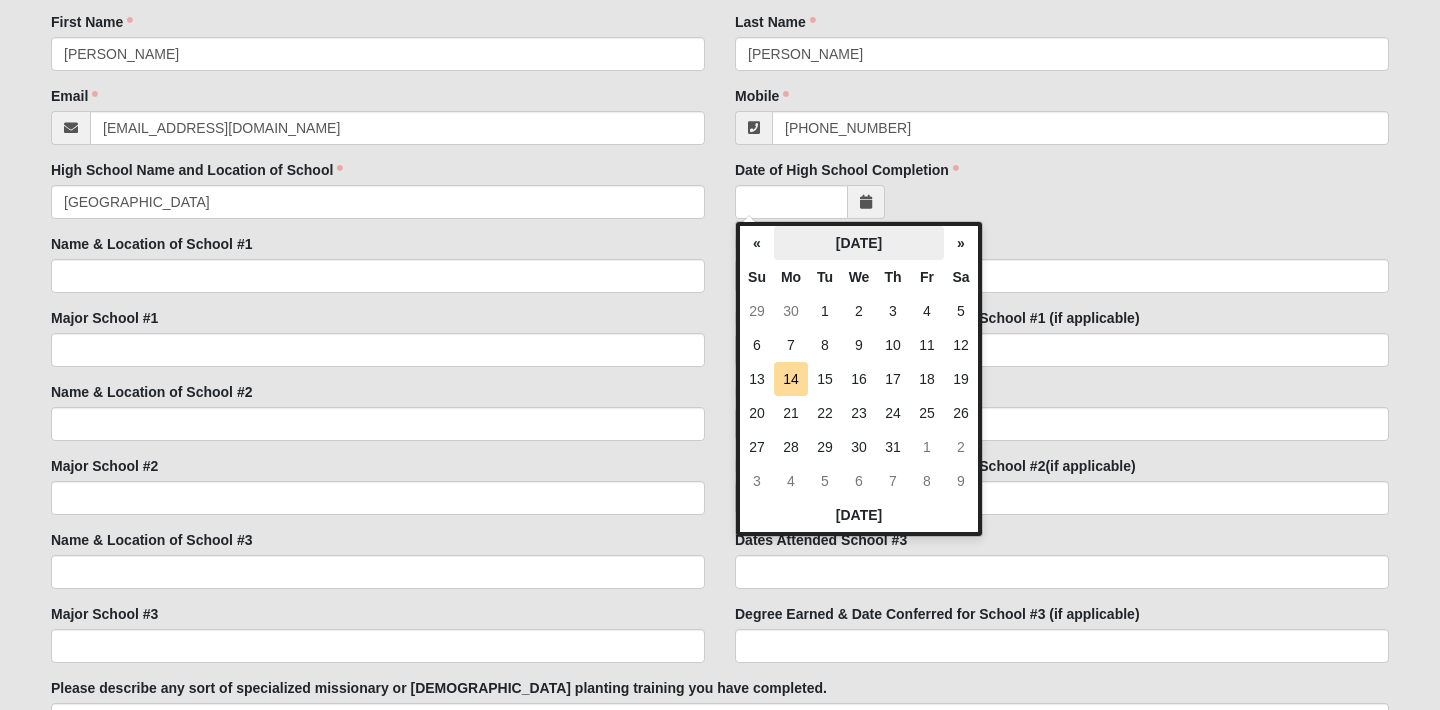 click on "[DATE]" at bounding box center (859, 243) 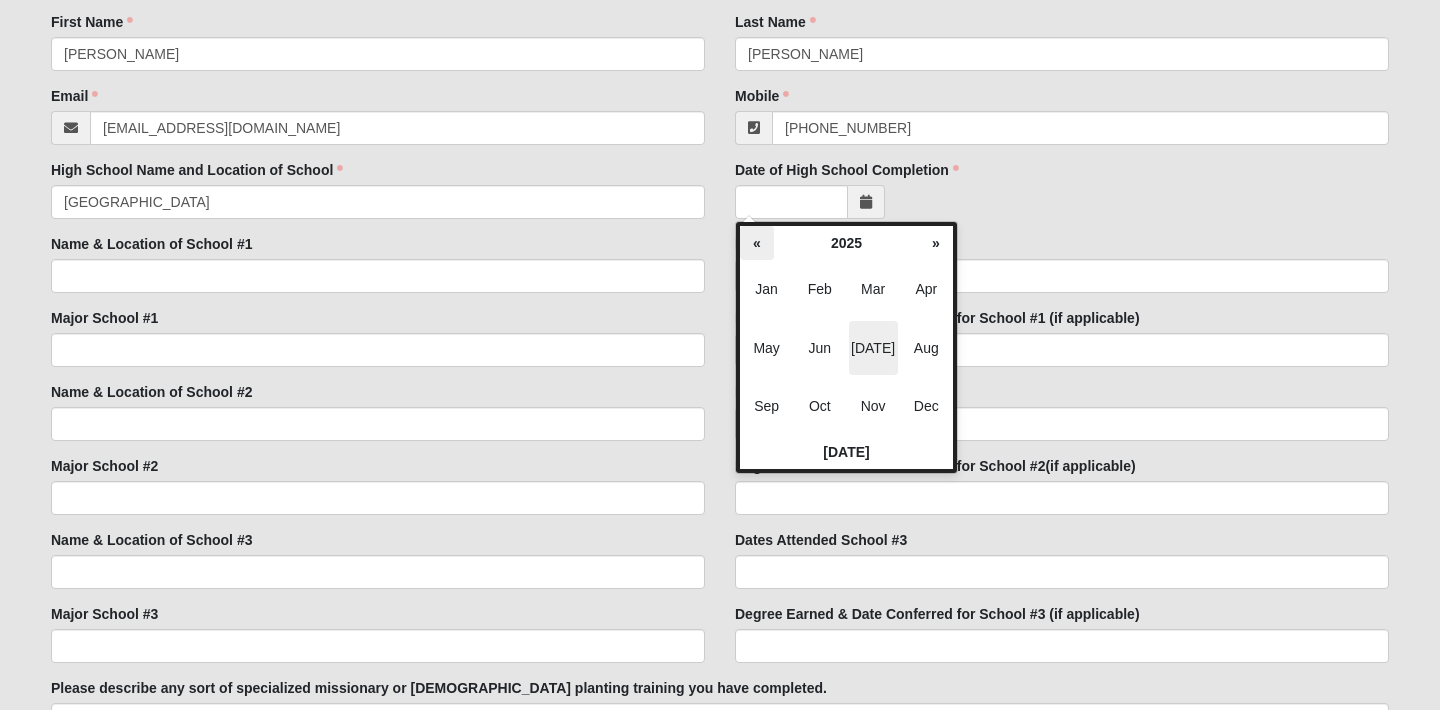 click on "«" at bounding box center [757, 243] 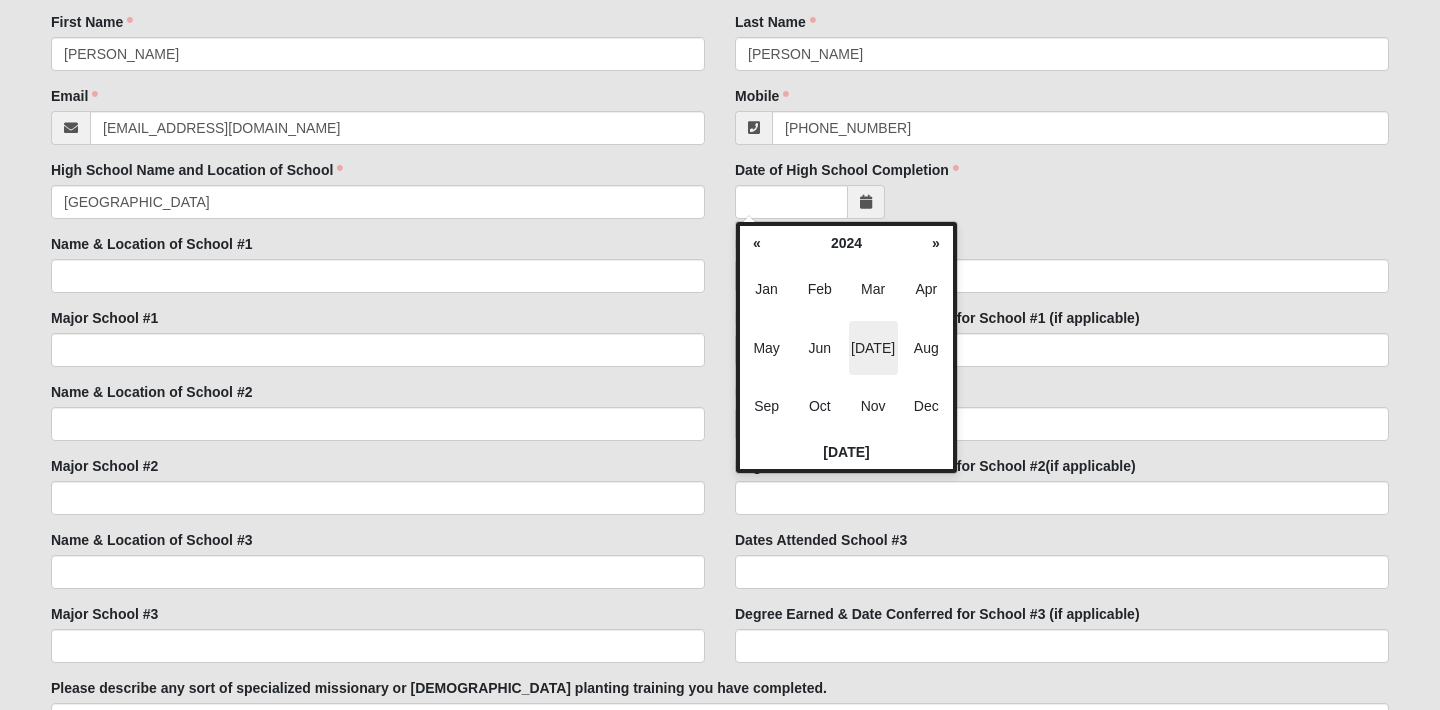 click on "«" at bounding box center (757, 243) 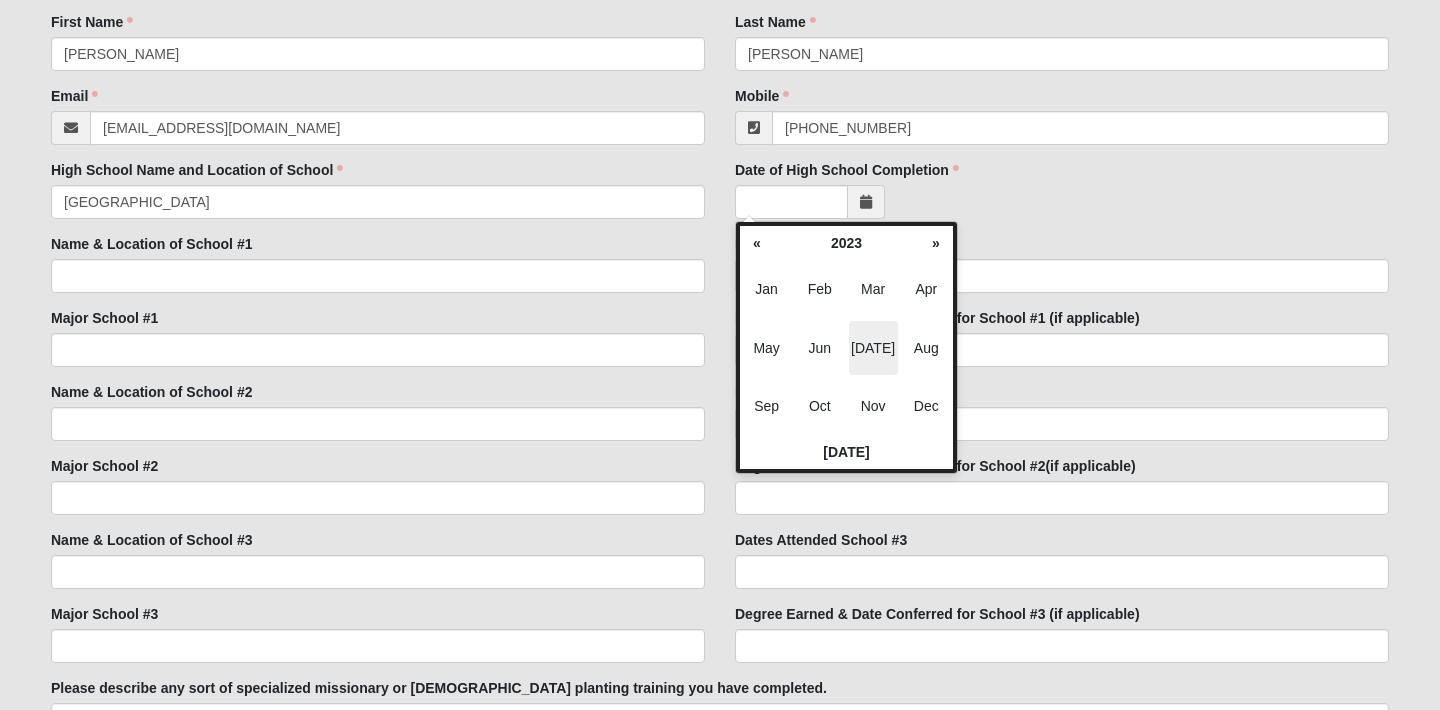 click on "«" at bounding box center [757, 243] 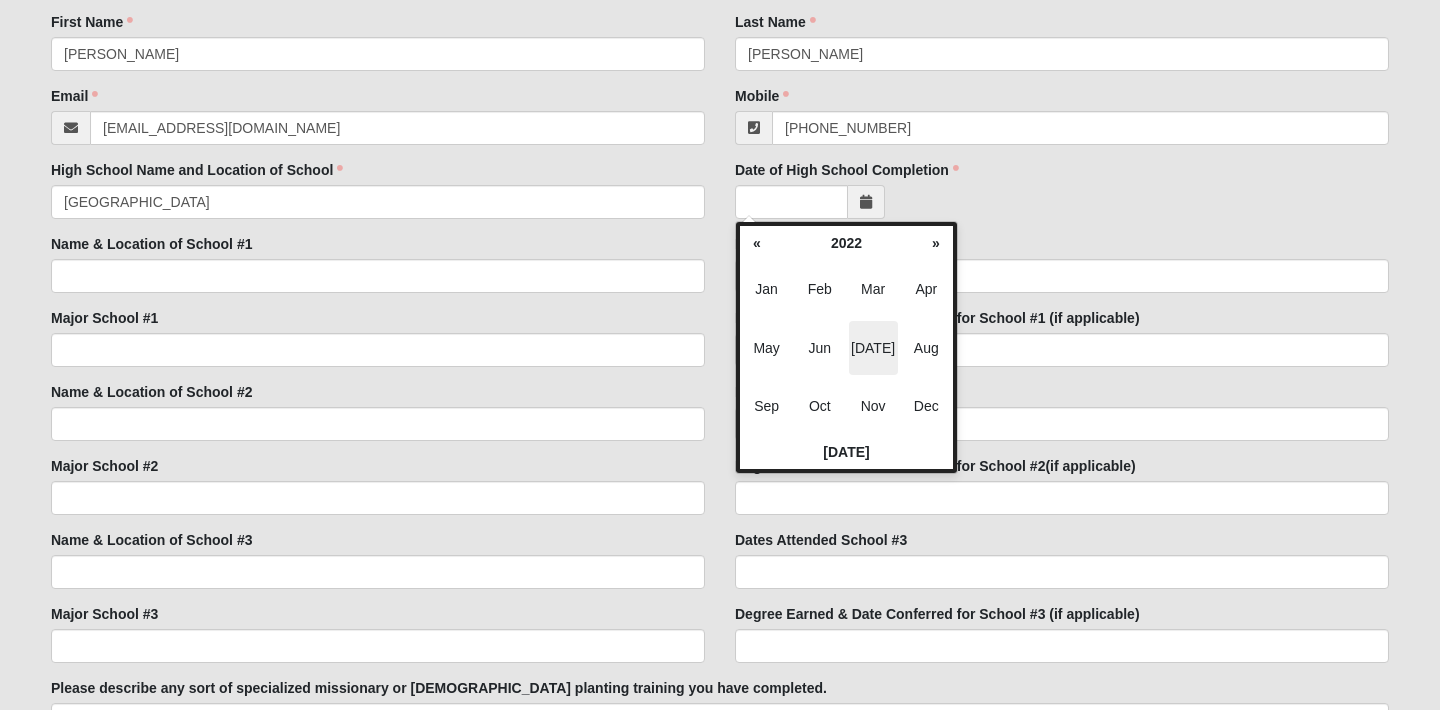 click on "«" at bounding box center (757, 243) 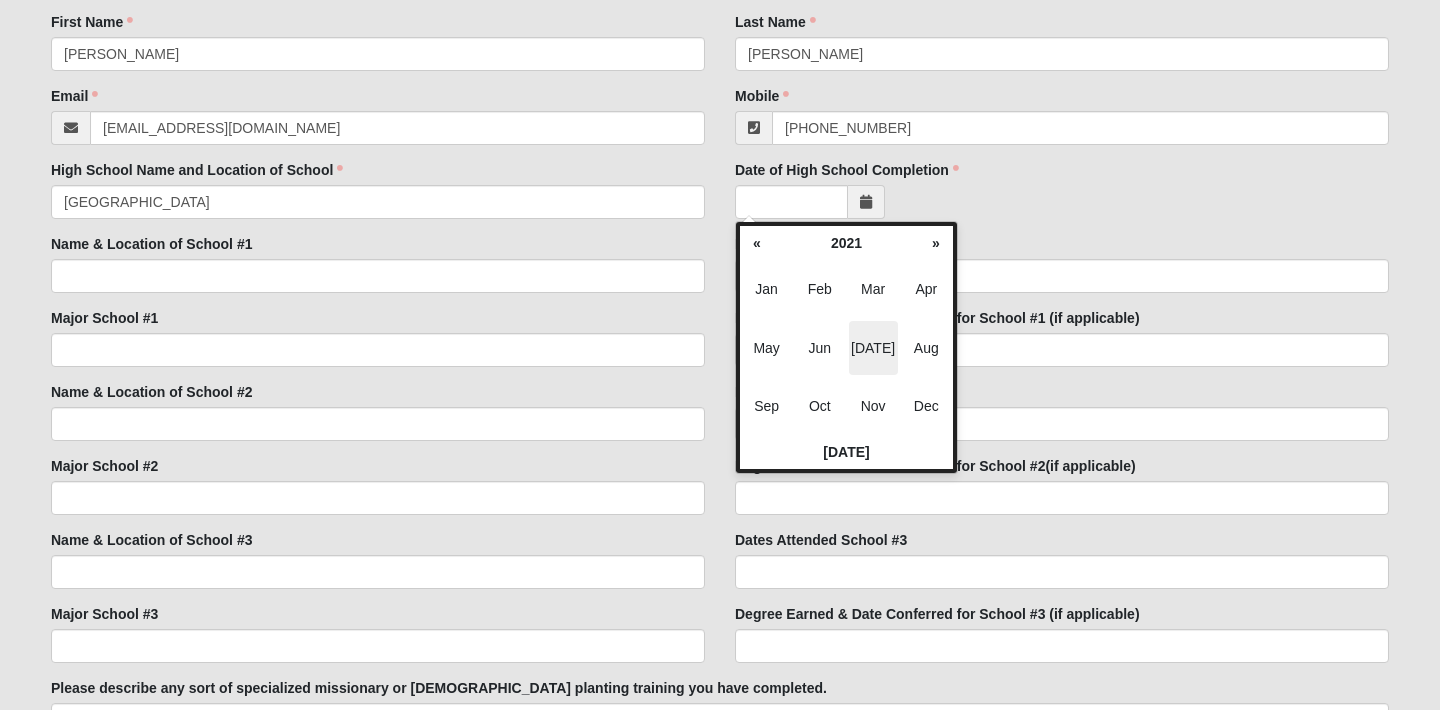 click on "«" at bounding box center (757, 243) 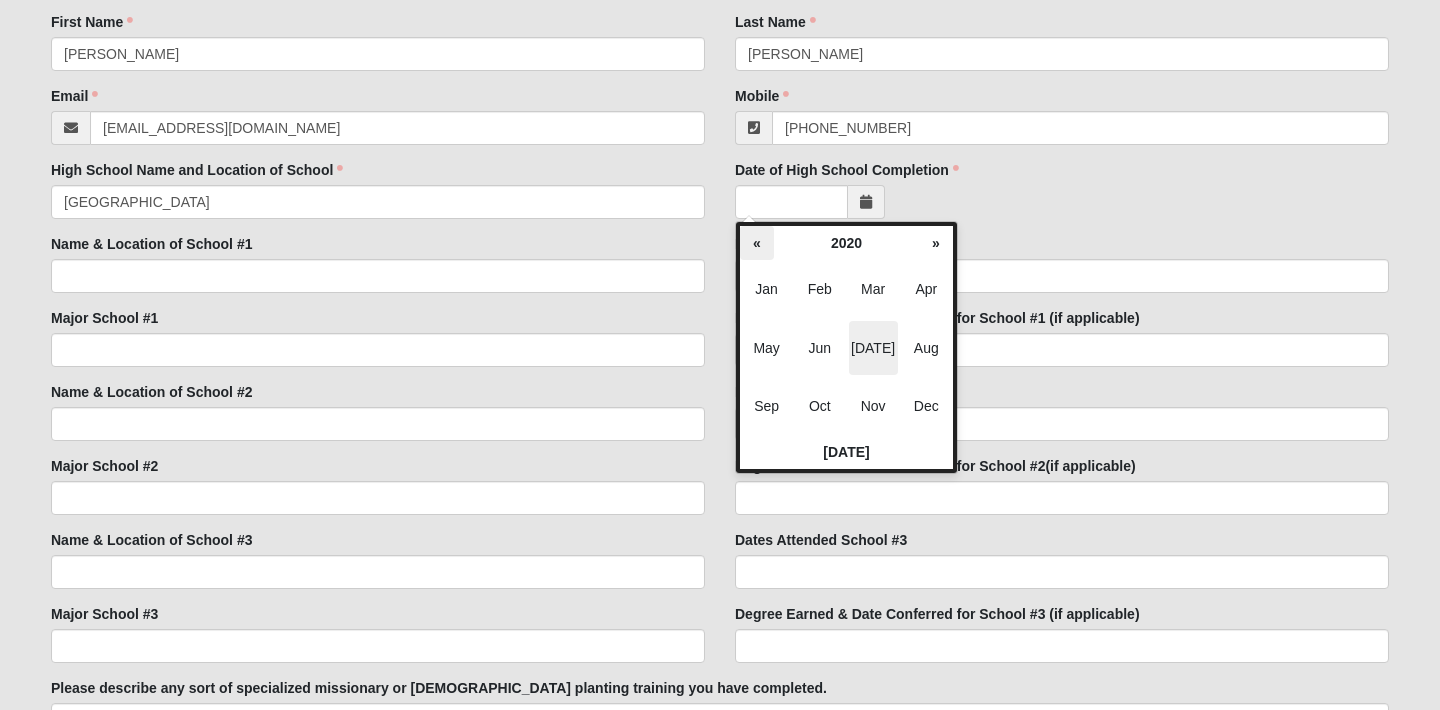 click on "«" at bounding box center [757, 243] 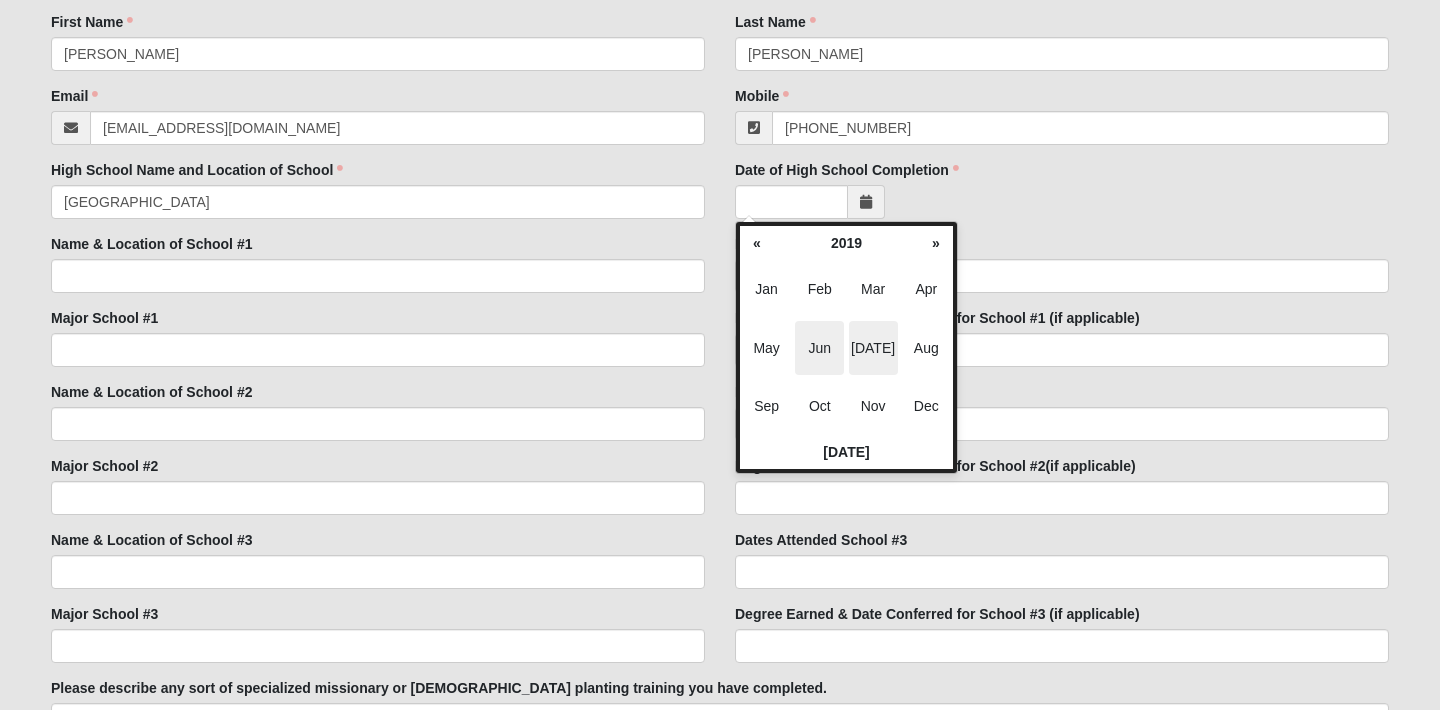 click on "Jun" at bounding box center [819, 348] 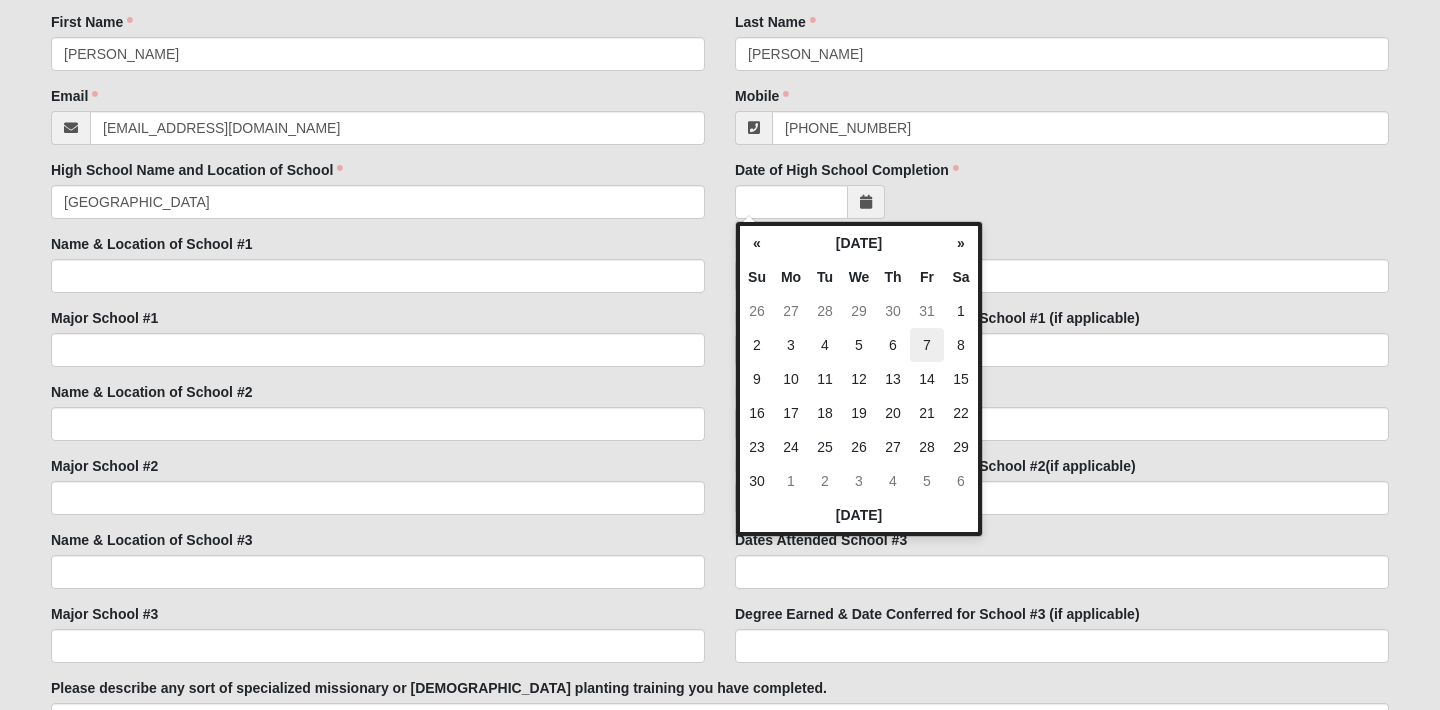 click on "7" at bounding box center (927, 345) 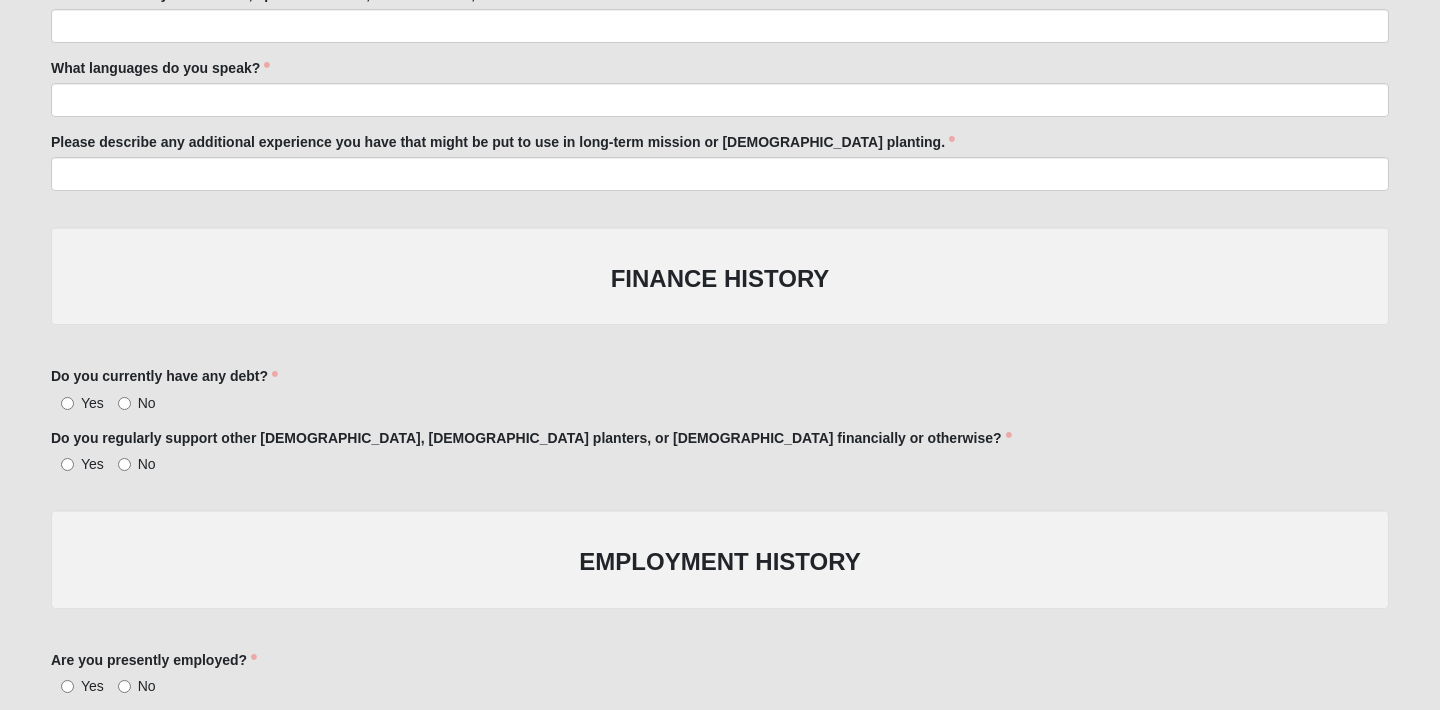 scroll, scrollTop: 1340, scrollLeft: 0, axis: vertical 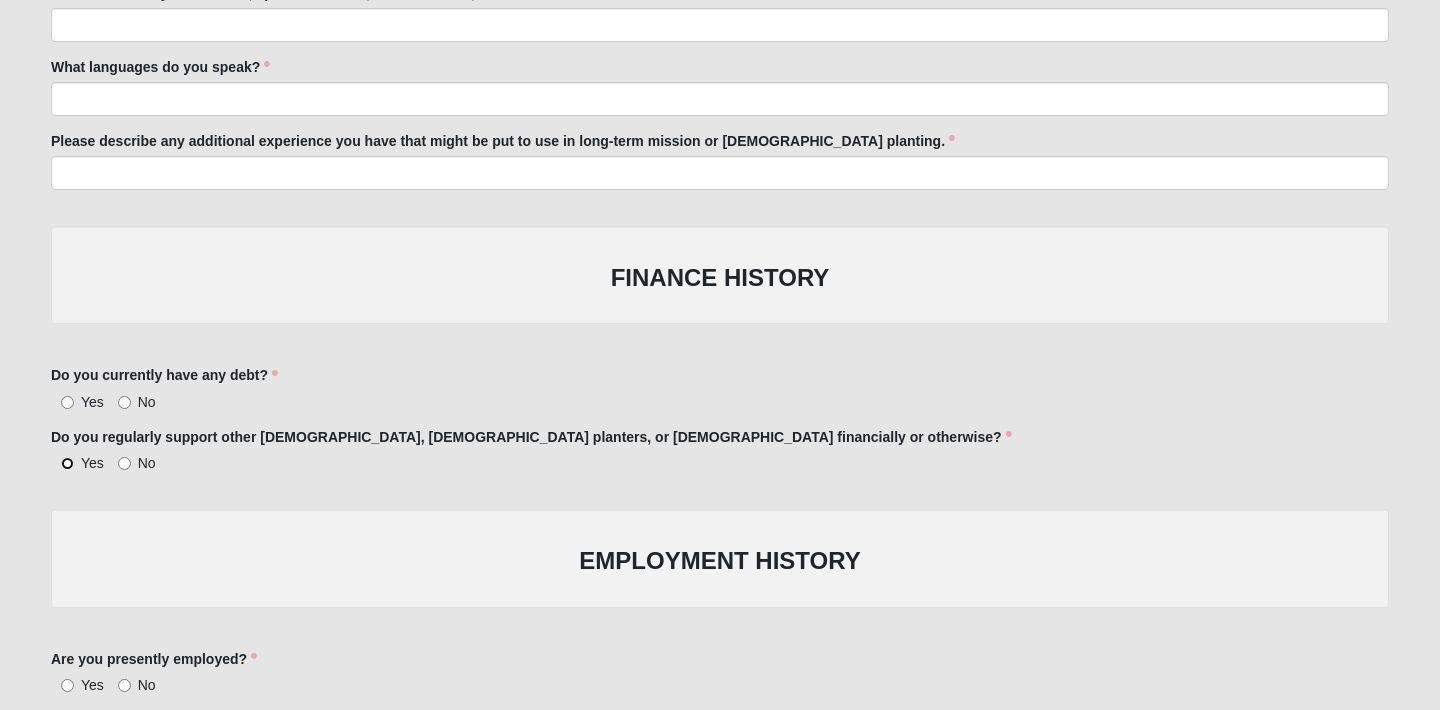 click on "Yes" at bounding box center [67, 463] 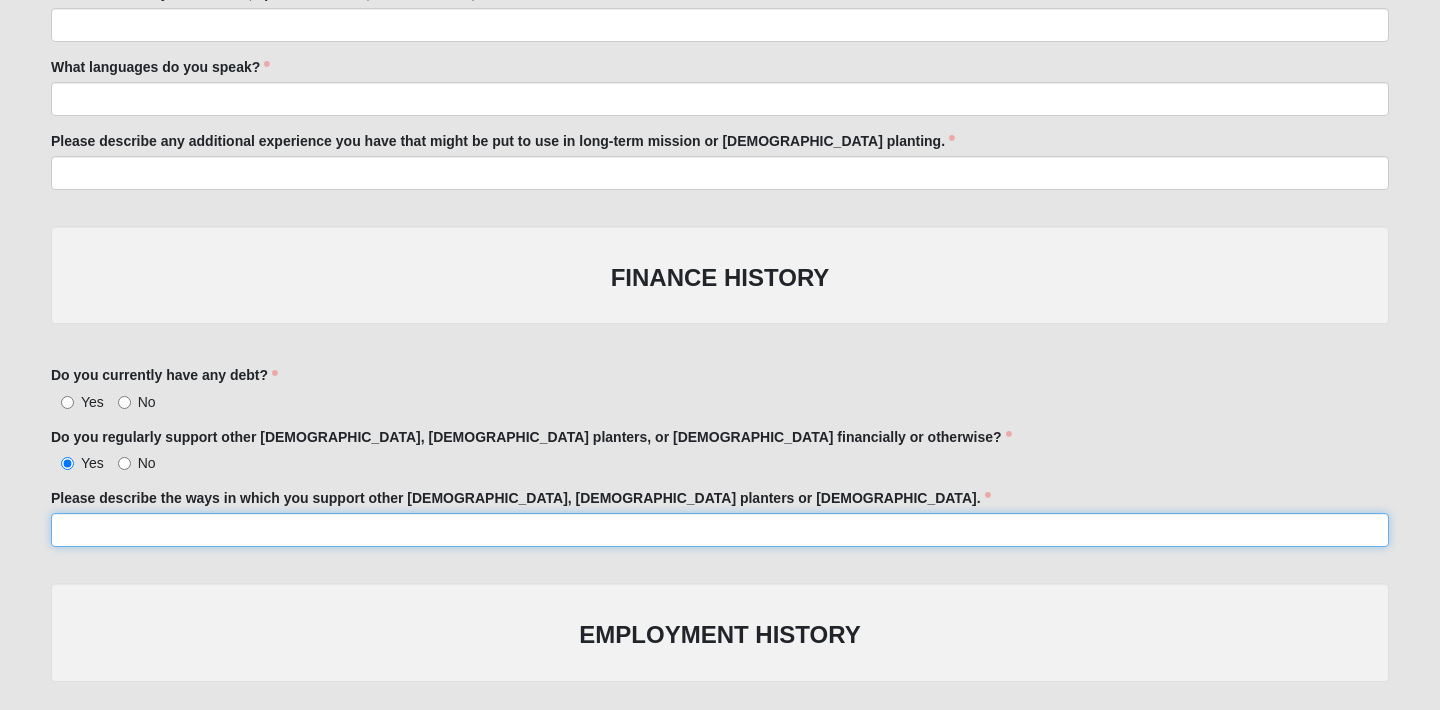 click on "Please describe the ways in which you support other [DEMOGRAPHIC_DATA], [DEMOGRAPHIC_DATA] planters or [DEMOGRAPHIC_DATA]." at bounding box center (720, 530) 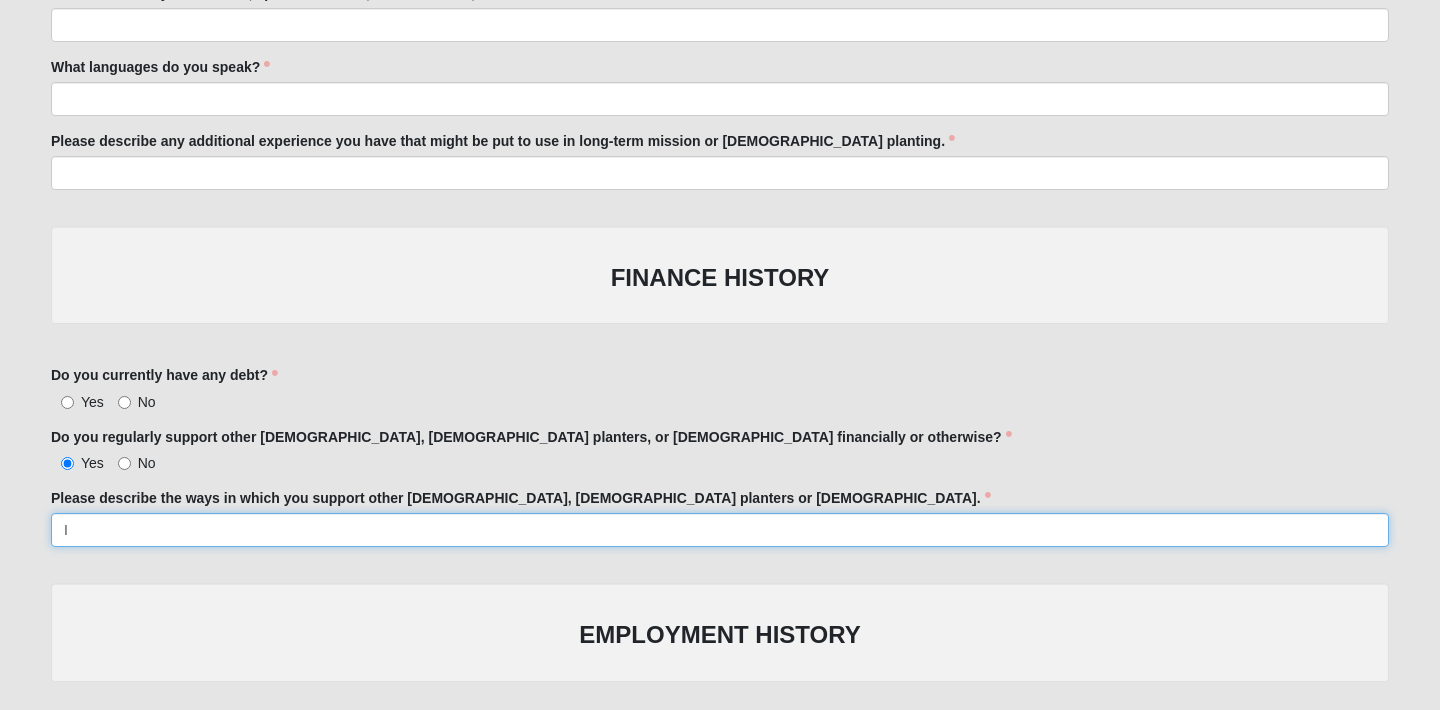 type on "I" 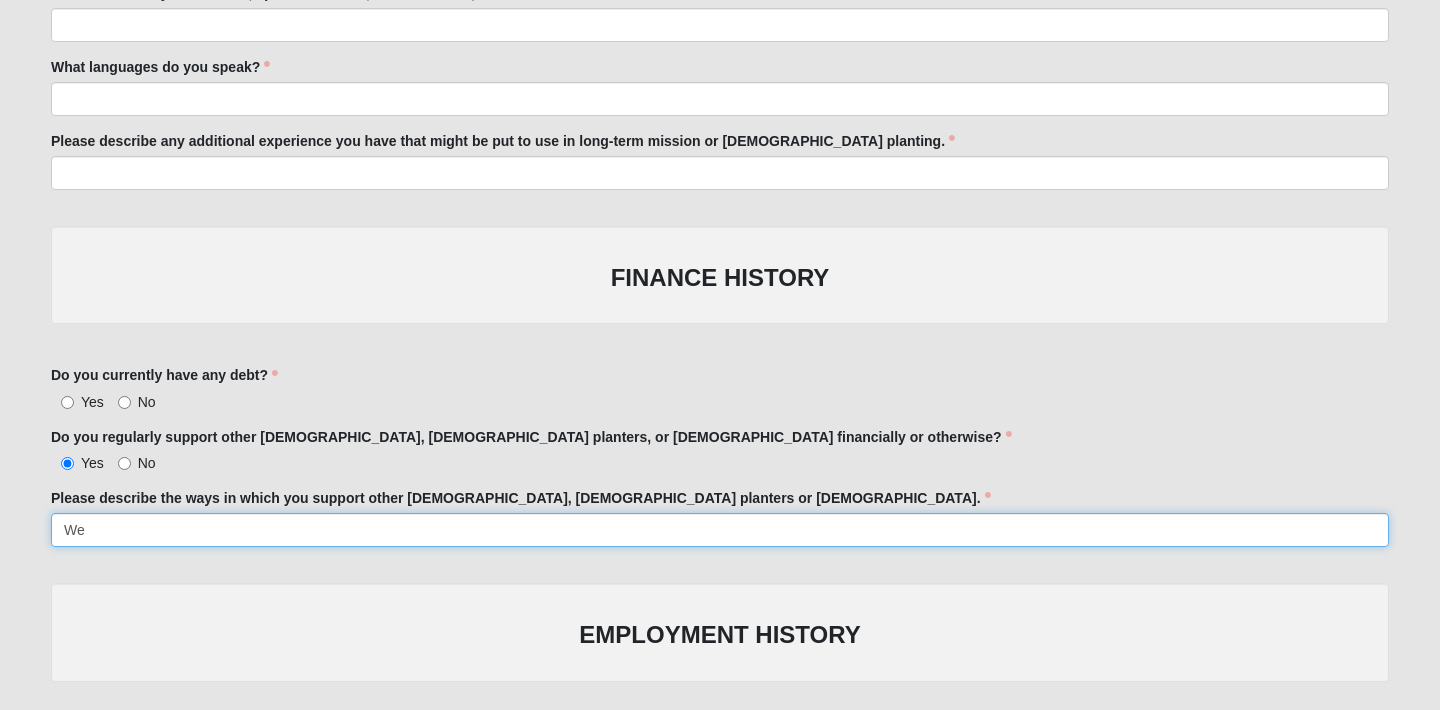 type on "W" 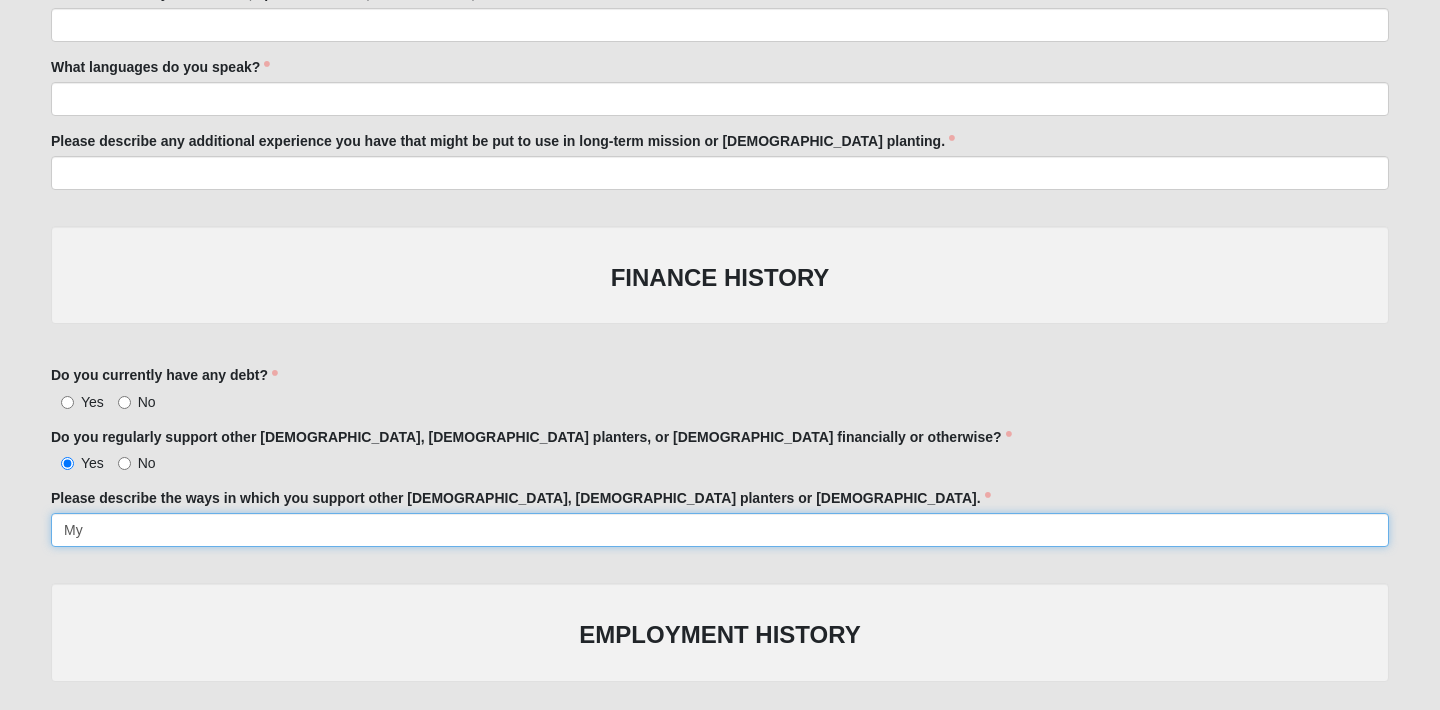 type on "M" 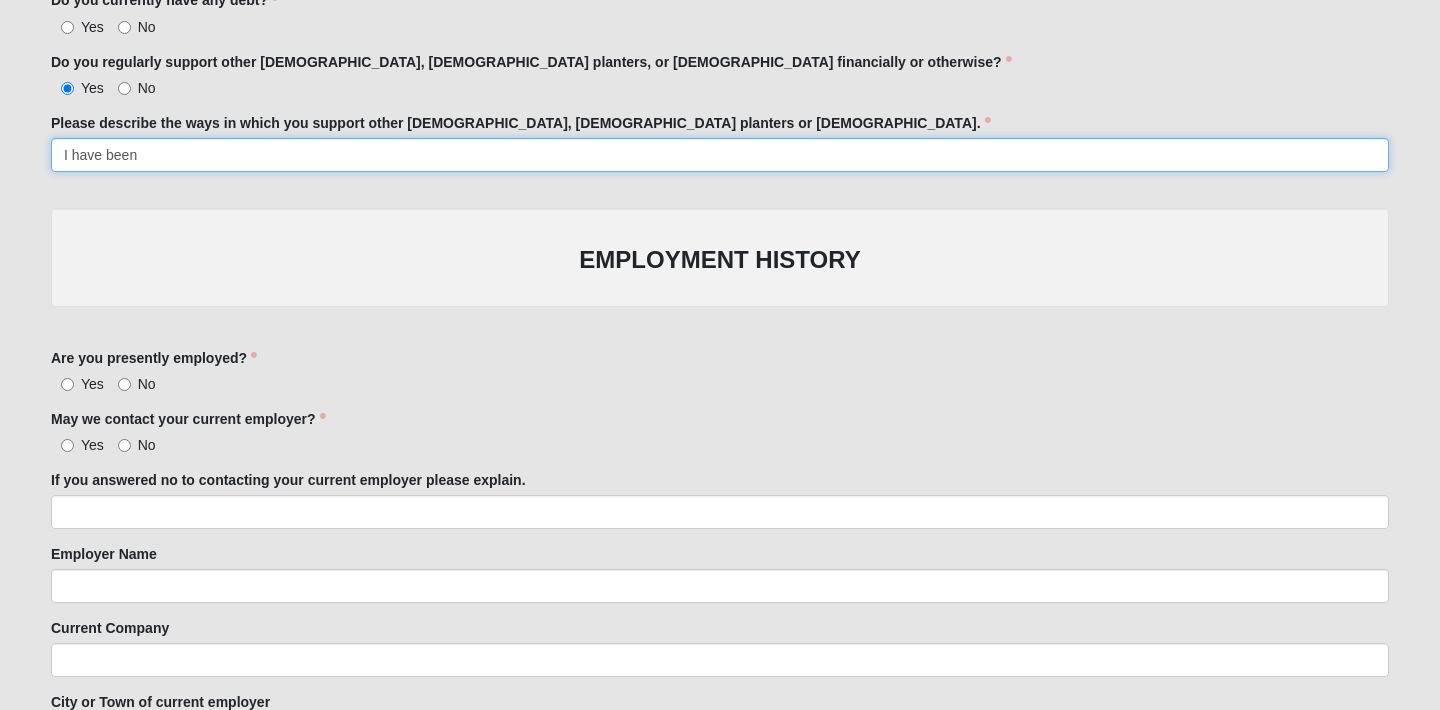scroll, scrollTop: 1874, scrollLeft: 0, axis: vertical 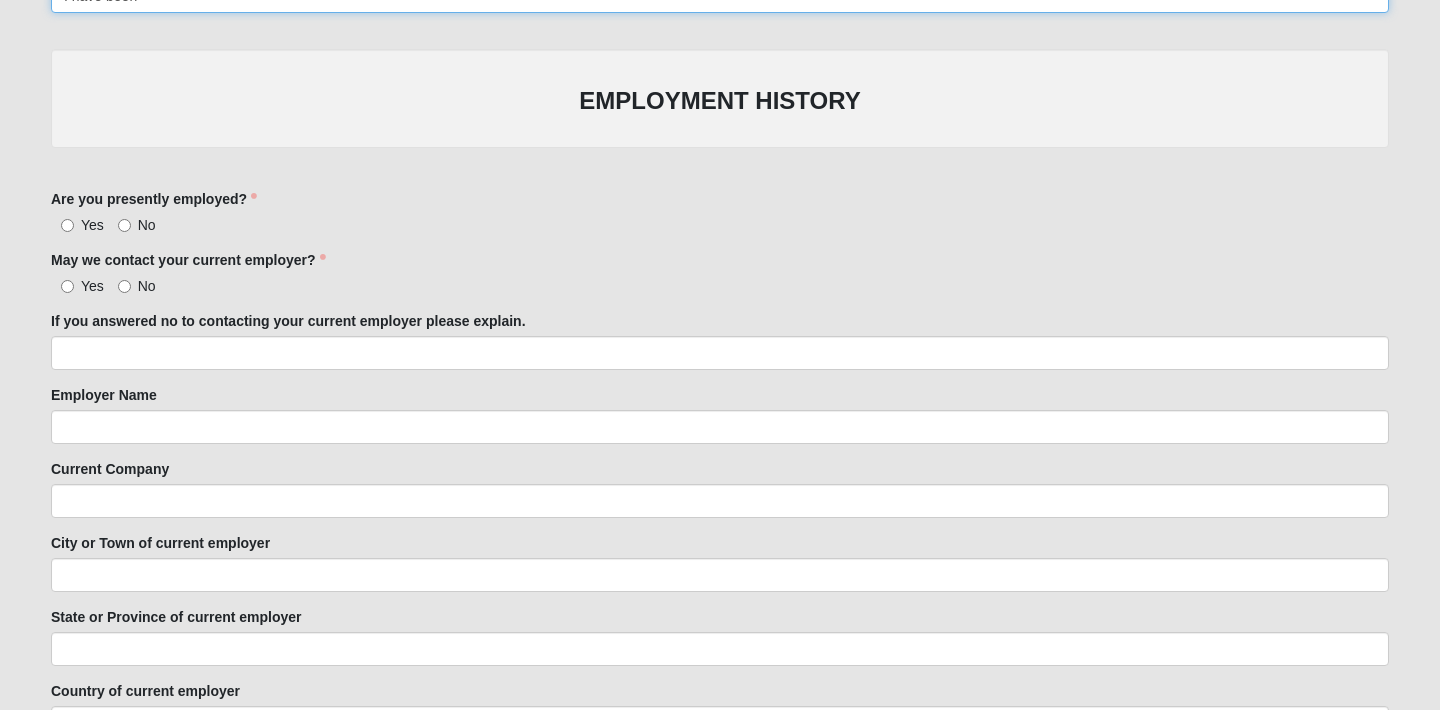 type on "I have been" 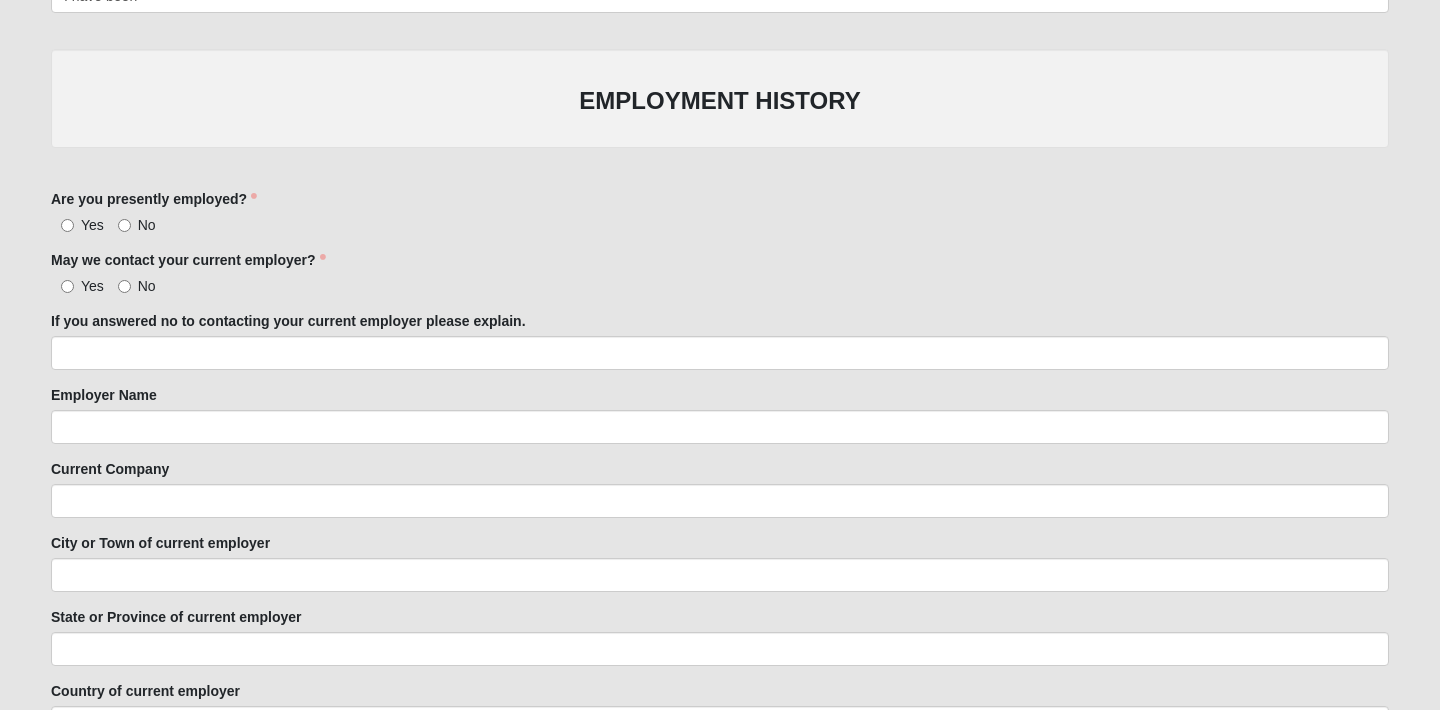 click on "Yes" at bounding box center [77, 225] 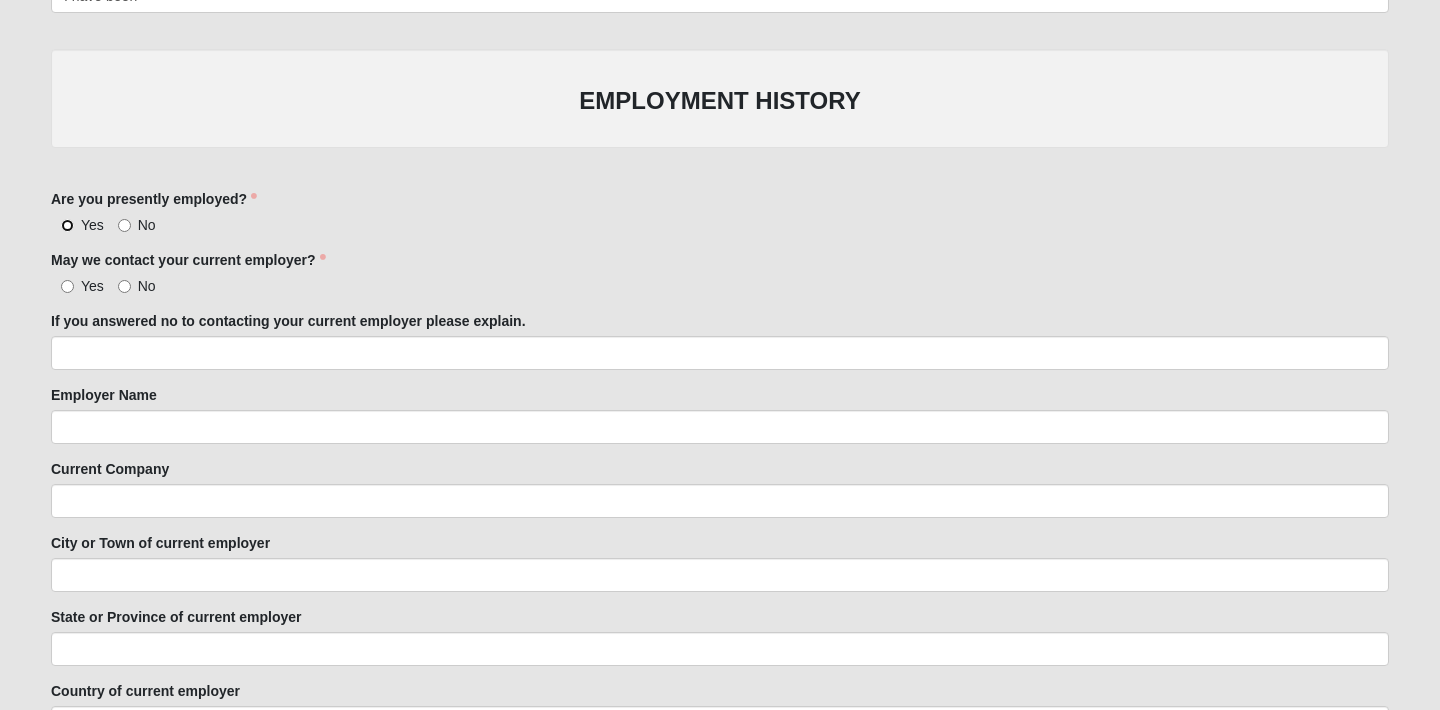 click on "Yes" at bounding box center [67, 225] 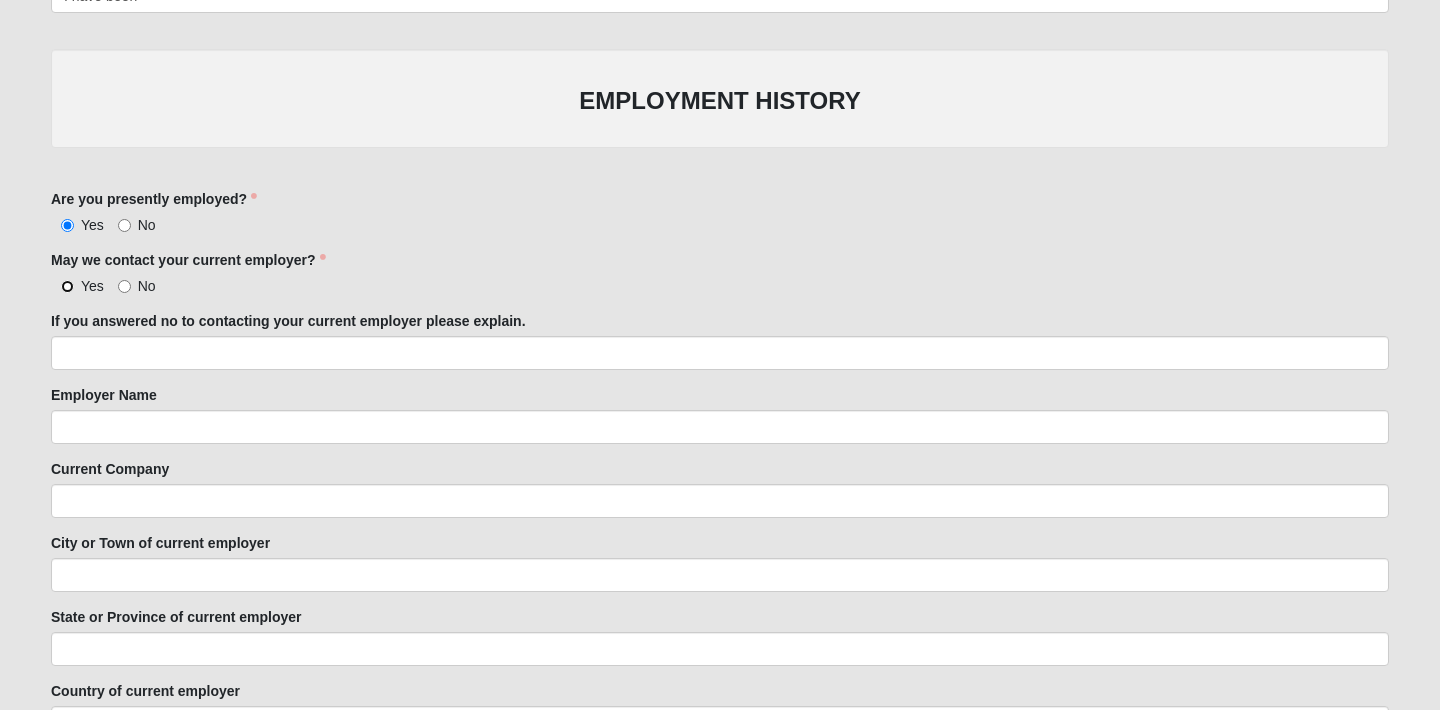 click on "Yes" at bounding box center [67, 286] 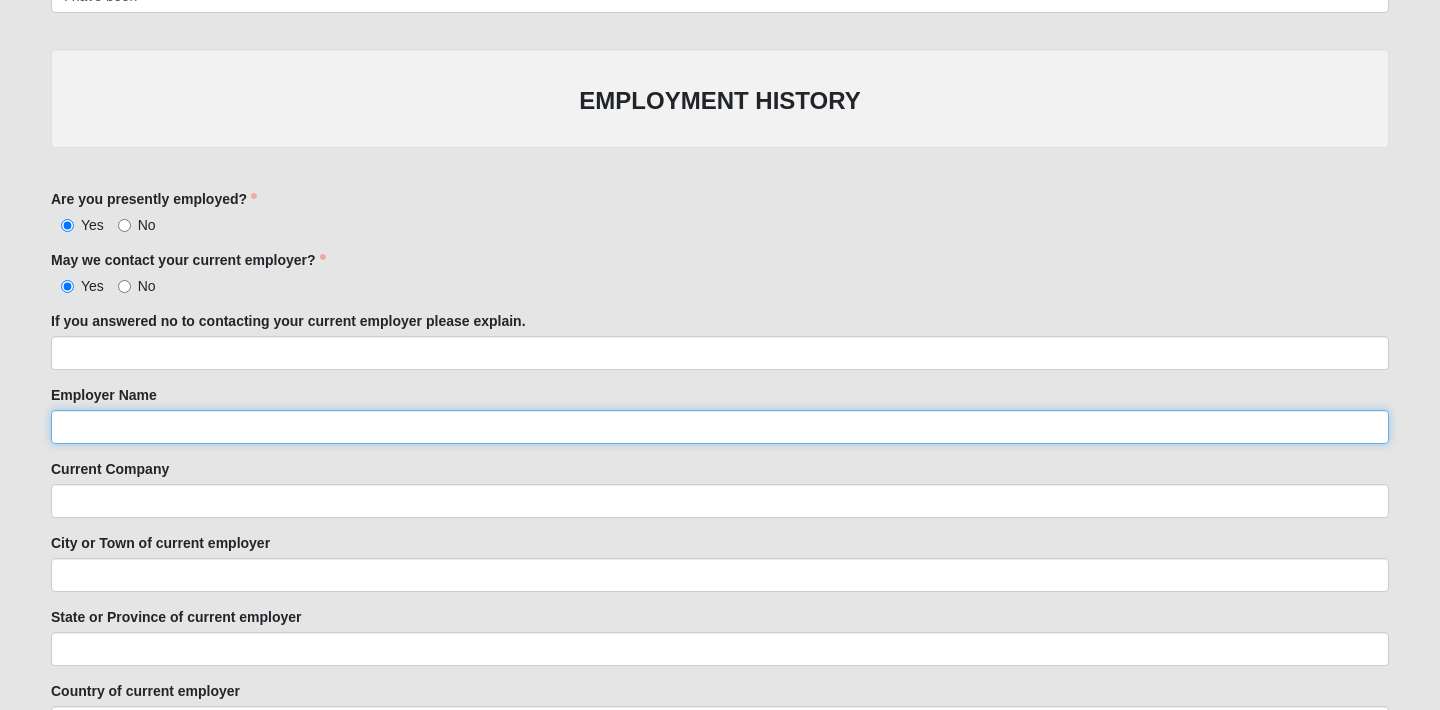 click on "Employer Name" at bounding box center (720, 427) 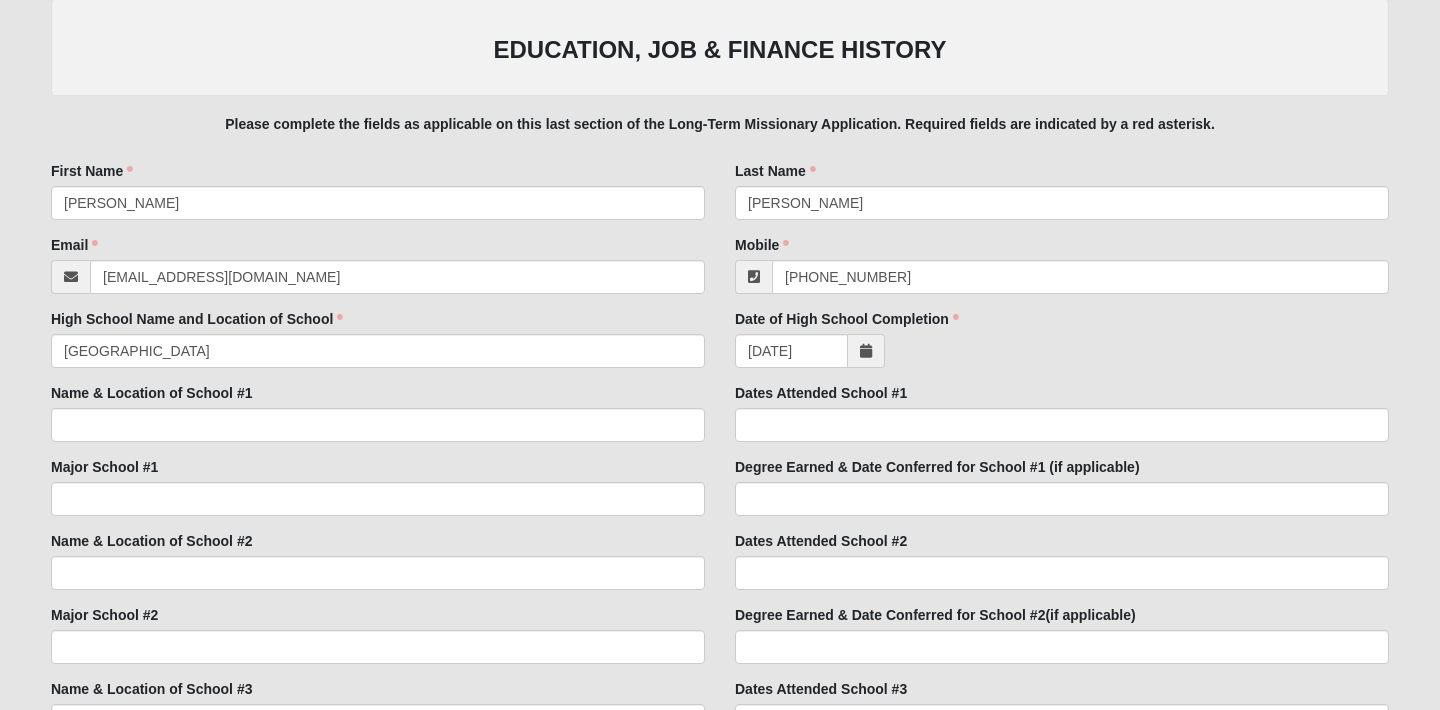 scroll, scrollTop: 372, scrollLeft: 0, axis: vertical 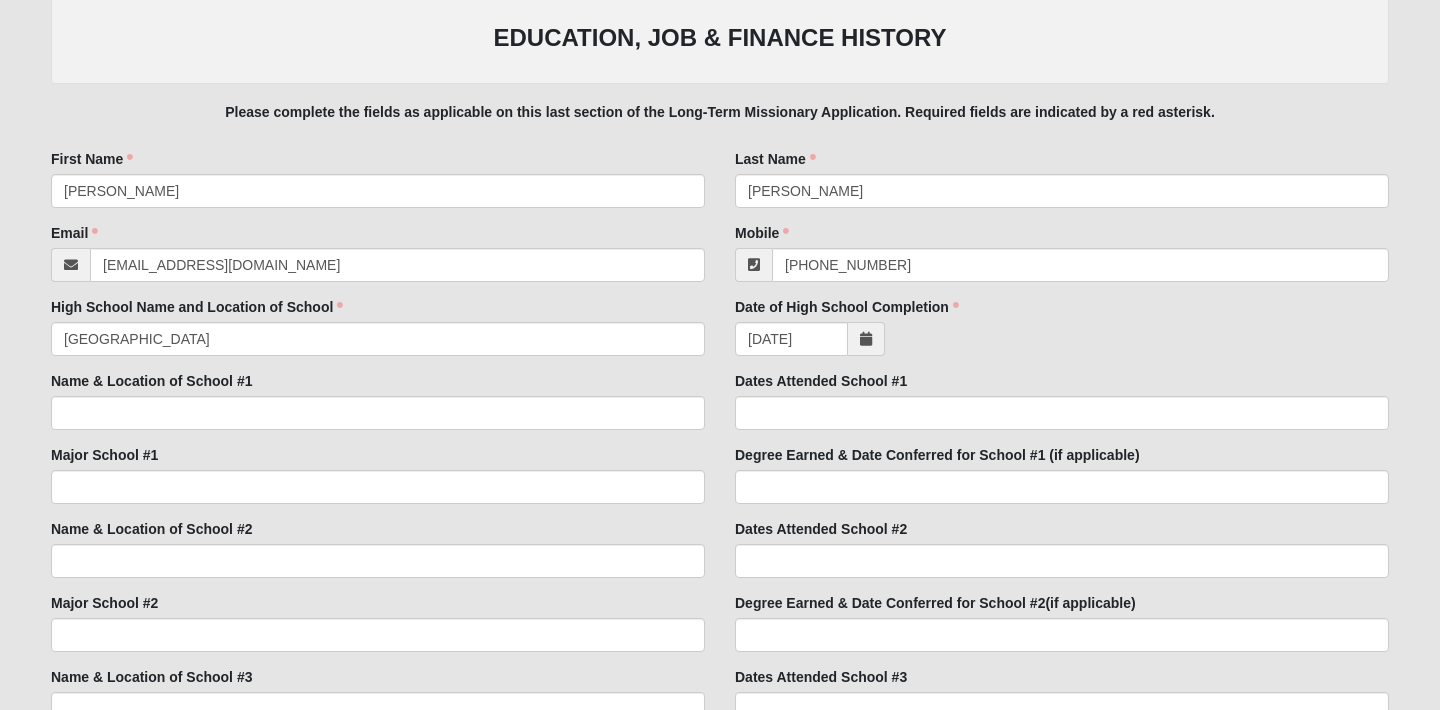 type on "Fellowship of" 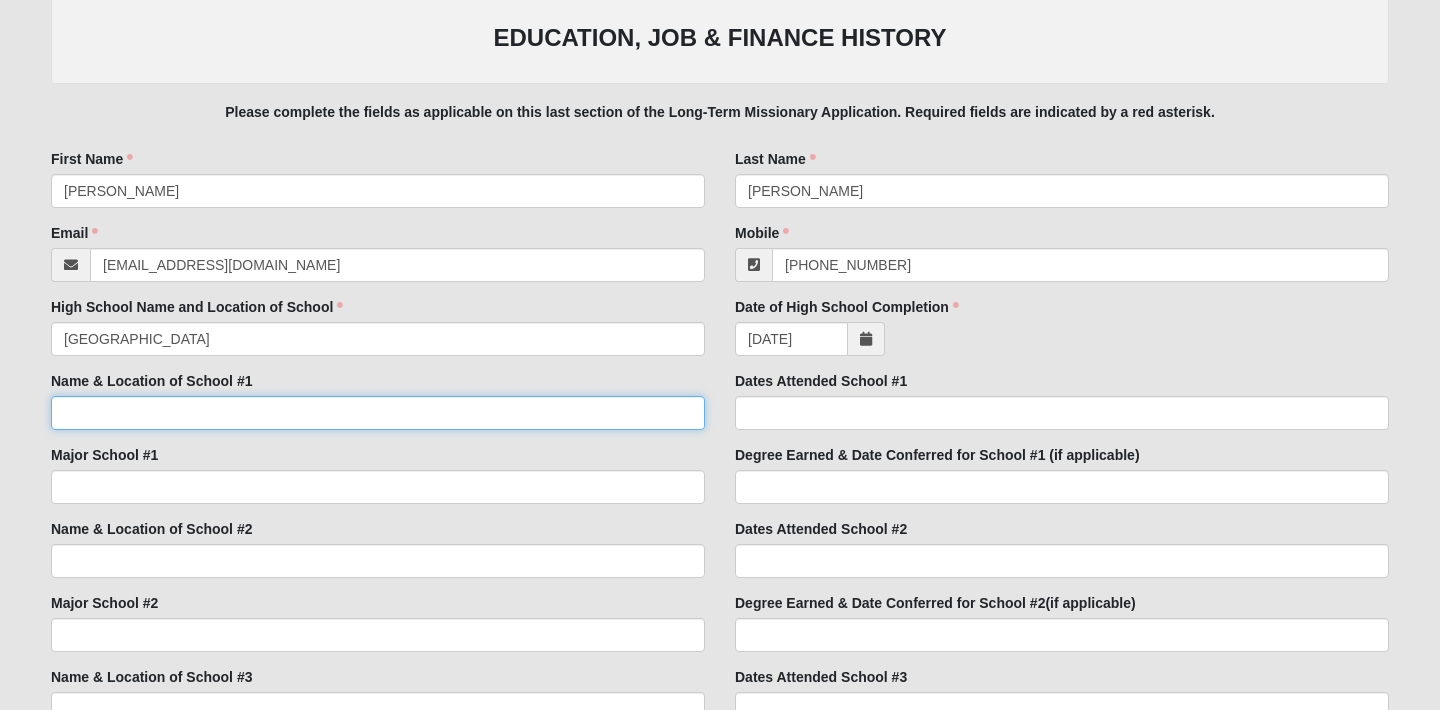 click on "Name & Location of School #1" at bounding box center (378, 413) 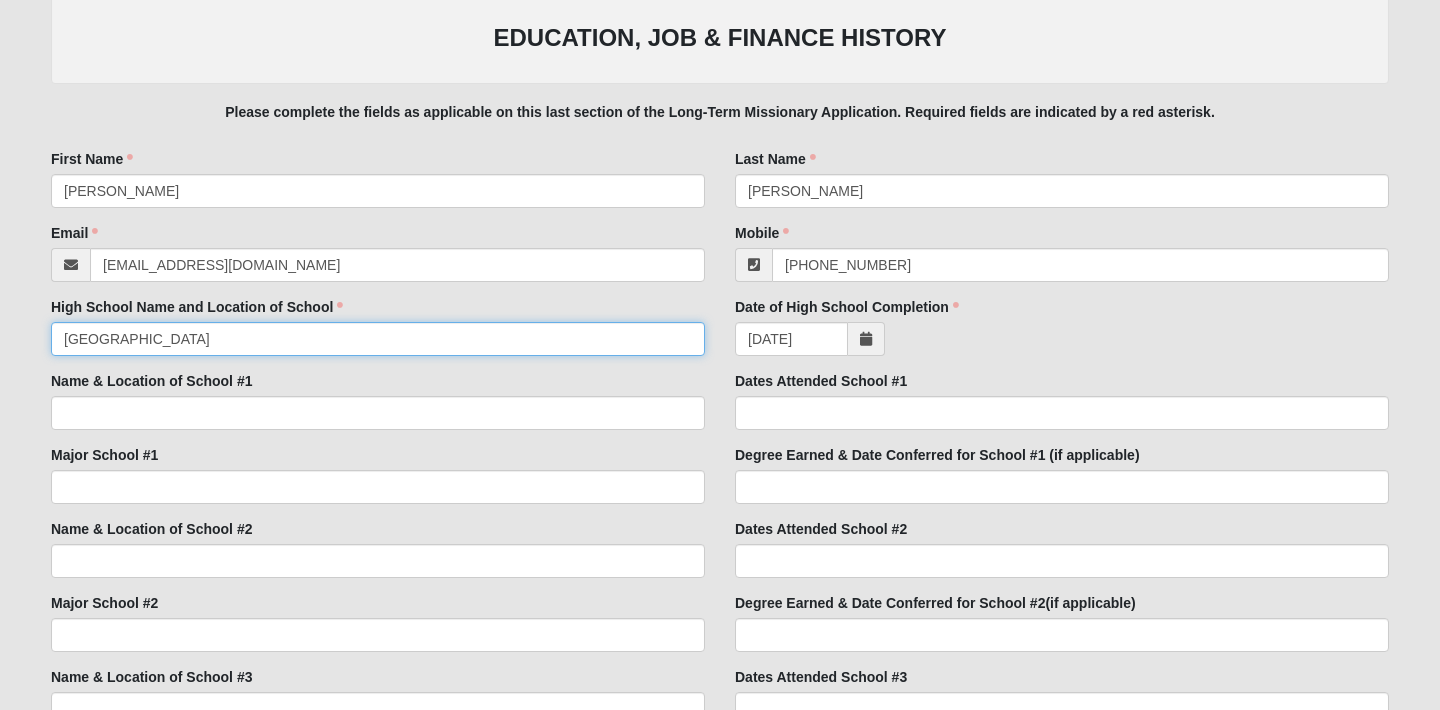 click on "[GEOGRAPHIC_DATA]" at bounding box center [378, 339] 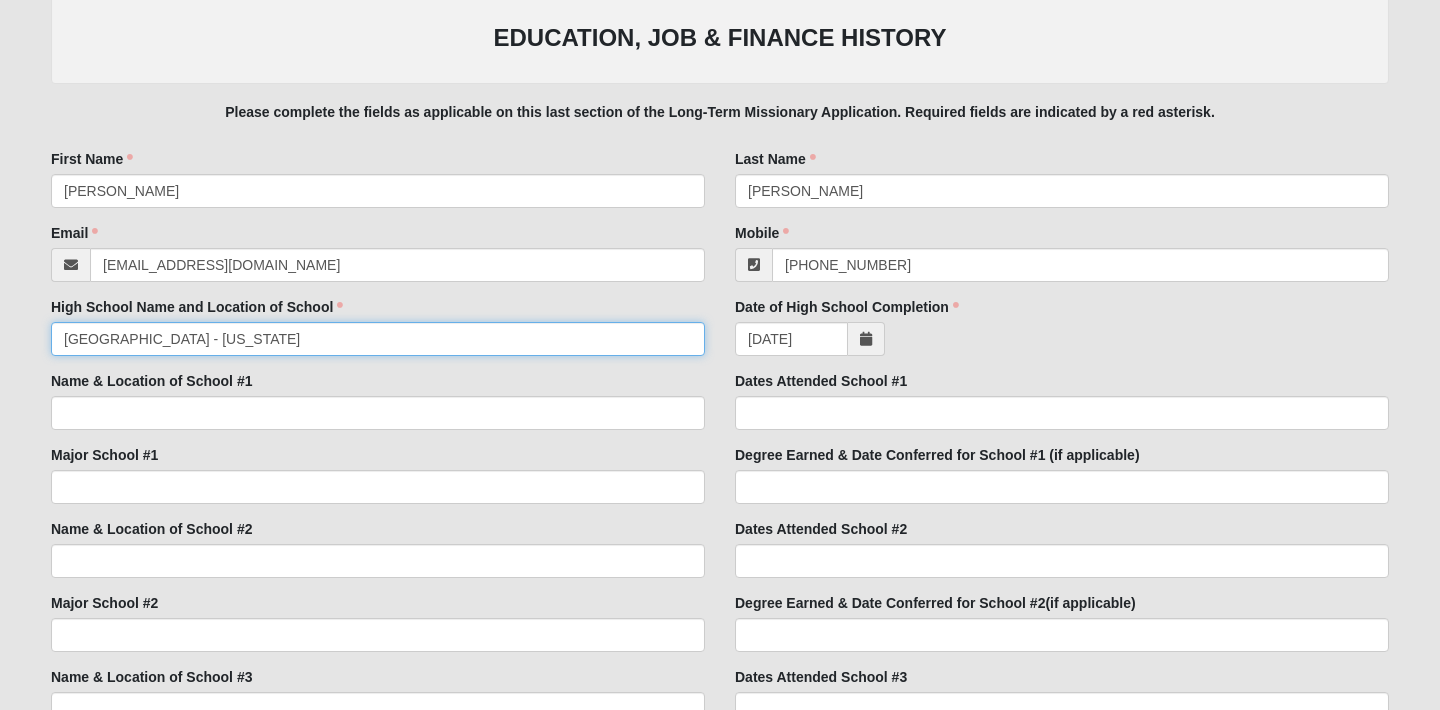 type on "[GEOGRAPHIC_DATA] - [US_STATE]" 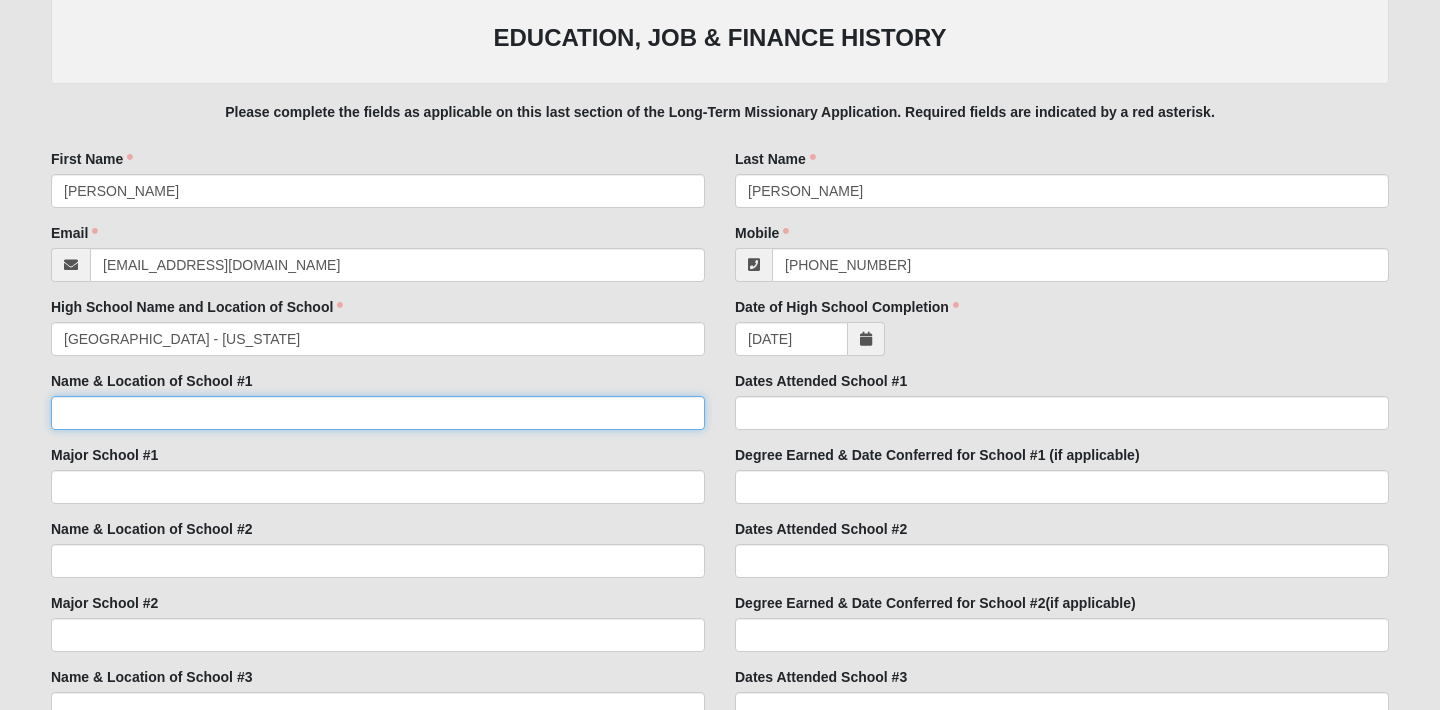 click on "Name & Location of School #1" at bounding box center (378, 413) 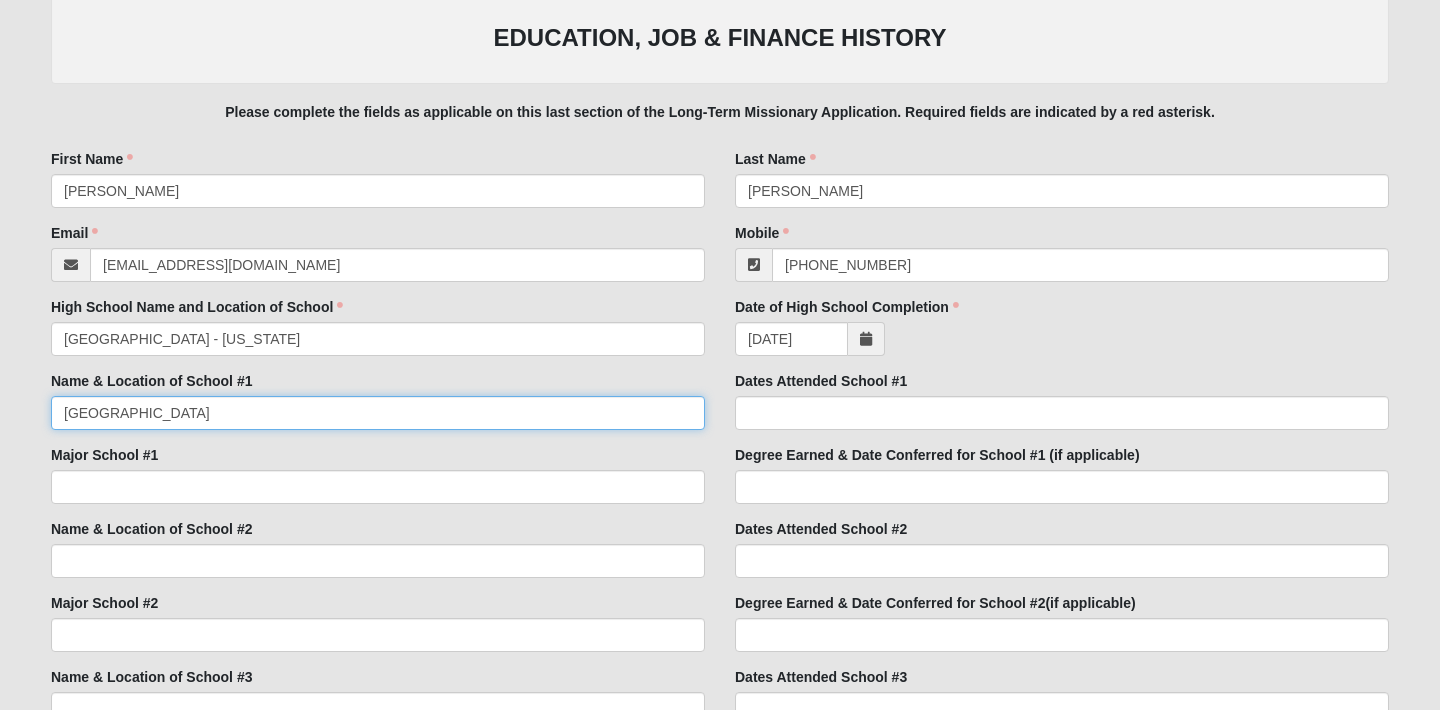 type on "[GEOGRAPHIC_DATA]" 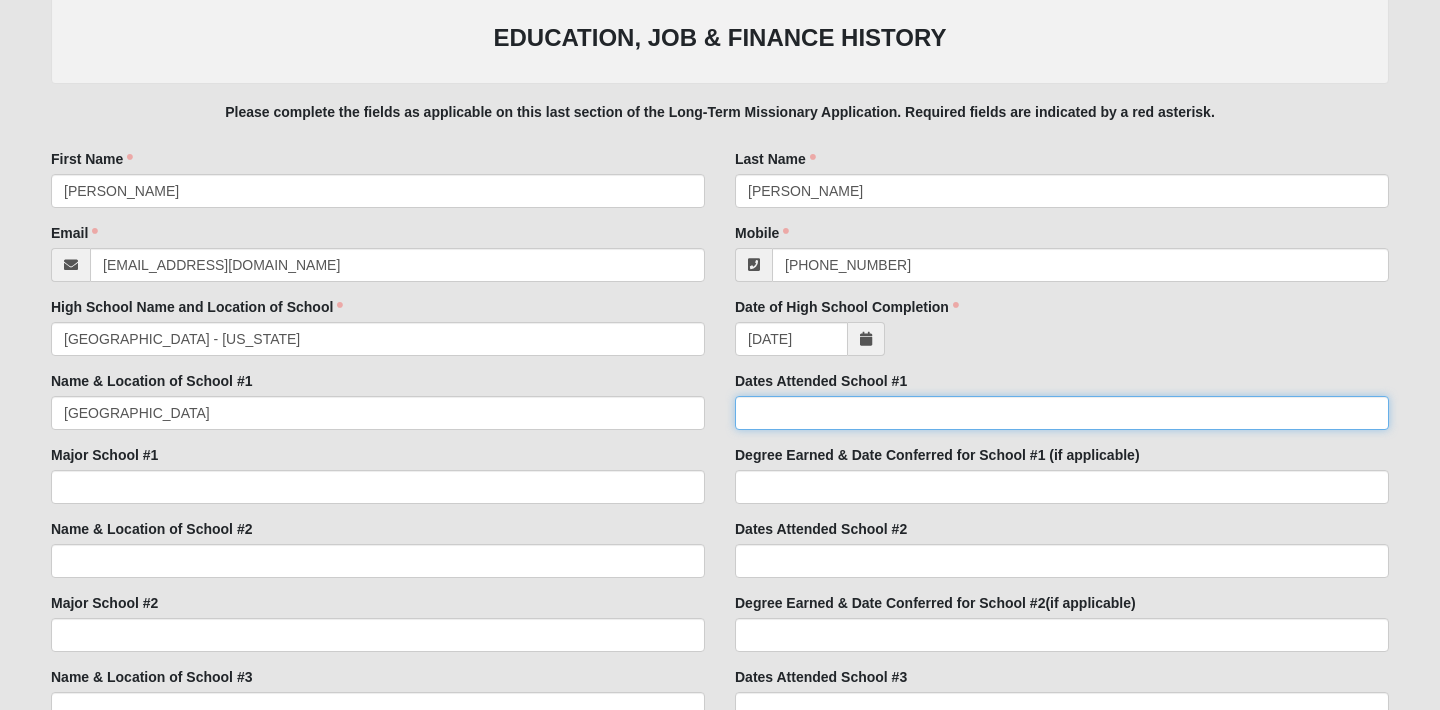 click on "Dates Attended School #1" at bounding box center (1062, 413) 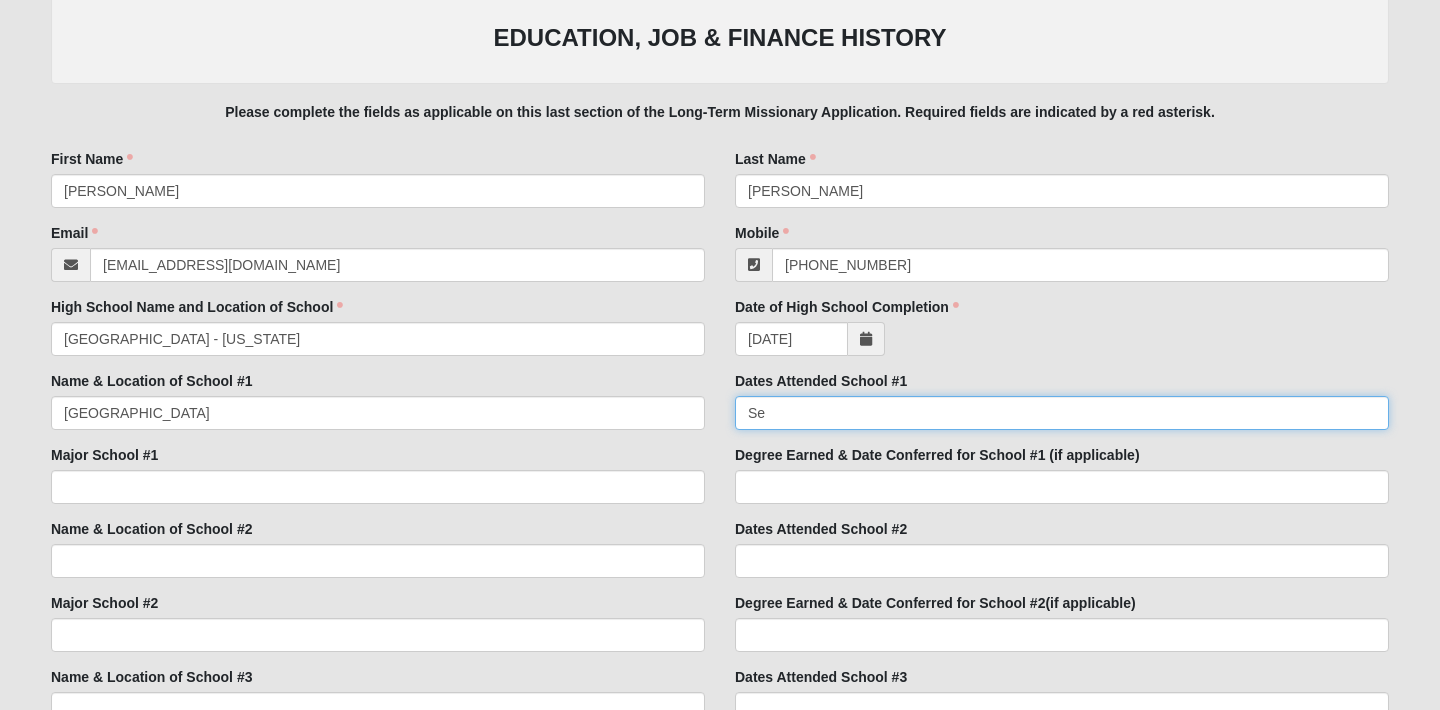type on "S" 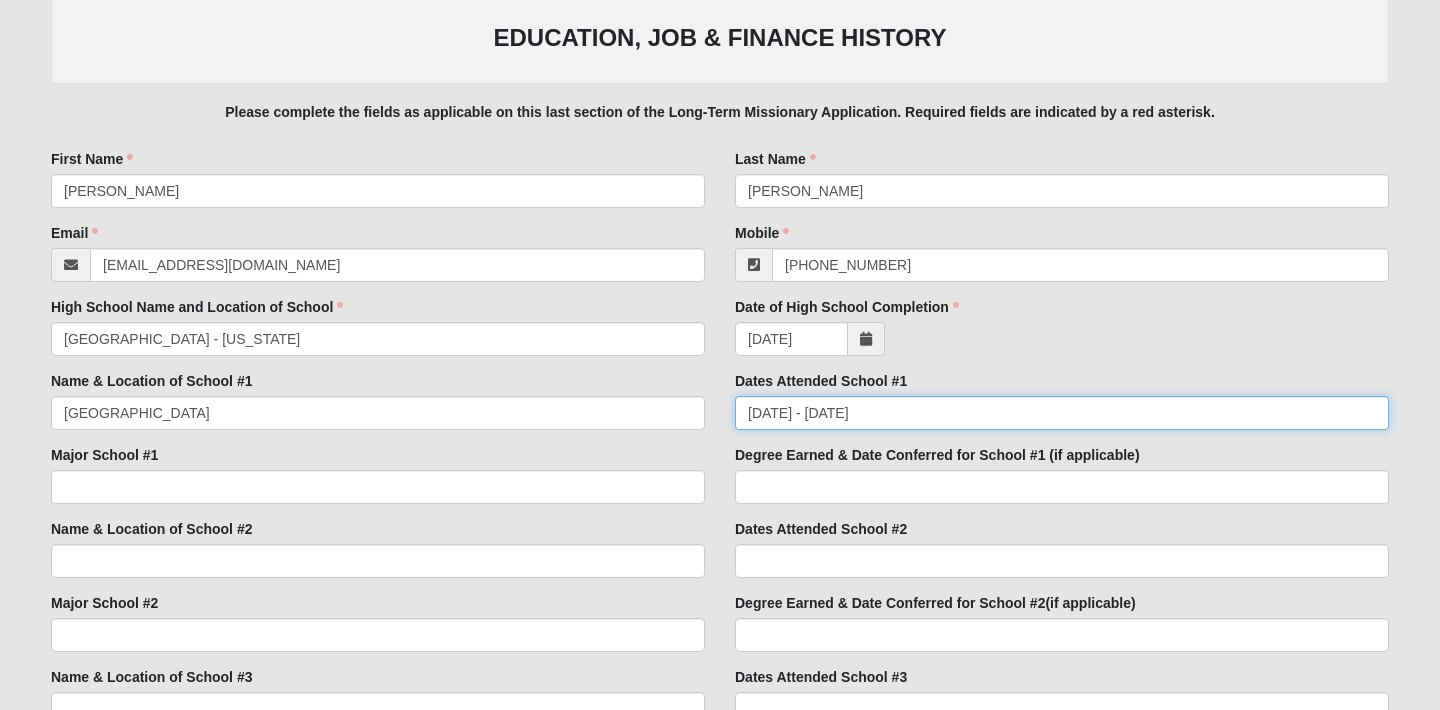 type on "[DATE] - [DATE]" 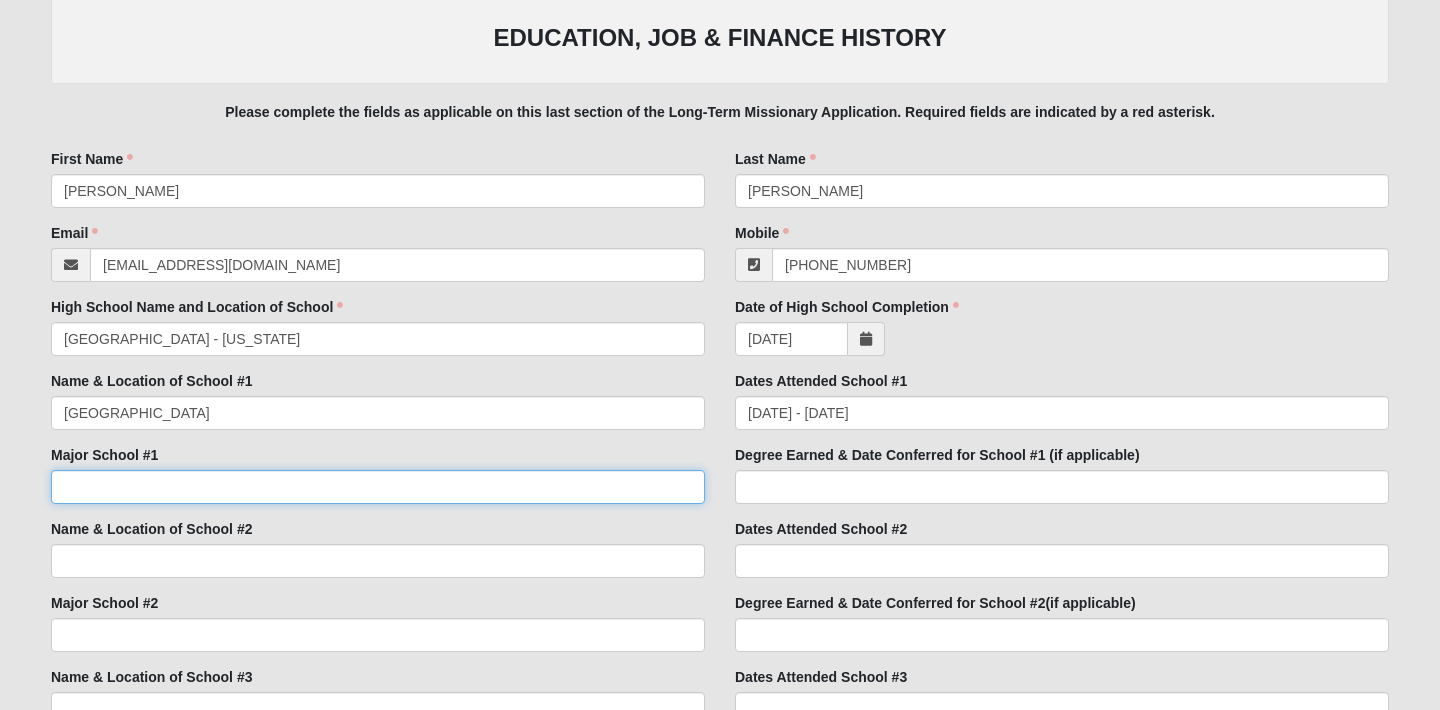 click on "Major School #1" at bounding box center [378, 487] 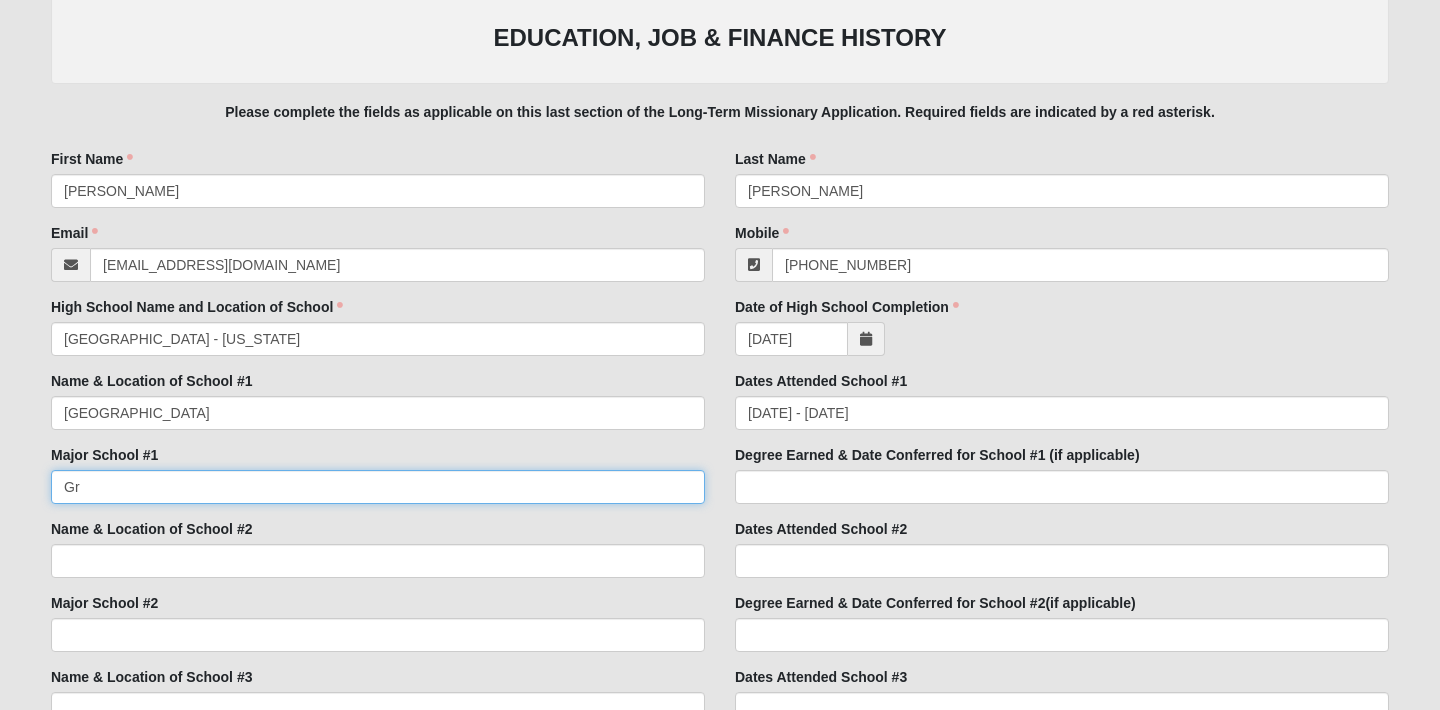 type on "G" 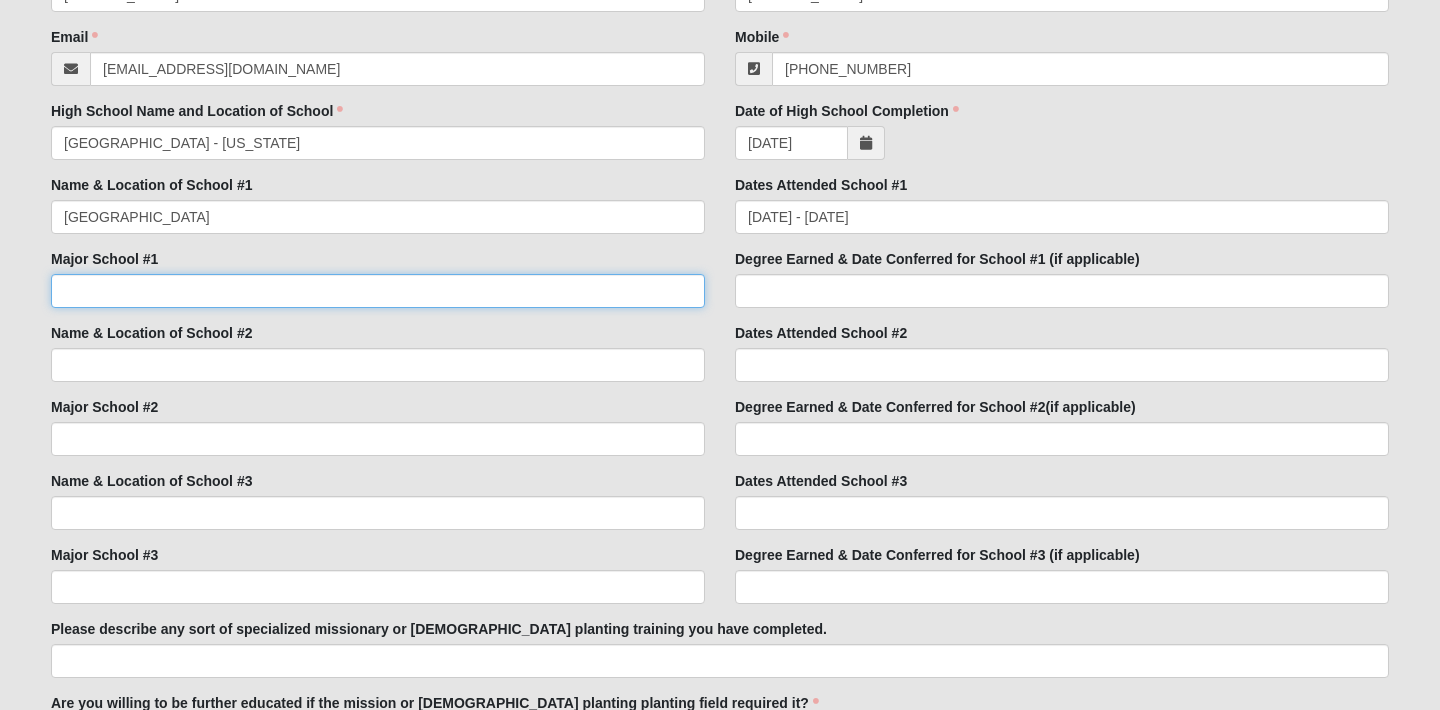 scroll, scrollTop: 571, scrollLeft: 0, axis: vertical 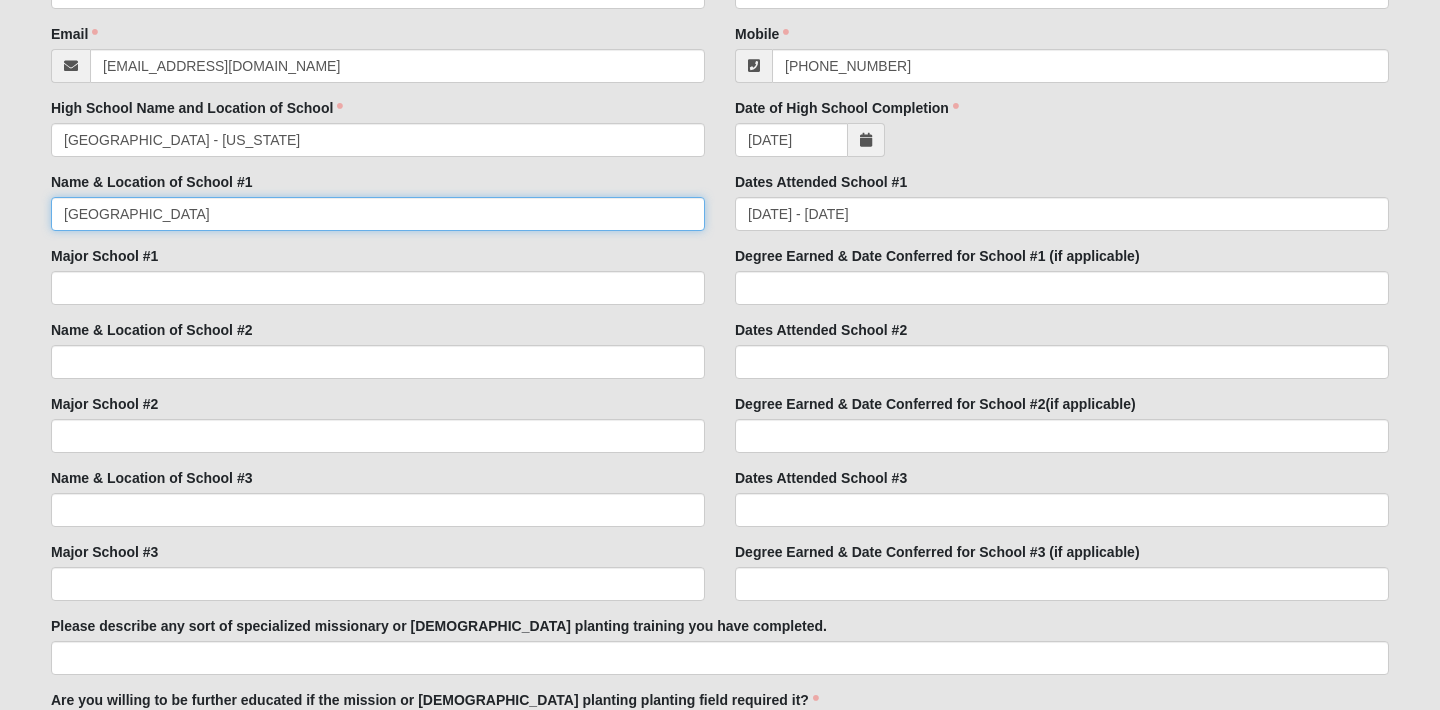 click on "[GEOGRAPHIC_DATA]" at bounding box center [378, 214] 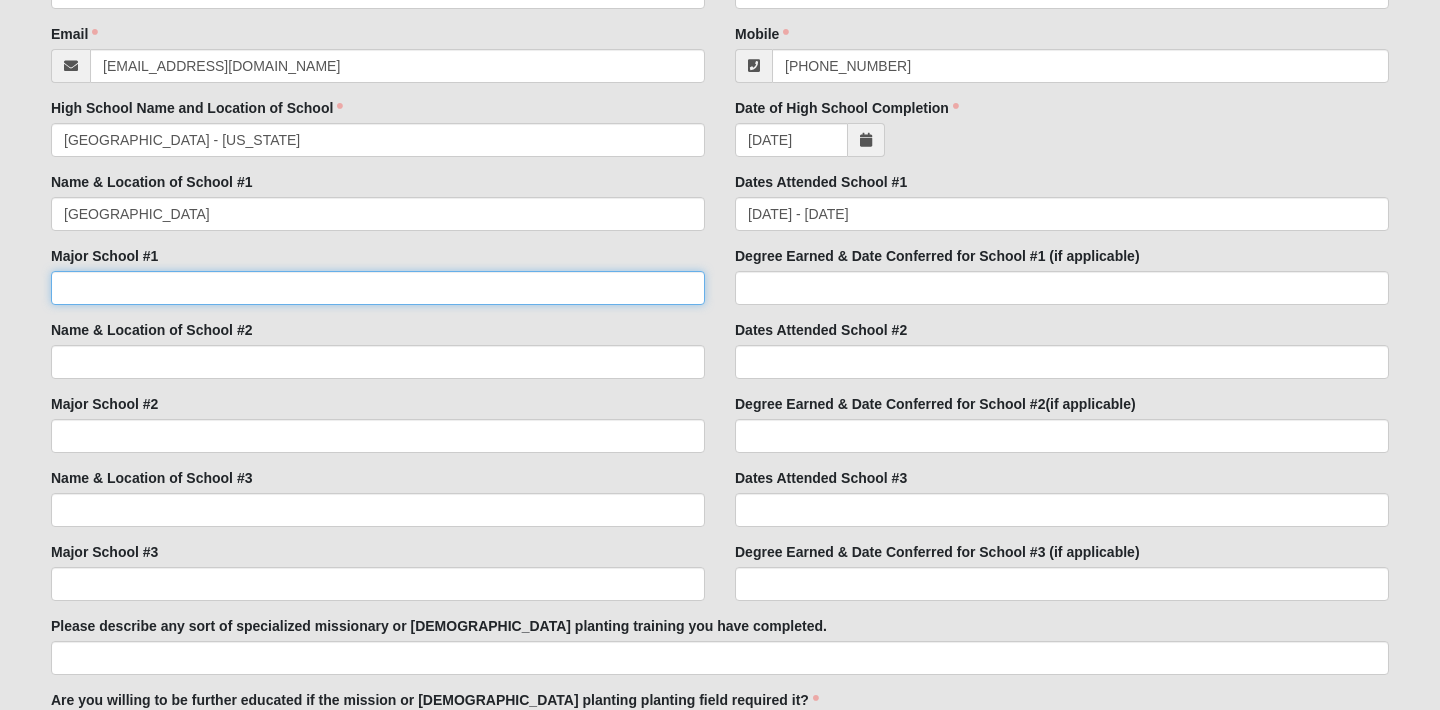 click on "Major School #1" at bounding box center (378, 288) 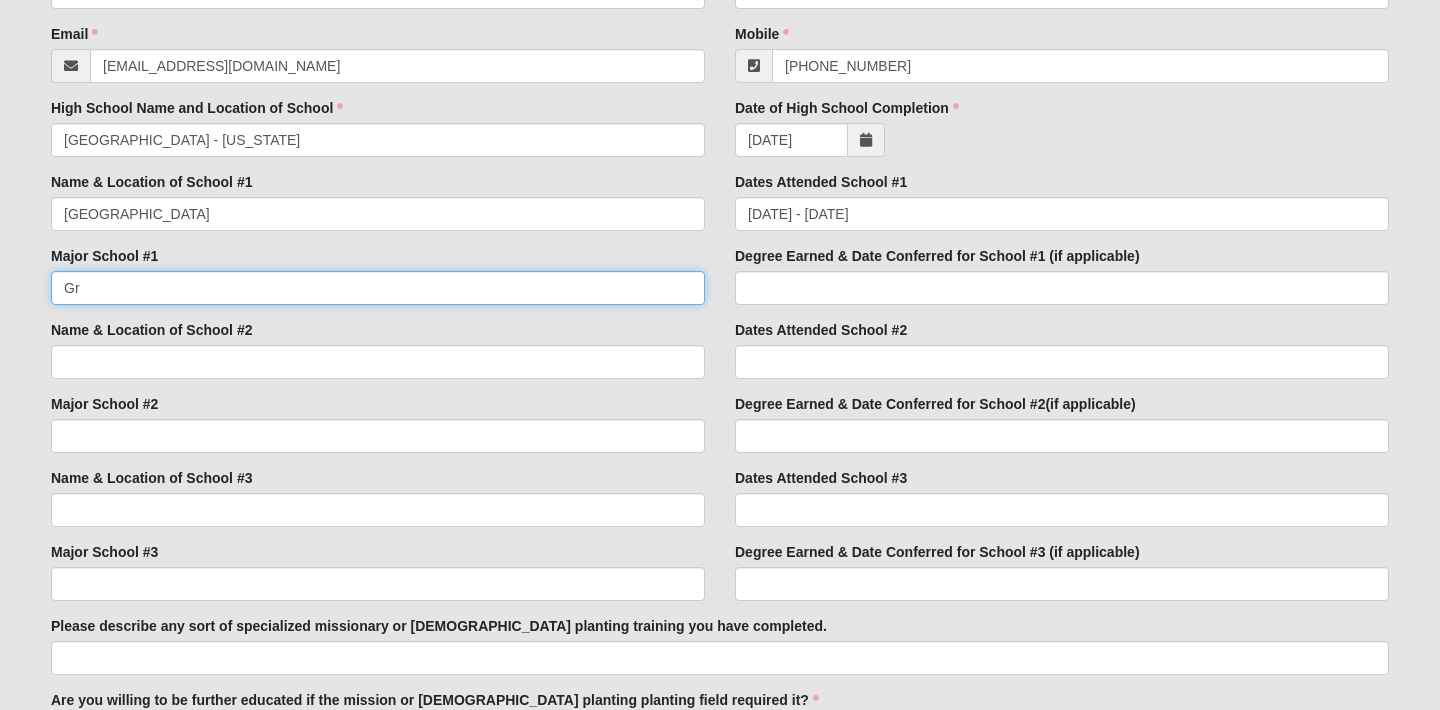 type on "G" 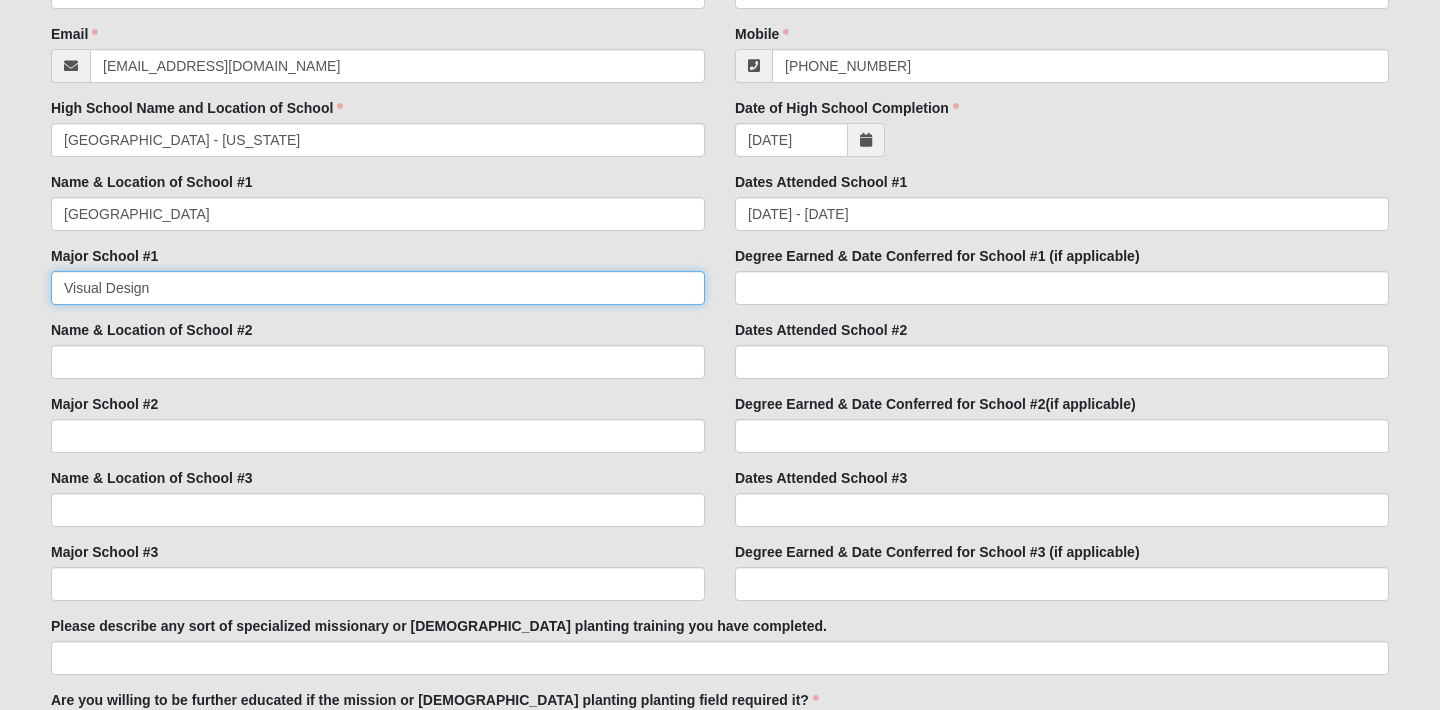 type on "Visual Design" 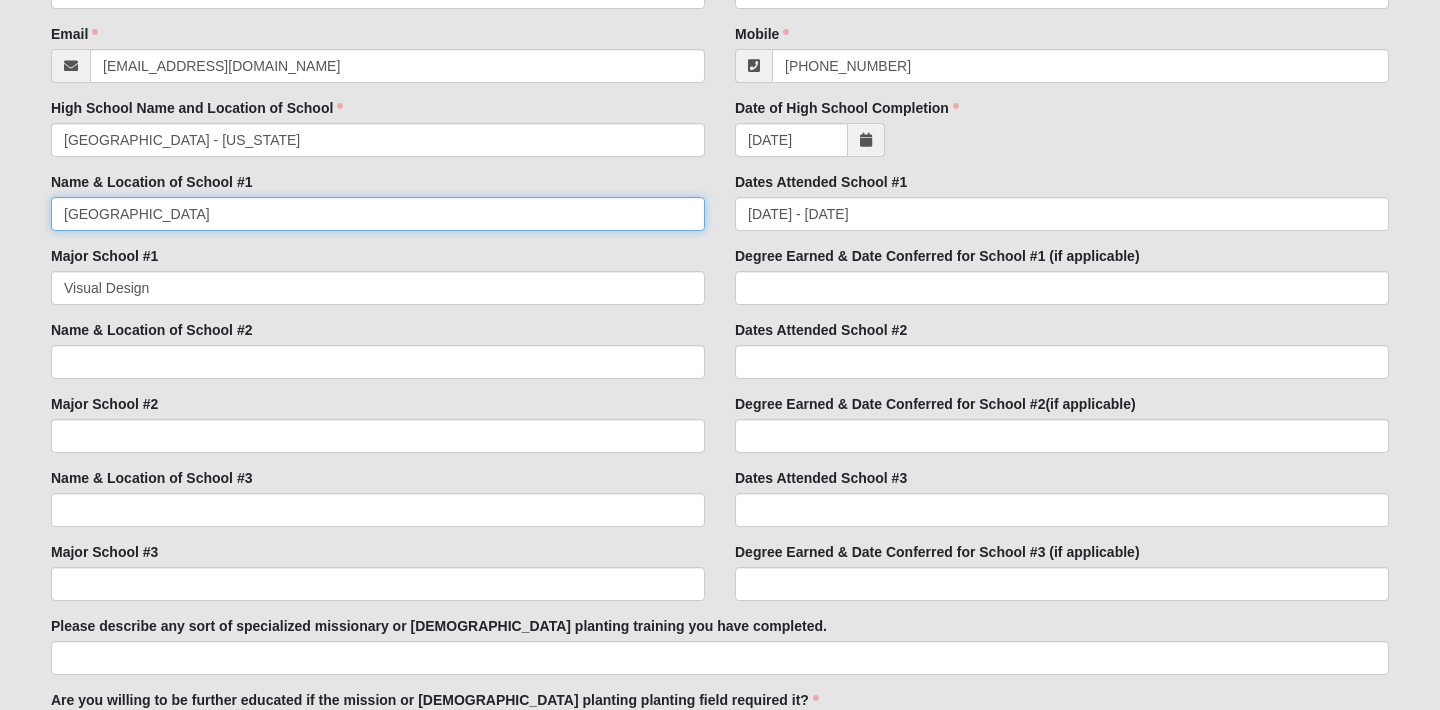 click on "[GEOGRAPHIC_DATA]" at bounding box center (378, 214) 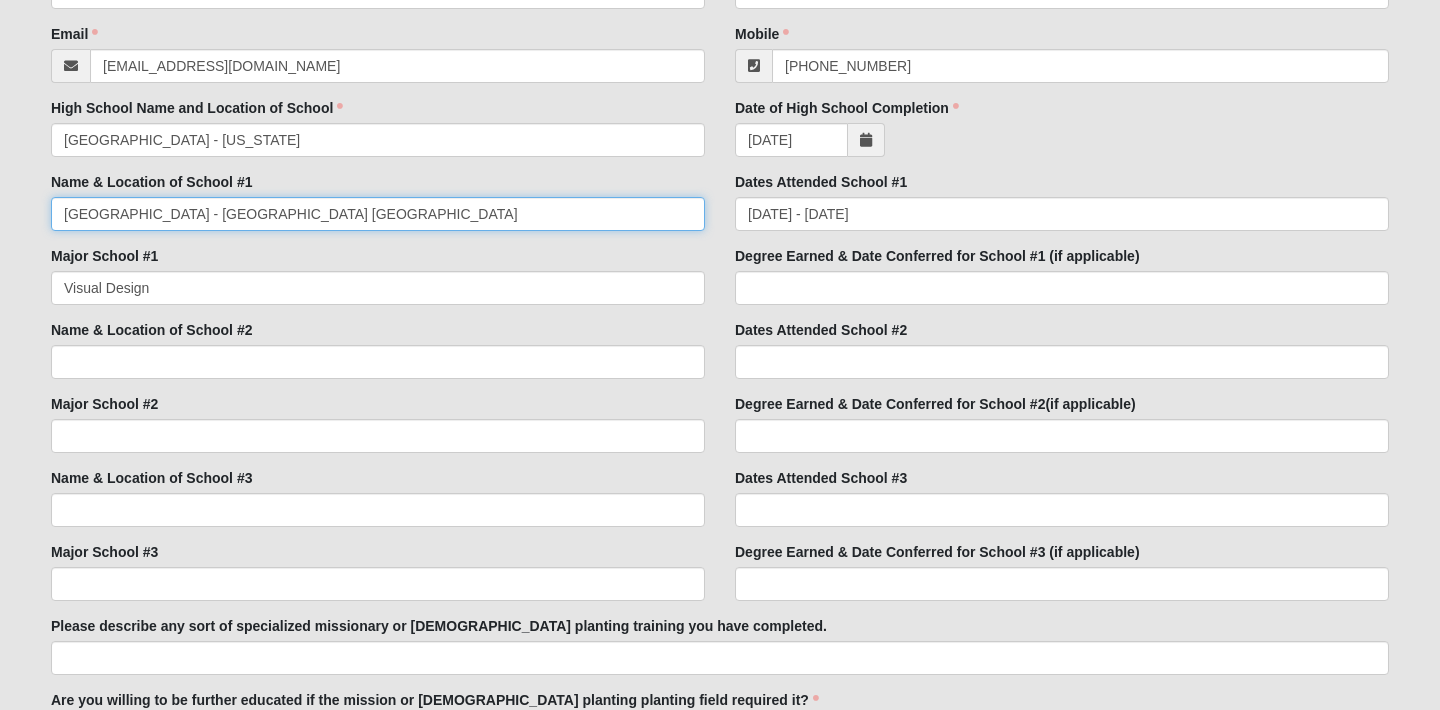 type on "[GEOGRAPHIC_DATA] - [GEOGRAPHIC_DATA] [GEOGRAPHIC_DATA]" 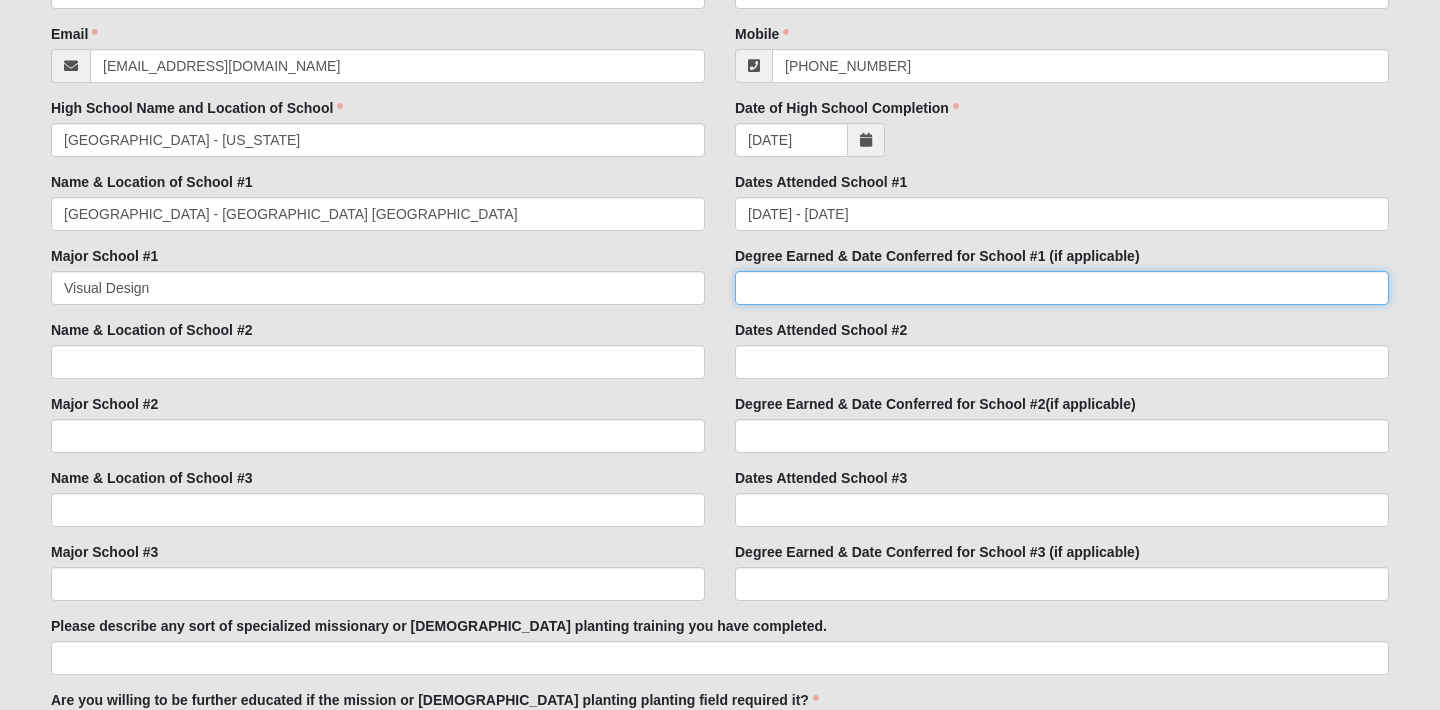 click on "Degree Earned & Date Conferred for School #1 (if applicable)" at bounding box center [1062, 288] 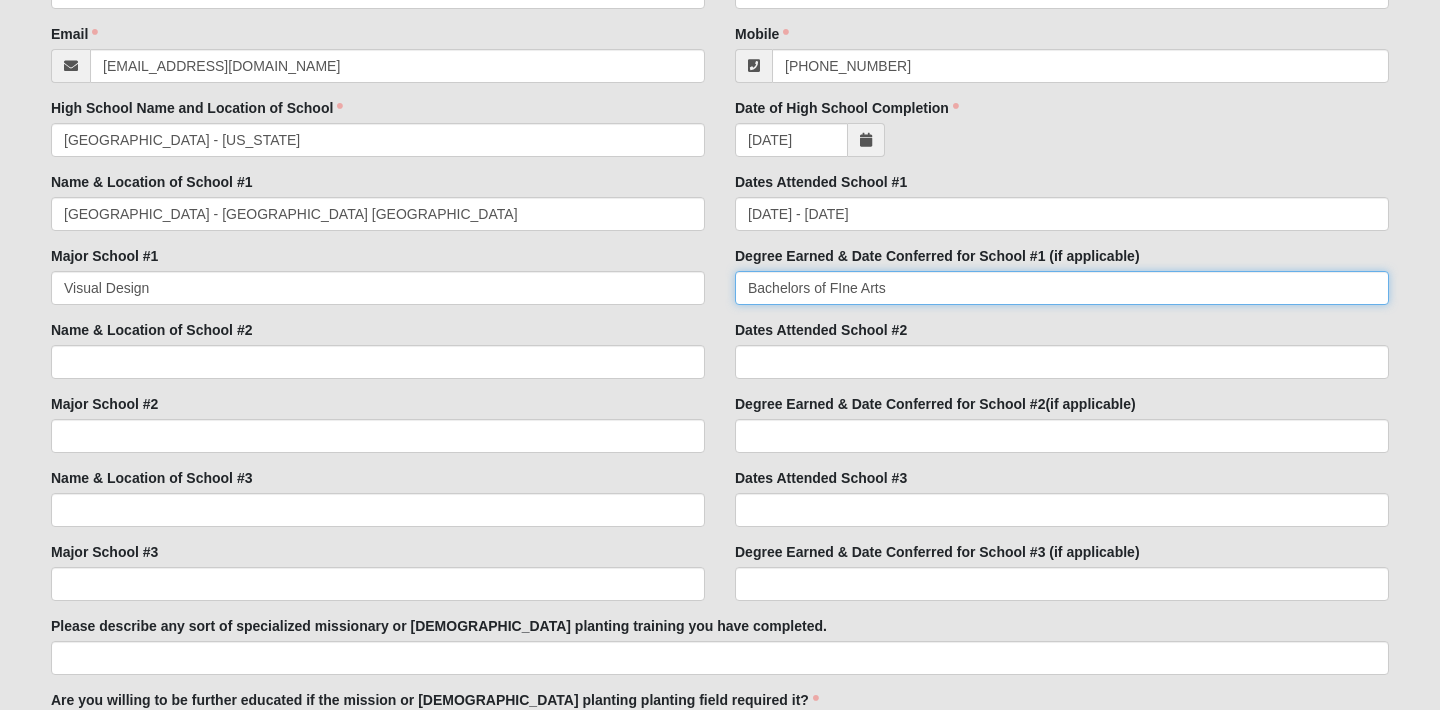 click on "Bachelors of FIne Arts" at bounding box center [1062, 288] 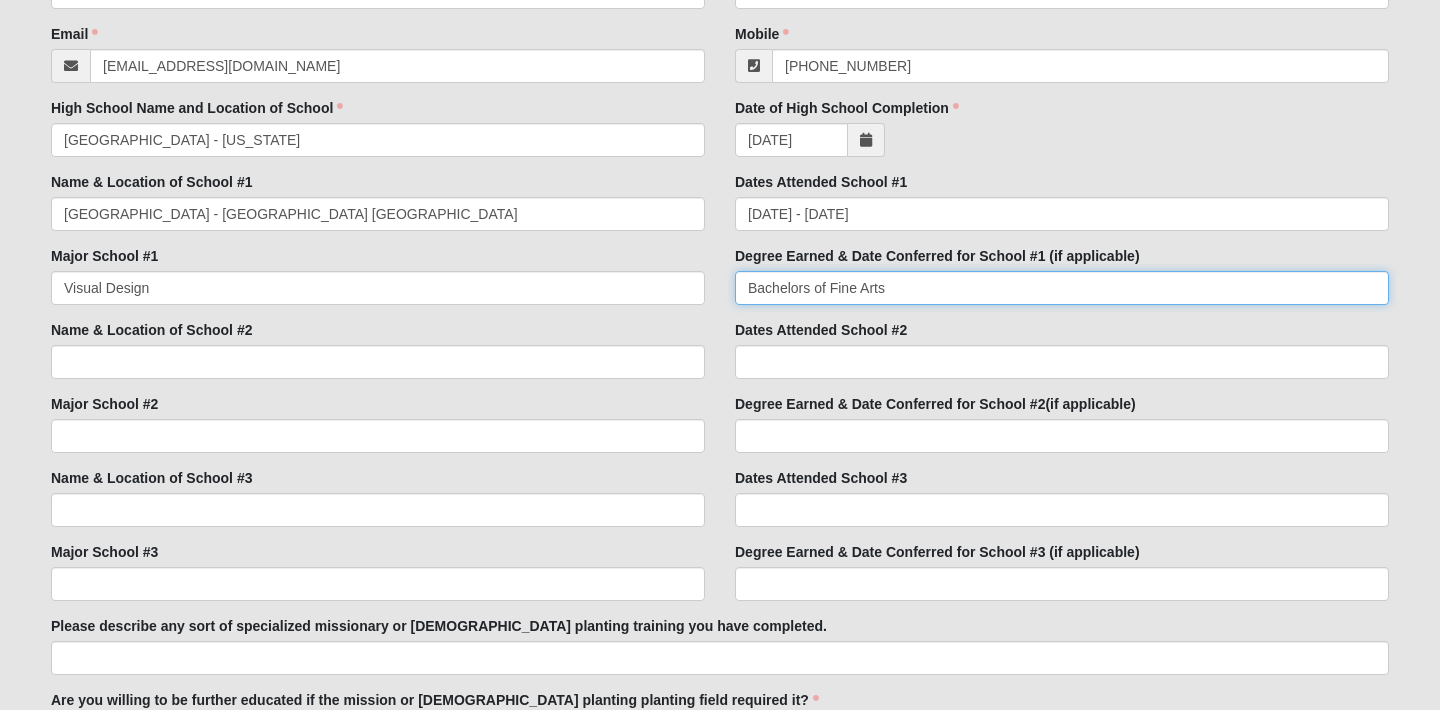 click on "Bachelors of Fine Arts" at bounding box center (1062, 288) 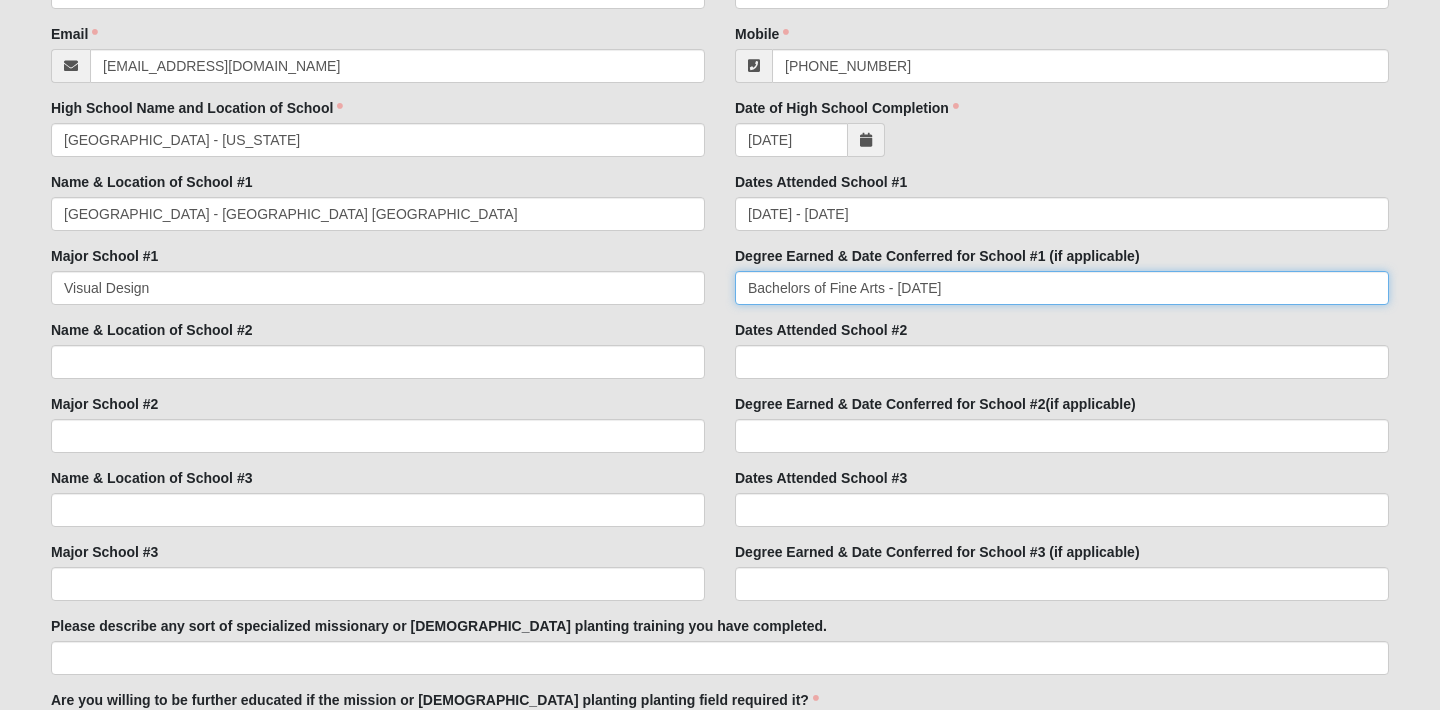click on "Bachelors of Fine Arts - [DATE]" at bounding box center (1062, 288) 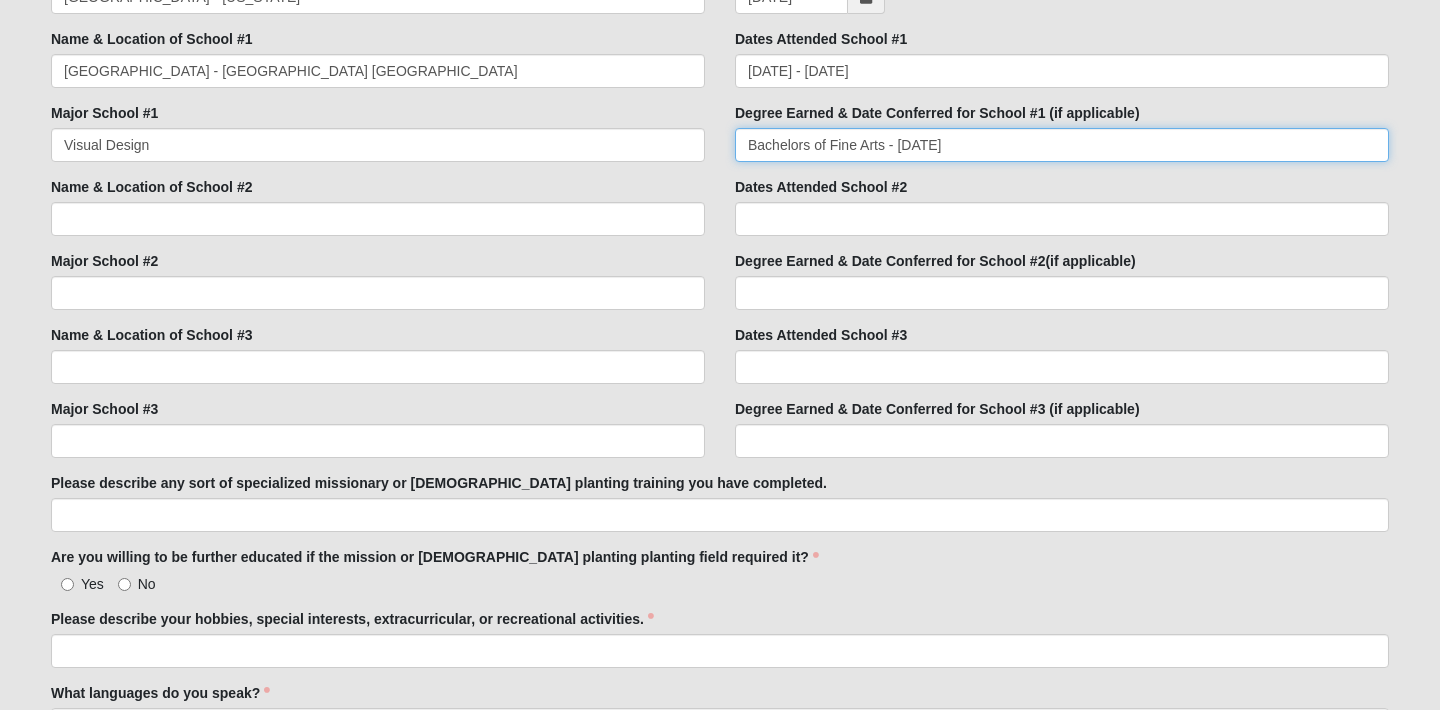 scroll, scrollTop: 732, scrollLeft: 0, axis: vertical 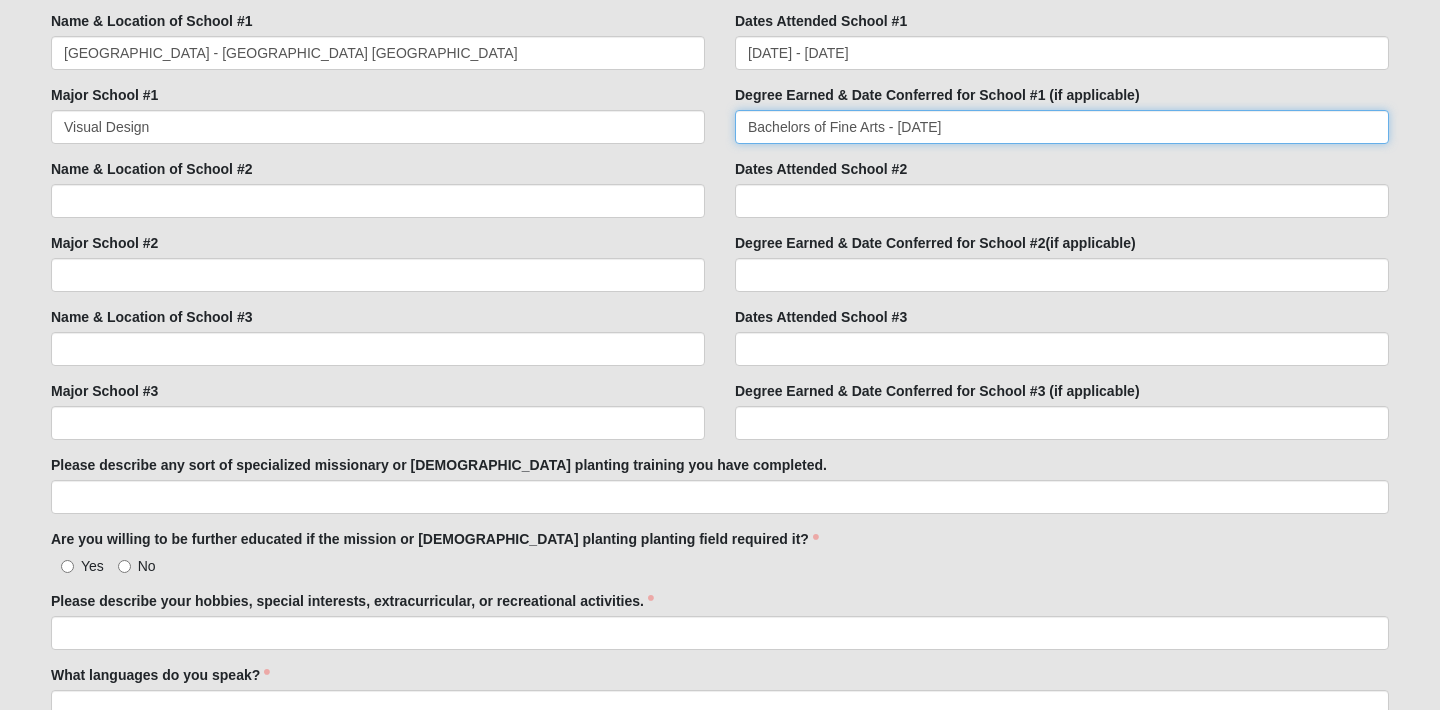 type on "Bachelors of Fine Arts - [DATE]" 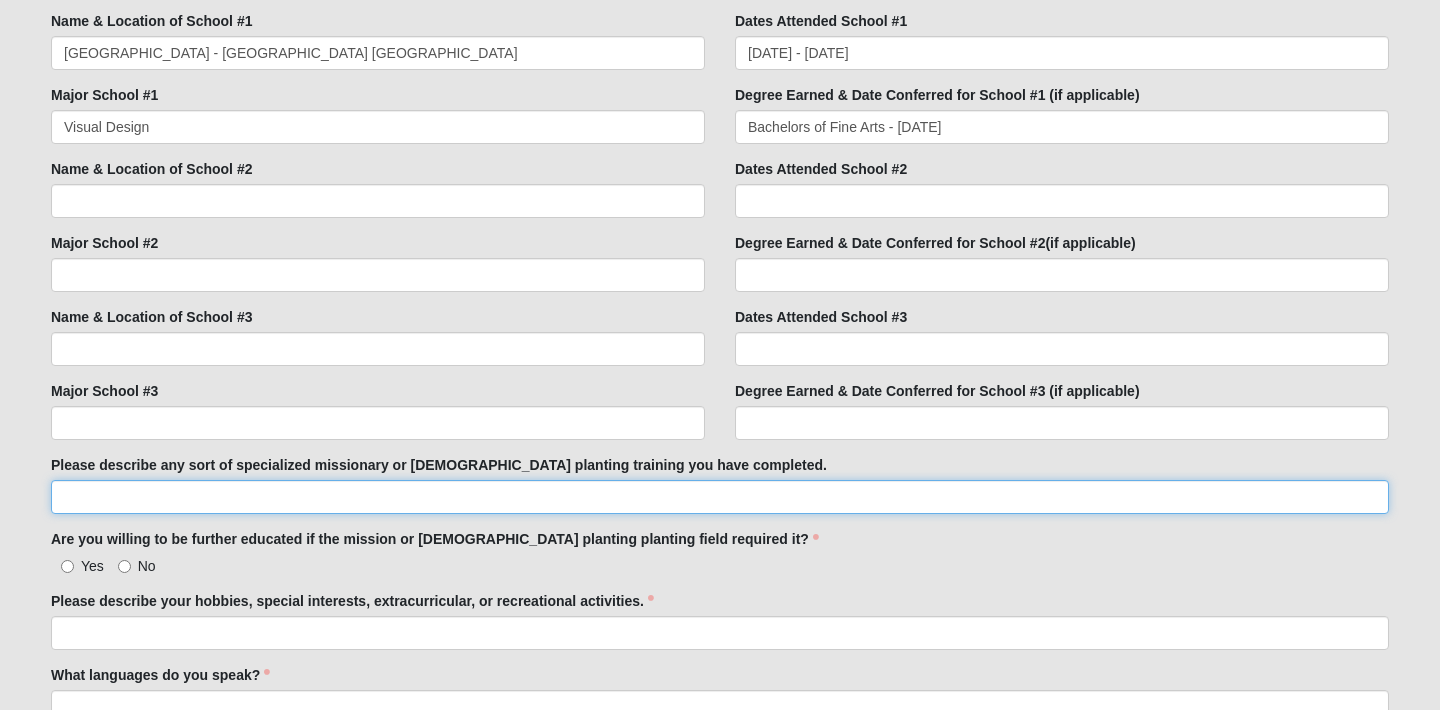 click on "Please describe any sort of specialized missionary or [DEMOGRAPHIC_DATA] planting training you have completed." at bounding box center (720, 497) 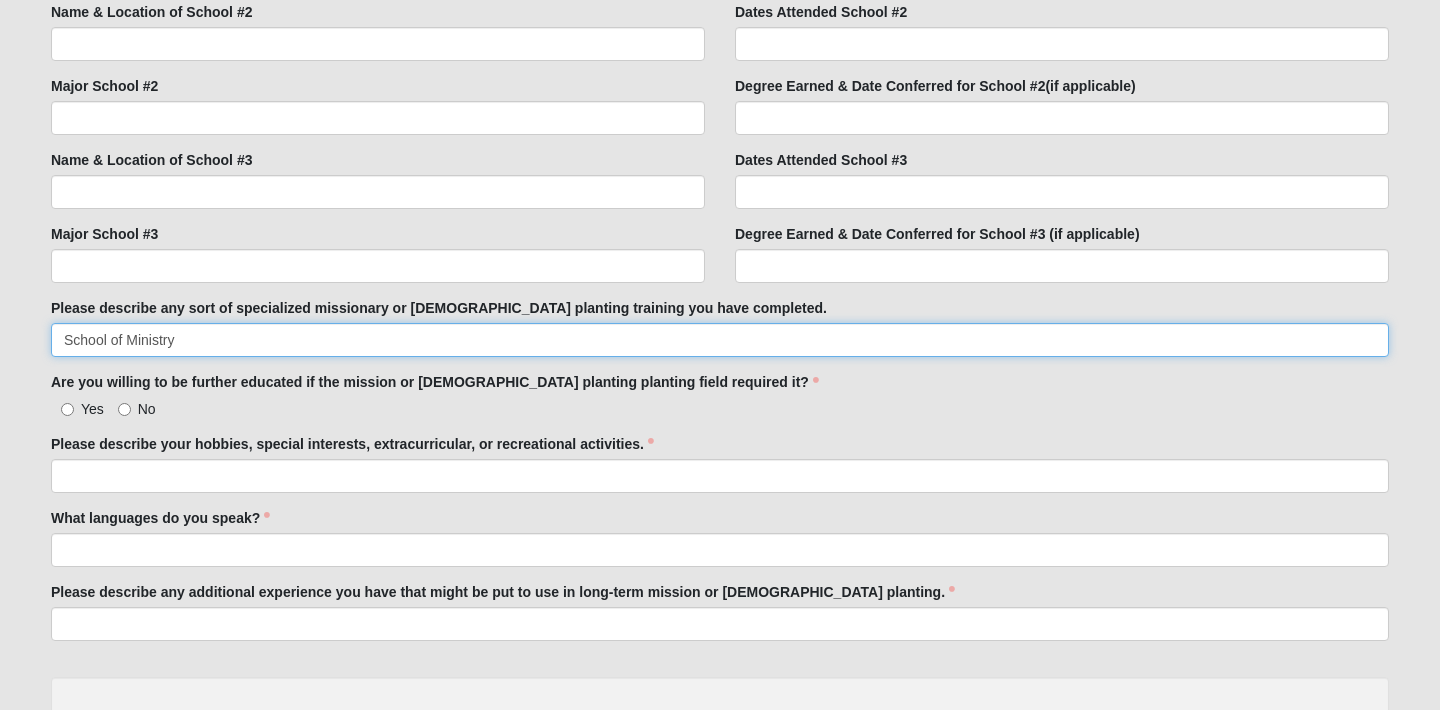 scroll, scrollTop: 900, scrollLeft: 0, axis: vertical 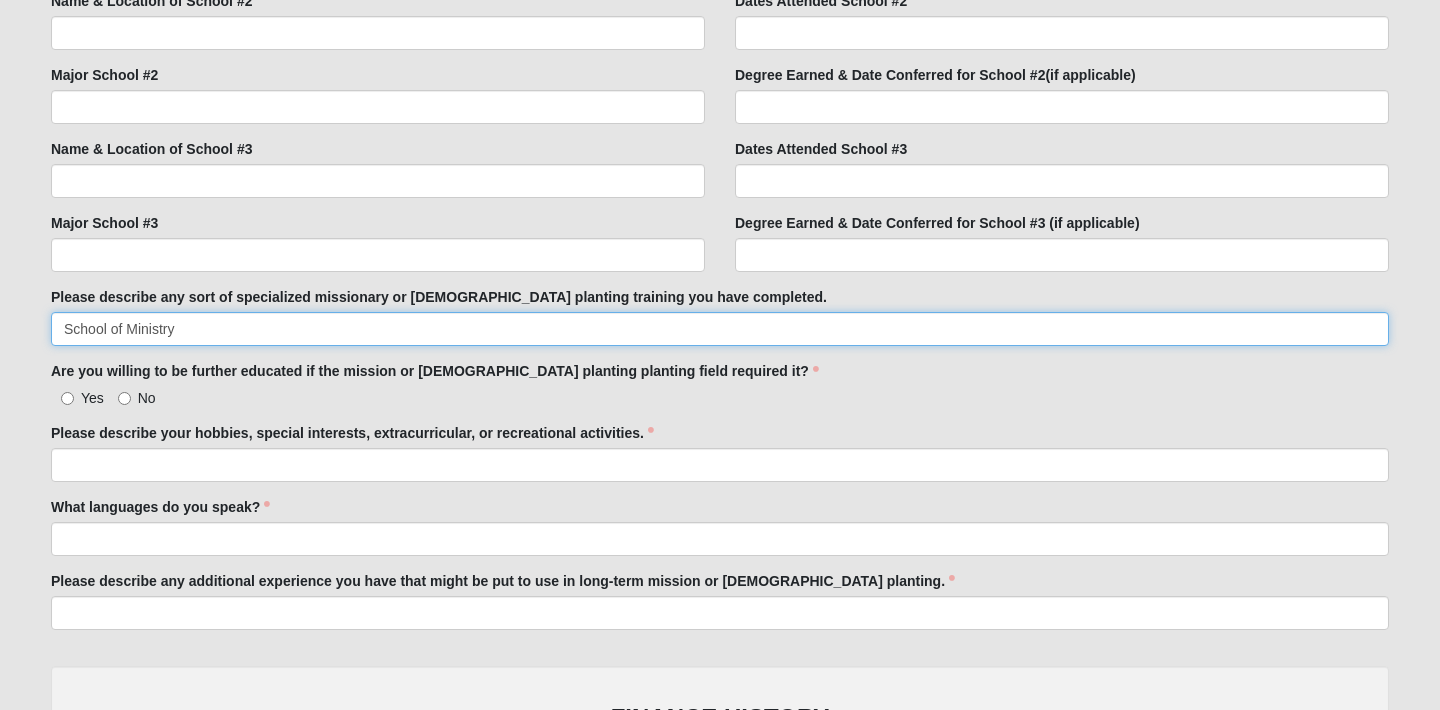 type on "School of Ministry" 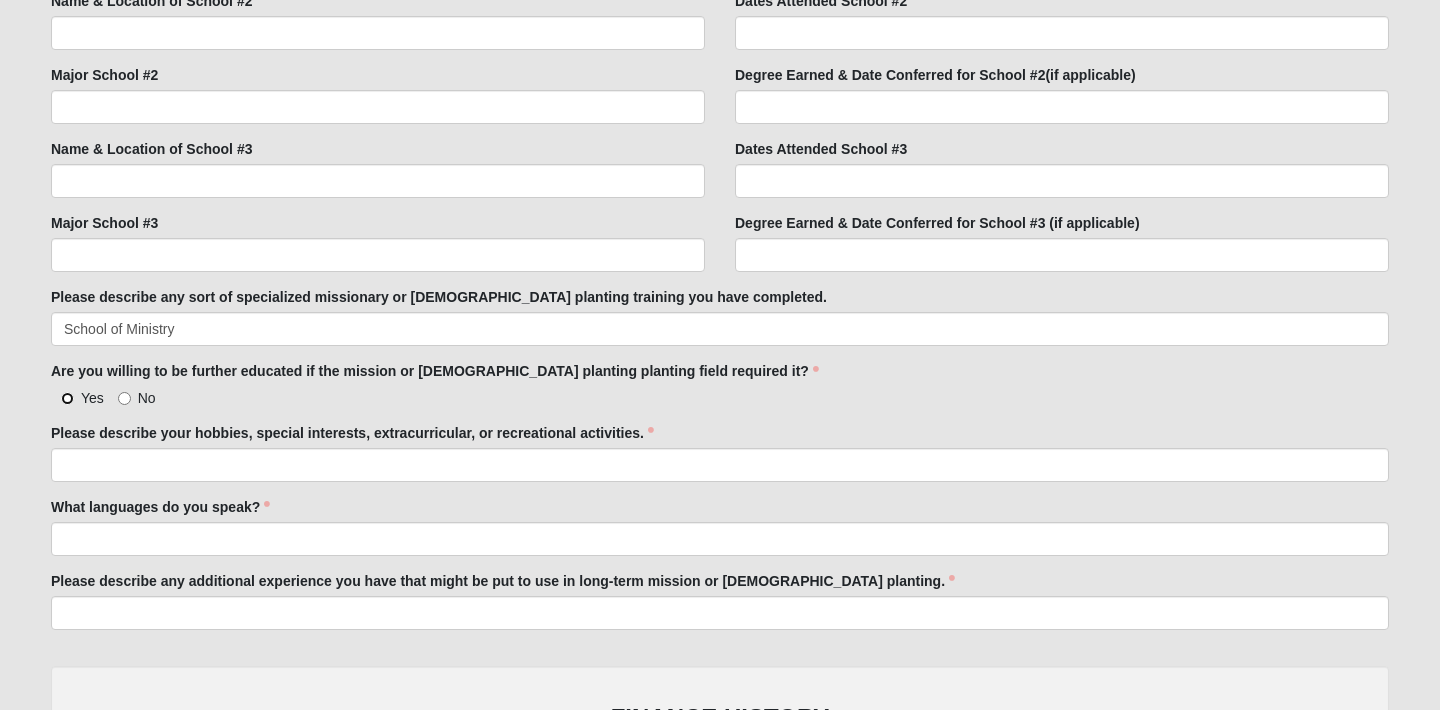 click on "Yes" at bounding box center [67, 398] 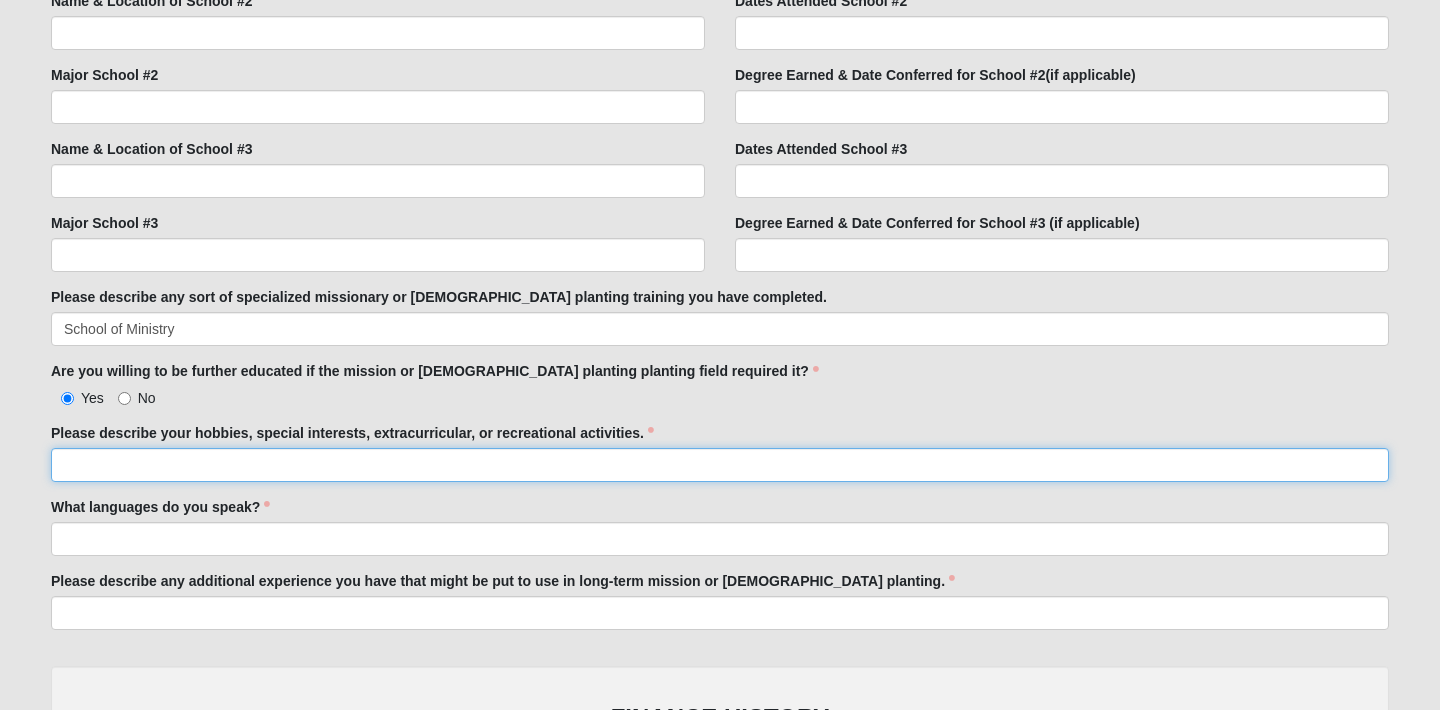 click on "Please describe your hobbies, special interests, extracurricular, or recreational activities." at bounding box center (720, 465) 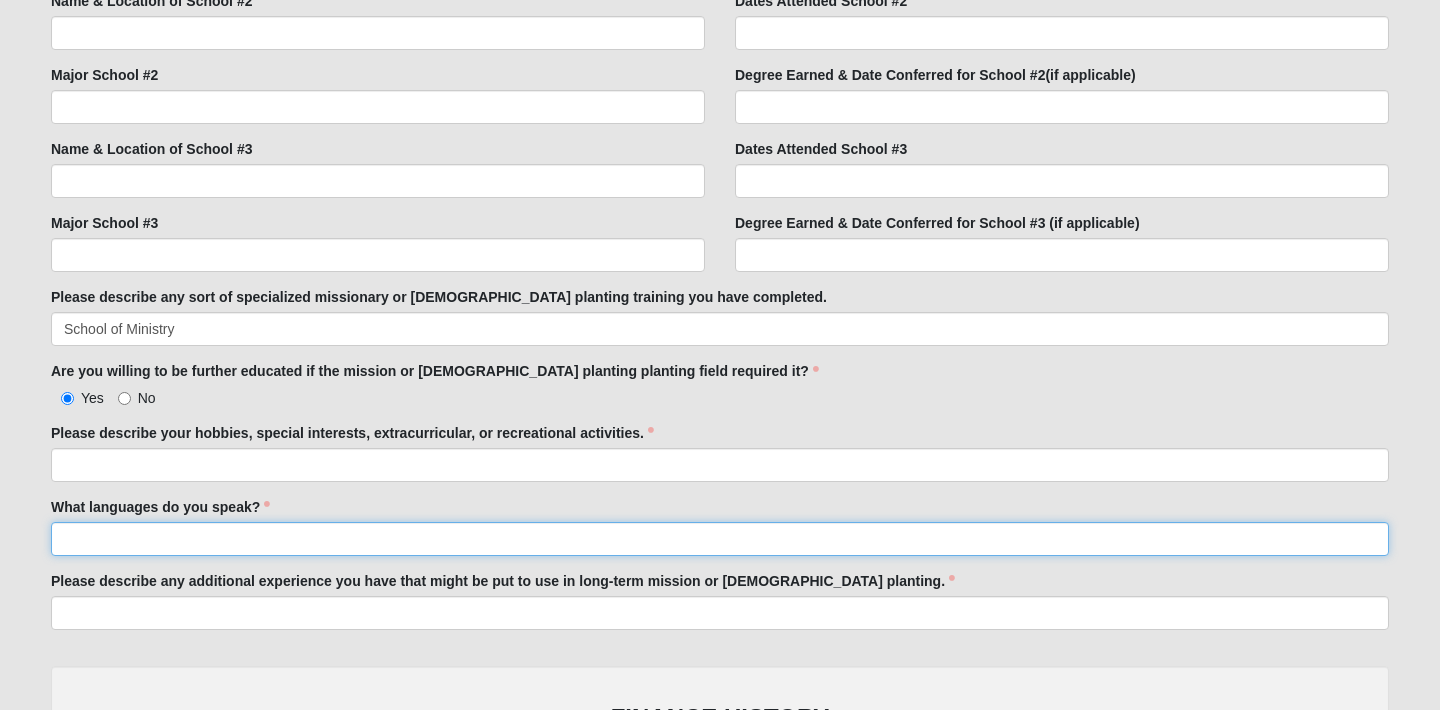 click on "What languages do you speak?" at bounding box center [720, 539] 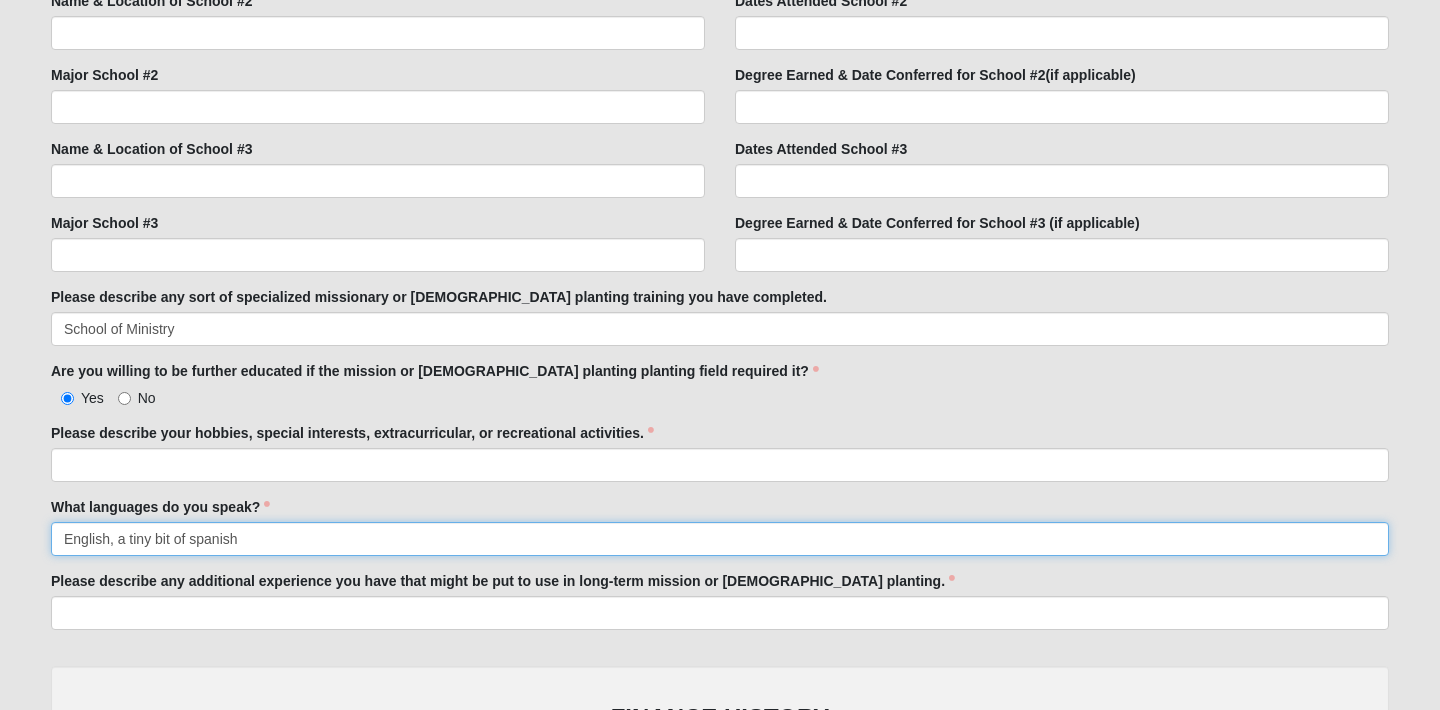 click on "English, a tiny bit of spanish" at bounding box center [720, 539] 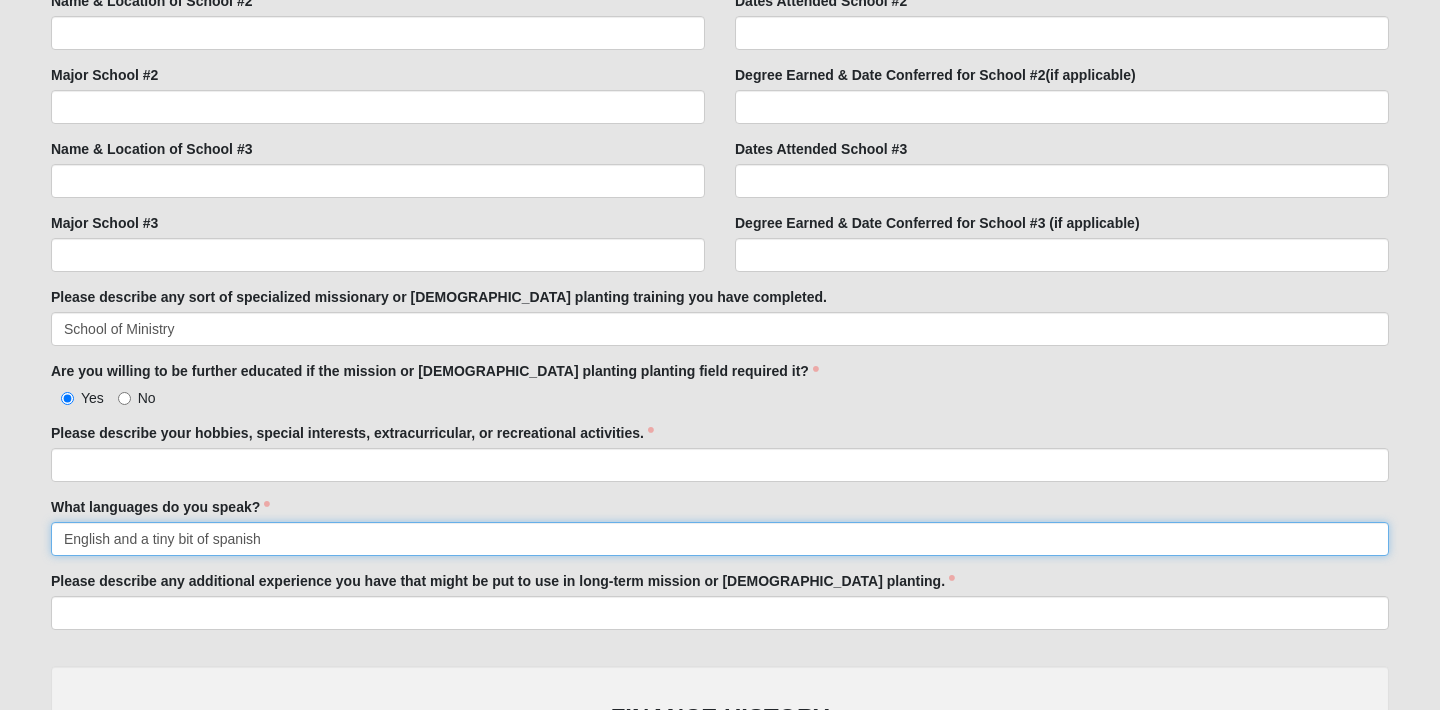click on "English and a tiny bit of spanish" at bounding box center (720, 539) 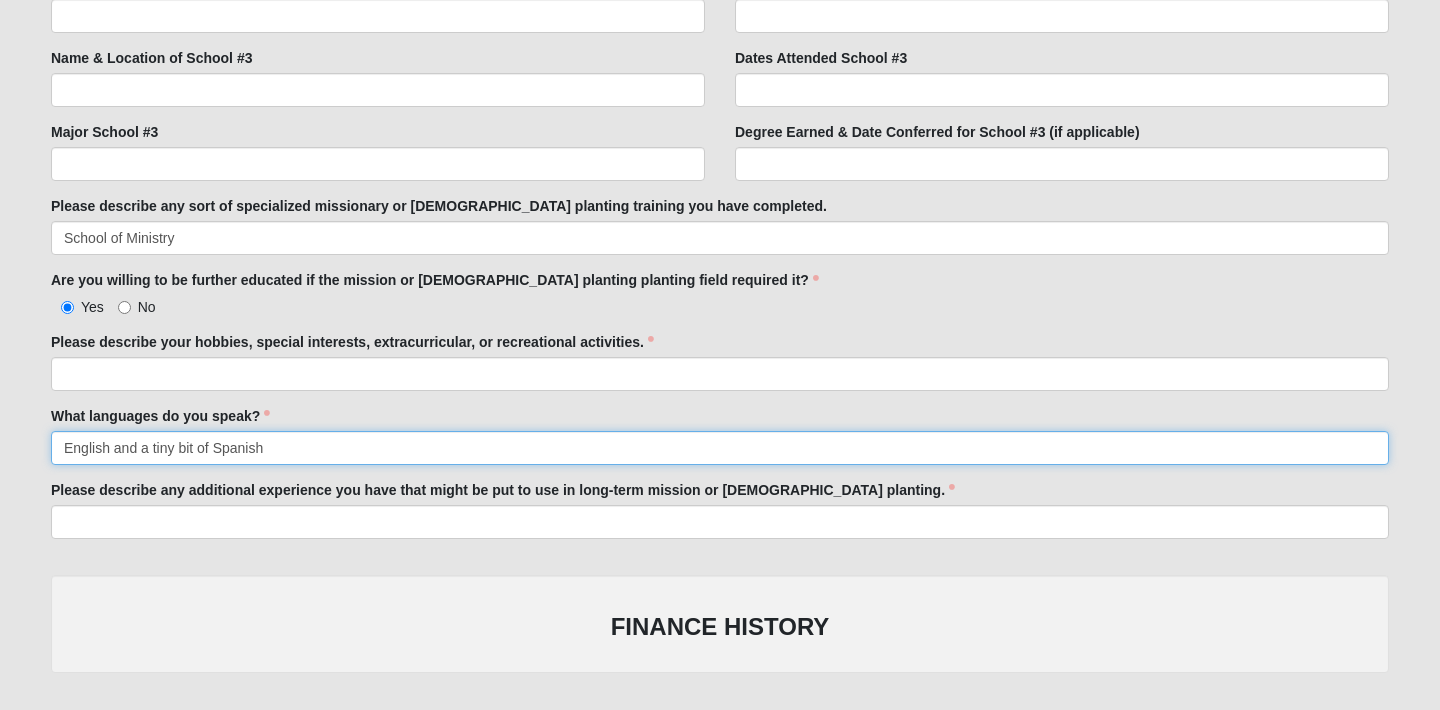 scroll, scrollTop: 999, scrollLeft: 0, axis: vertical 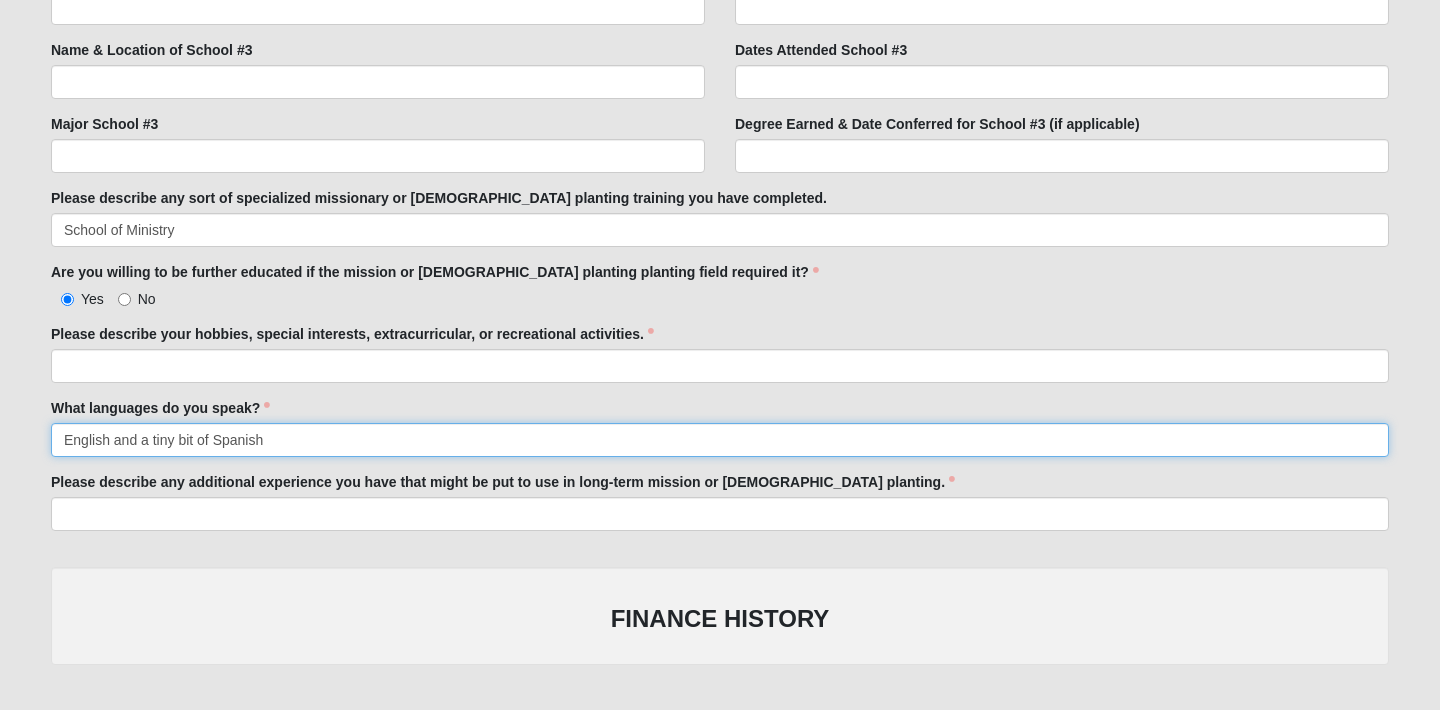 drag, startPoint x: 199, startPoint y: 439, endPoint x: 151, endPoint y: 441, distance: 48.04165 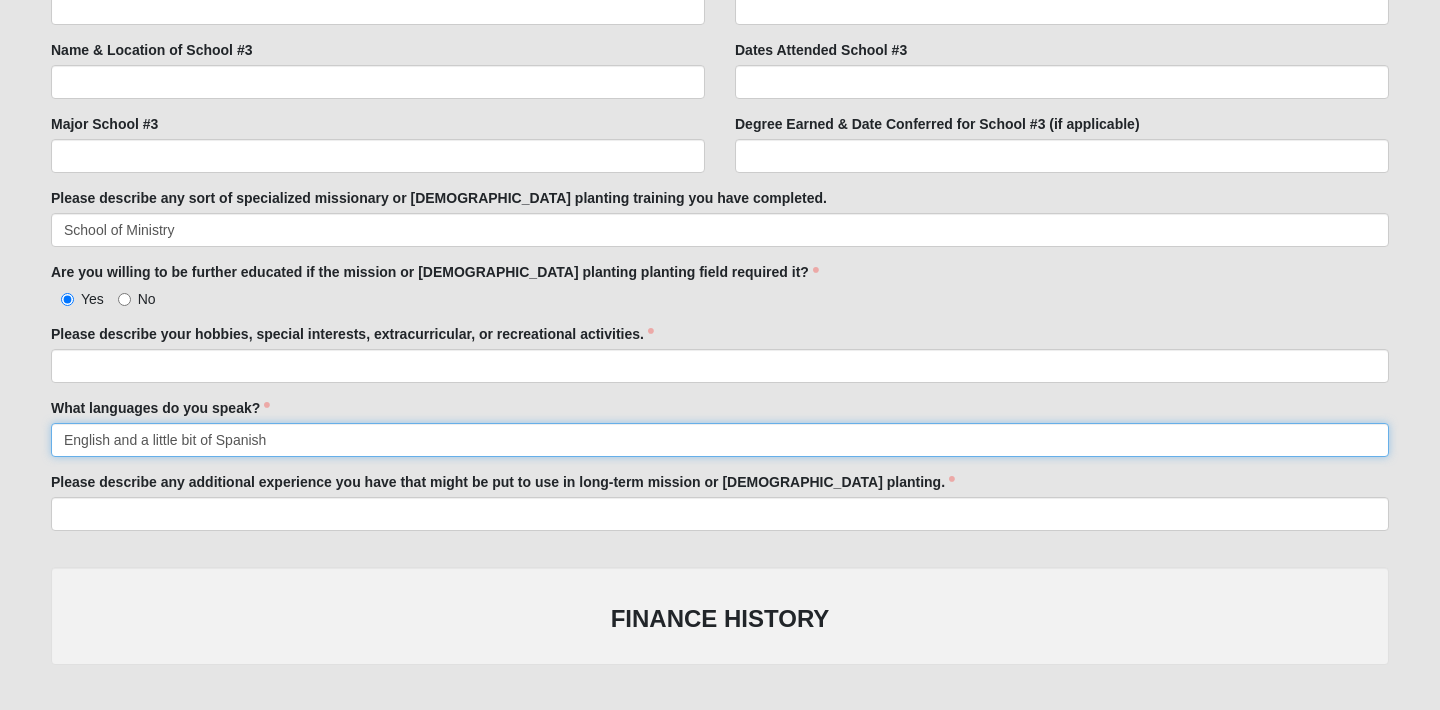 drag, startPoint x: 215, startPoint y: 440, endPoint x: 137, endPoint y: 434, distance: 78.23043 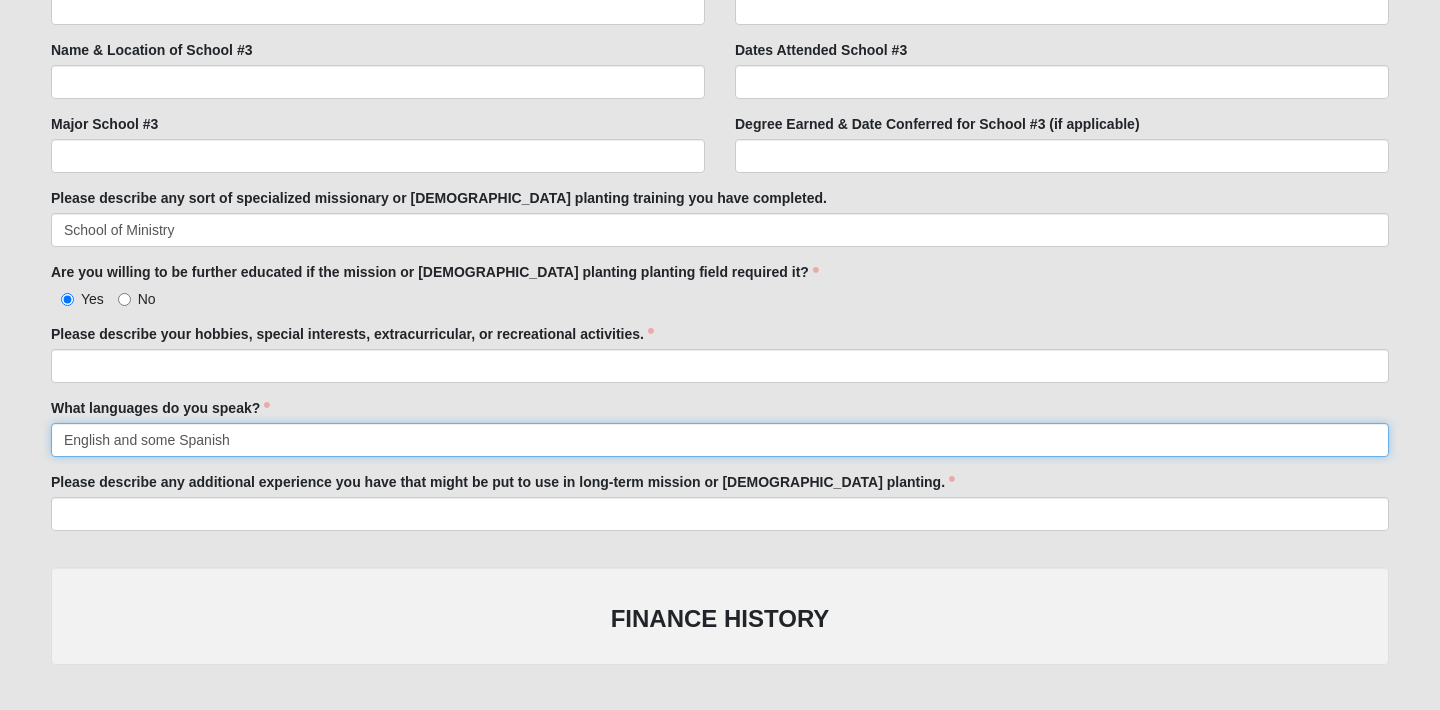 type on "English and some Spanish" 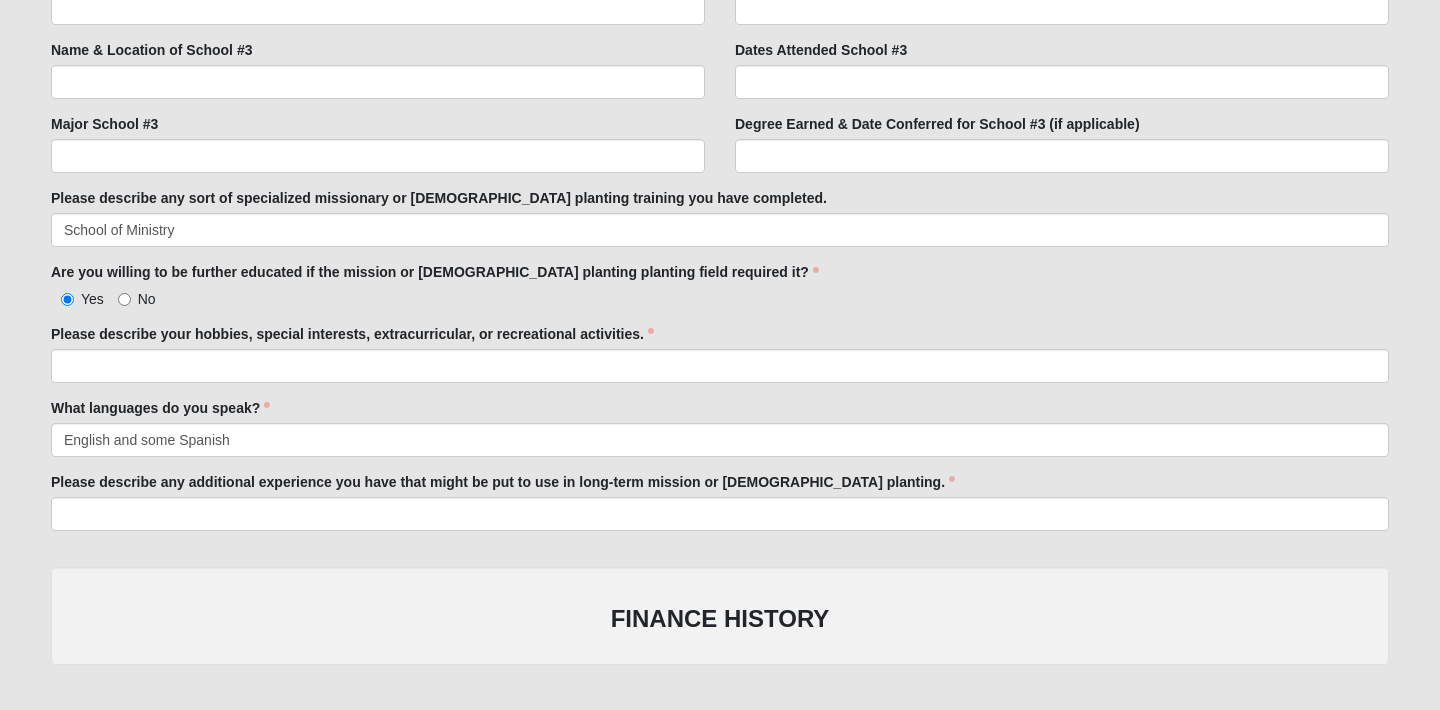 click on "Please describe your hobbies, special interests, extracurricular, or recreational activities.
Please describe your hobbies, special interests, extracurricular, or recreational activities. is required." at bounding box center [720, 353] 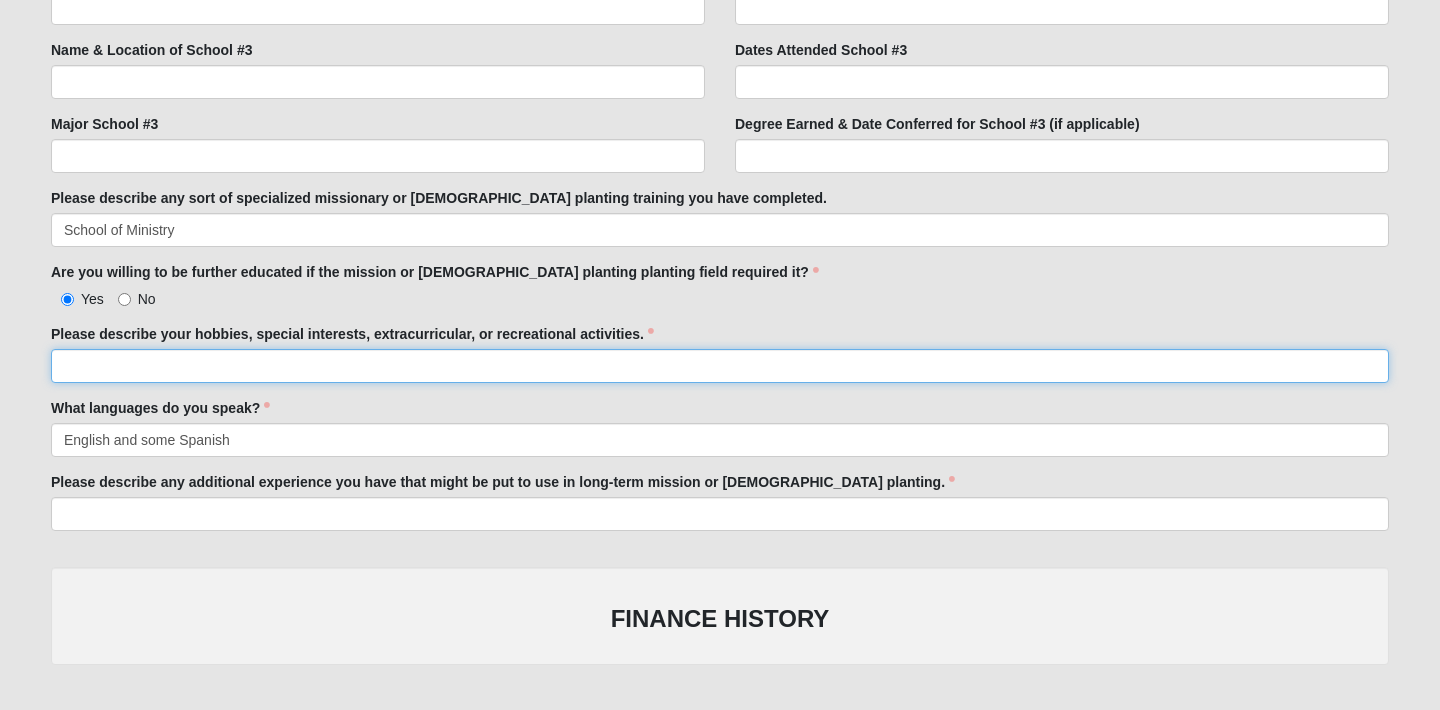 click on "Please describe your hobbies, special interests, extracurricular, or recreational activities." at bounding box center (720, 366) 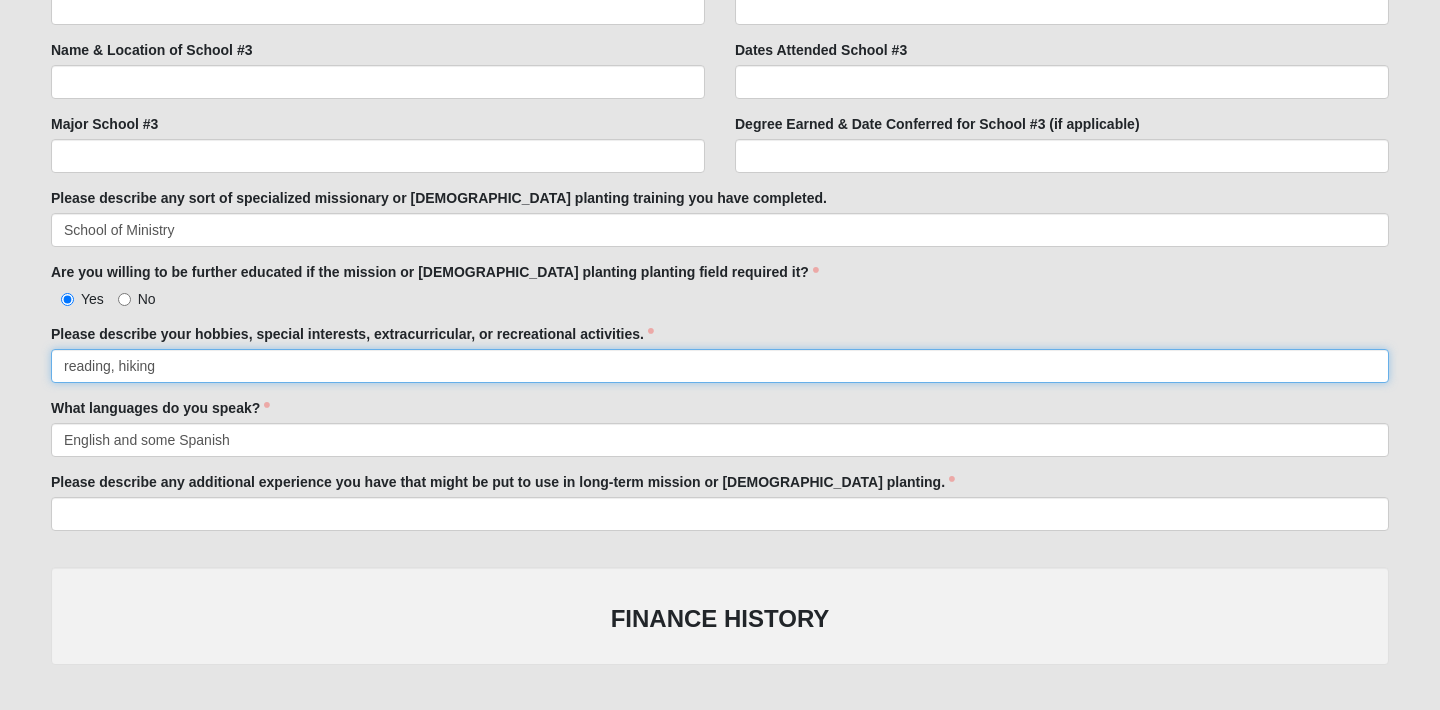 click on "reading, hiking" at bounding box center [720, 366] 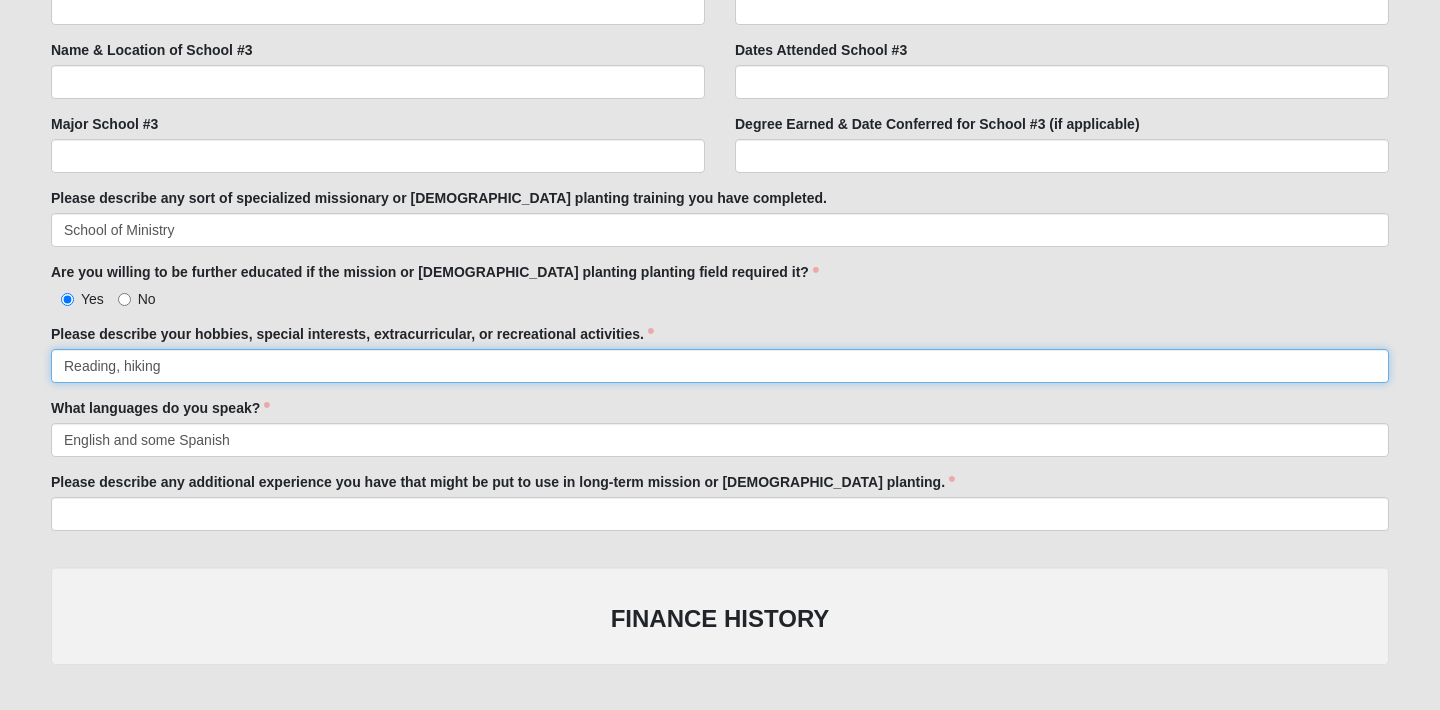 click on "Reading, hiking" at bounding box center [720, 366] 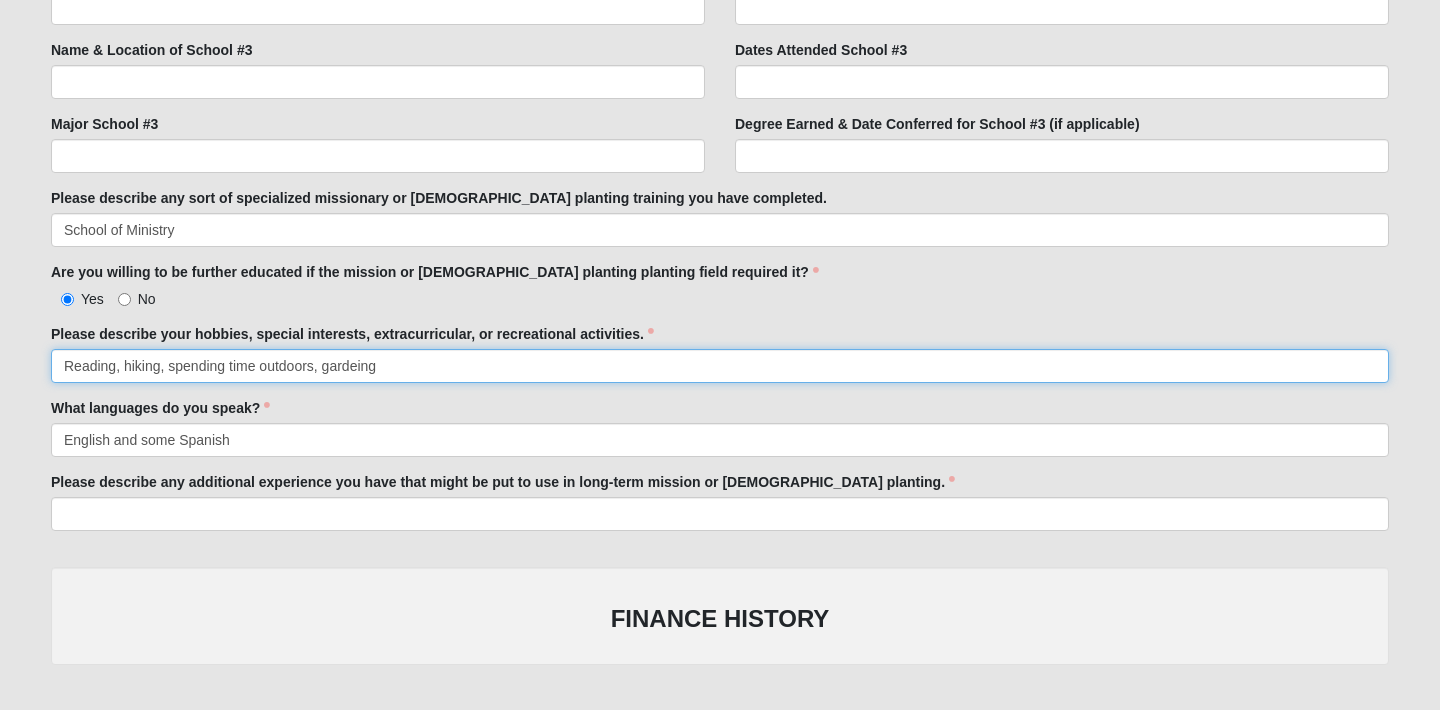 drag, startPoint x: 397, startPoint y: 358, endPoint x: 171, endPoint y: 366, distance: 226.14156 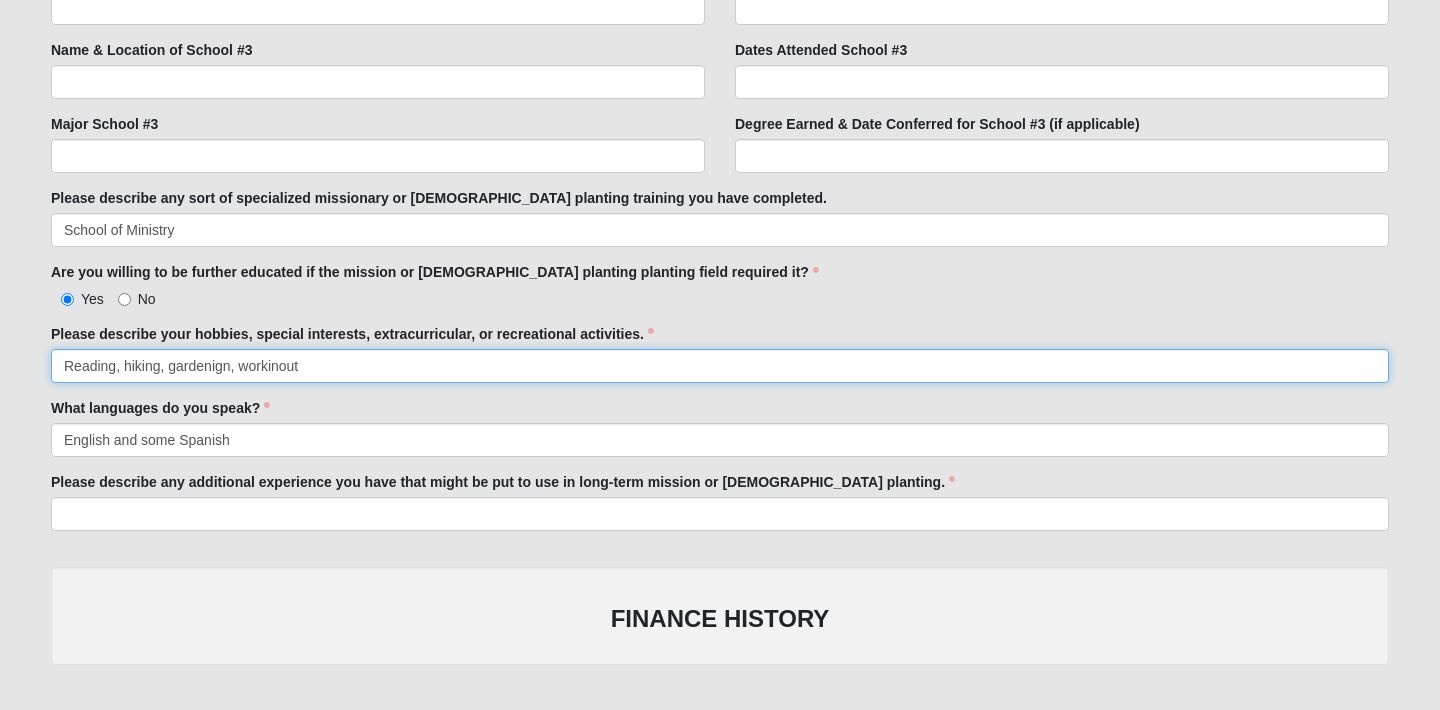 click on "Reading, hiking, gardenign, workinout" at bounding box center (720, 366) 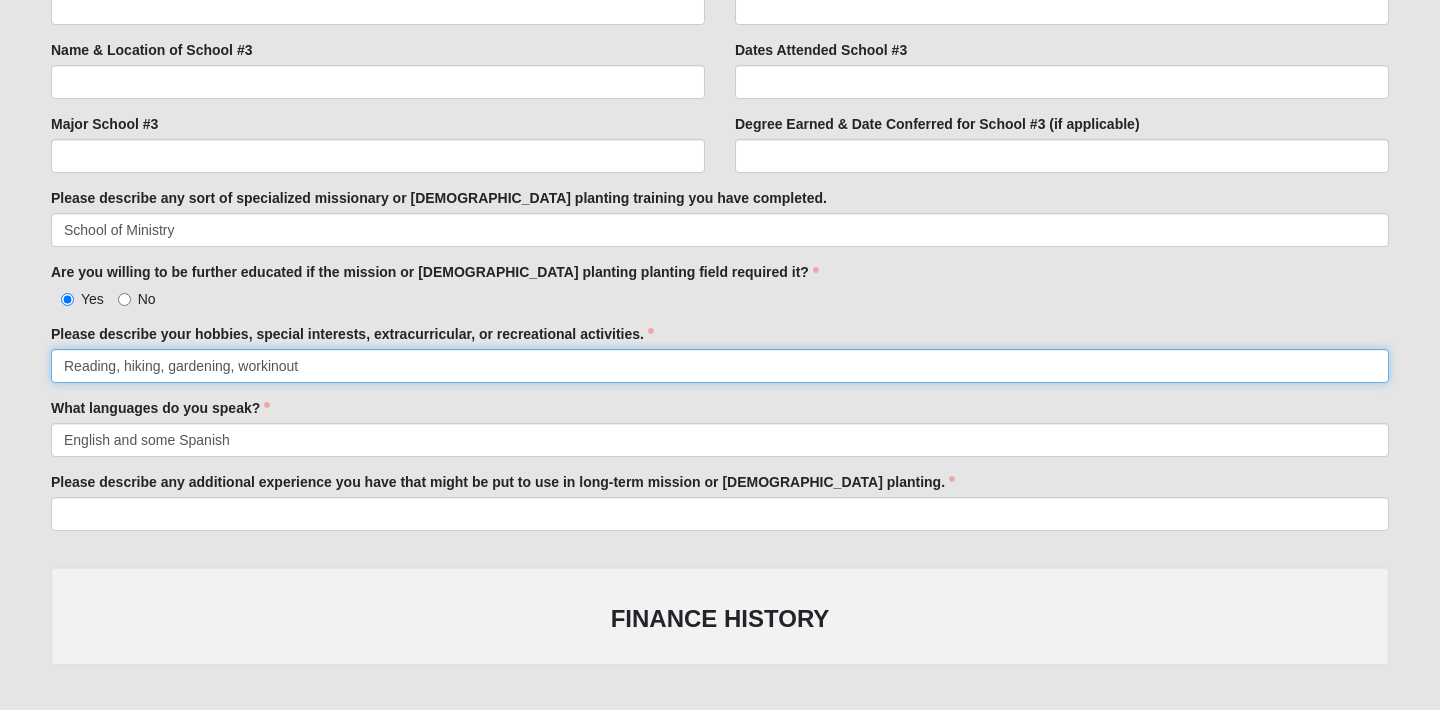 drag, startPoint x: 330, startPoint y: 357, endPoint x: 245, endPoint y: 358, distance: 85.00588 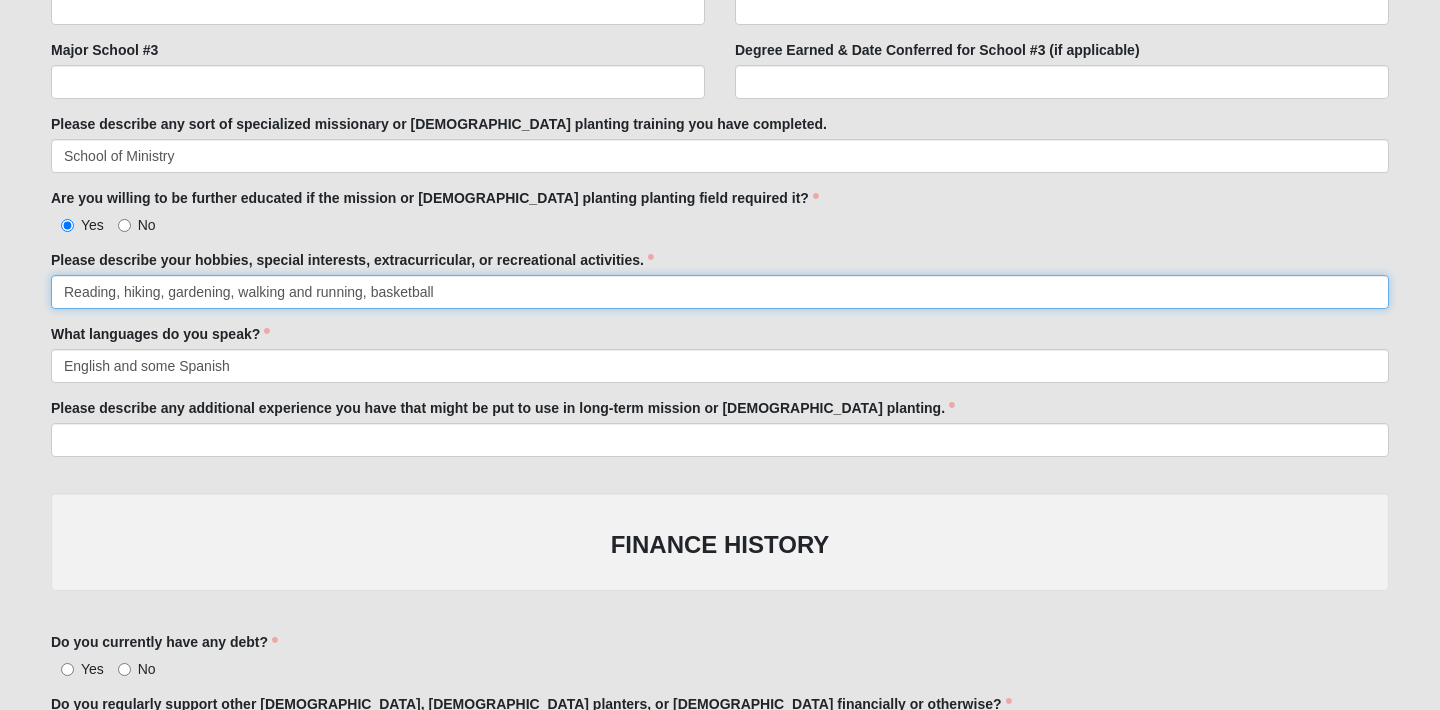 scroll, scrollTop: 1076, scrollLeft: 0, axis: vertical 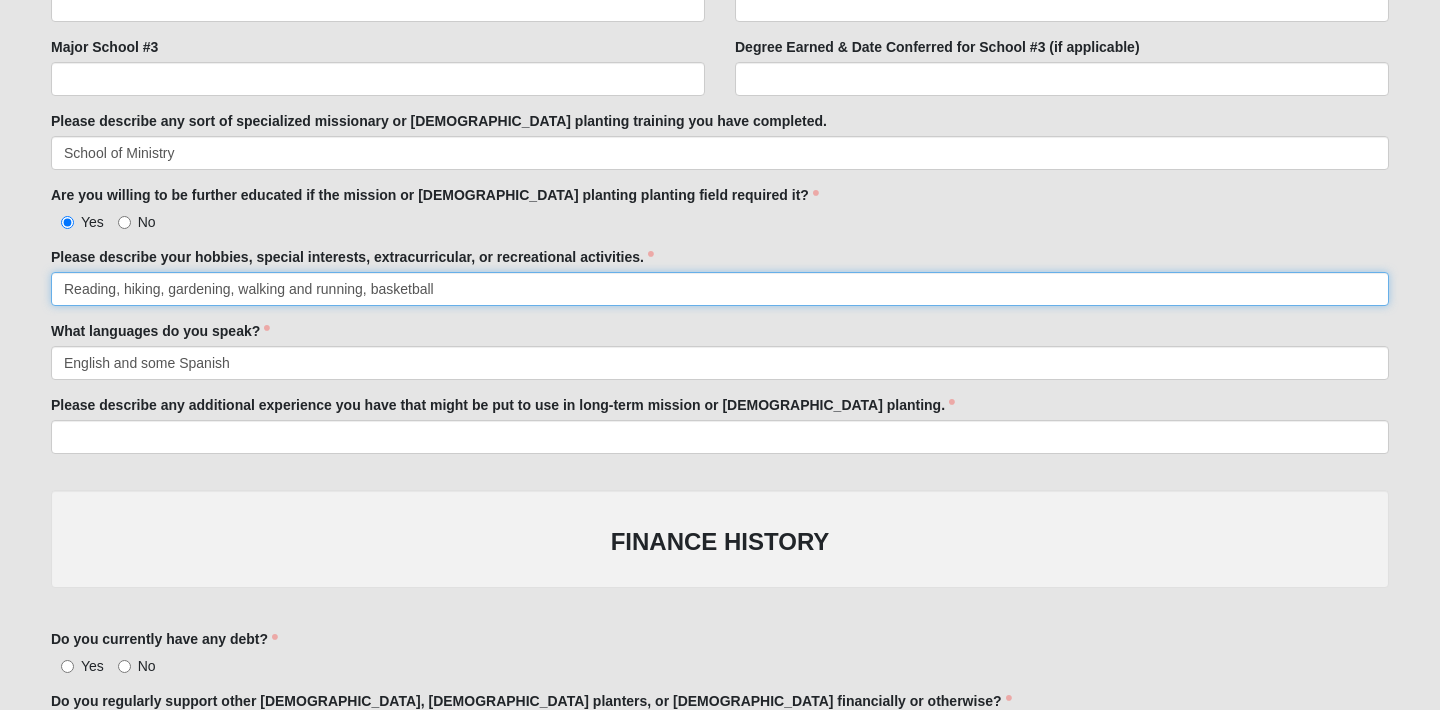type on "Reading, hiking, gardening, walking and running, basketball" 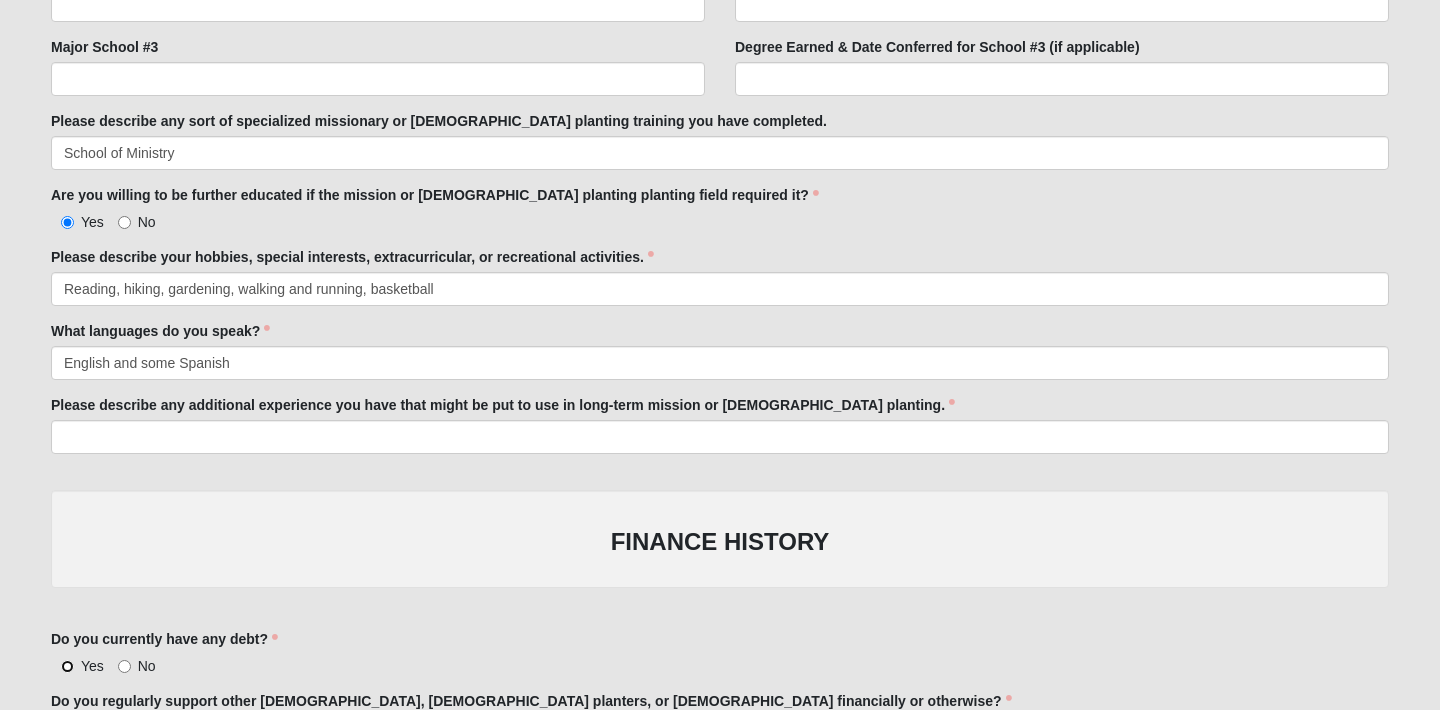 click on "Yes" at bounding box center [67, 666] 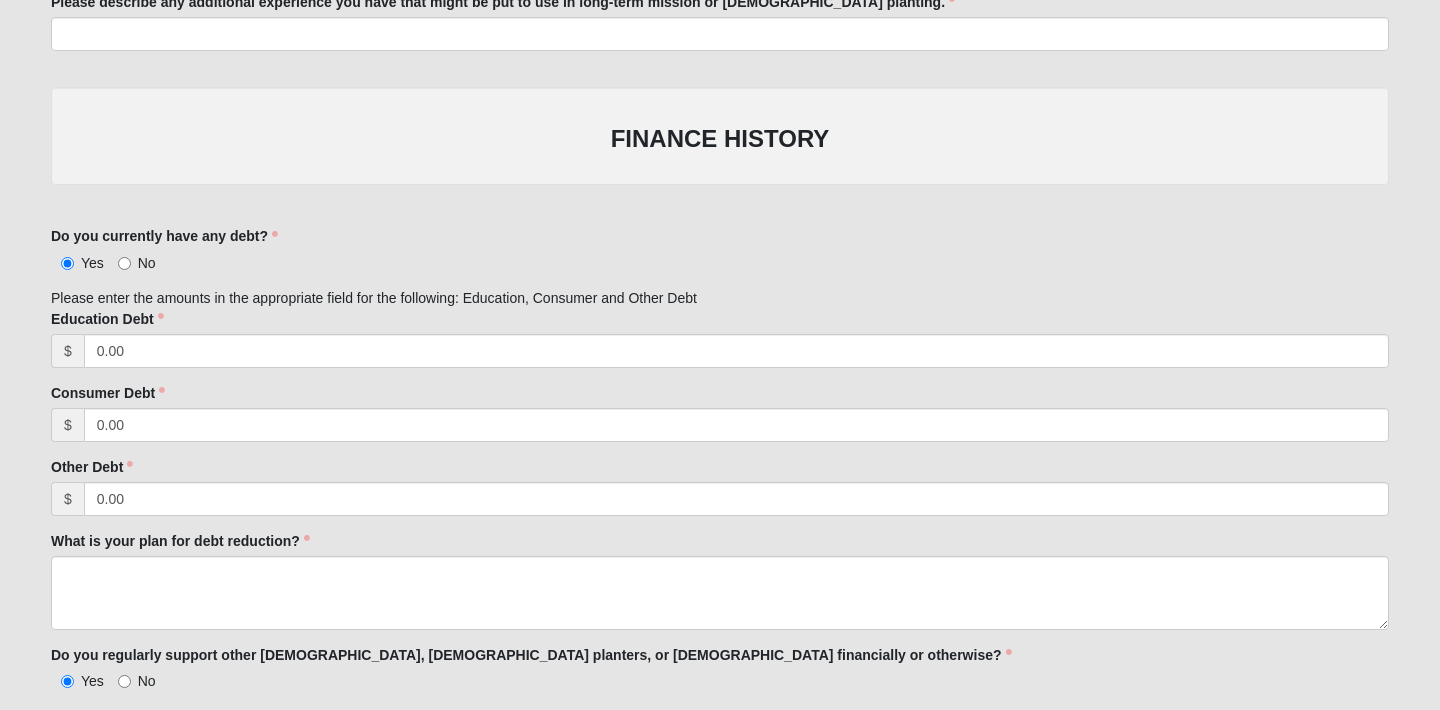 scroll, scrollTop: 1490, scrollLeft: 0, axis: vertical 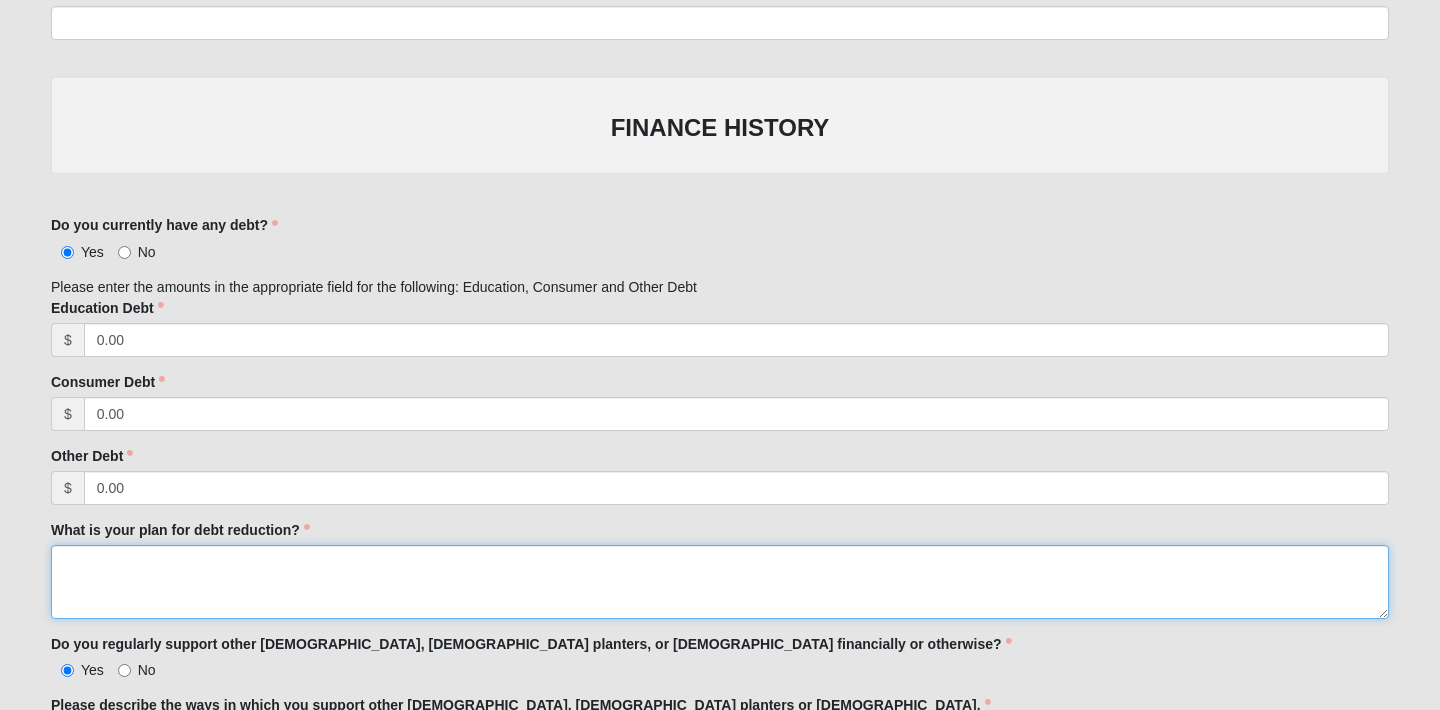 click on "What is your plan for debt reduction?" at bounding box center (720, 582) 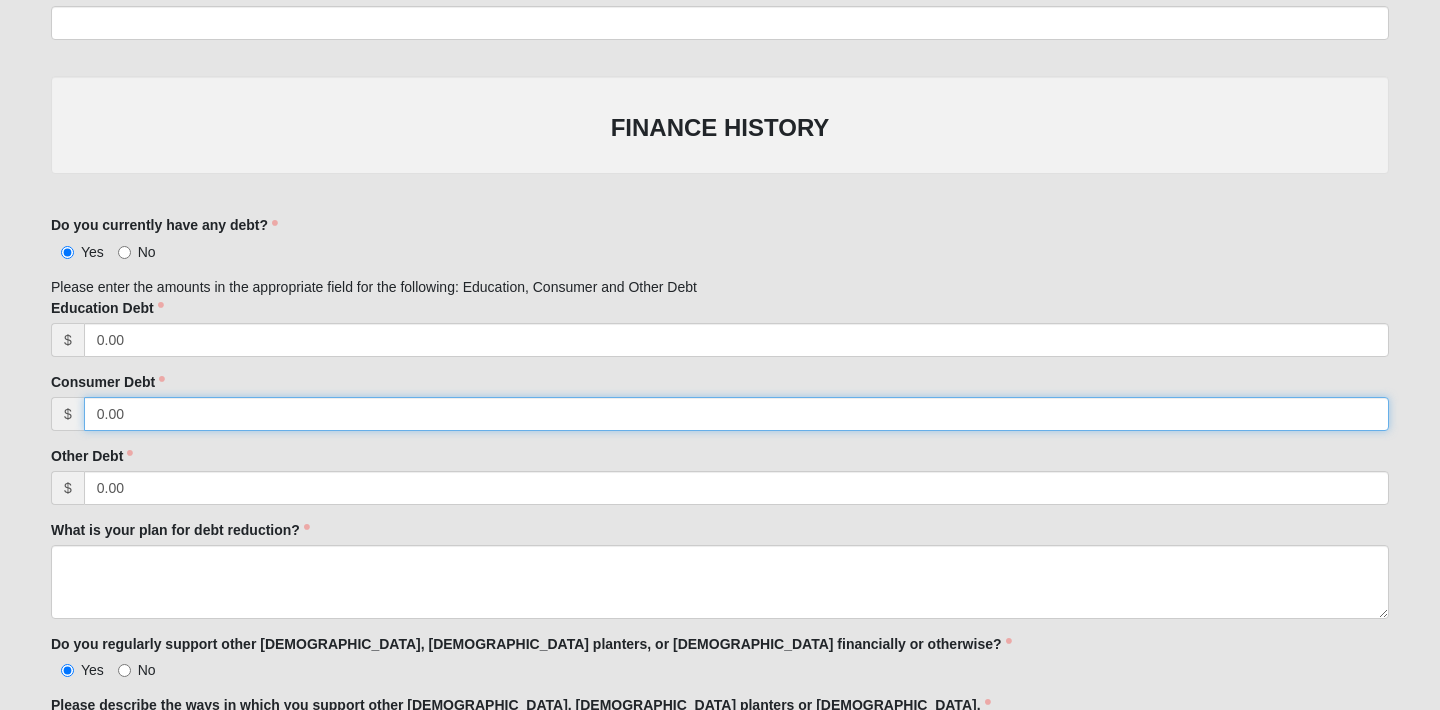 click on "0.00" at bounding box center [736, 414] 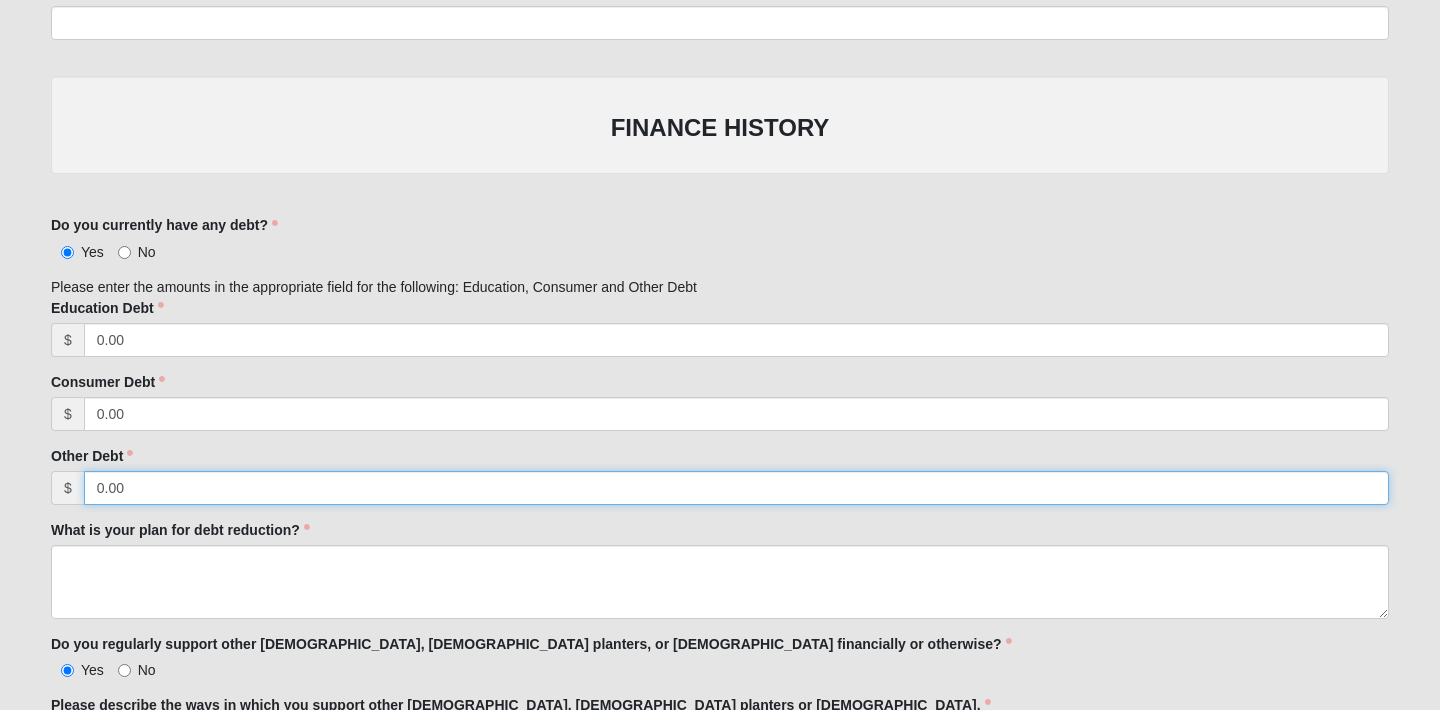 click on "0.00" at bounding box center (736, 488) 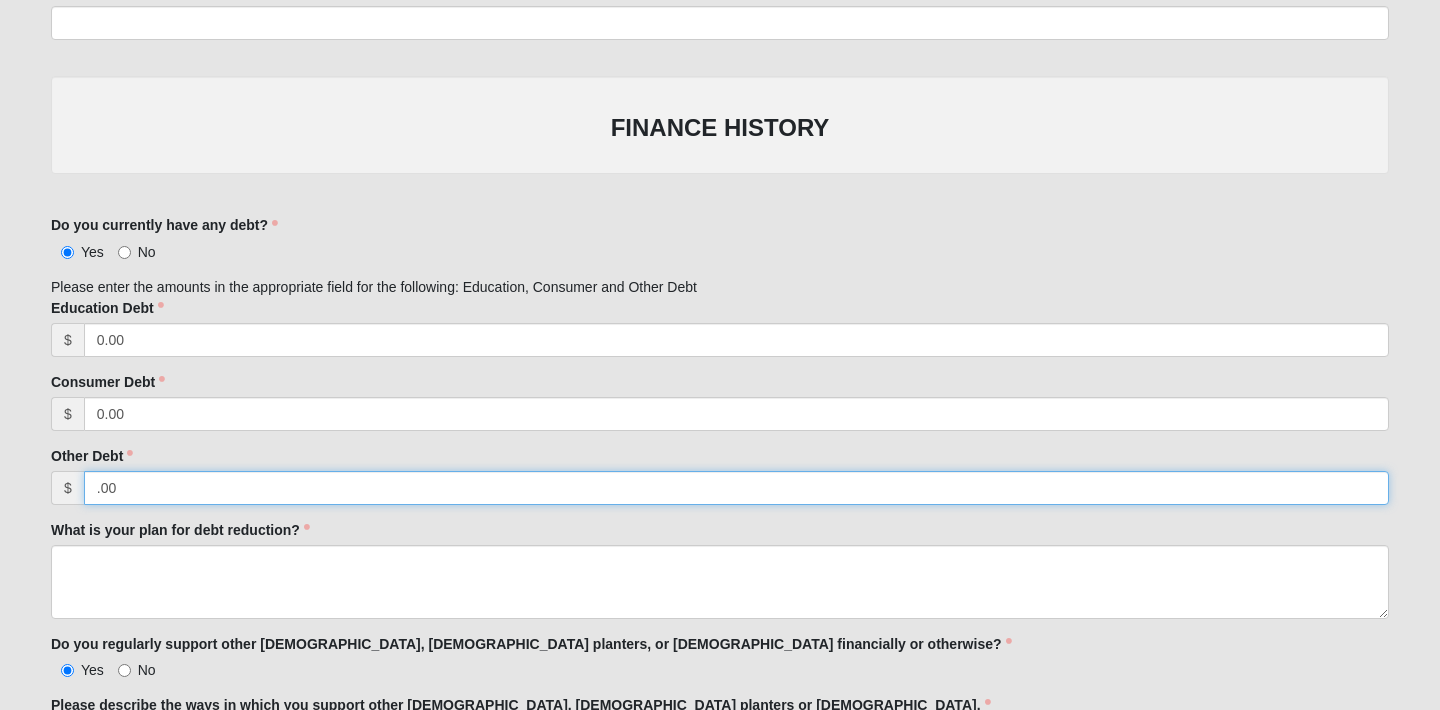 type on ".00" 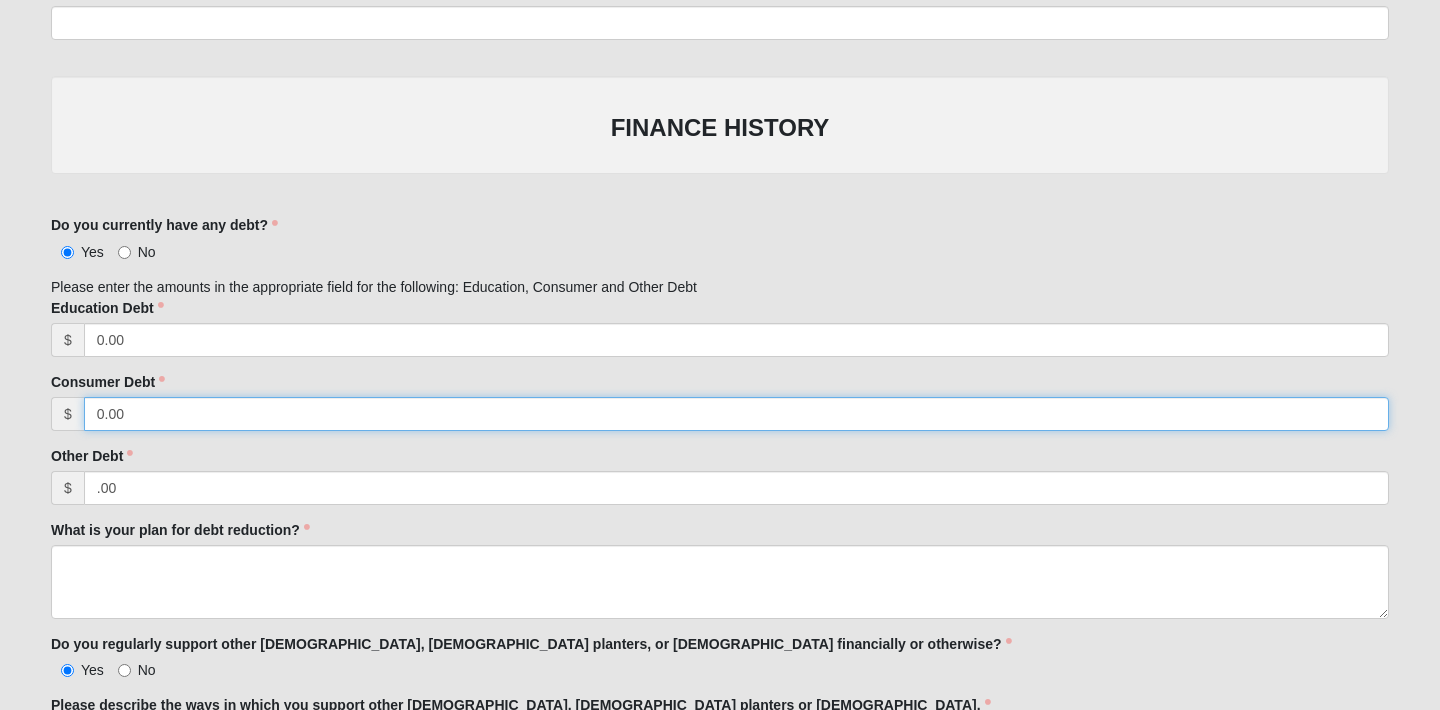 click on "0.00" at bounding box center [736, 414] 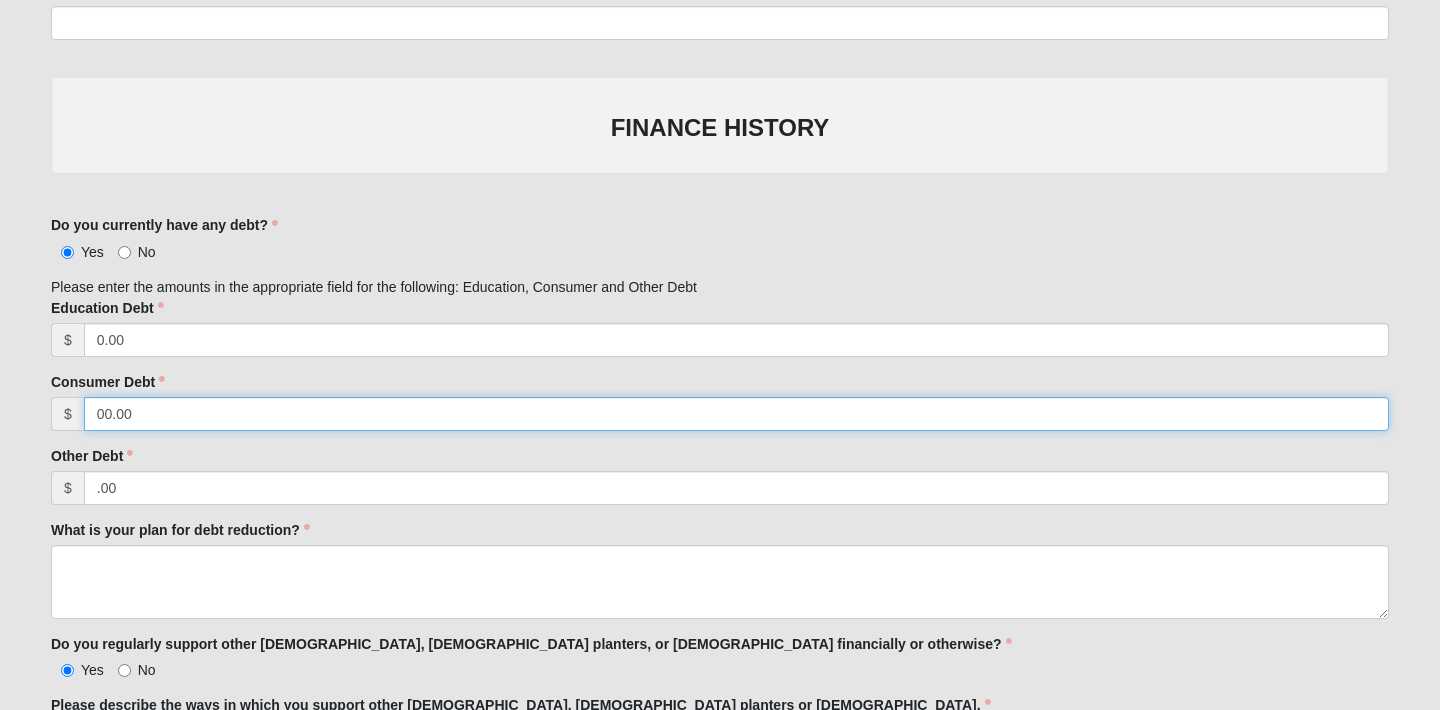 type on "00.00" 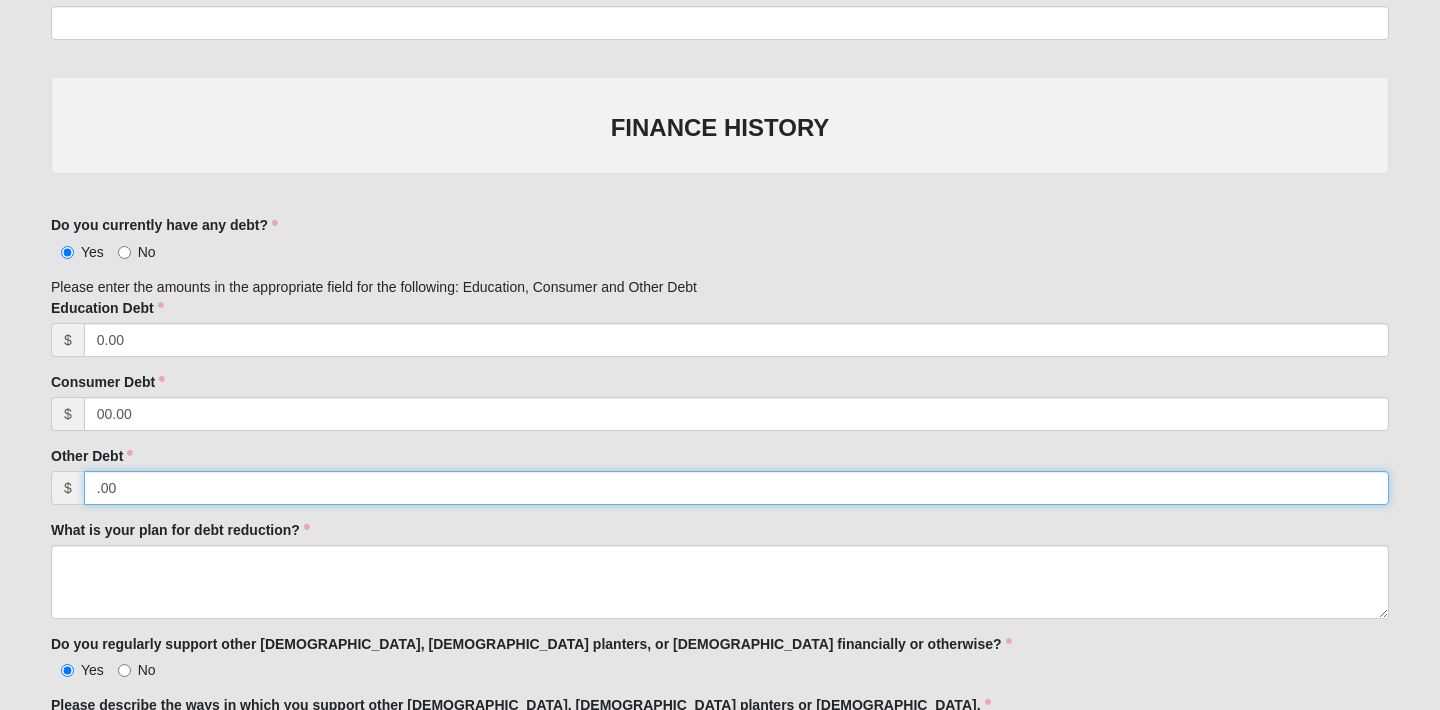 click on ".00" at bounding box center [736, 488] 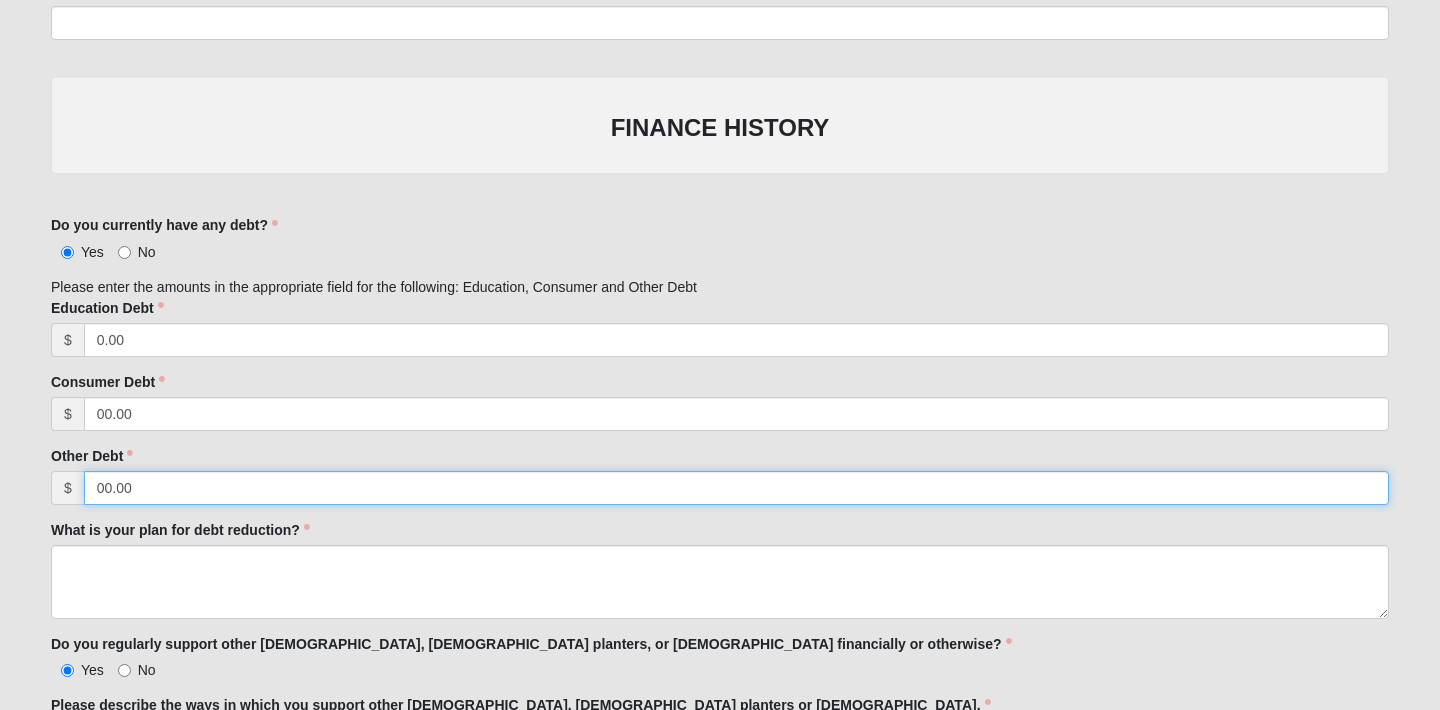 type on "00.00" 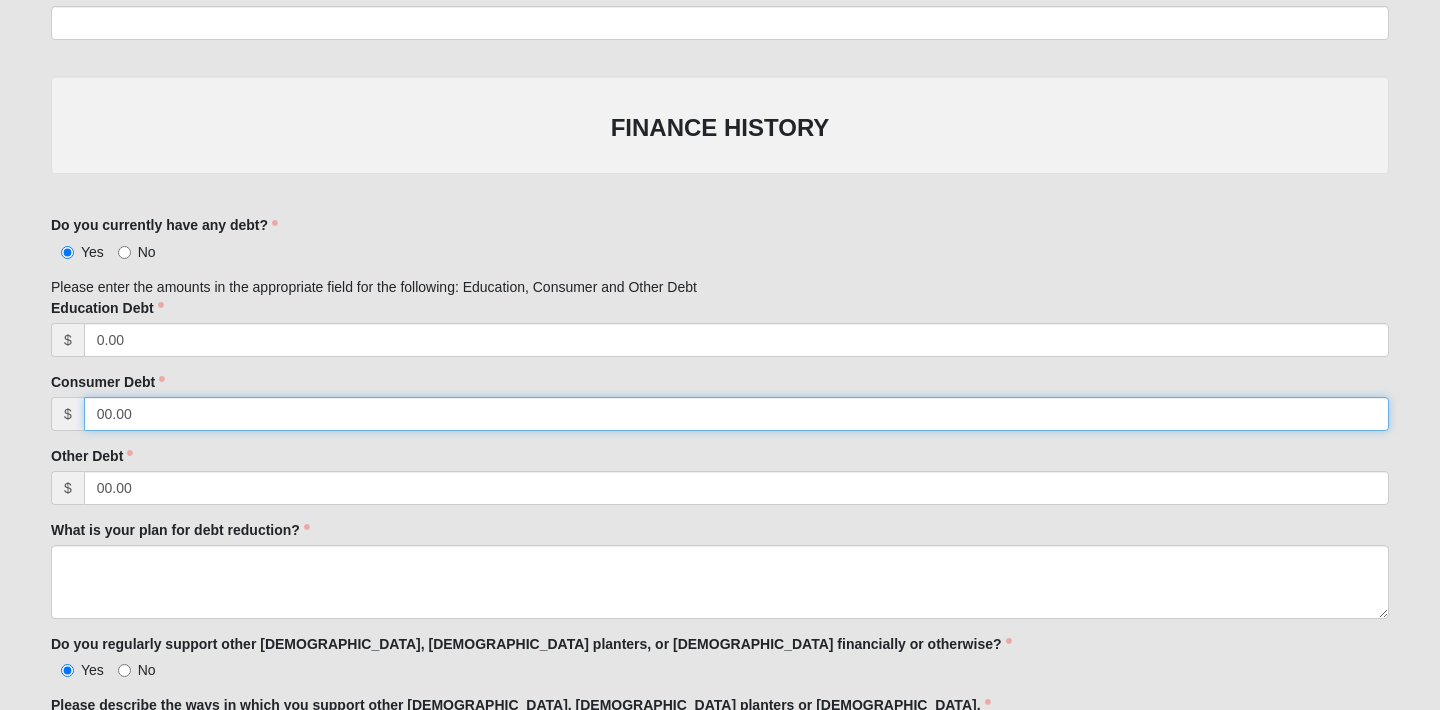 drag, startPoint x: 109, startPoint y: 413, endPoint x: 82, endPoint y: 413, distance: 27 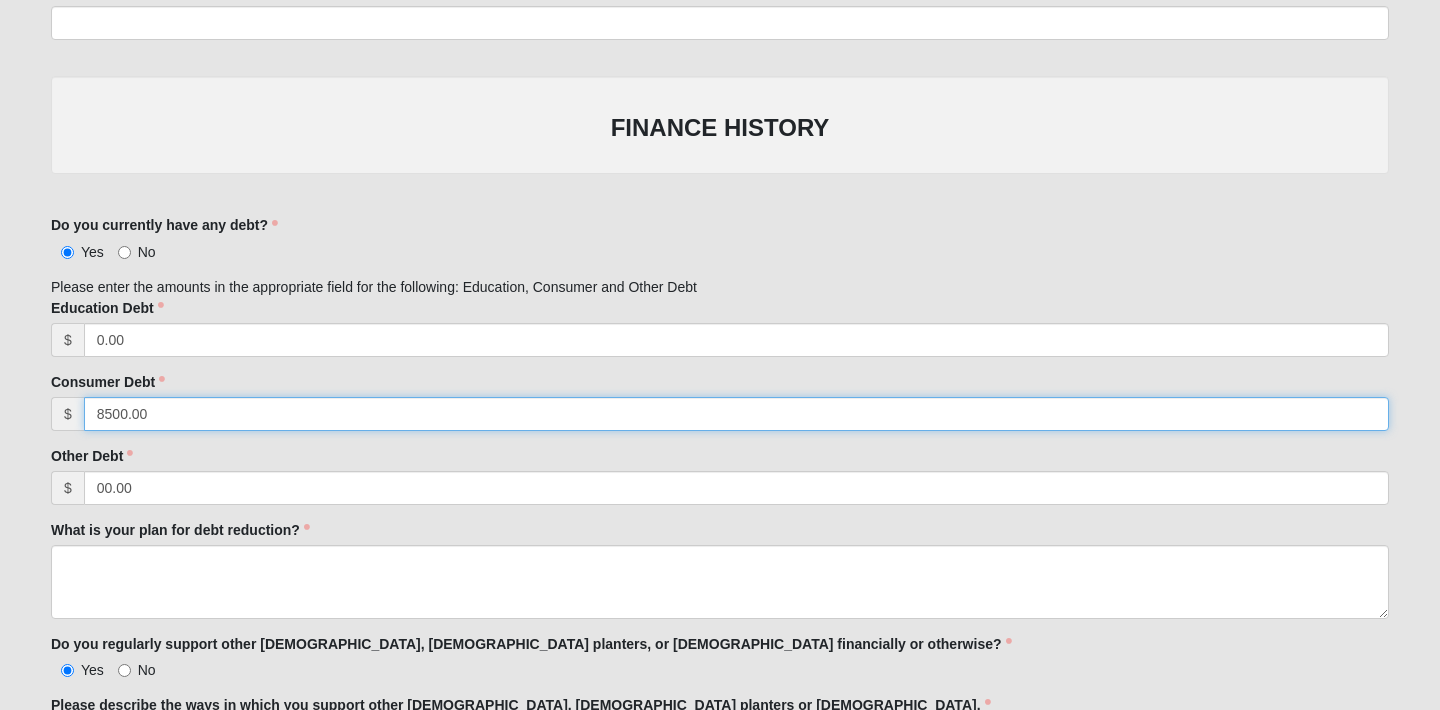 drag, startPoint x: 105, startPoint y: 412, endPoint x: 116, endPoint y: 412, distance: 11 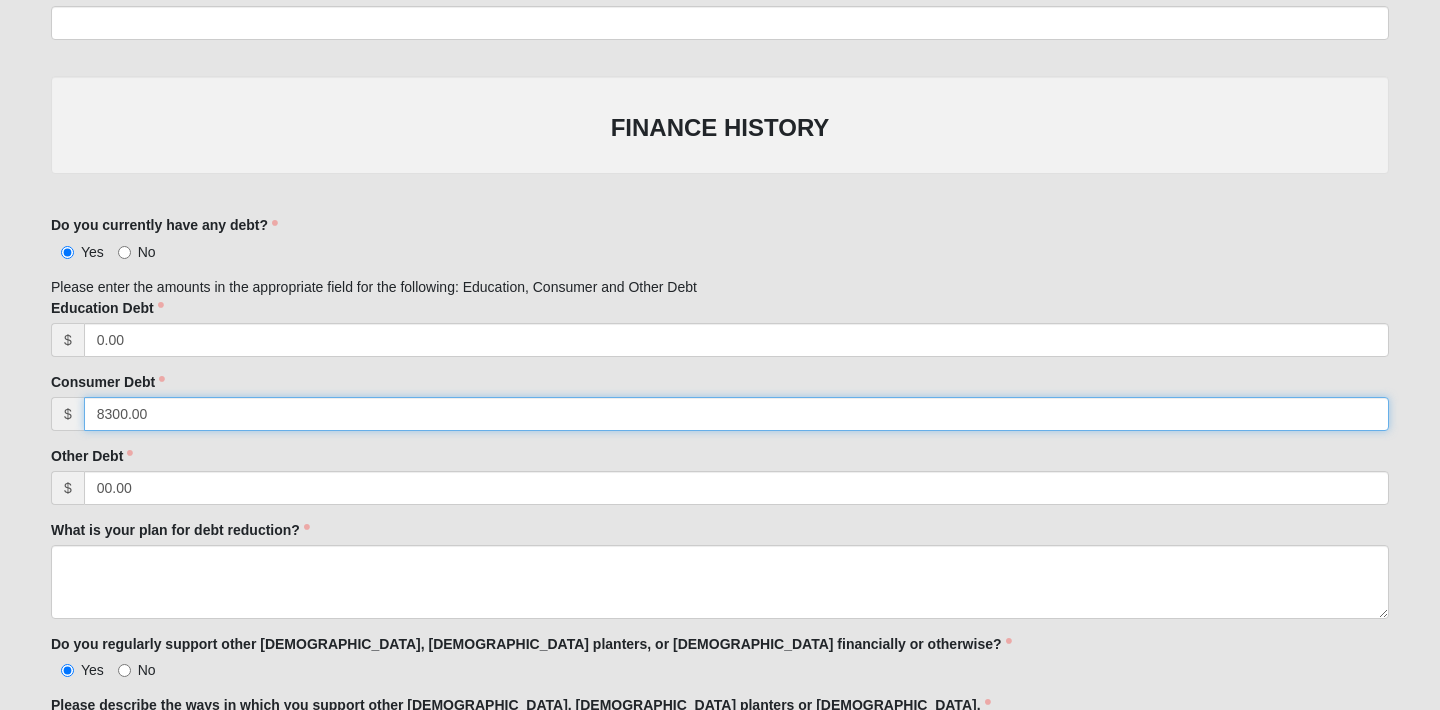 type on "8300.00" 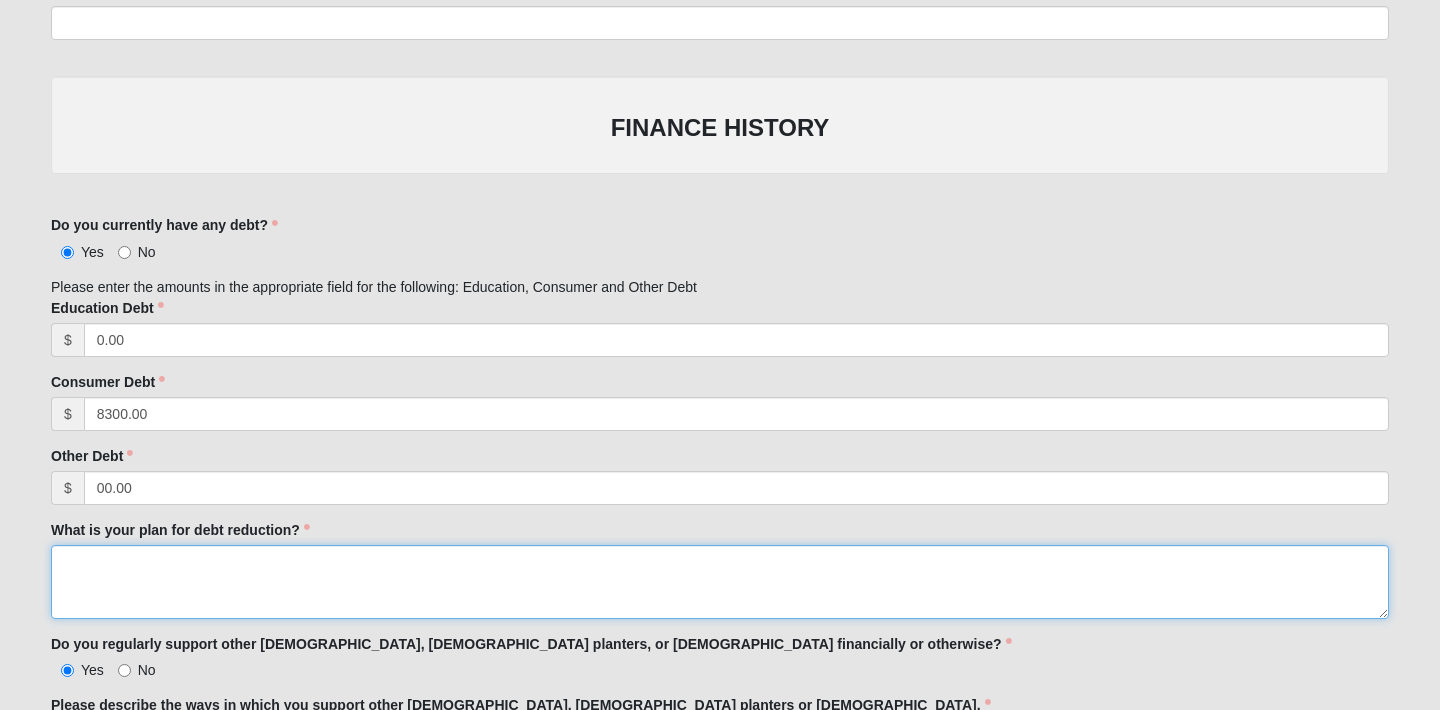 click on "What is your plan for debt reduction?" at bounding box center [720, 582] 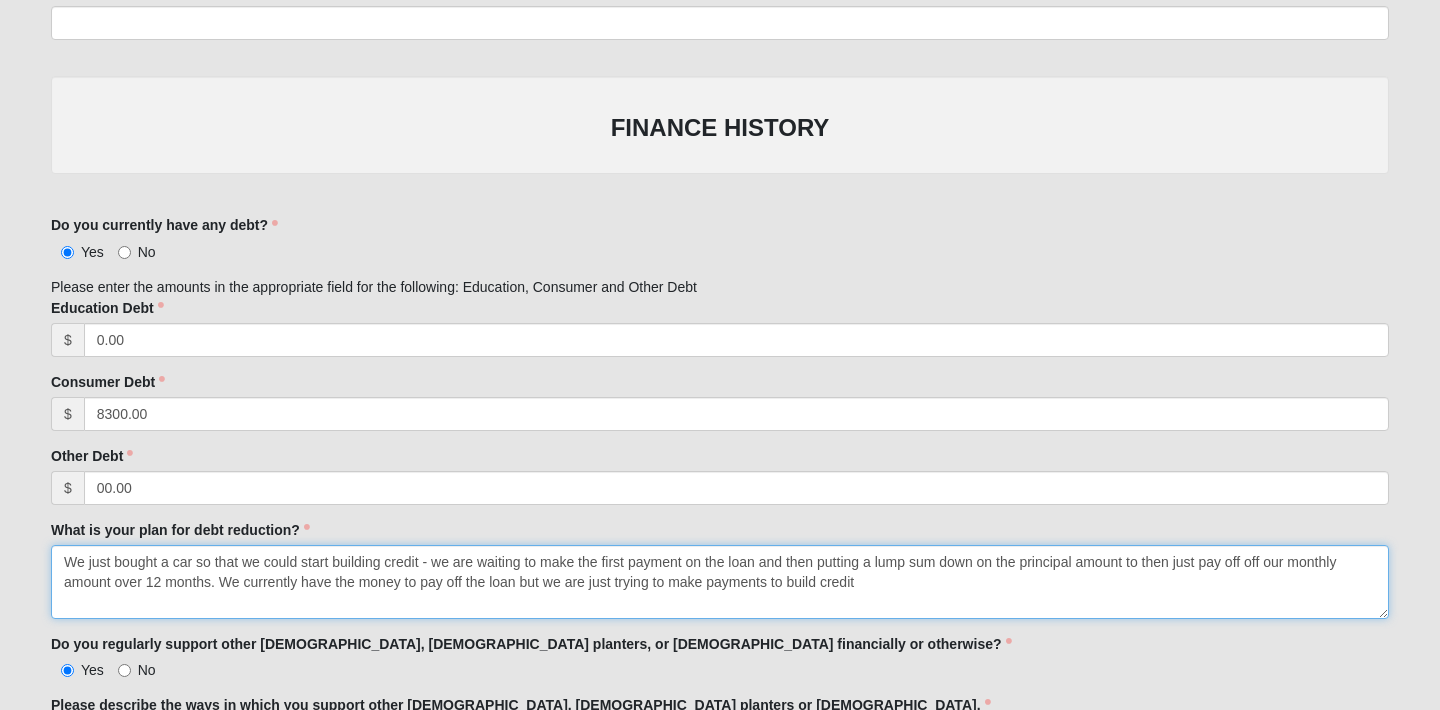 drag, startPoint x: 916, startPoint y: 583, endPoint x: 221, endPoint y: 589, distance: 695.0259 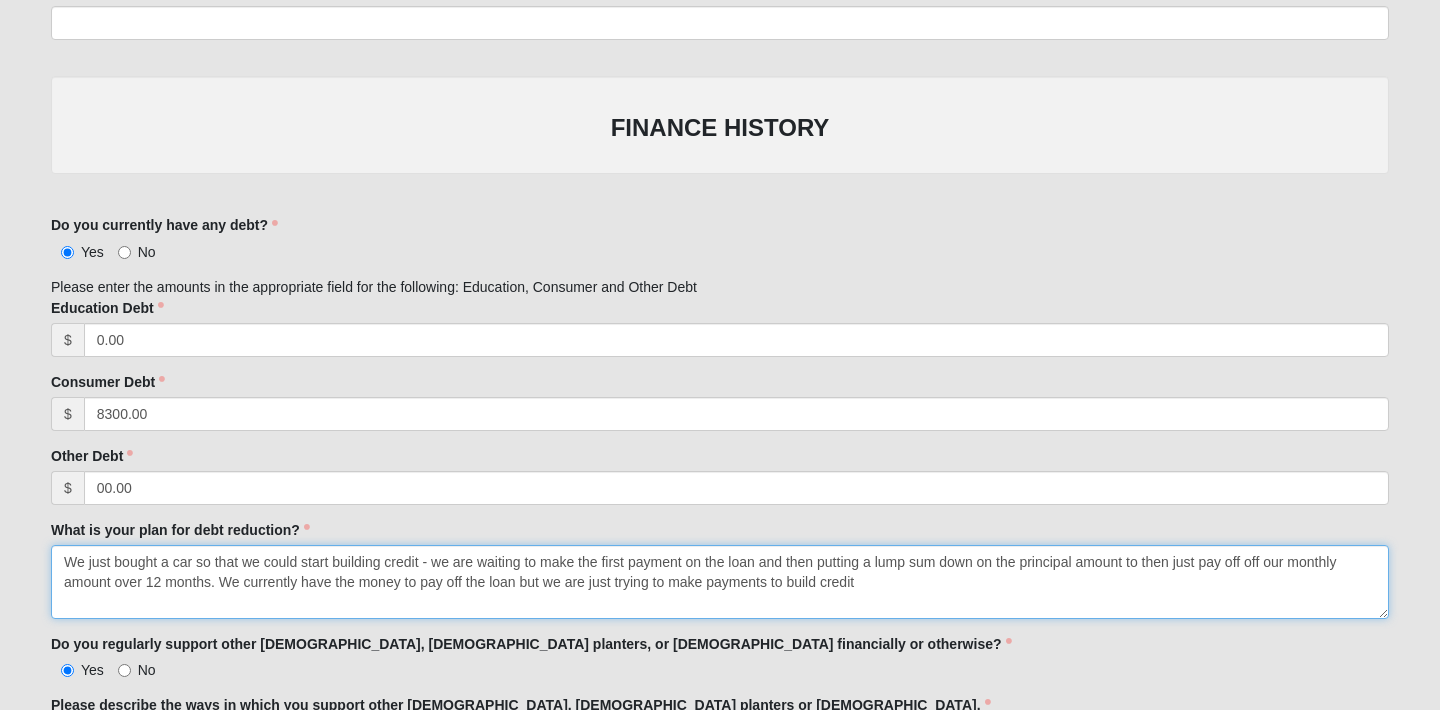 click on "We just bought a car so that we could start building credit - we are waiting to make the first payment on the loan and then putting a lump sum down on the principal amount to then just pay off off our monthly amount over 12 months. We currently have the money to pay off the loan but we are just trying to make payments to build credit" at bounding box center [720, 582] 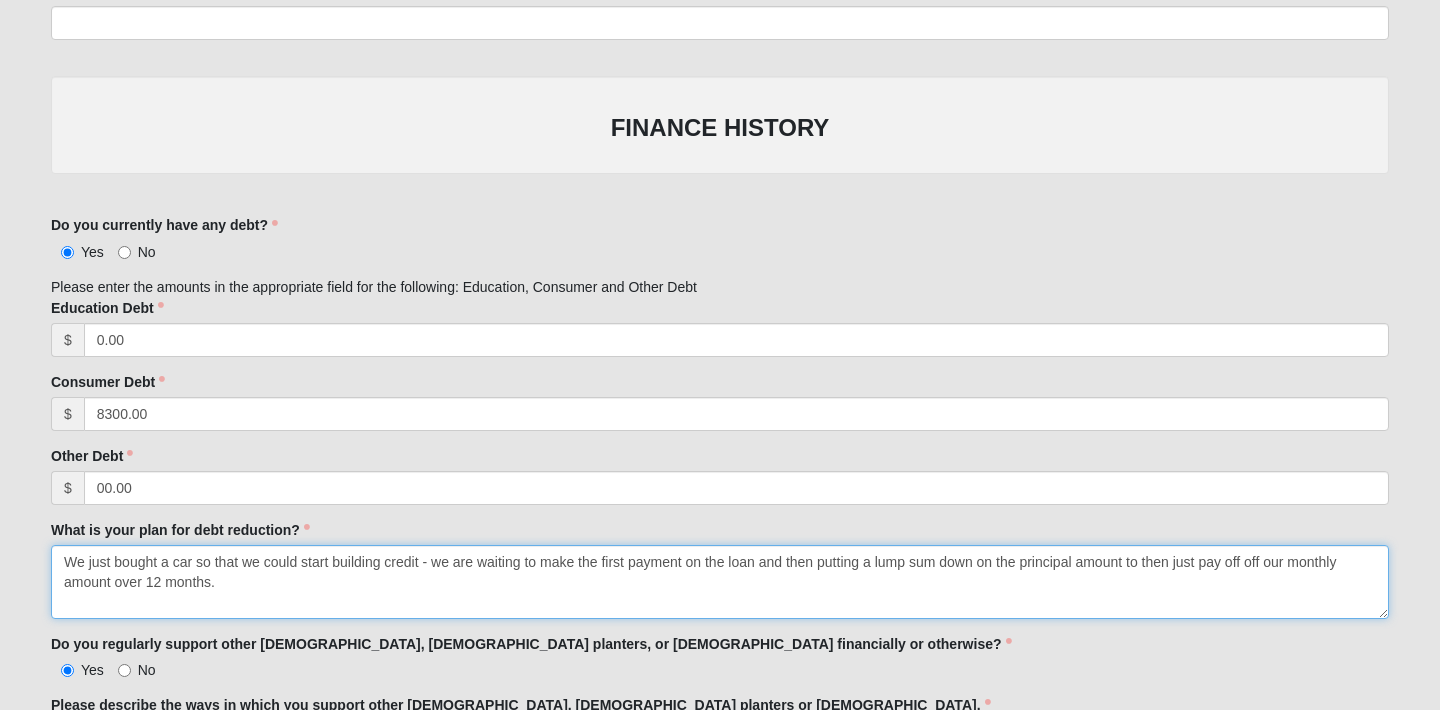 drag, startPoint x: 419, startPoint y: 563, endPoint x: 16, endPoint y: 563, distance: 403 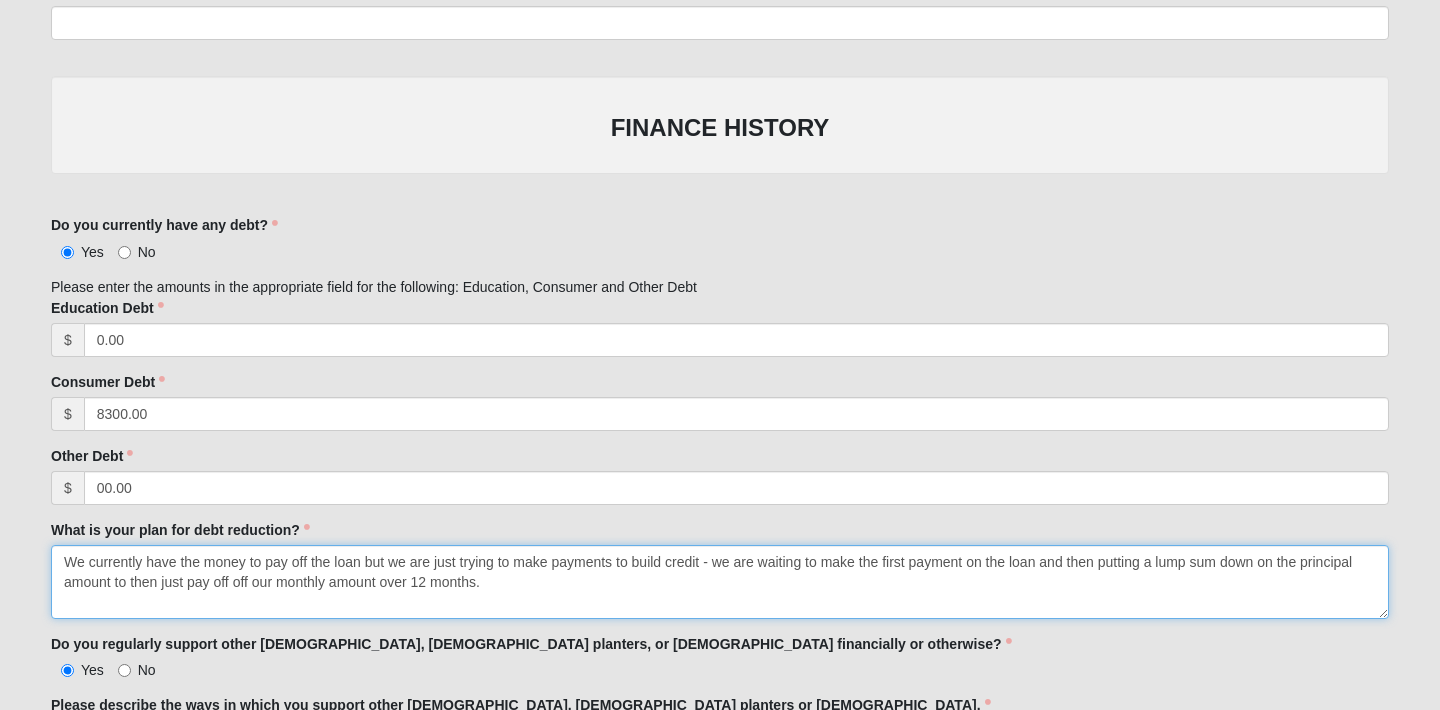 drag, startPoint x: 492, startPoint y: 581, endPoint x: 57, endPoint y: 552, distance: 435.9656 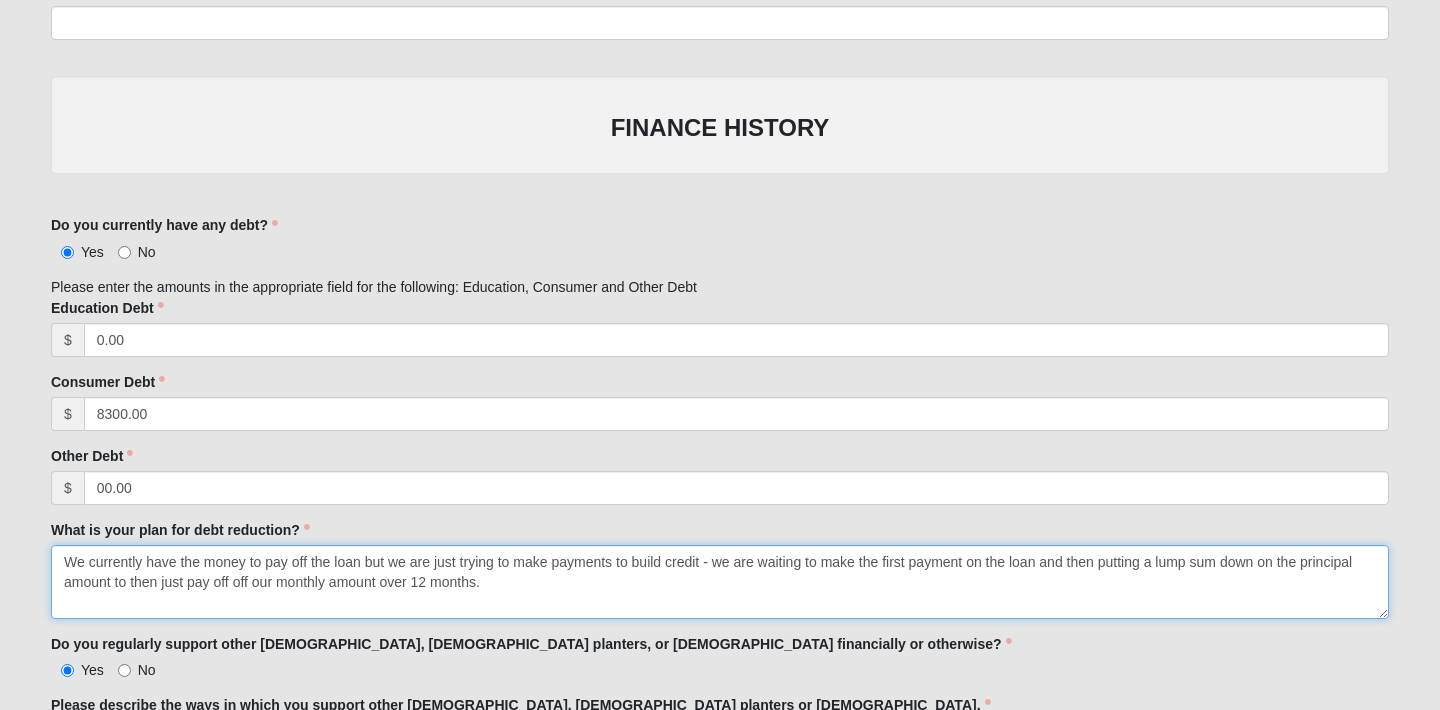 type on "We currently have the money to pay off the loan but we are just trying to make payments to build credit - we are waiting to make the first payment on the loan and then putting a lump sum down on the principal amount to then just pay off off our monthly amount over 12 months." 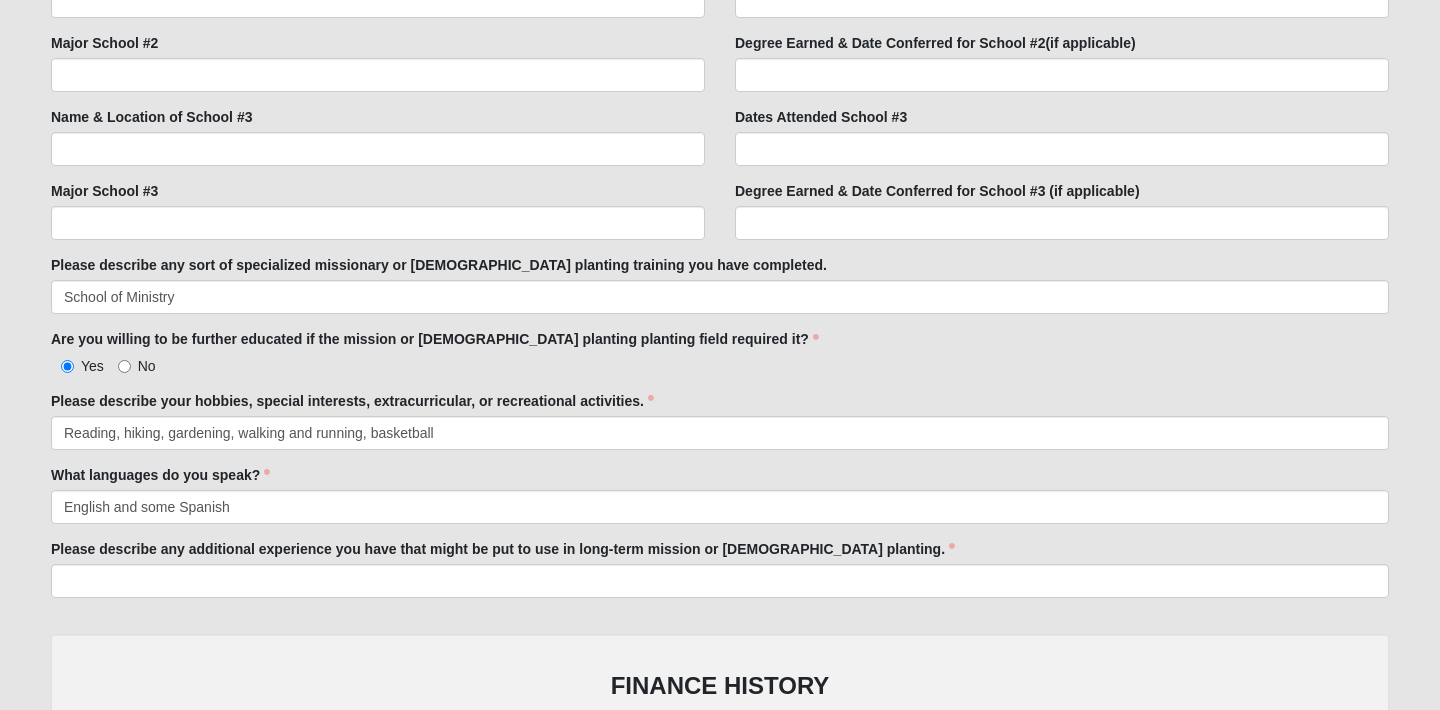 scroll, scrollTop: 934, scrollLeft: 0, axis: vertical 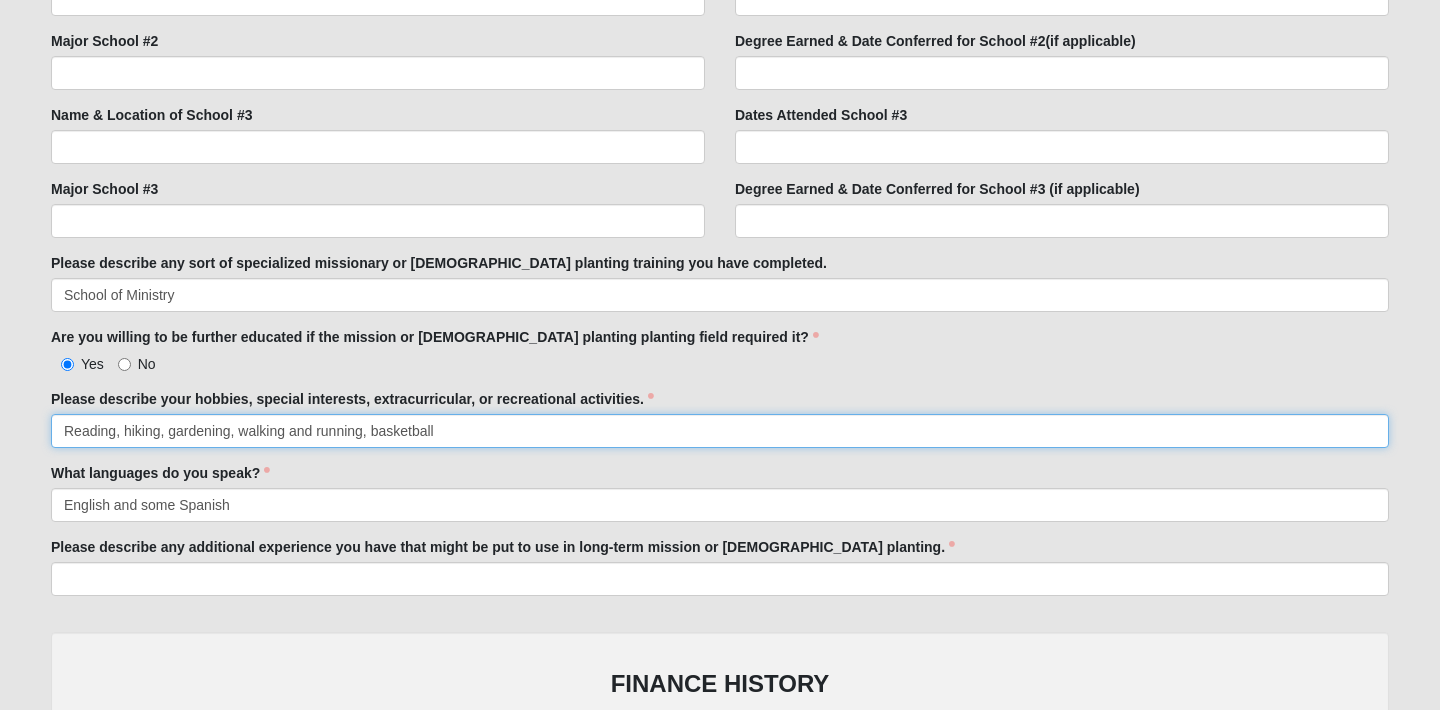 click on "Reading, hiking, gardening, walking and running, basketball" at bounding box center [720, 431] 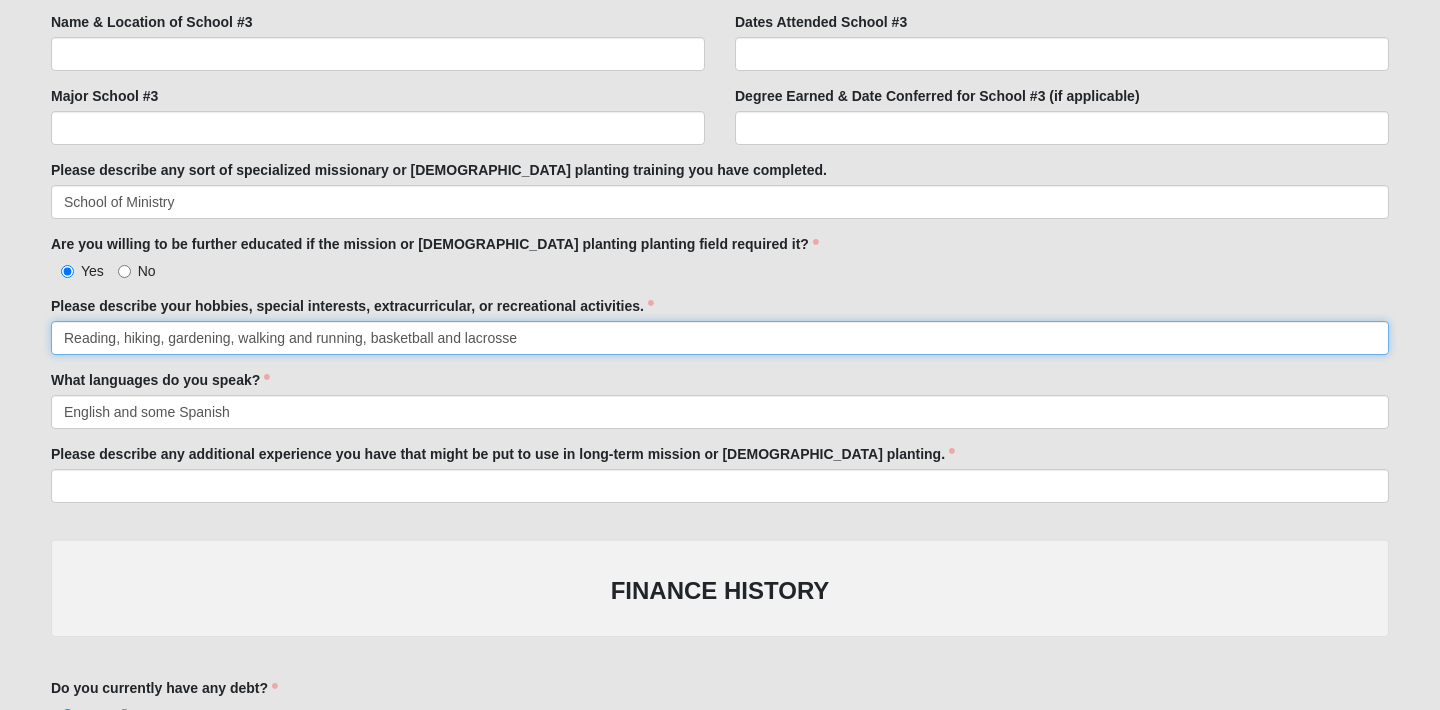 scroll, scrollTop: 1031, scrollLeft: 0, axis: vertical 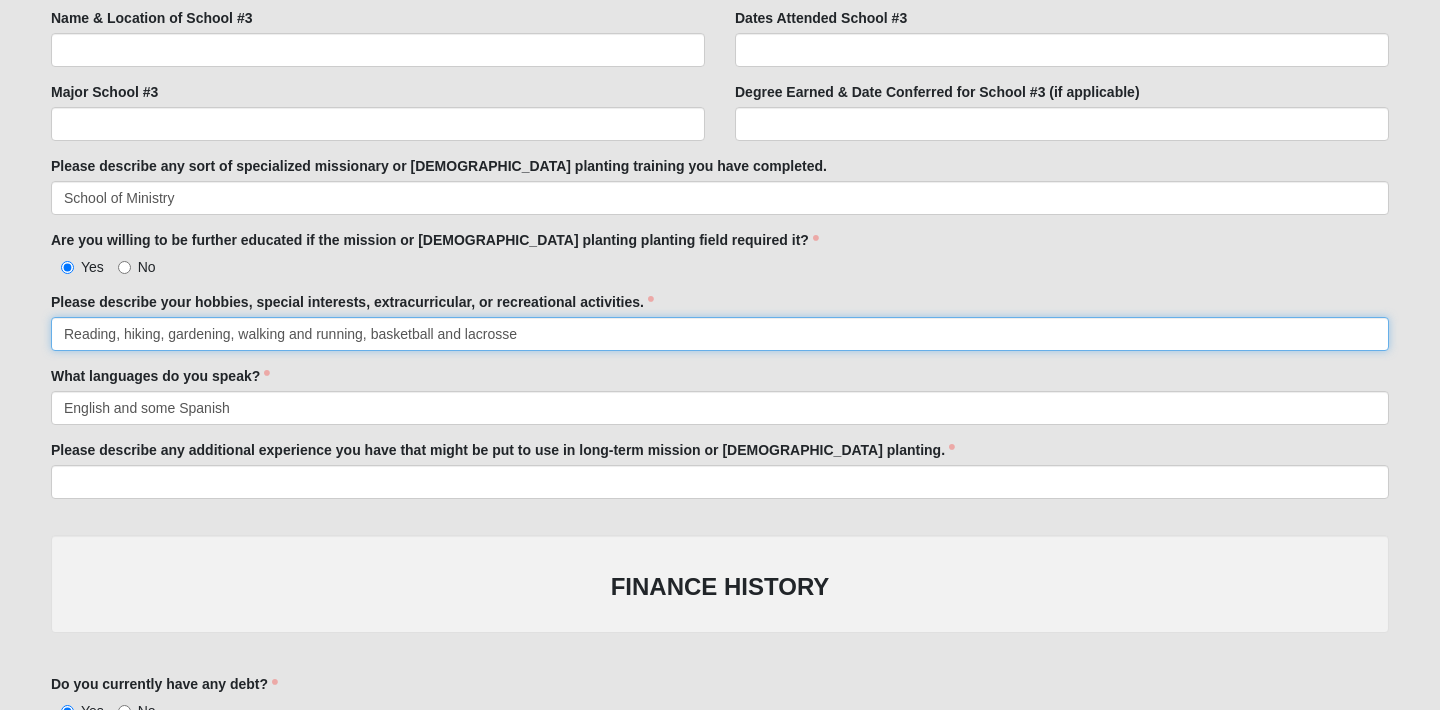 type on "Reading, hiking, gardening, walking and running, basketball and lacrosse" 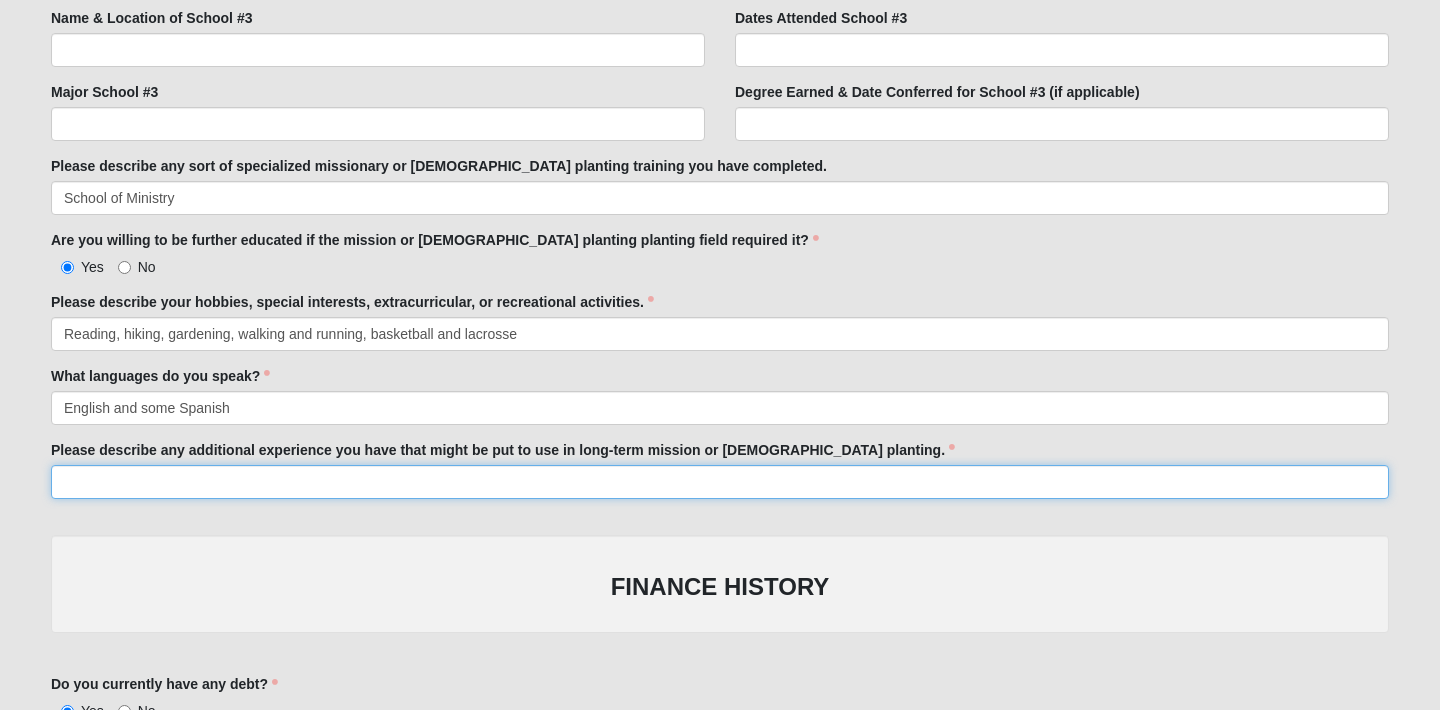 click on "Please describe any additional experience you have that might be put to use in long-term mission or [DEMOGRAPHIC_DATA] planting." at bounding box center (720, 482) 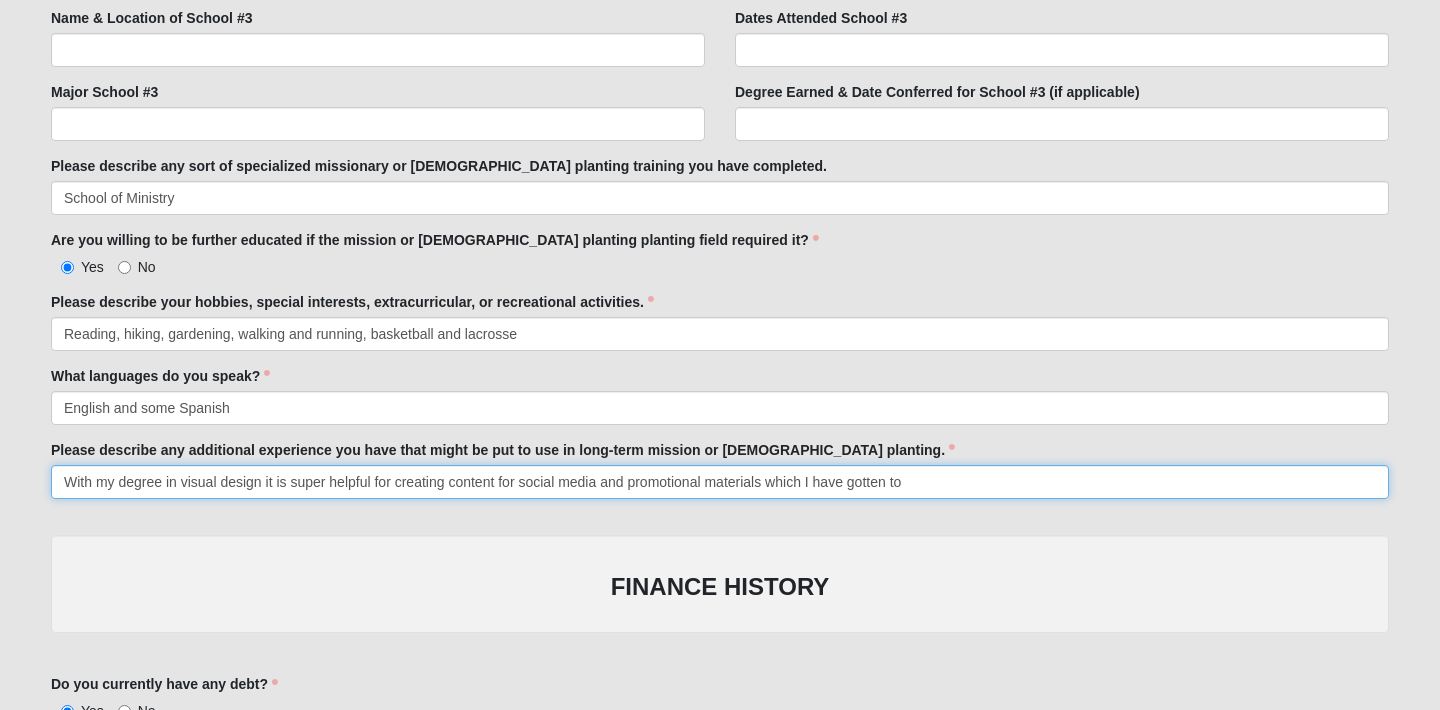 drag, startPoint x: 927, startPoint y: 484, endPoint x: 758, endPoint y: 487, distance: 169.02663 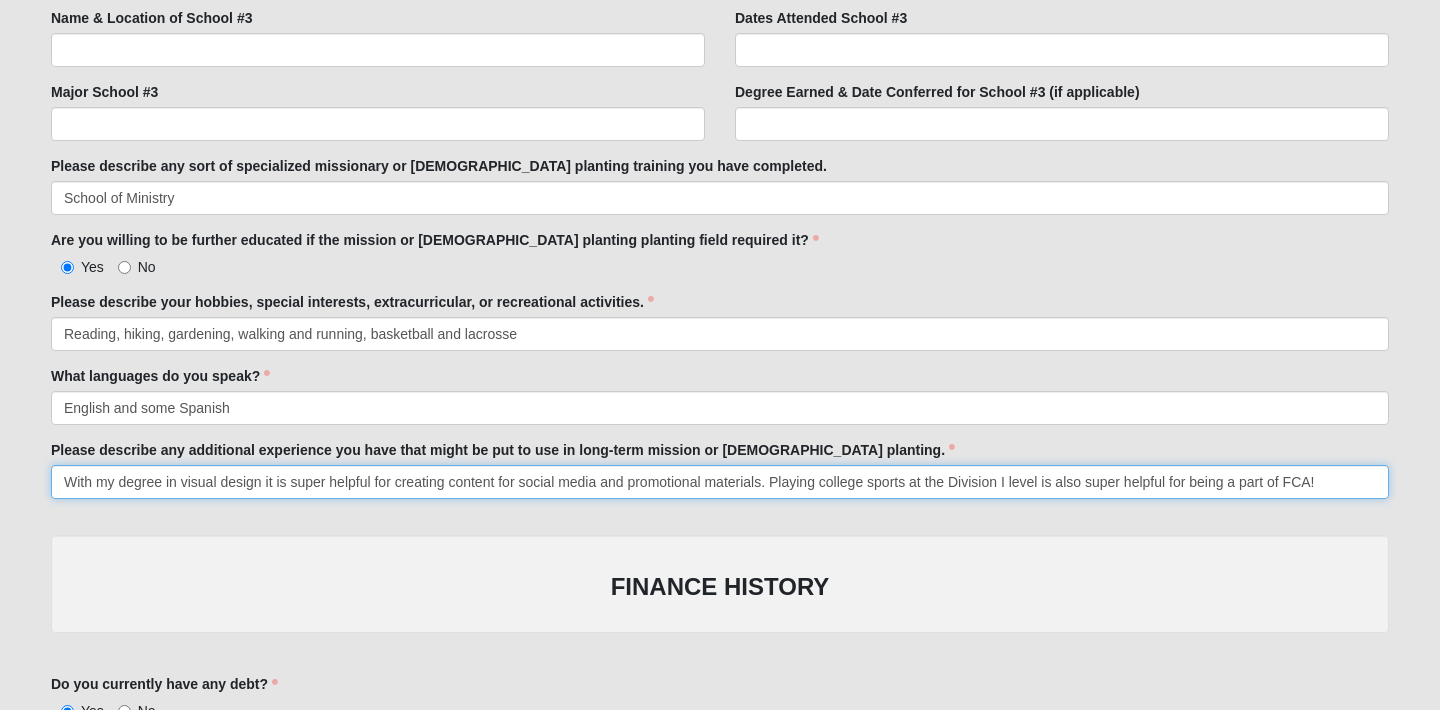 drag, startPoint x: 818, startPoint y: 483, endPoint x: 769, endPoint y: 483, distance: 49 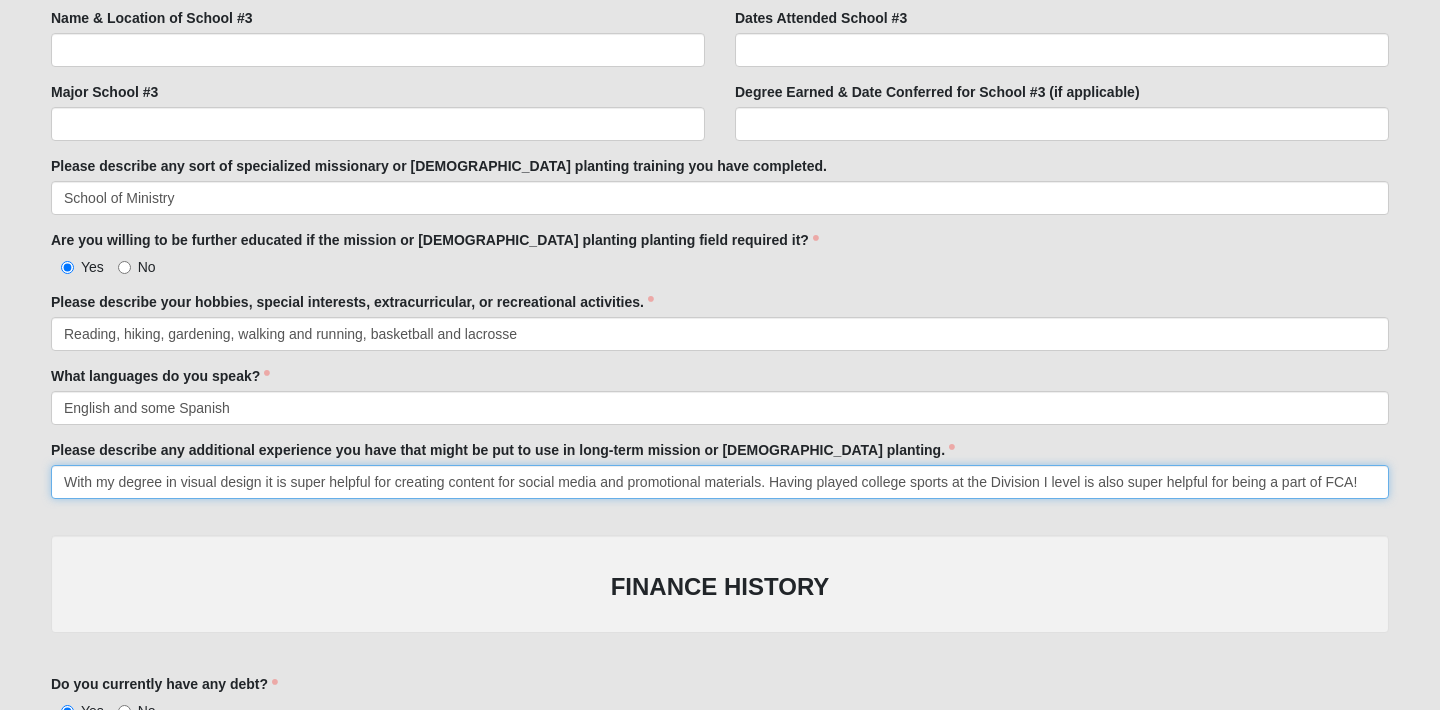 drag, startPoint x: 949, startPoint y: 481, endPoint x: 912, endPoint y: 477, distance: 37.215588 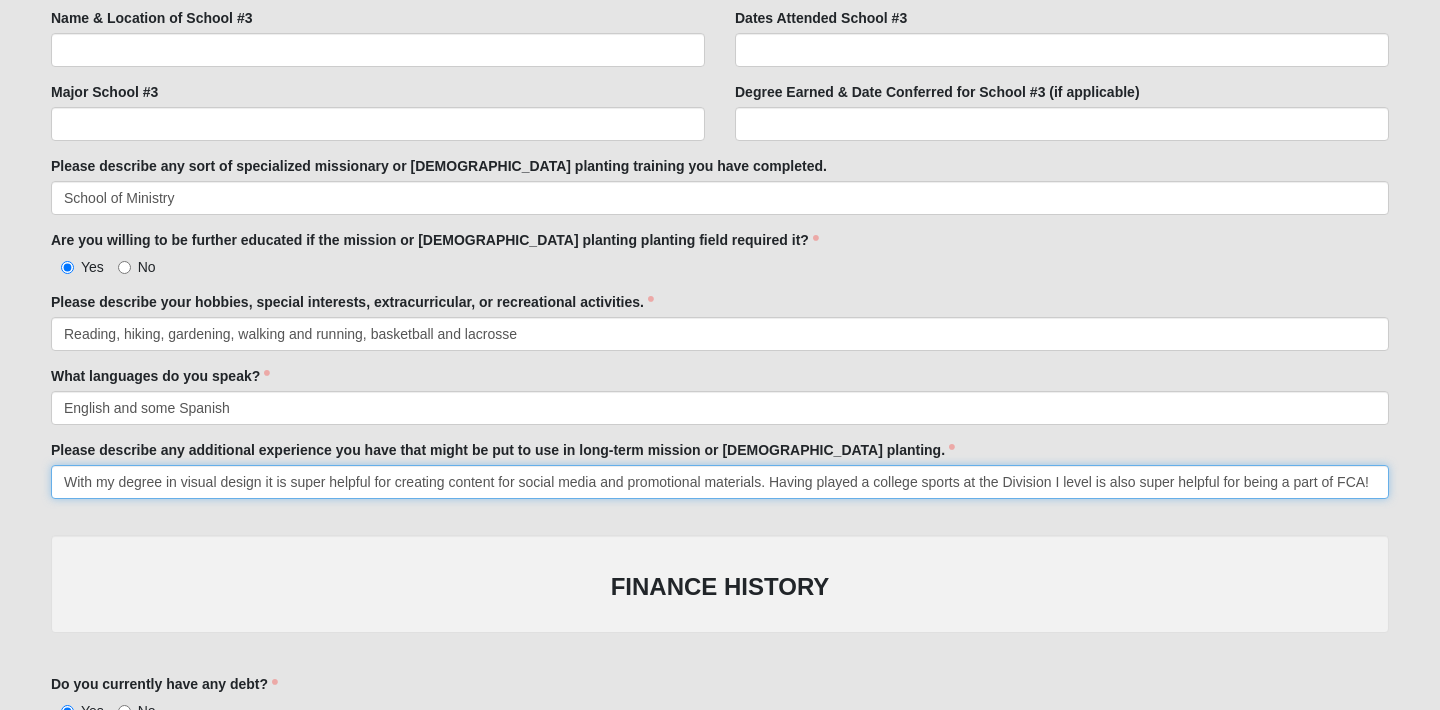 click on "With my degree in visual design it is super helpful for creating content for social media and promotional materials. Having played a college sports at the Division I level is also super helpful for being a part of FCA!" at bounding box center (720, 482) 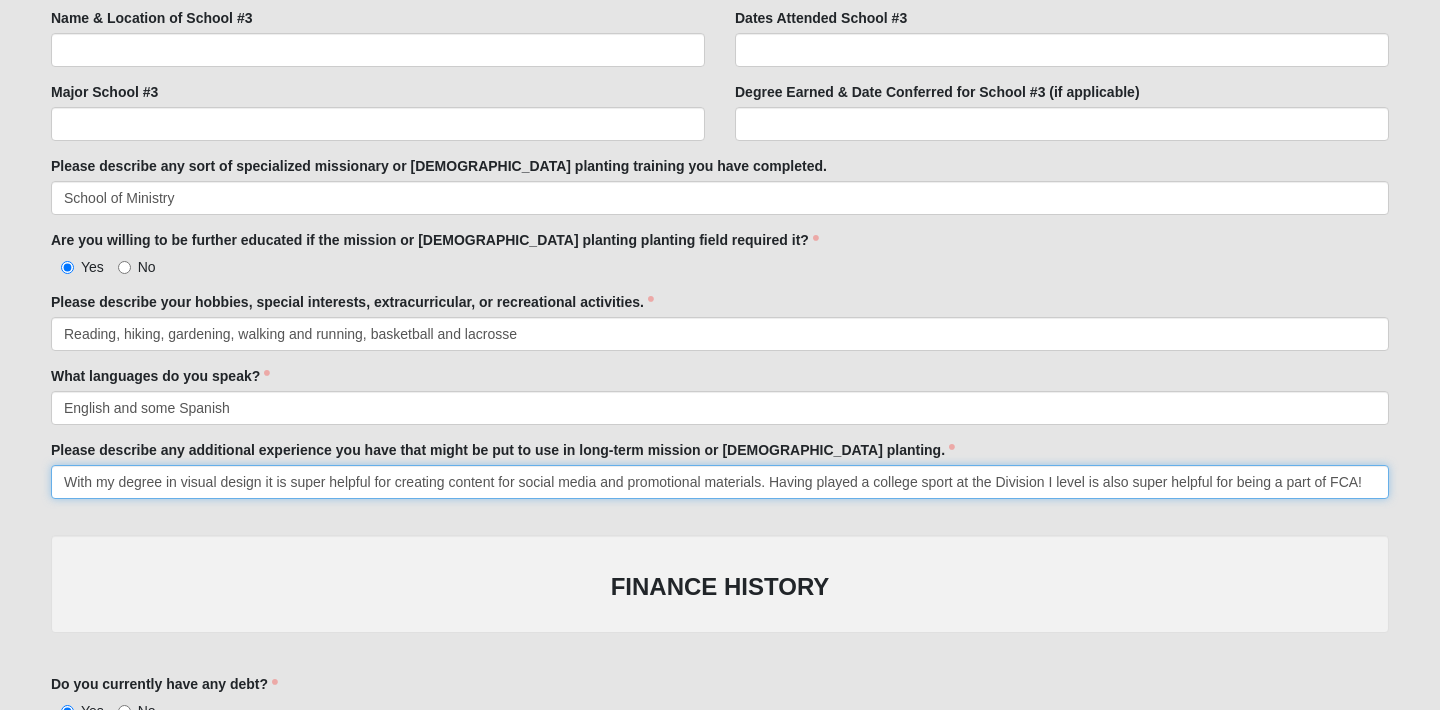 drag, startPoint x: 629, startPoint y: 484, endPoint x: 448, endPoint y: 484, distance: 181 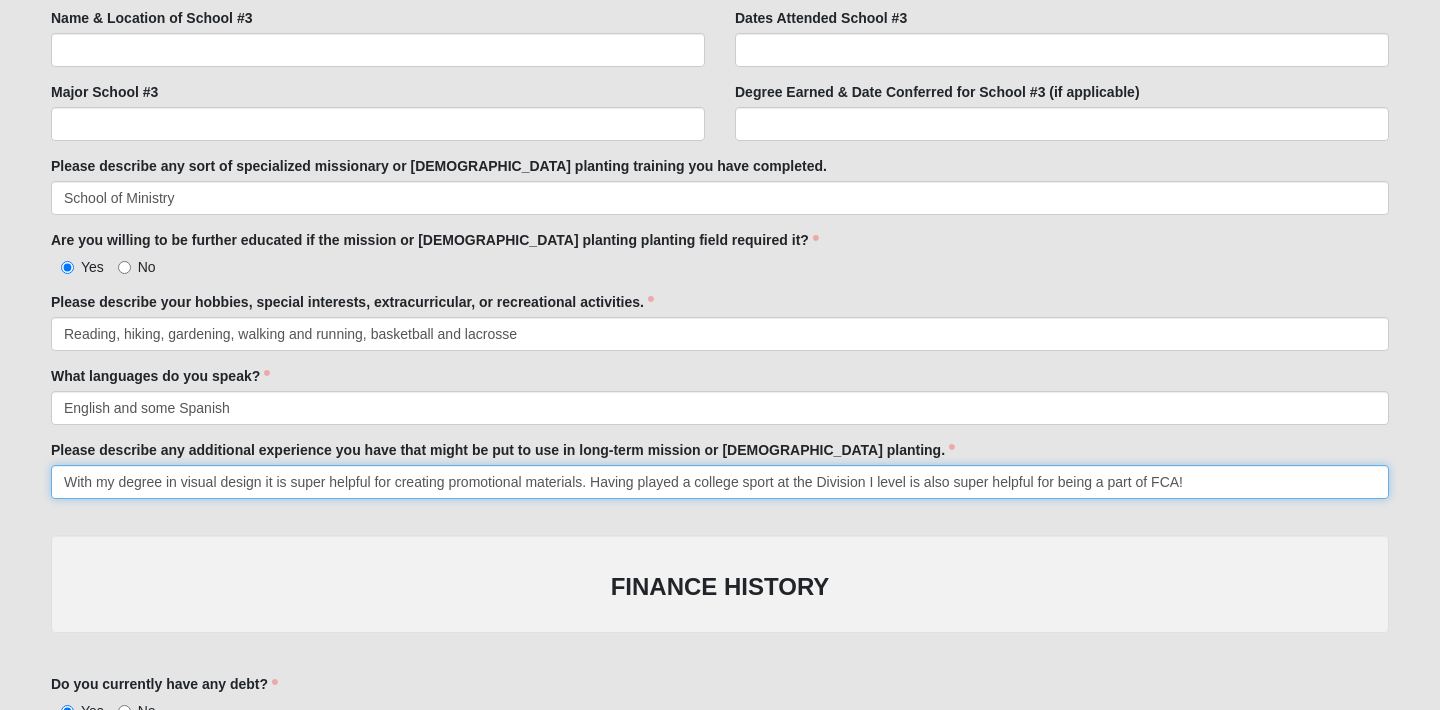 click on "With my degree in visual design it is super helpful for creating promotional materials. Having played a college sport at the Division I level is also super helpful for being a part of FCA!" at bounding box center (720, 482) 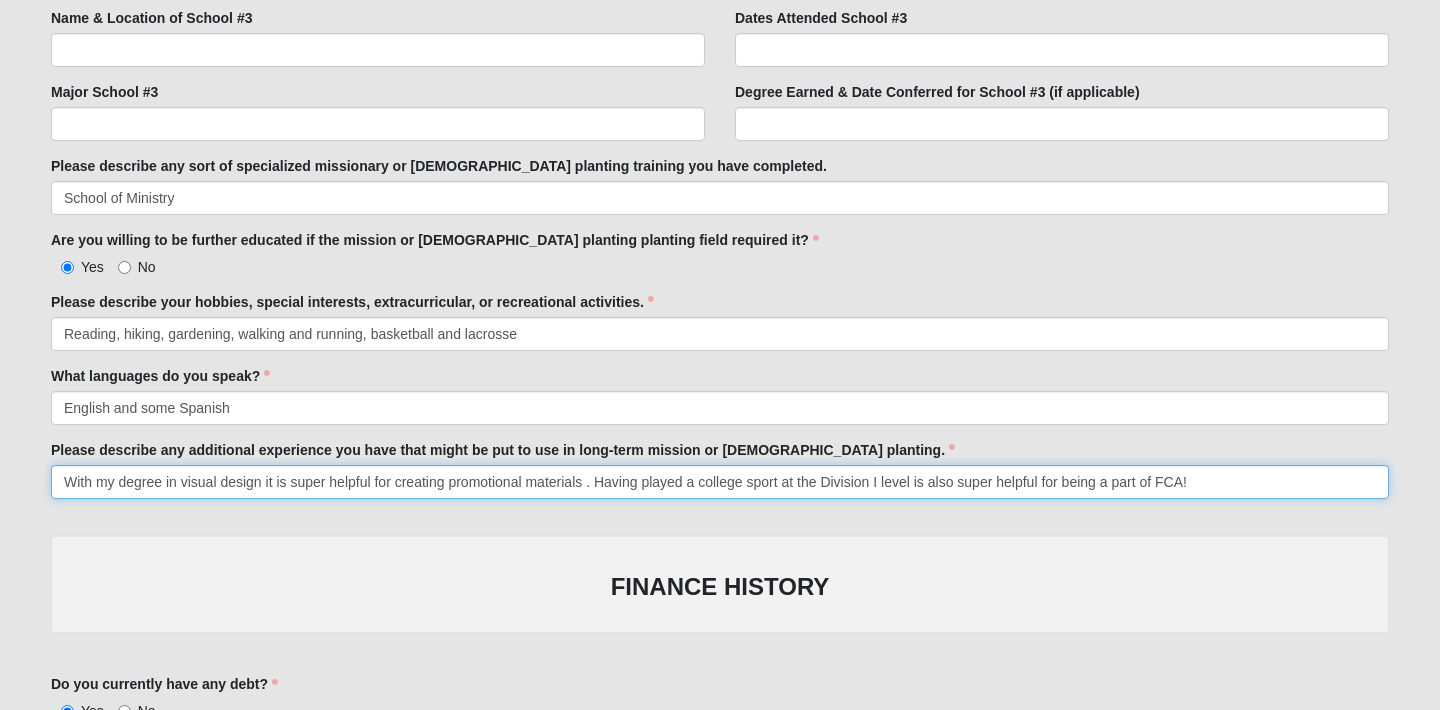 paste on "content for social media and" 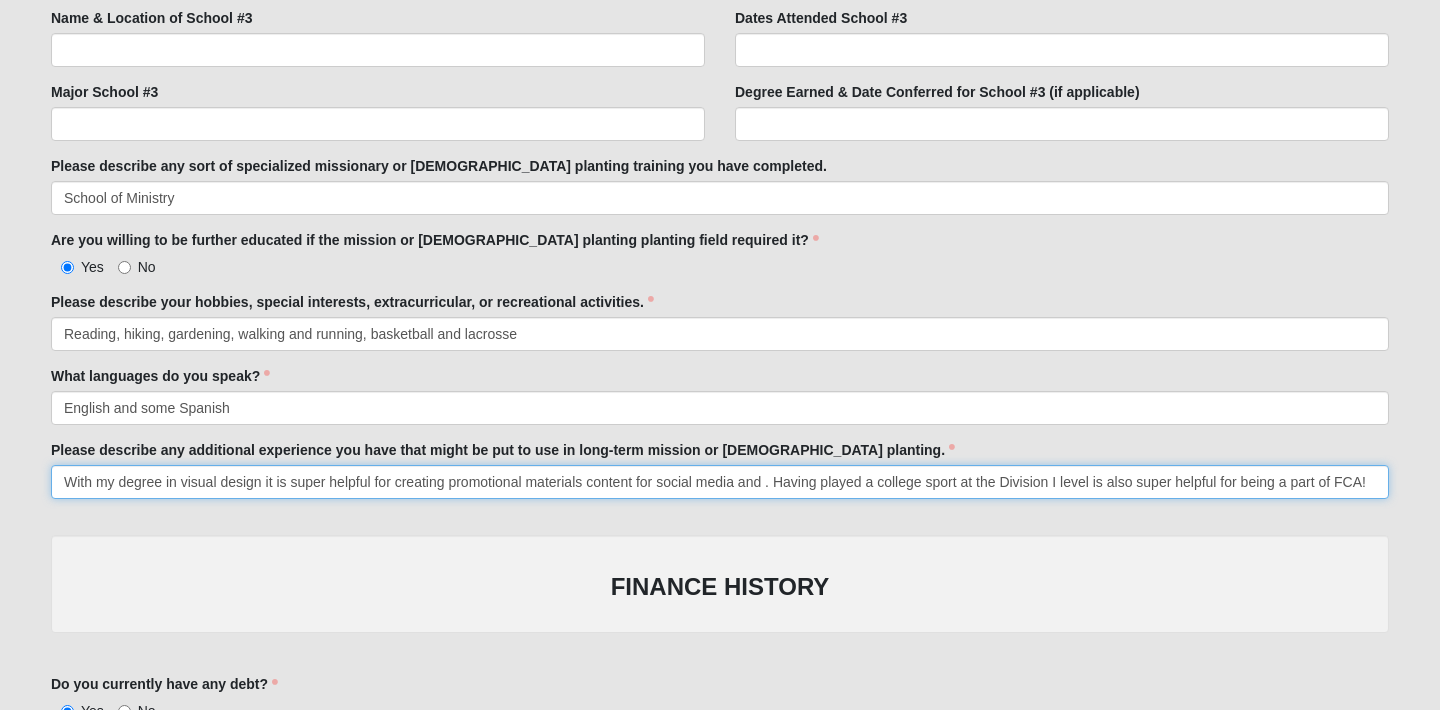click on "With my degree in visual design it is super helpful for creating promotional materials content for social media and . Having played a college sport at the Division I level is also super helpful for being a part of FCA!" at bounding box center [720, 482] 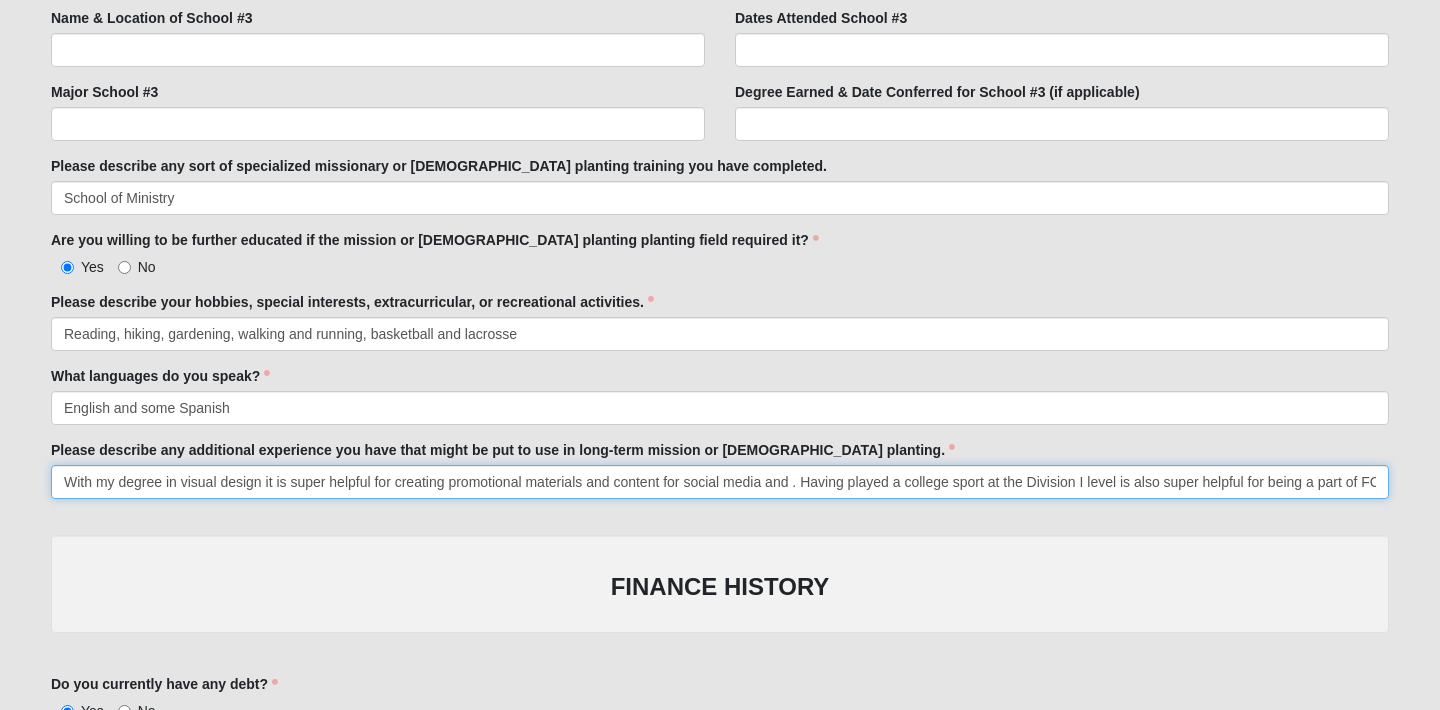 click on "With my degree in visual design it is super helpful for creating promotional materials and content for social media and . Having played a college sport at the Division I level is also super helpful for being a part of FCA!" at bounding box center (720, 482) 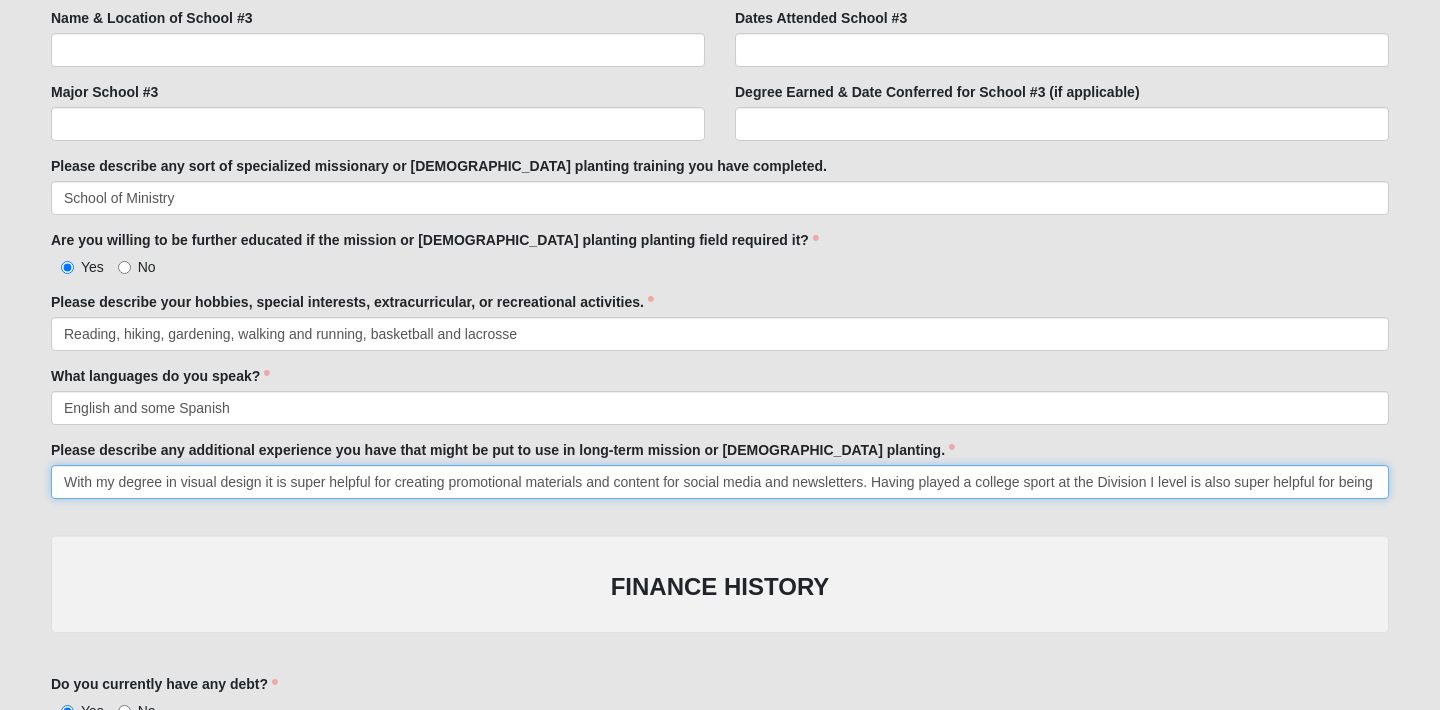 click on "With my degree in visual design it is super helpful for creating promotional materials and content for social media and newsletters. Having played a college sport at the Division I level is also super helpful for being a part of FCA!" at bounding box center [720, 482] 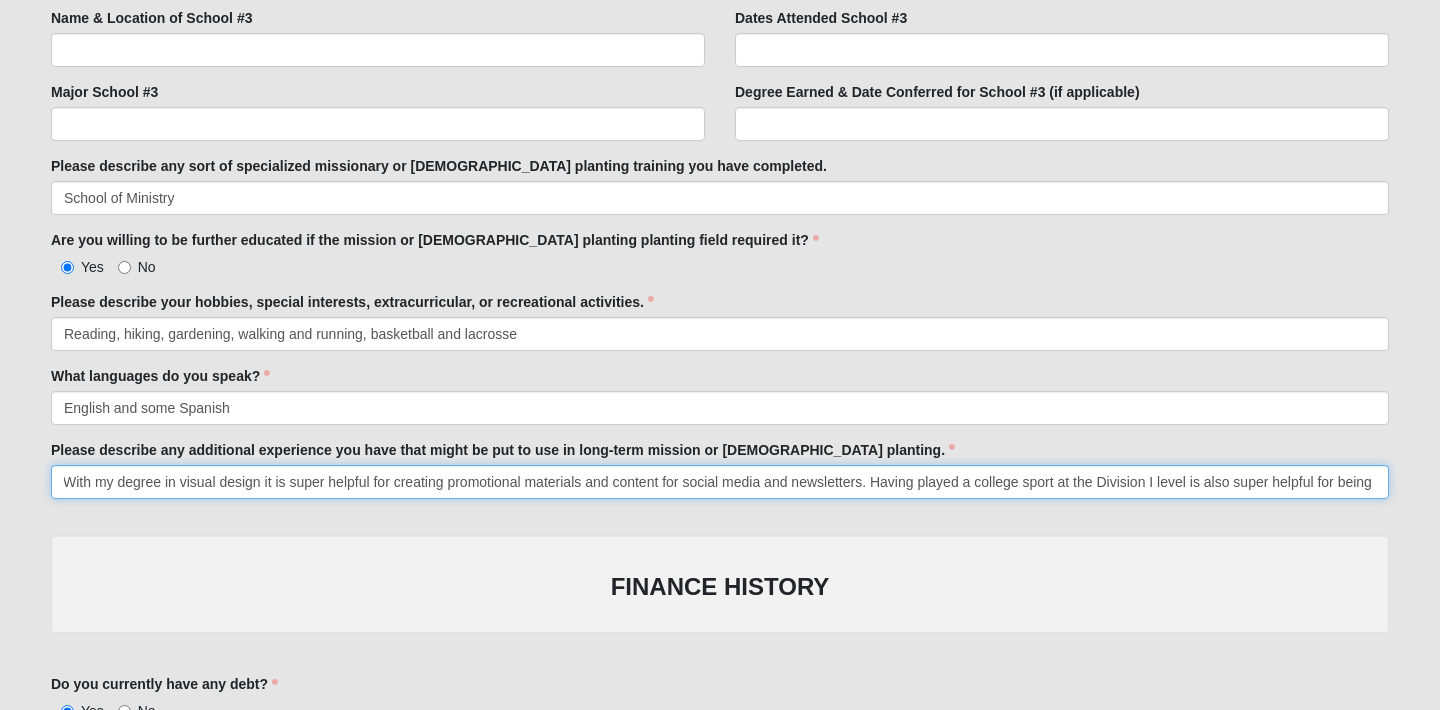 drag, startPoint x: 1376, startPoint y: 480, endPoint x: 1318, endPoint y: 480, distance: 58 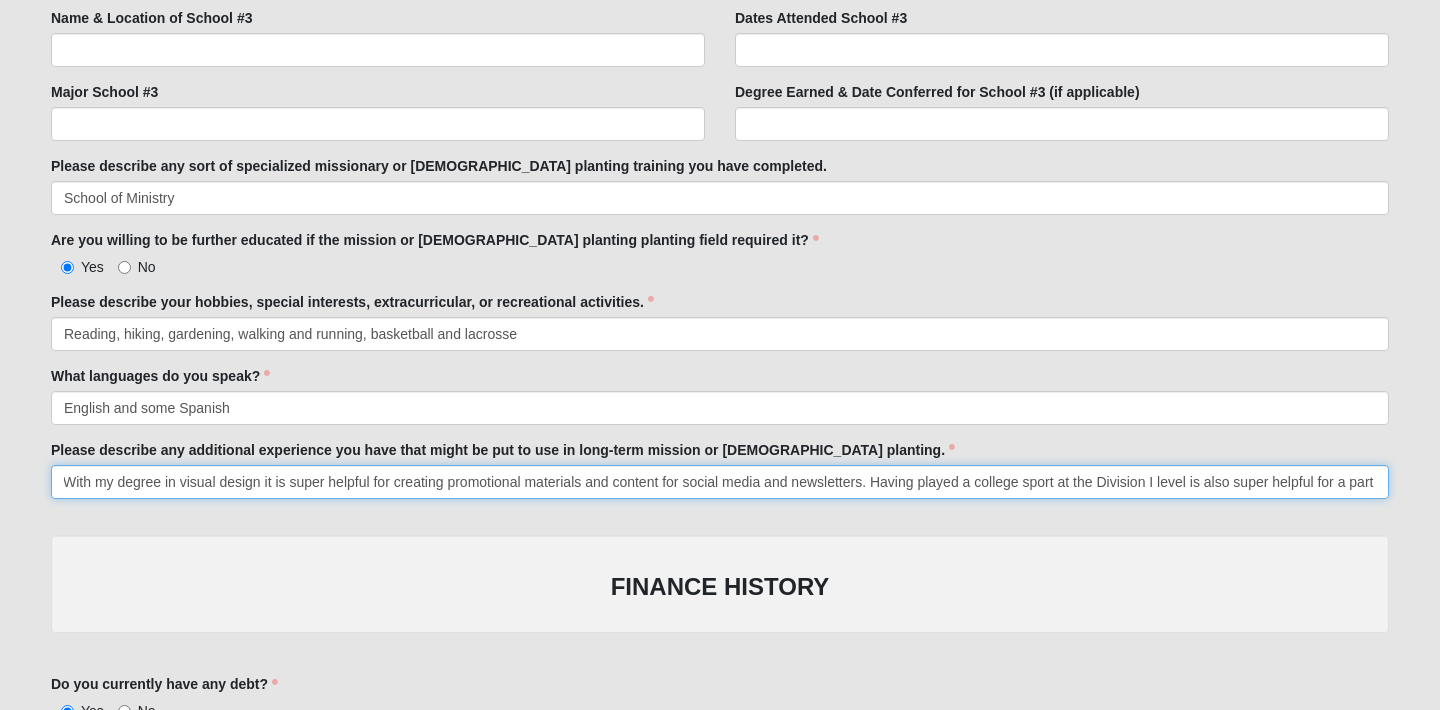 scroll, scrollTop: 0, scrollLeft: 50, axis: horizontal 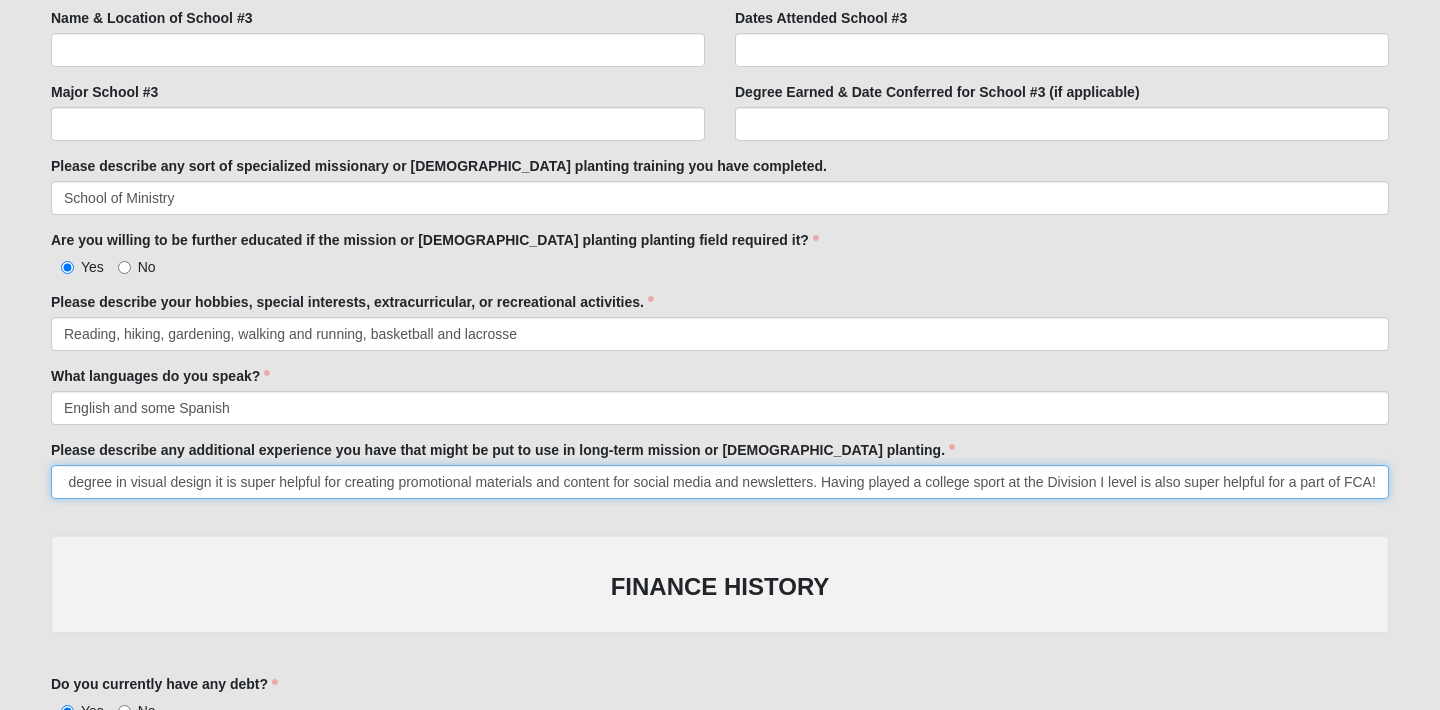 drag, startPoint x: 1336, startPoint y: 480, endPoint x: 1416, endPoint y: 491, distance: 80.75271 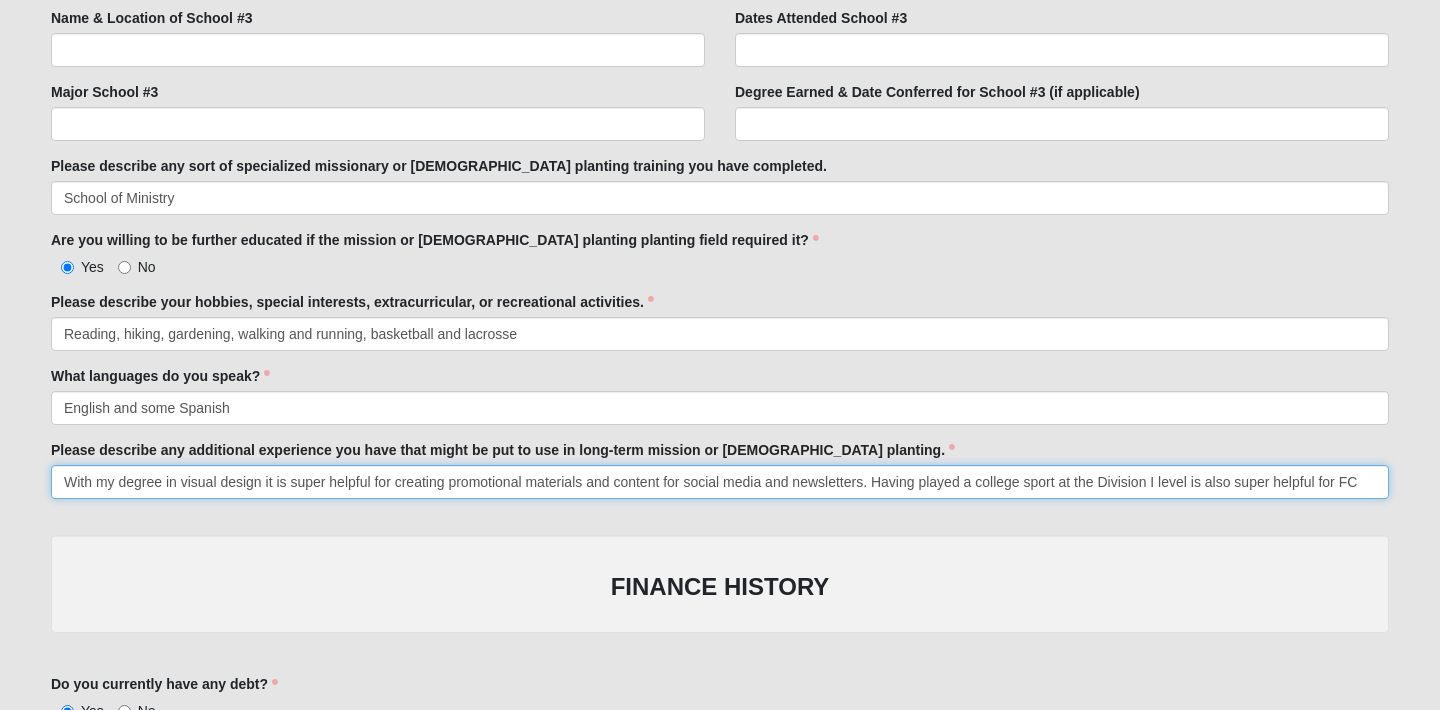 scroll, scrollTop: 0, scrollLeft: 0, axis: both 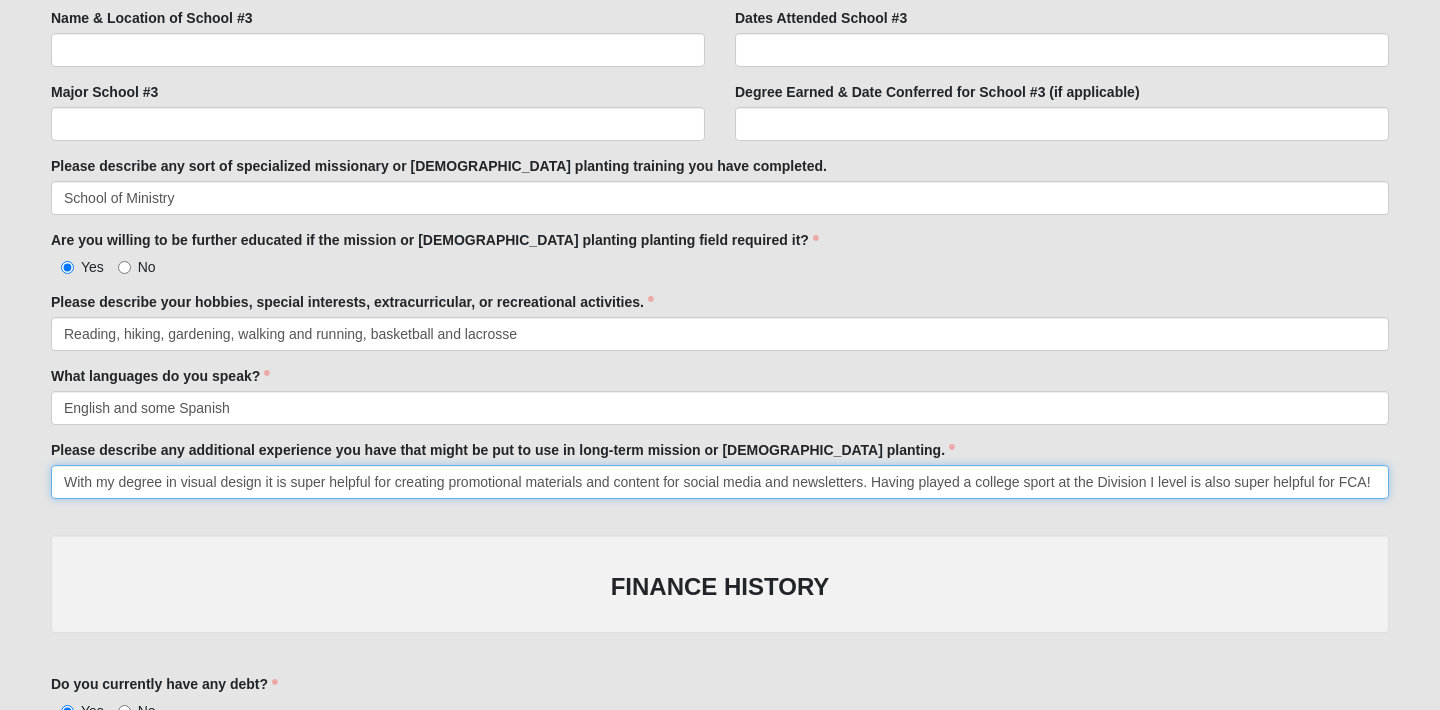 drag, startPoint x: 126, startPoint y: 483, endPoint x: 41, endPoint y: 482, distance: 85.00588 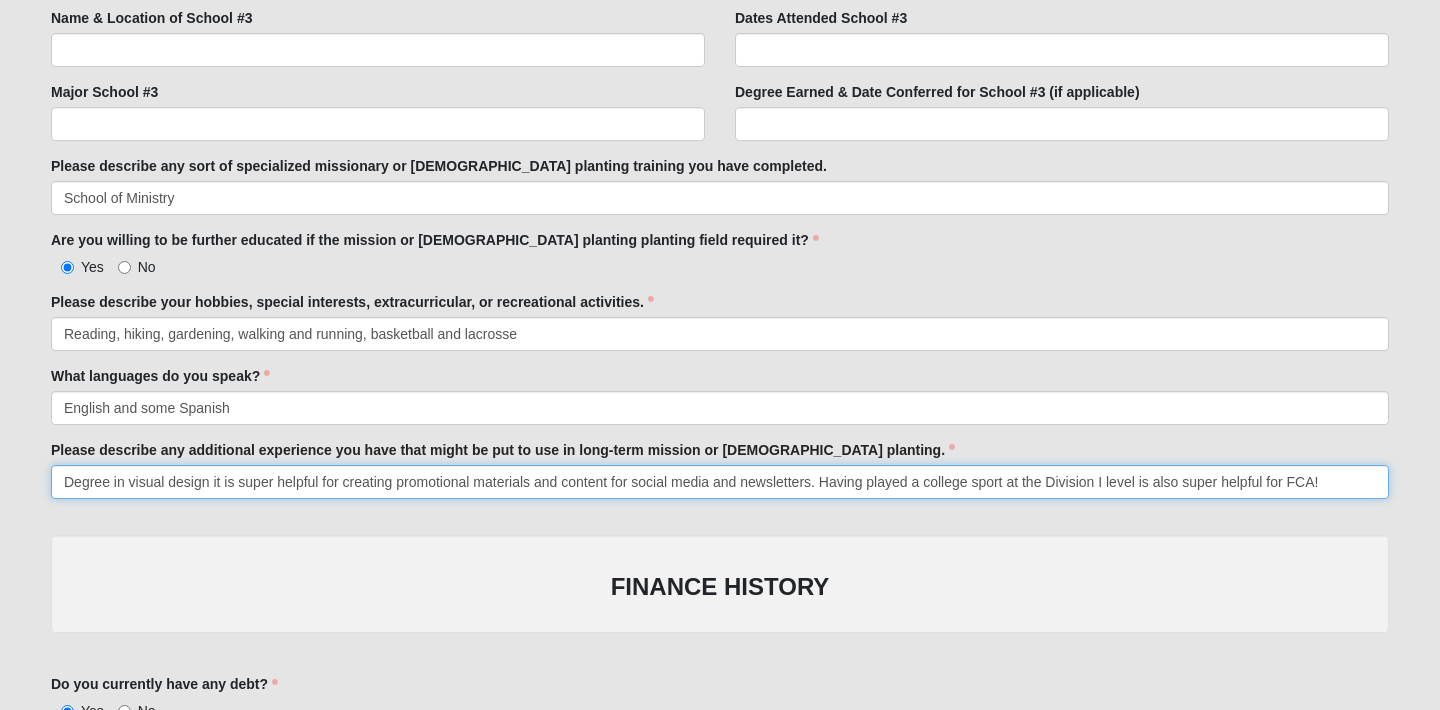 click on "Degree in visual design it is super helpful for creating promotional materials and content for social media and newsletters. Having played a college sport at the Division I level is also super helpful for FCA!" at bounding box center [720, 482] 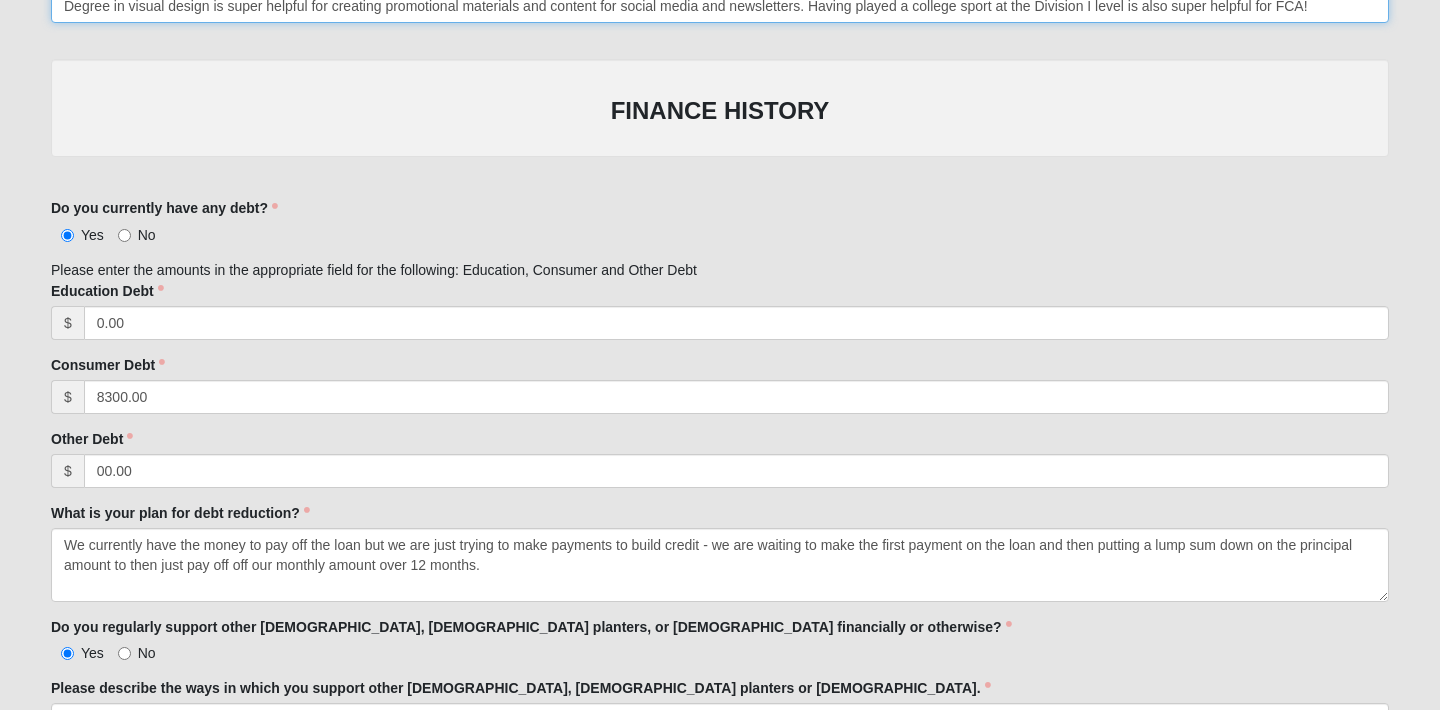 scroll, scrollTop: 1514, scrollLeft: 0, axis: vertical 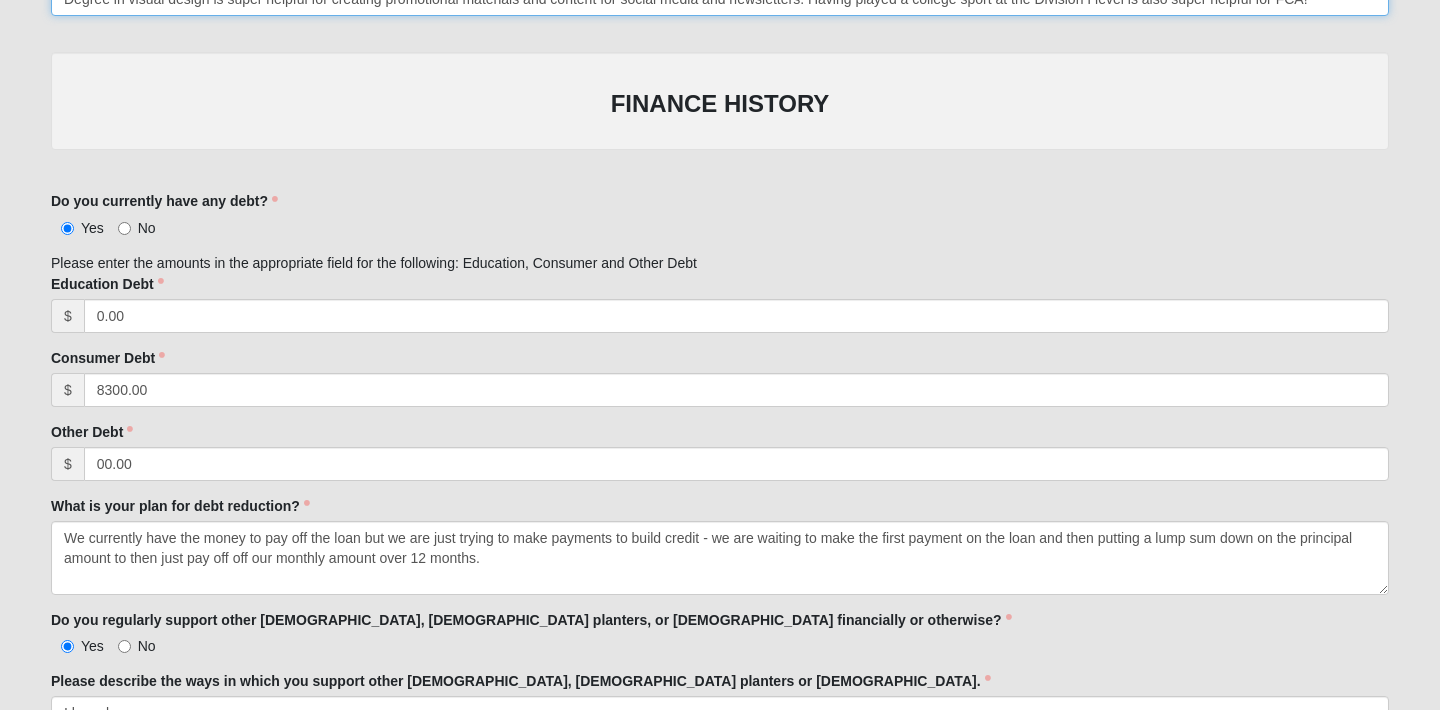 type on "Degree in visual design is super helpful for creating promotional materials and content for social media and newsletters. Having played a college sport at the Division I level is also super helpful for FCA!" 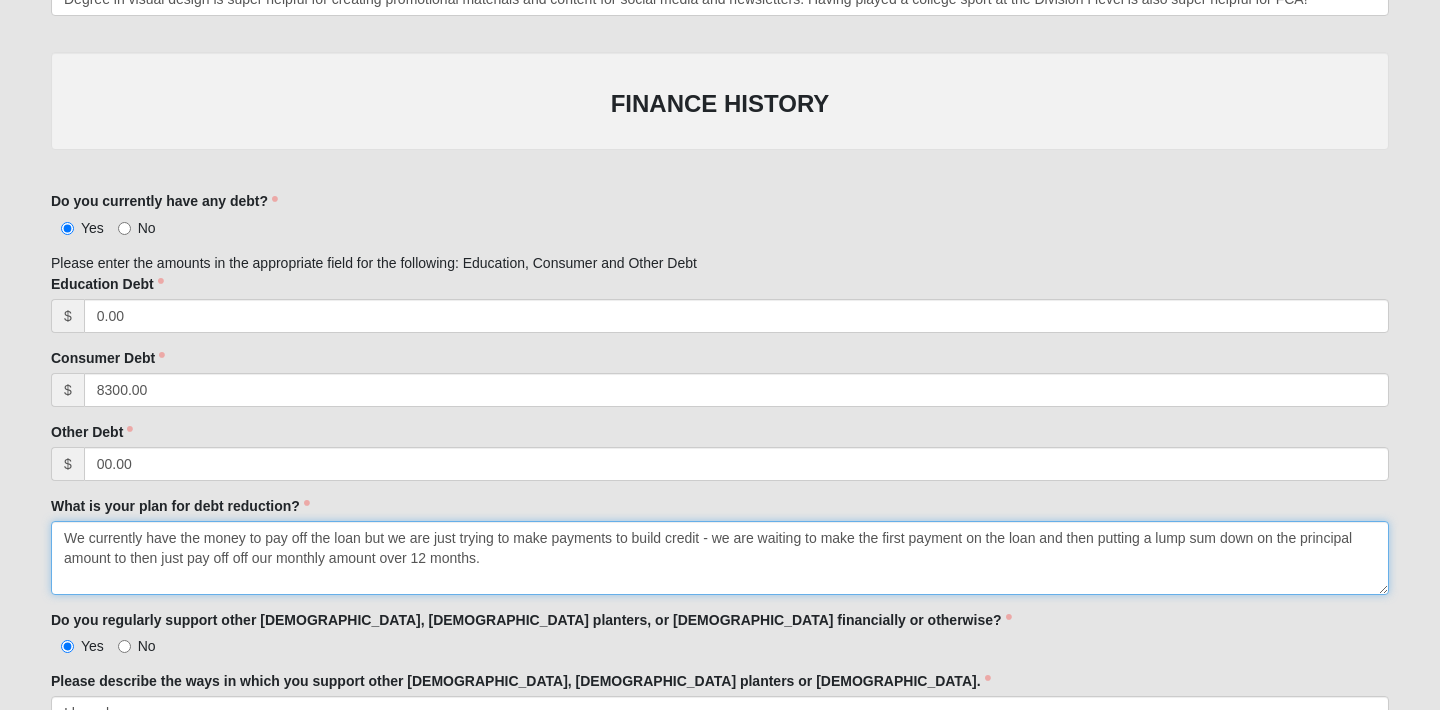 click on "We currently have the money to pay off the loan but we are just trying to make payments to build credit - we are waiting to make the first payment on the loan and then putting a lump sum down on the principal amount to then just pay off off our monthly amount over 12 months." at bounding box center [720, 558] 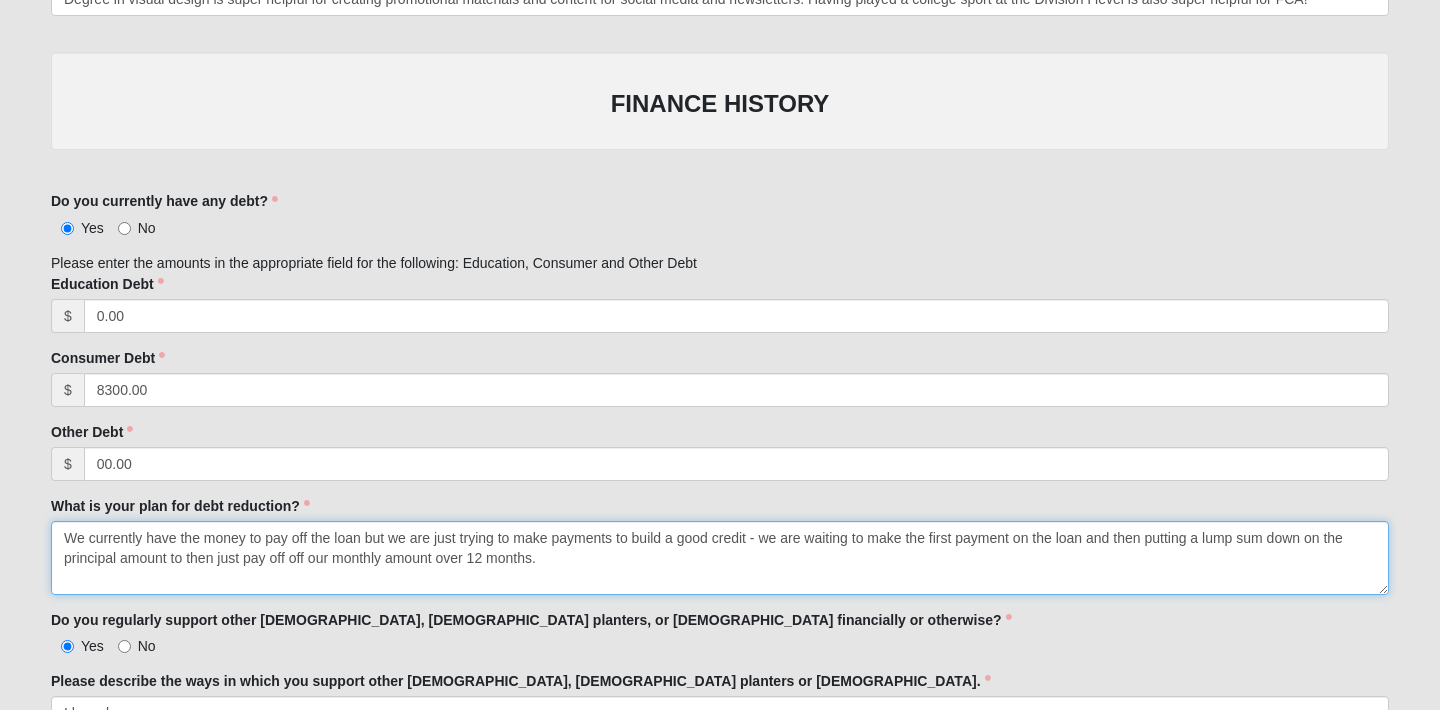 click on "We currently have the money to pay off the loan but we are just trying to make payments to build a good credit - we are waiting to make the first payment on the loan and then putting a lump sum down on the principal amount to then just pay off off our monthly amount over 12 months." at bounding box center [720, 558] 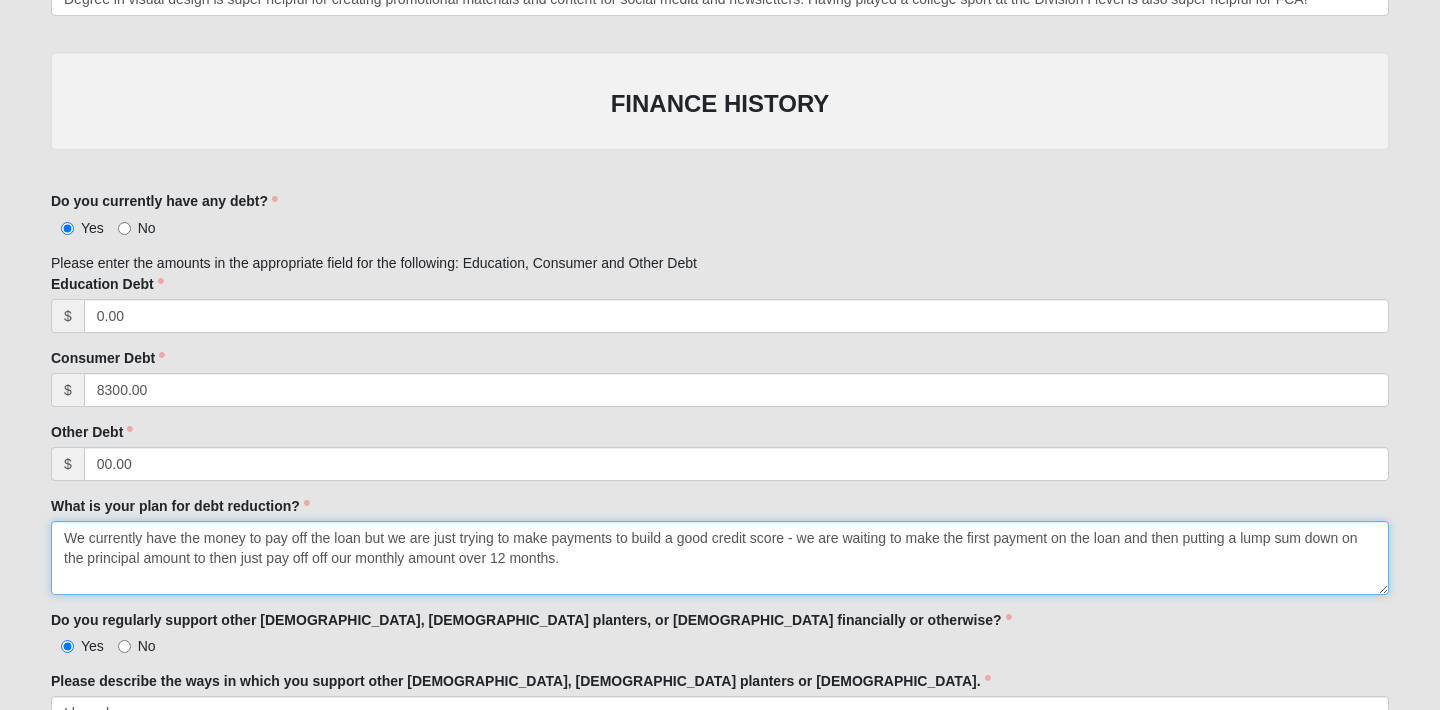click on "We currently have the money to pay off the loan but we are just trying to make payments to build a good credit score - we are waiting to make the first payment on the loan and then putting a lump sum down on the principal amount to then just pay off off our monthly amount over 12 months." at bounding box center [720, 558] 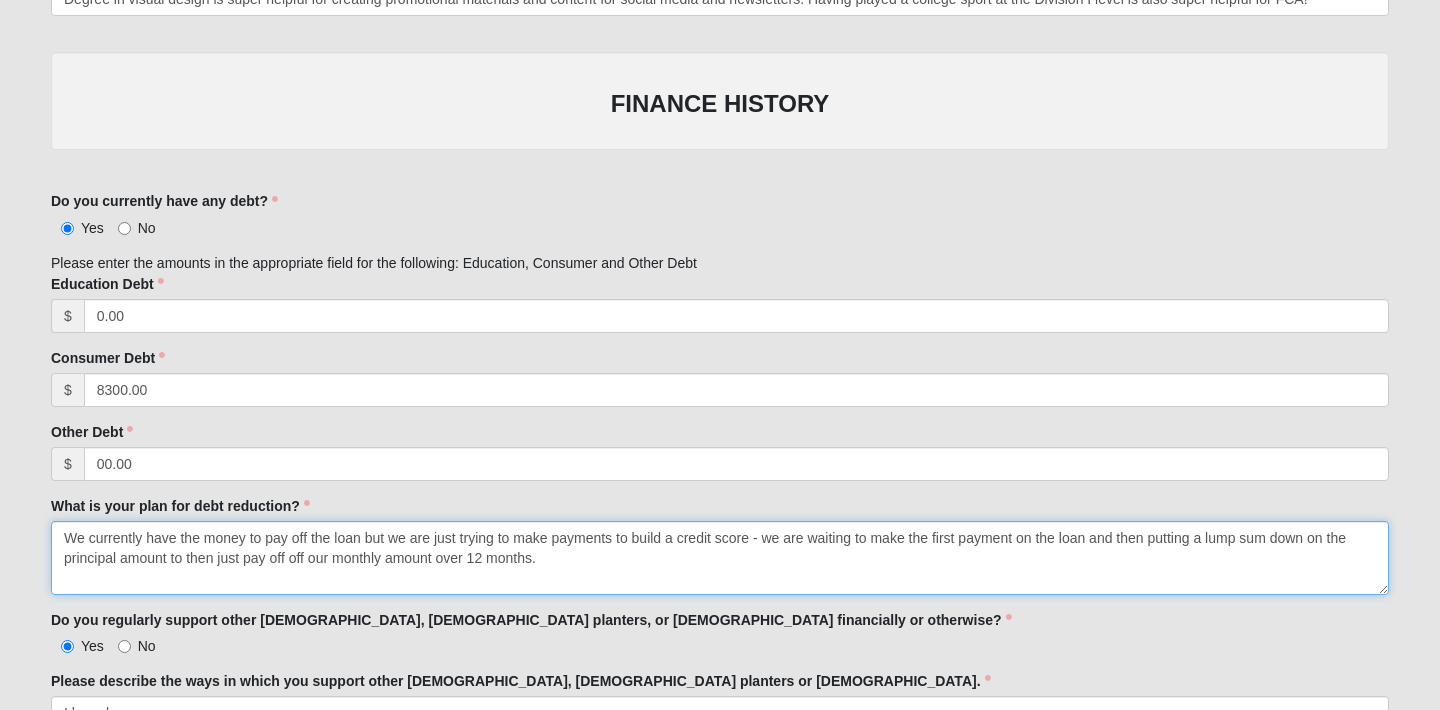 click on "We currently have the money to pay off the loan but we are just trying to make payments to build a credit score - we are waiting to make the first payment on the loan and then putting a lump sum down on the principal amount to then just pay off off our monthly amount over 12 months." at bounding box center (720, 558) 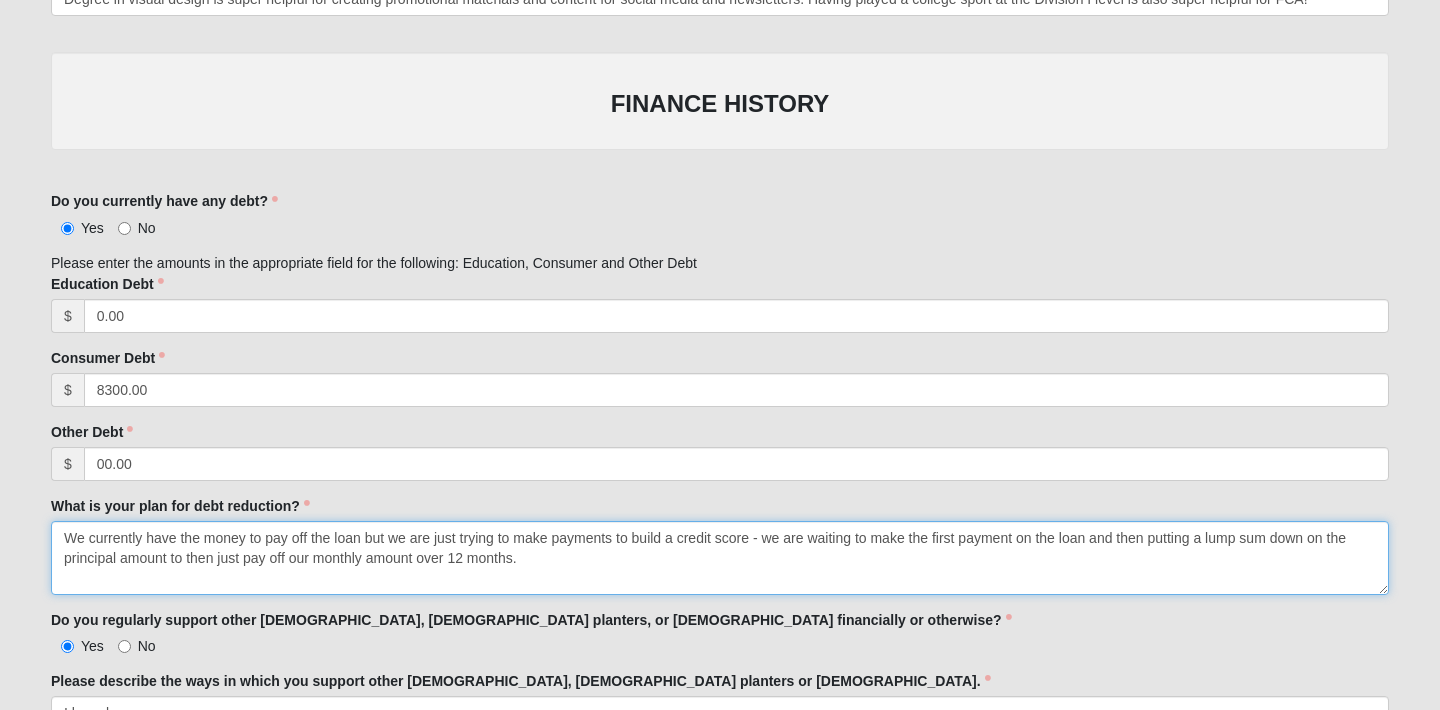 click on "We currently have the money to pay off the loan but we are just trying to make payments to build a credit score - we are waiting to make the first payment on the loan and then putting a lump sum down on the principal amount to then just pay off our monthly amount over 12 months." at bounding box center (720, 558) 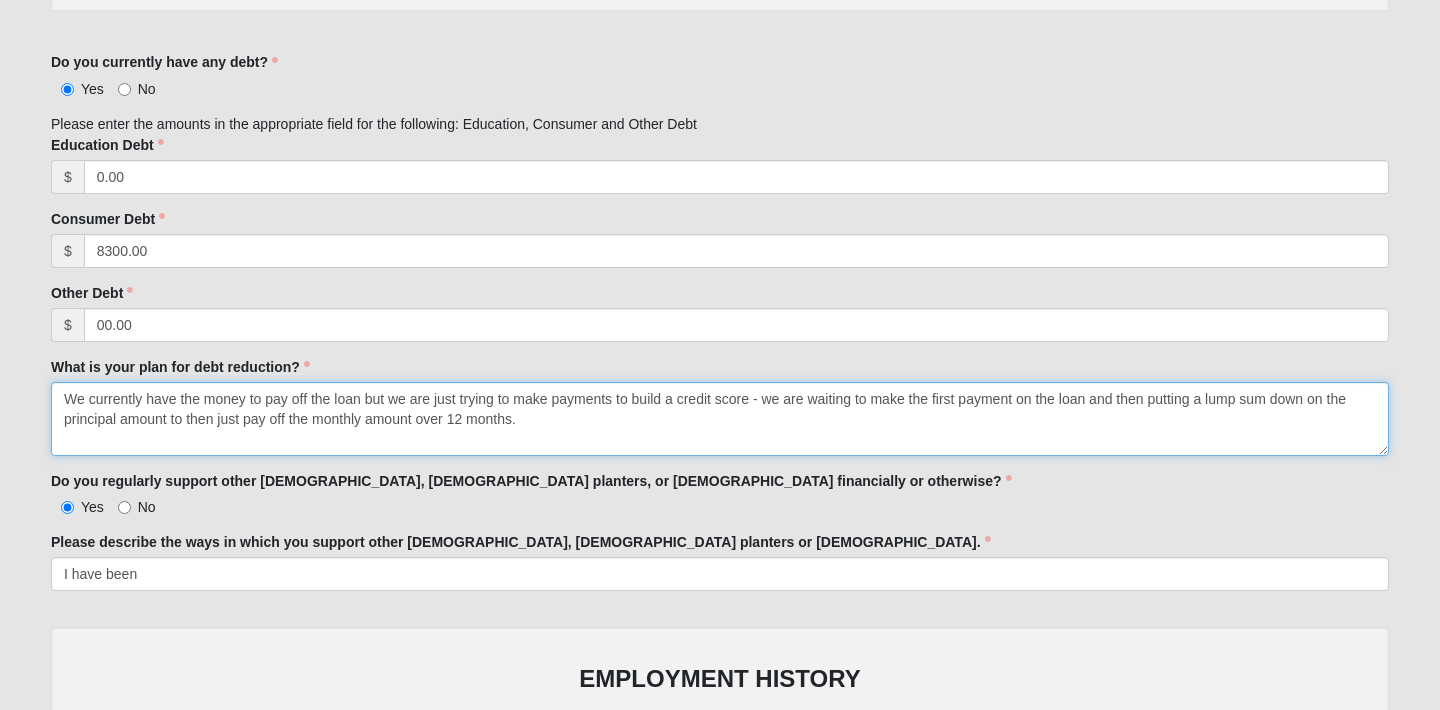 scroll, scrollTop: 1666, scrollLeft: 0, axis: vertical 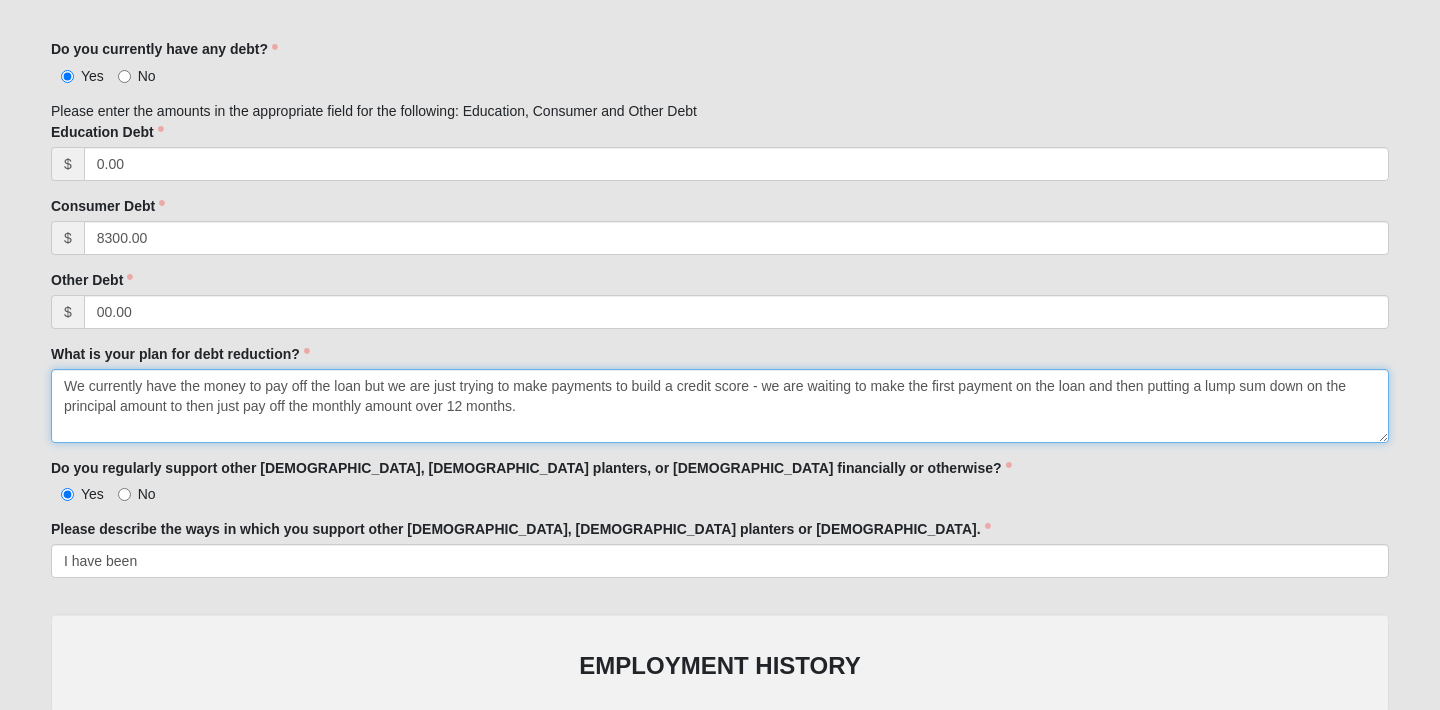 type on "We currently have the money to pay off the loan but we are just trying to make payments to build a credit score - we are waiting to make the first payment on the loan and then putting a lump sum down on the principal amount to then just pay off the monthly amount over 12 months." 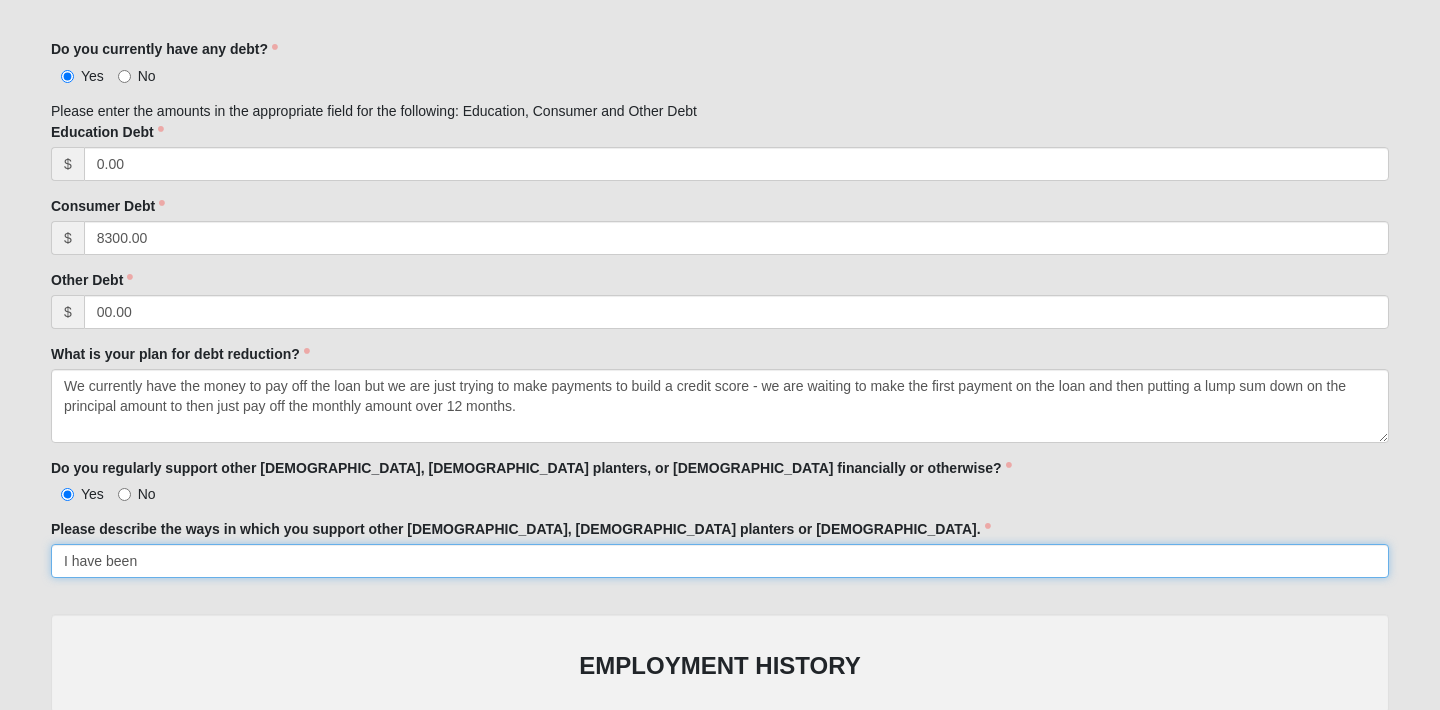 click on "I have been" at bounding box center (720, 561) 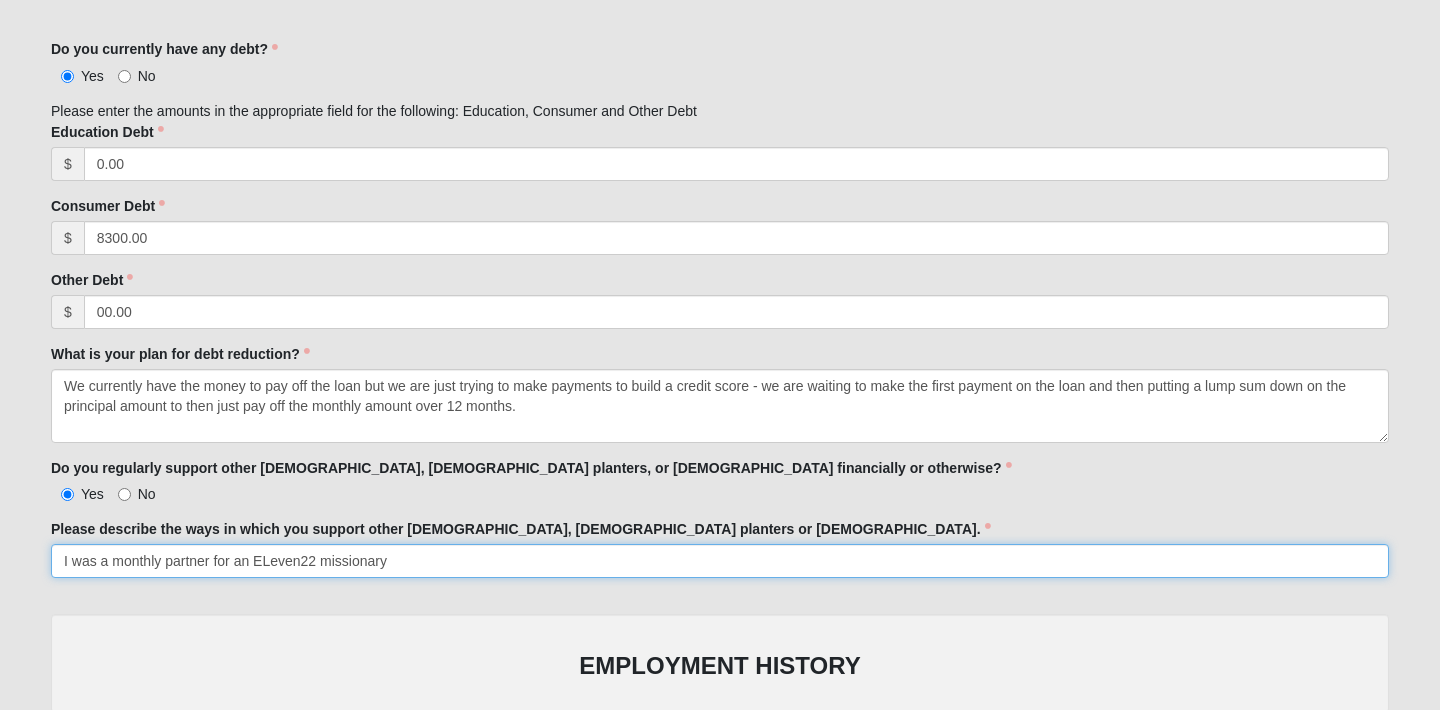 click on "I was a monthly partner for an ELeven22 missionary" at bounding box center [720, 561] 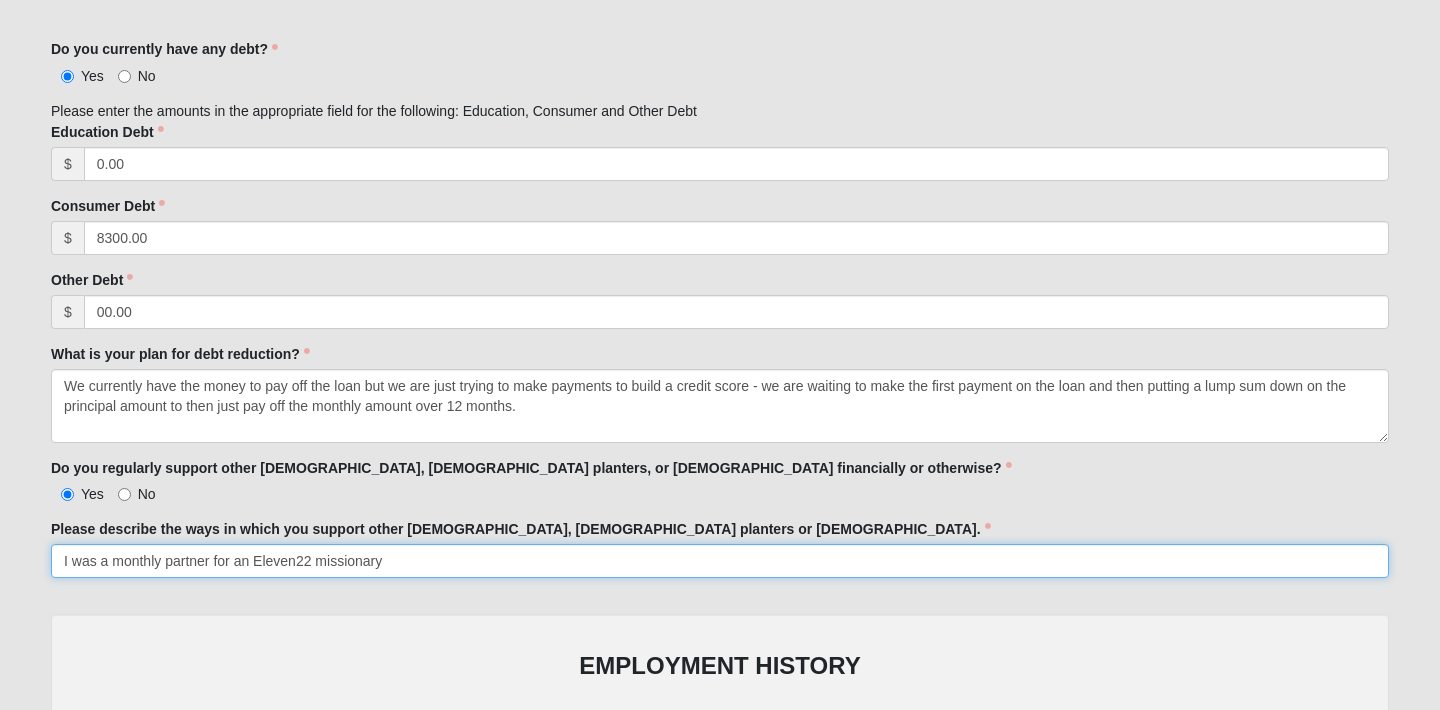 click on "I was a monthly partner for an Eleven22 missionary" at bounding box center (720, 561) 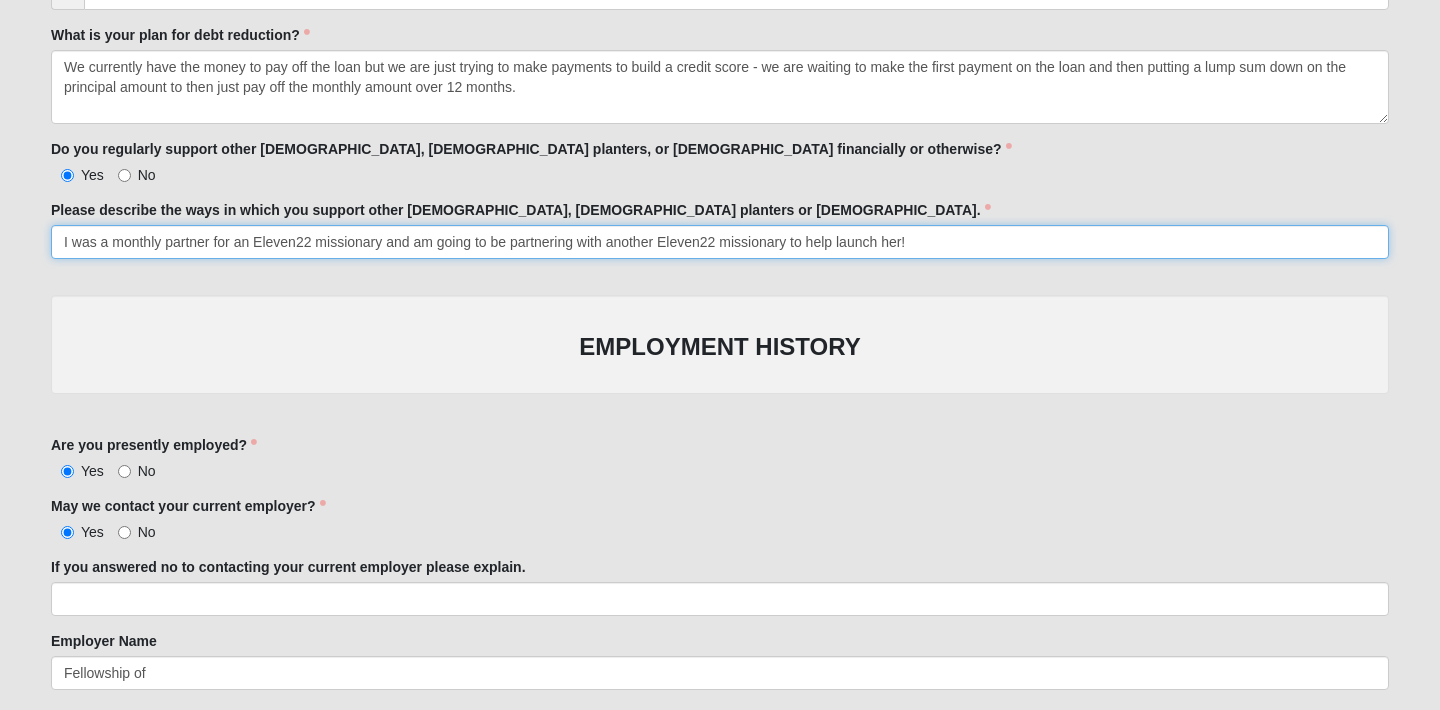 scroll, scrollTop: 2000, scrollLeft: 0, axis: vertical 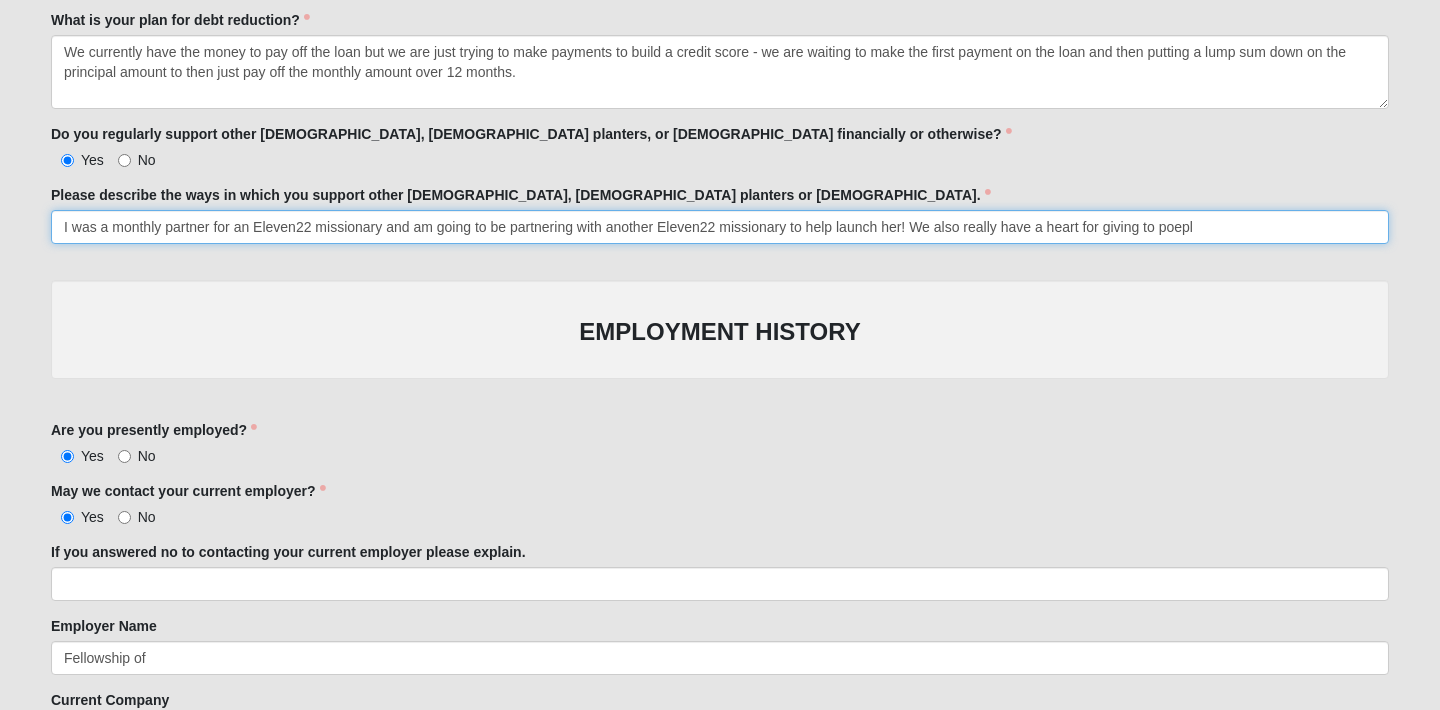 drag, startPoint x: 909, startPoint y: 224, endPoint x: 1155, endPoint y: 225, distance: 246.00203 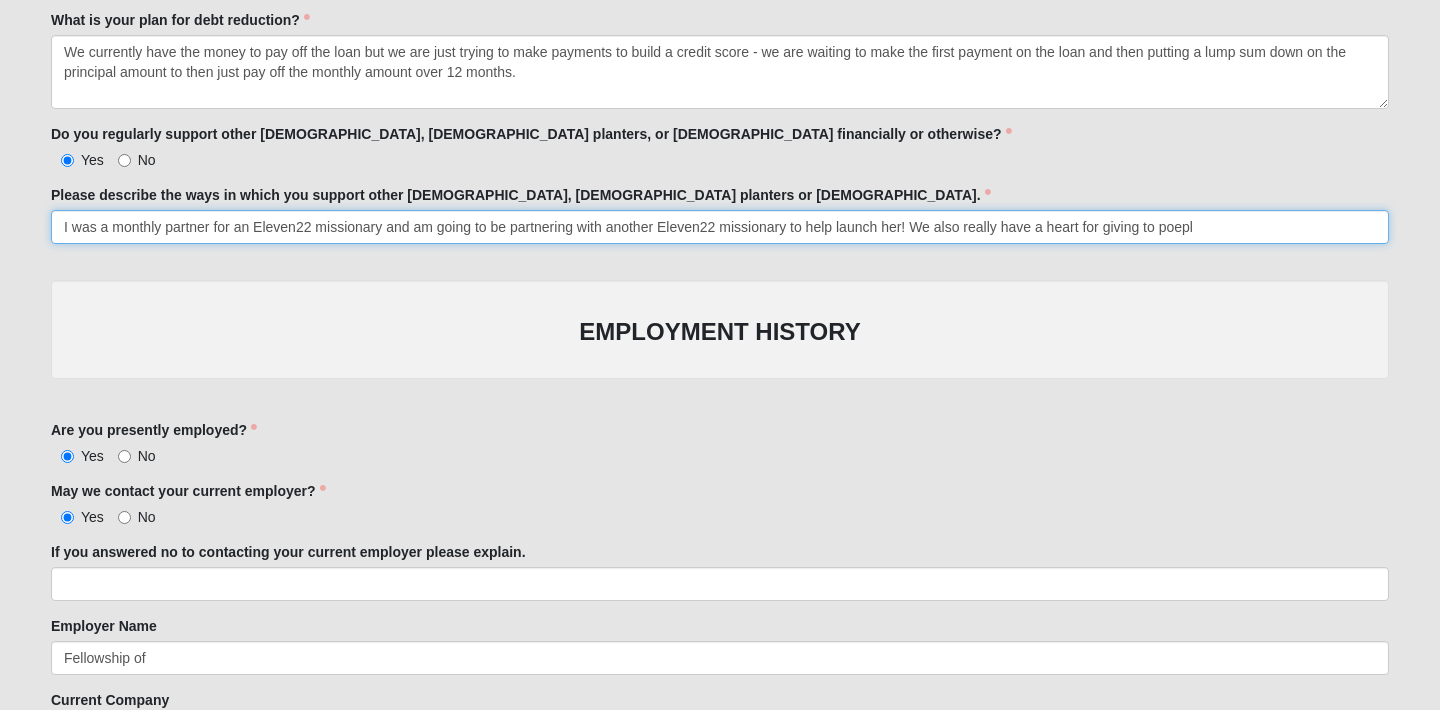 drag, startPoint x: 1231, startPoint y: 229, endPoint x: 912, endPoint y: 225, distance: 319.0251 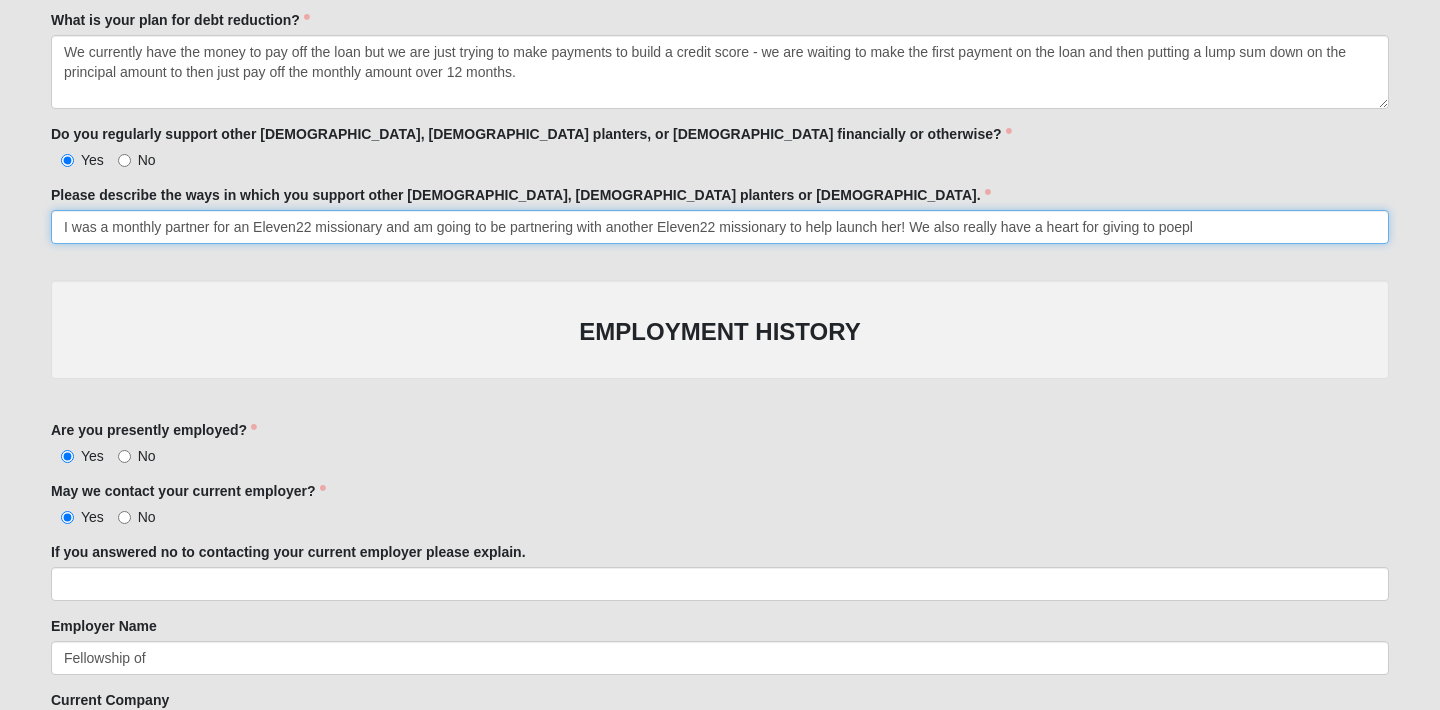 click on "I was a monthly partner for an Eleven22 missionary and am going to be partnering with another Eleven22 missionary to help launch her! We also really have a heart for giving to poepl" at bounding box center [720, 227] 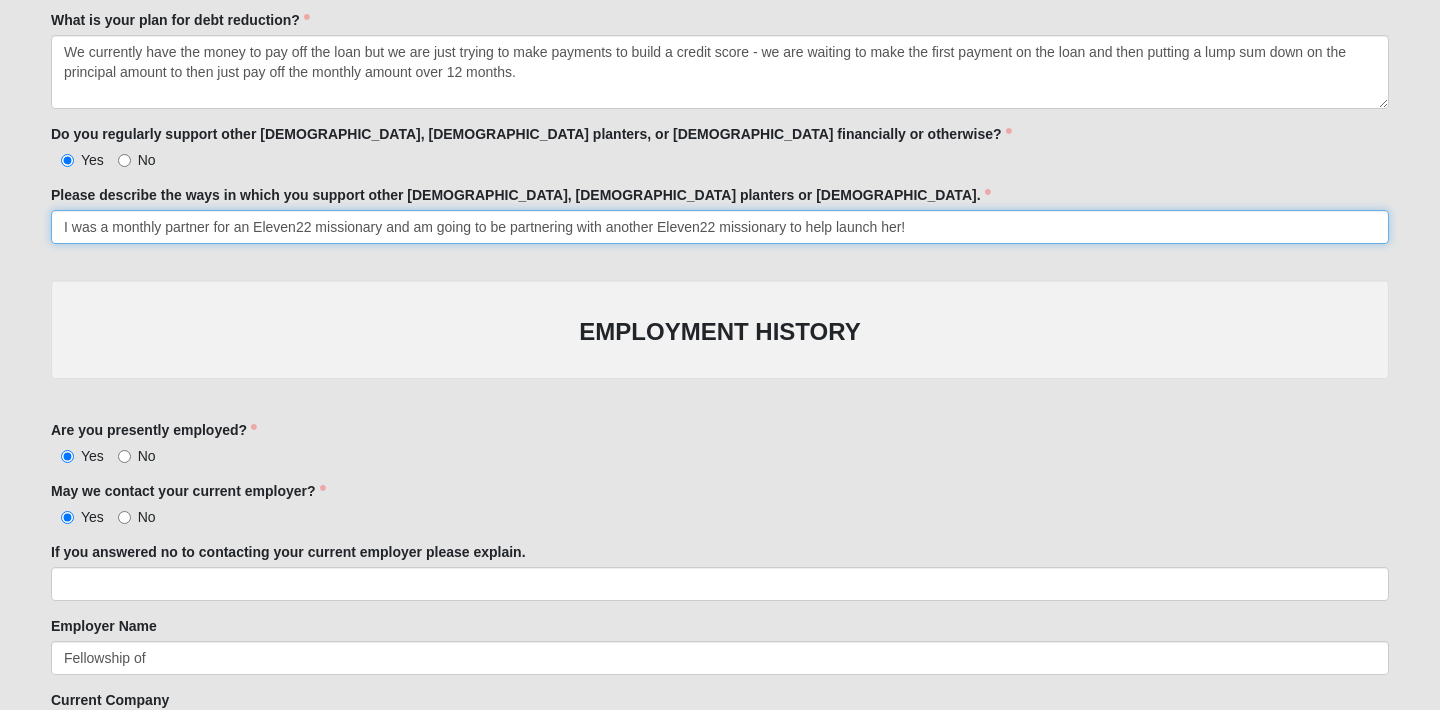 click on "I was a monthly partner for an Eleven22 missionary and am going to be partnering with another Eleven22 missionary to help launch her!" at bounding box center [720, 227] 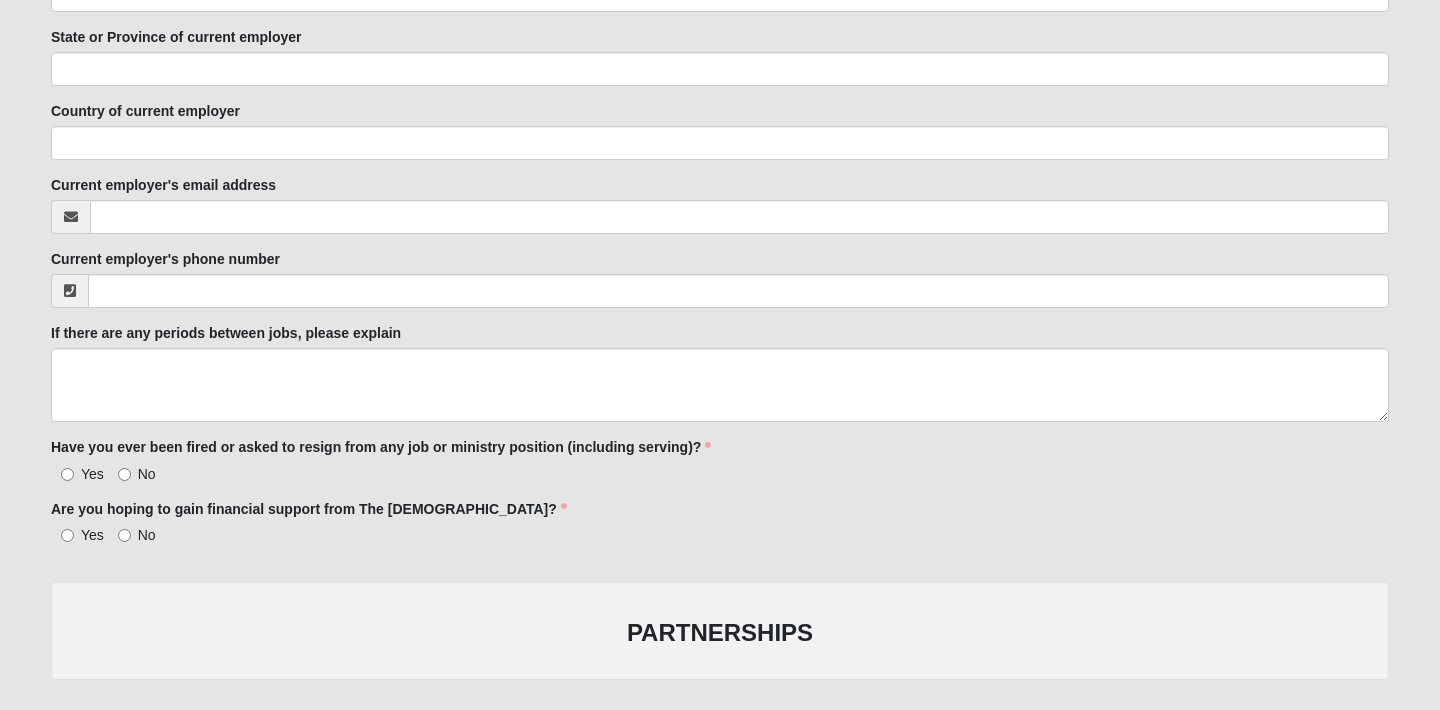 scroll, scrollTop: 2815, scrollLeft: 0, axis: vertical 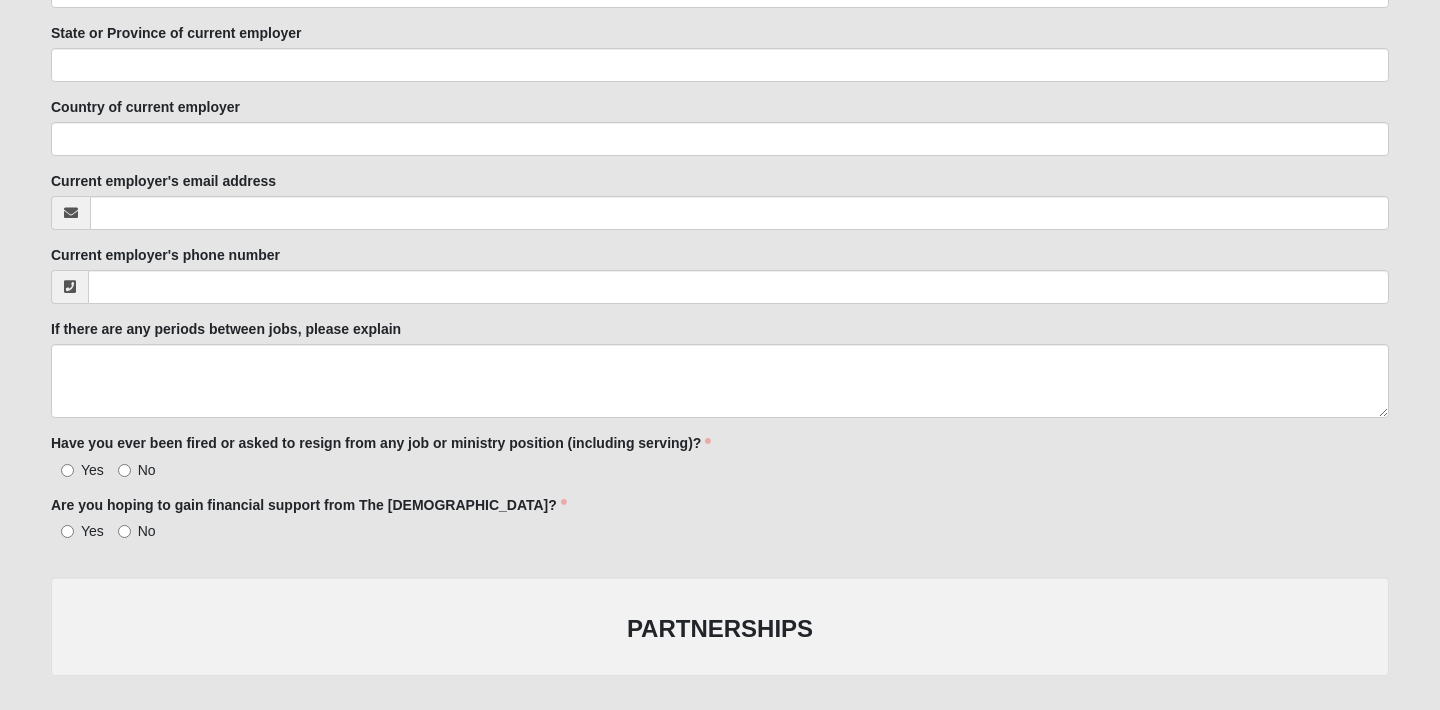 type on "I was a monthly partner for an Eleven22 missionary for a couple years and am going to be partnering with another Eleven22 missionary to help launch her!" 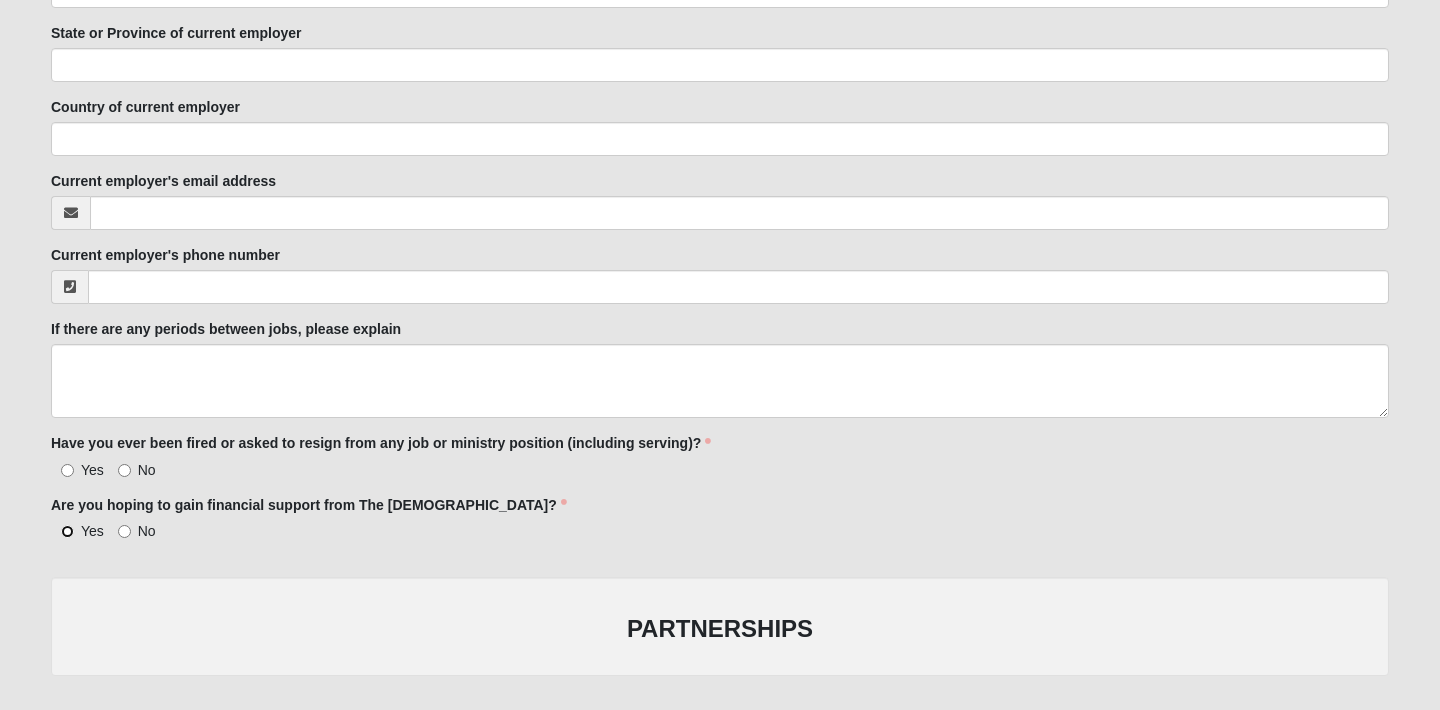 click on "Yes" at bounding box center [67, 531] 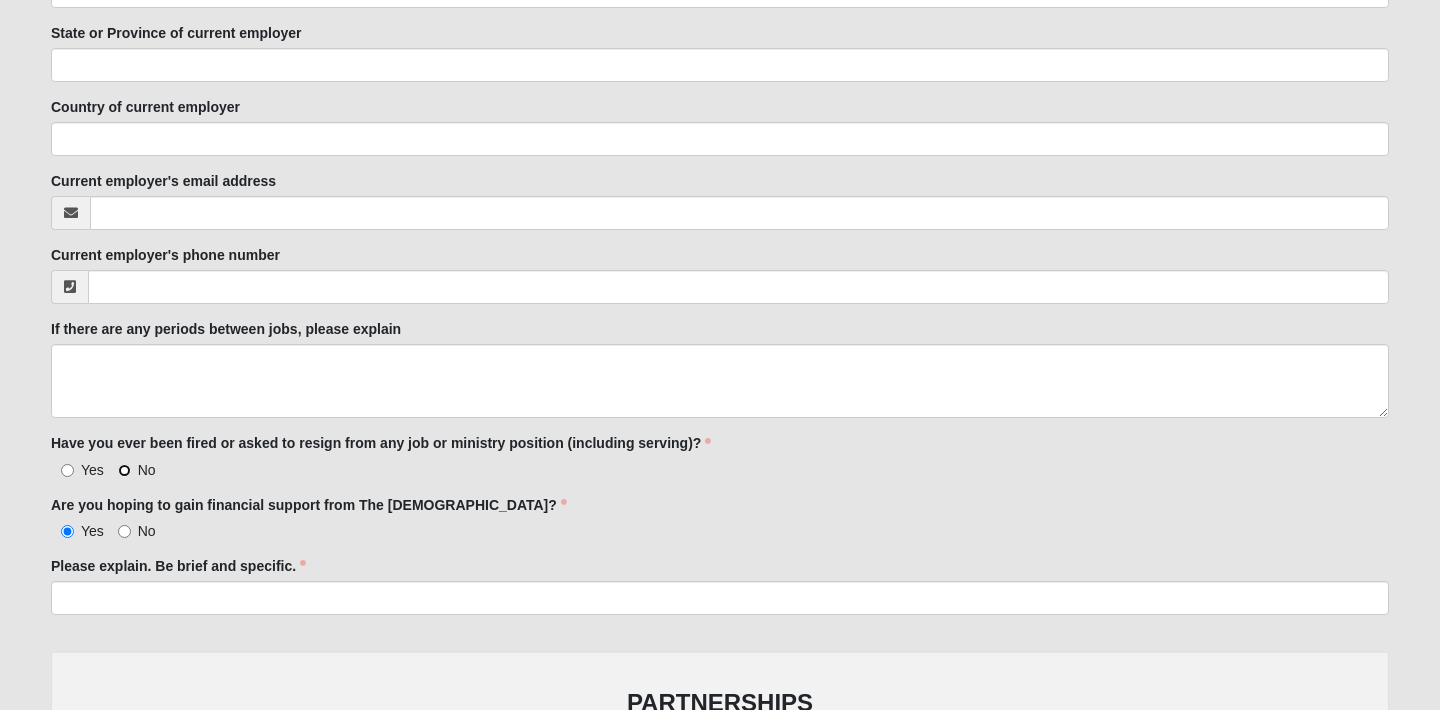 click on "No" at bounding box center (124, 470) 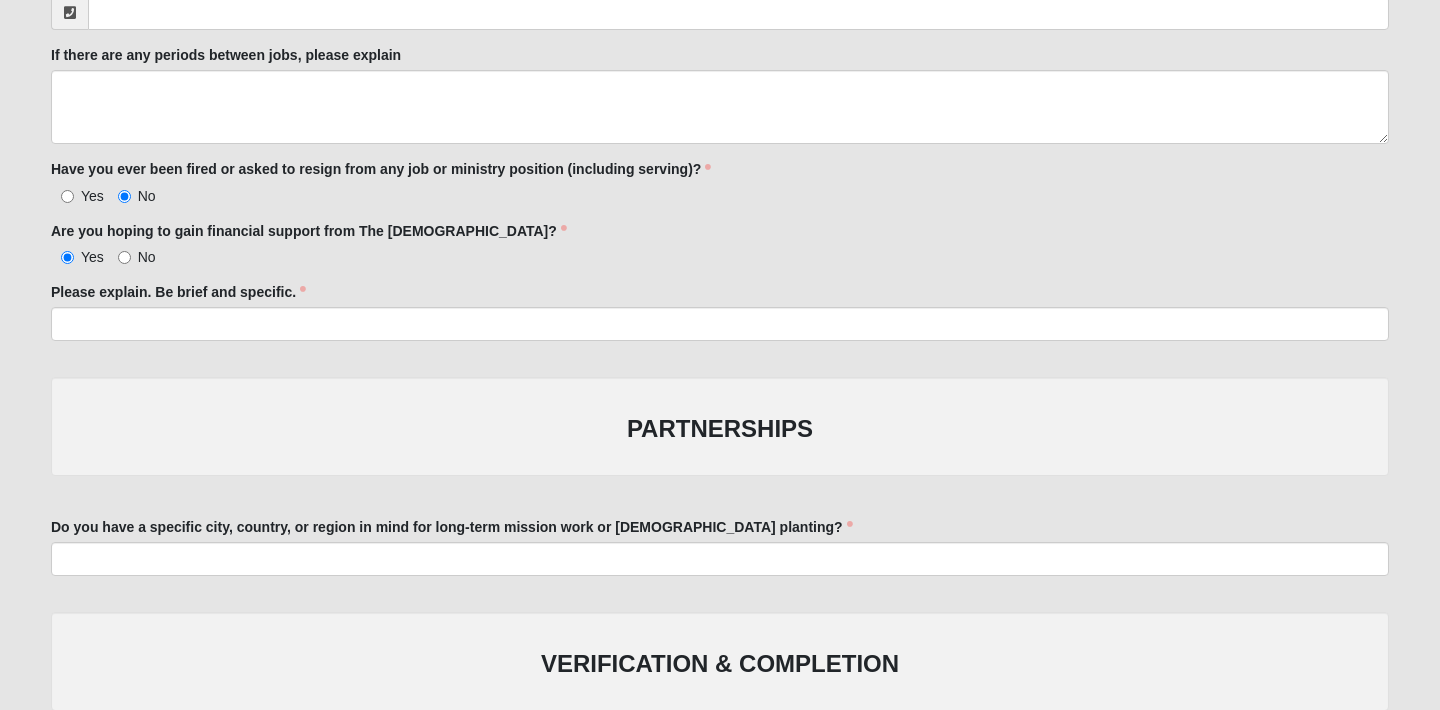 scroll, scrollTop: 3113, scrollLeft: 0, axis: vertical 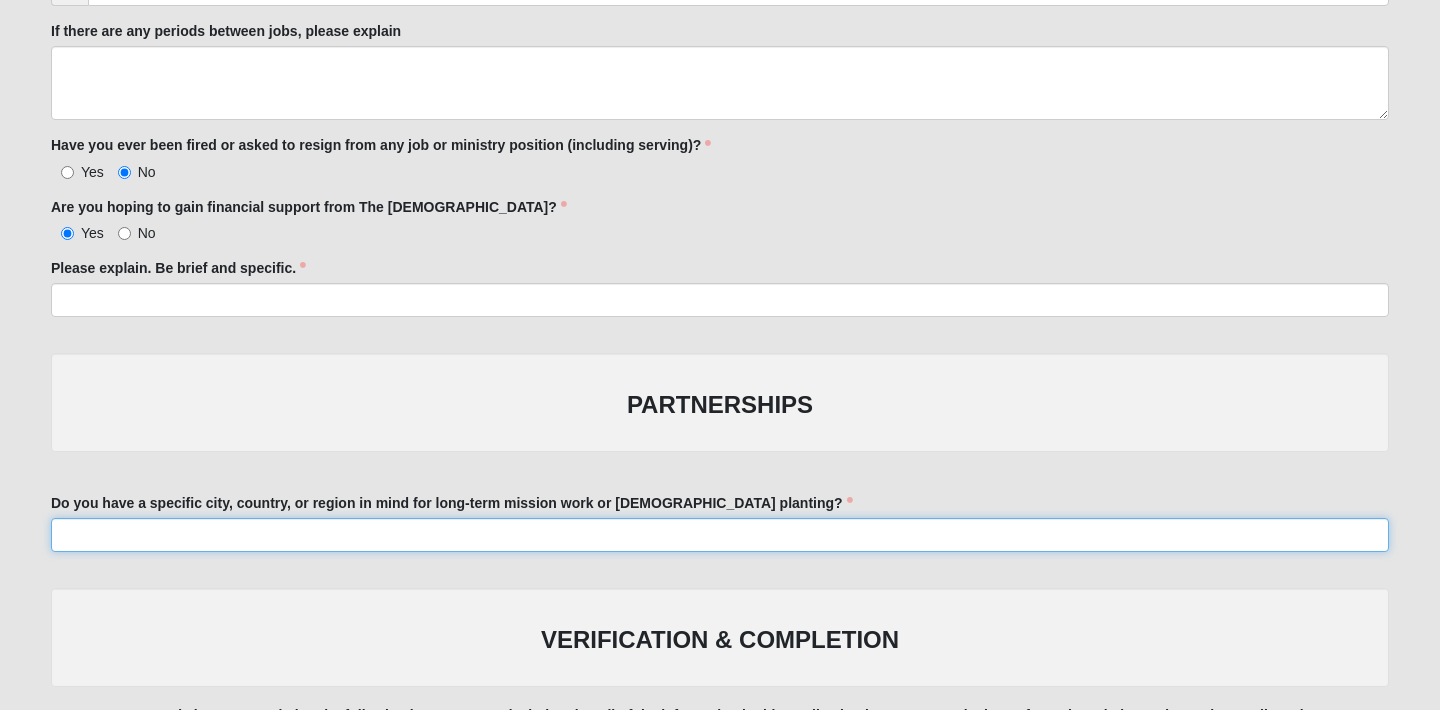 click on "Do you have a specific city, country, or region in mind for long-term mission work or [DEMOGRAPHIC_DATA] planting?" at bounding box center [720, 535] 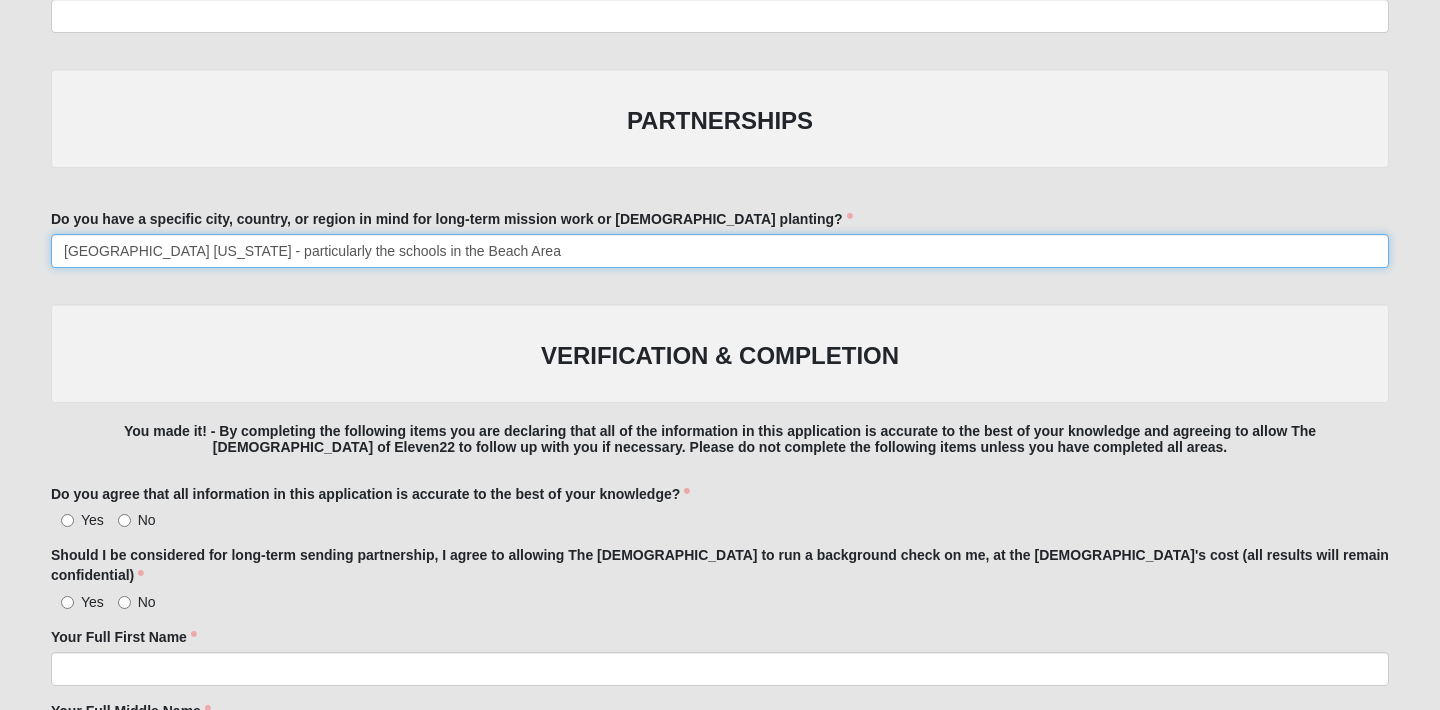 scroll, scrollTop: 3408, scrollLeft: 0, axis: vertical 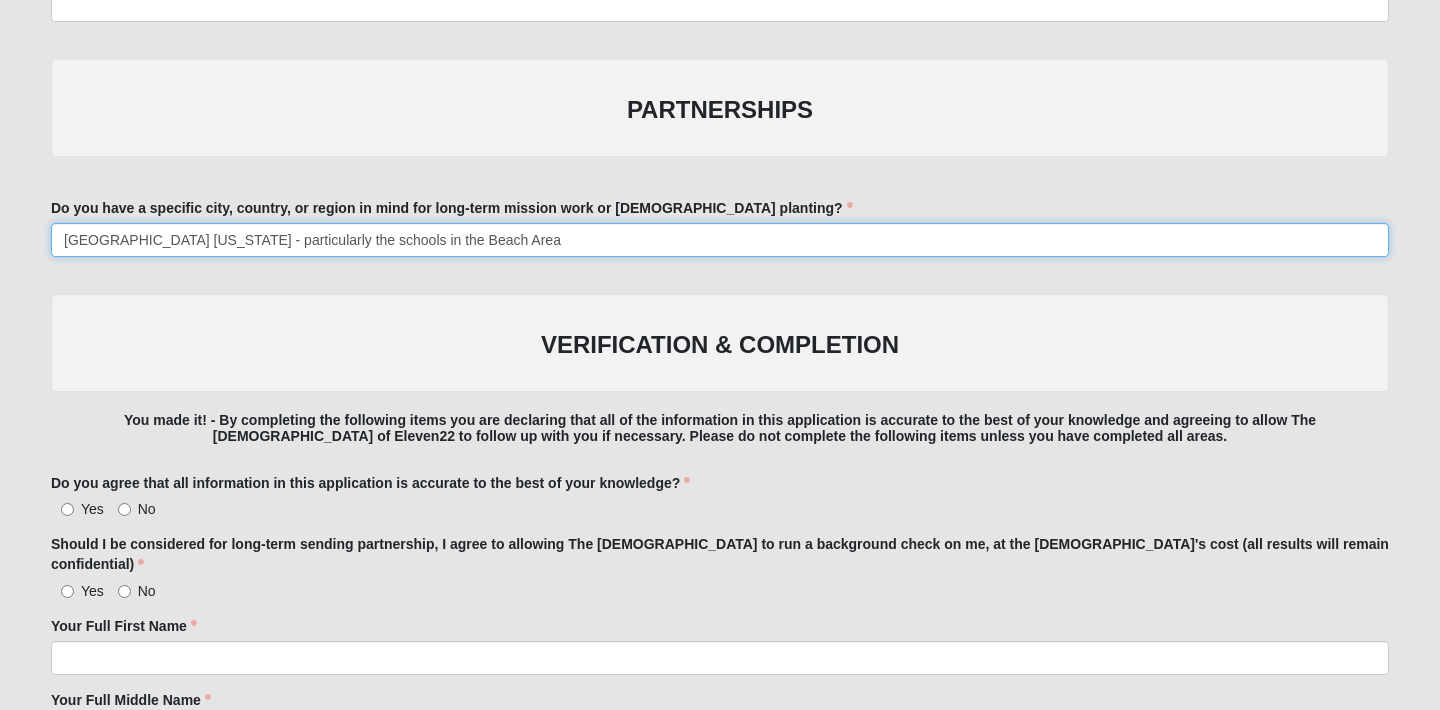 type on "[GEOGRAPHIC_DATA] [US_STATE] - particularly the schools in the Beach Area" 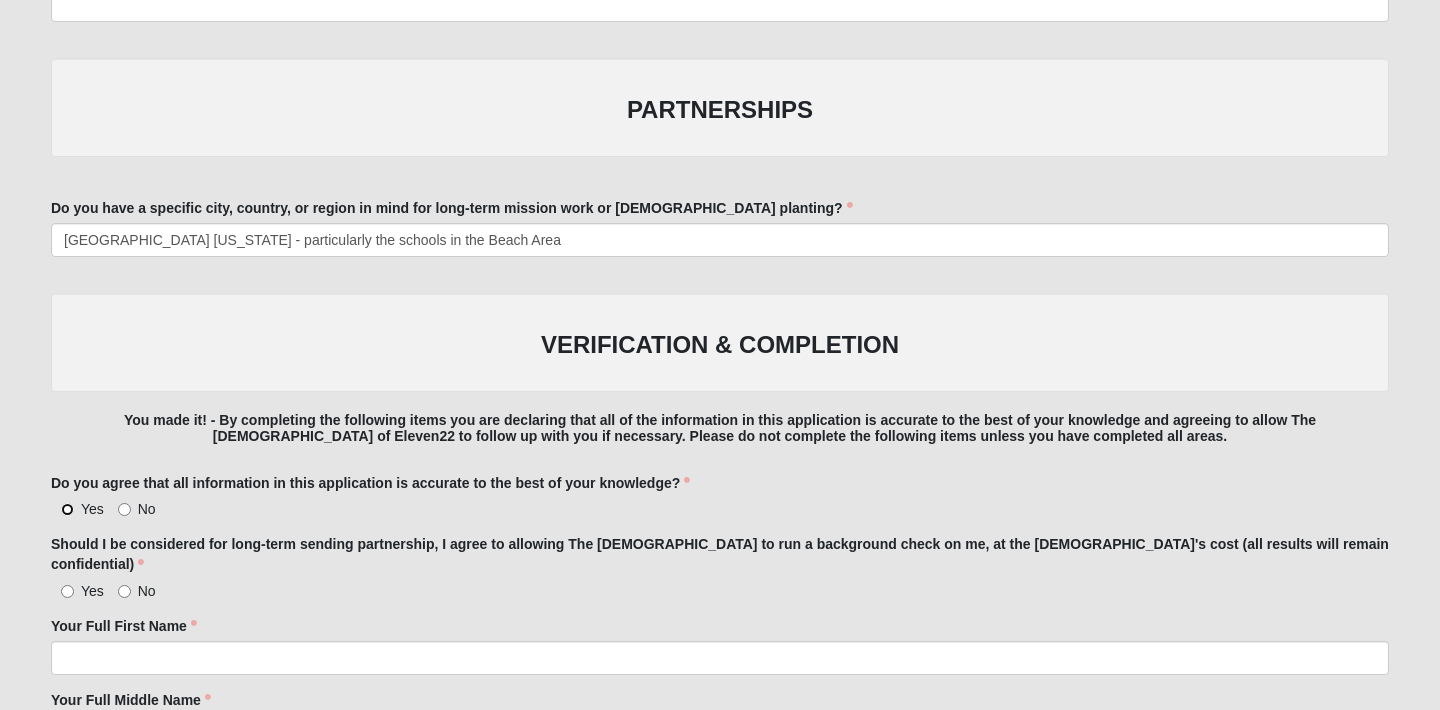 click on "Yes" at bounding box center [67, 509] 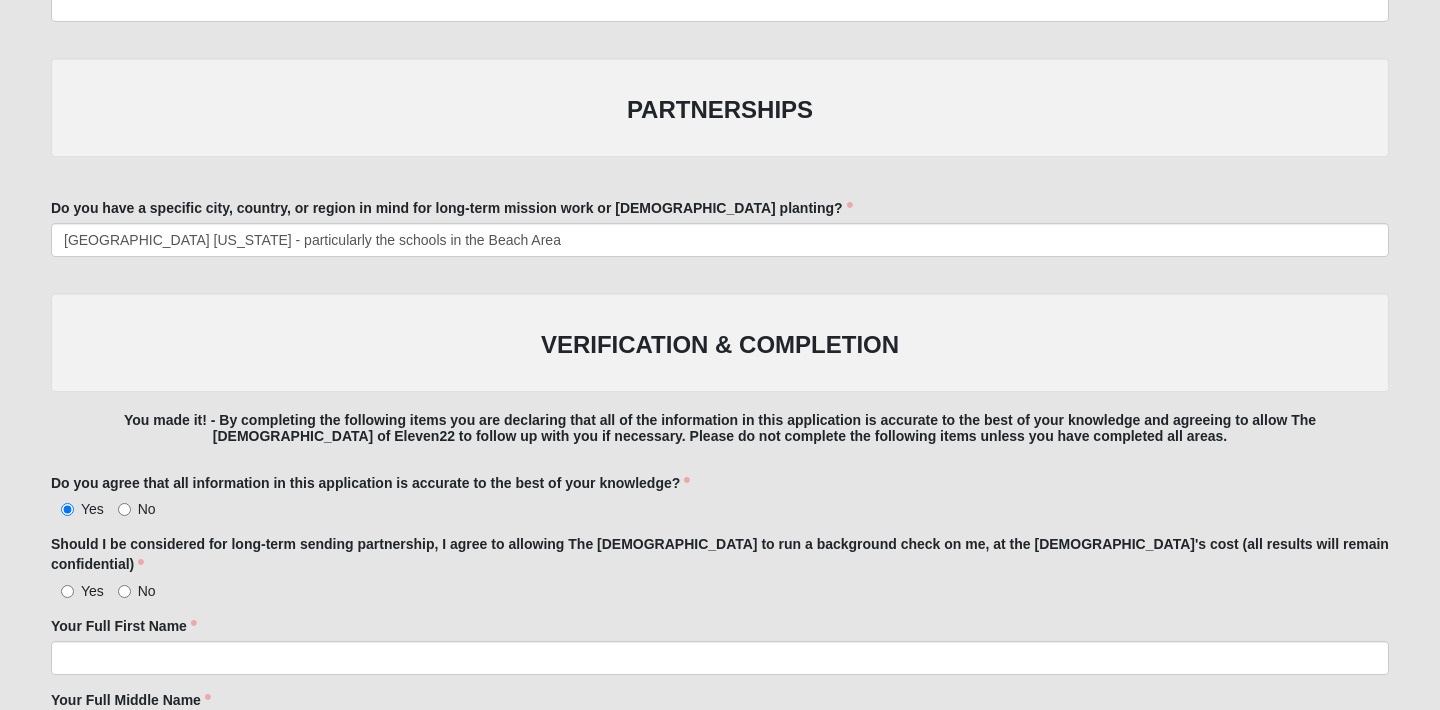 click on "Yes" at bounding box center [77, 591] 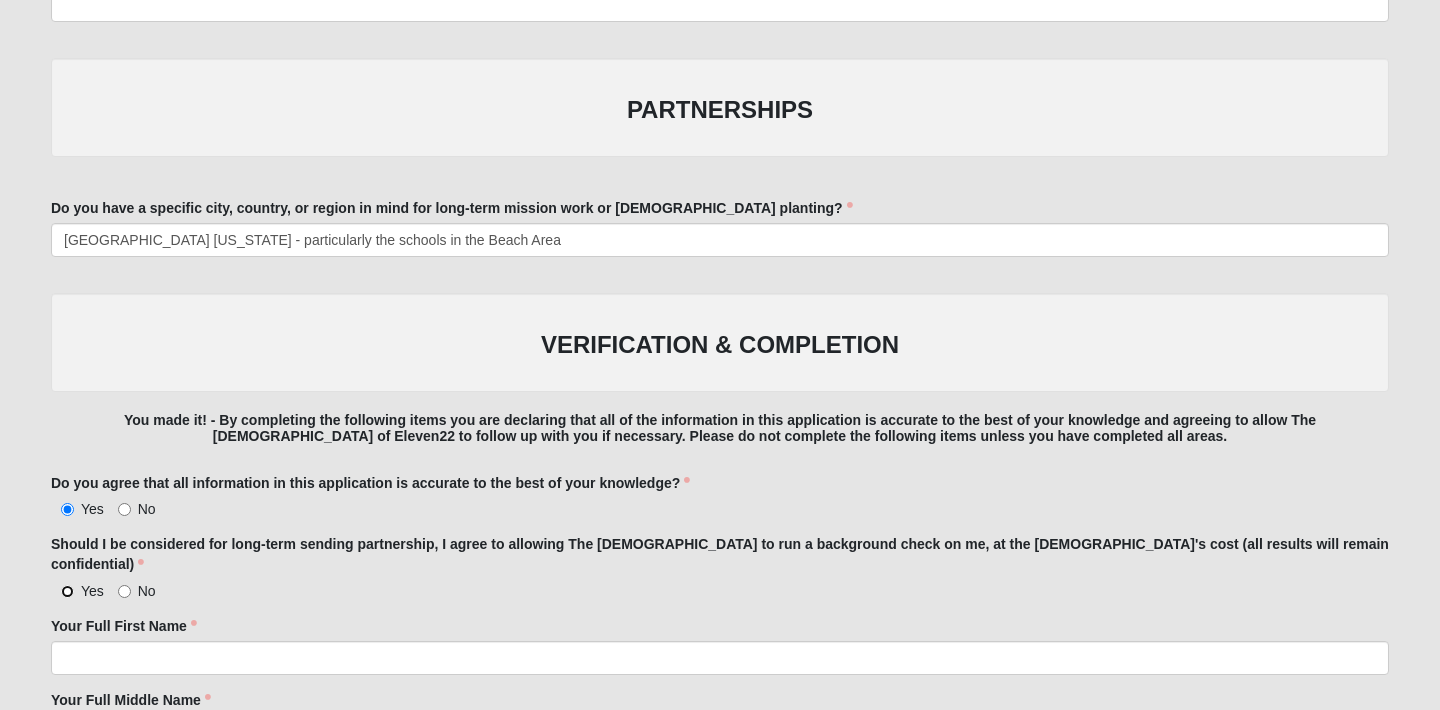 click on "Yes" at bounding box center [67, 591] 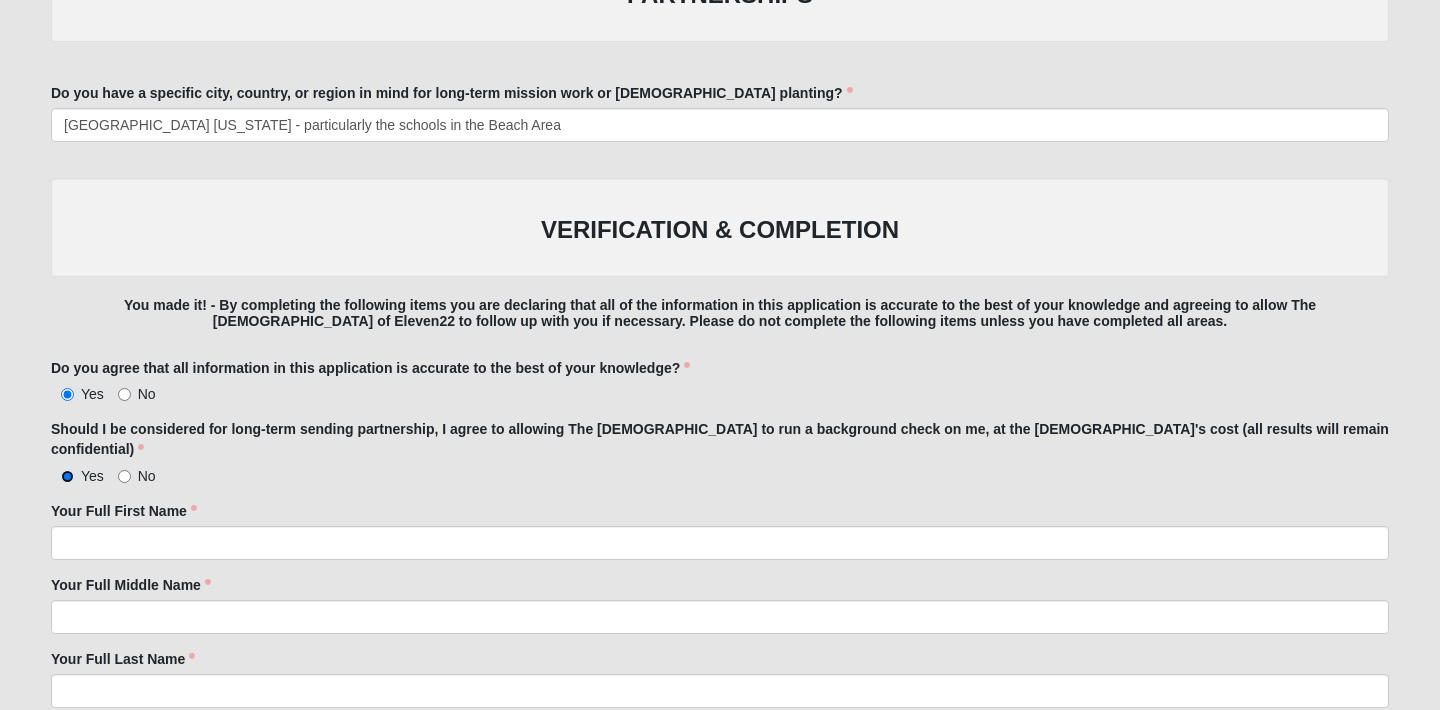 scroll, scrollTop: 3525, scrollLeft: 0, axis: vertical 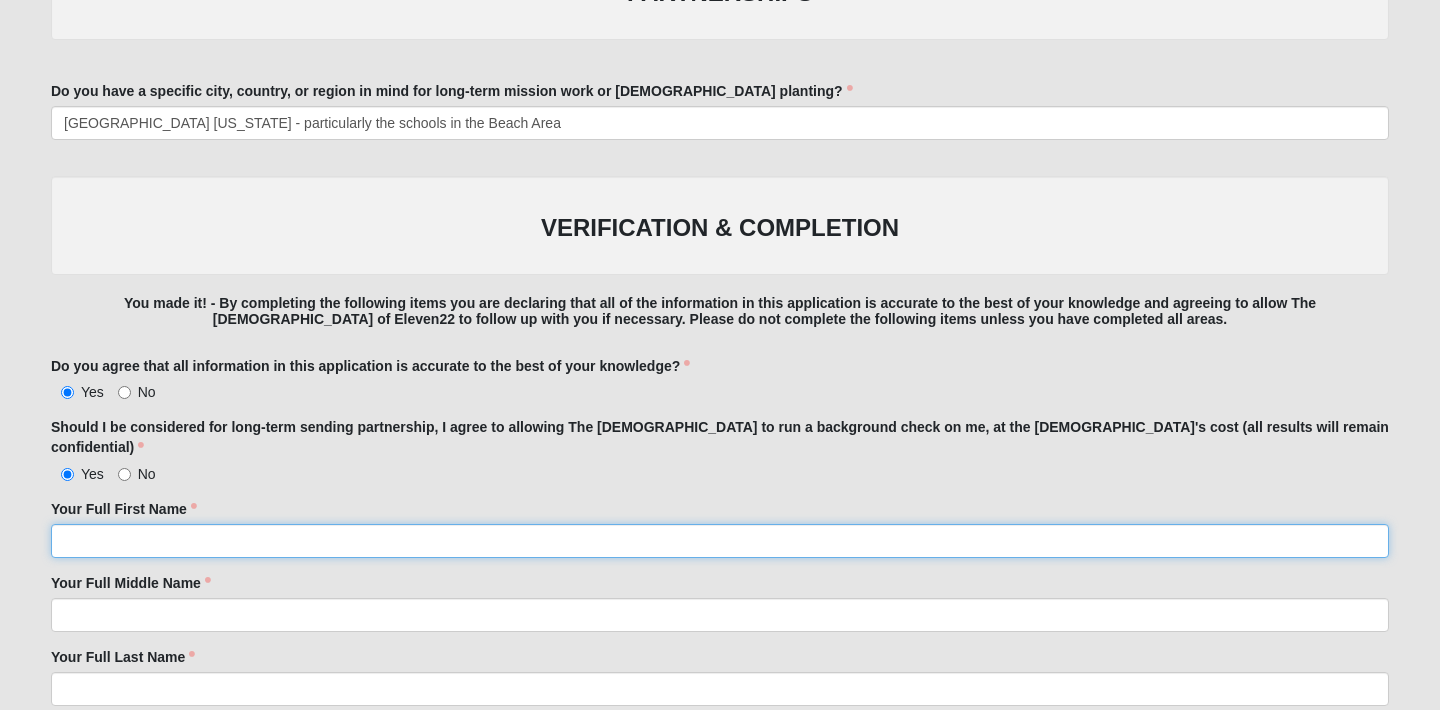 click on "Your Full First Name" at bounding box center [720, 541] 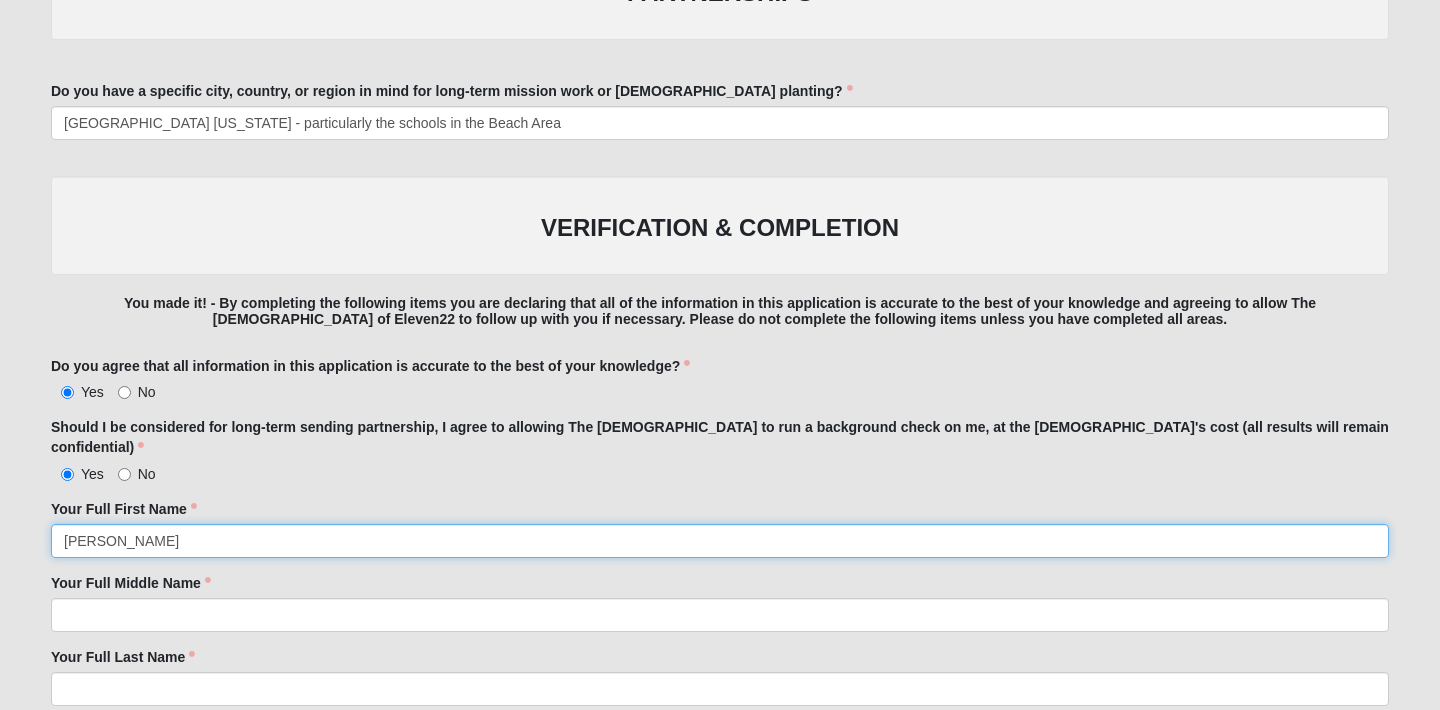 type on "[PERSON_NAME]" 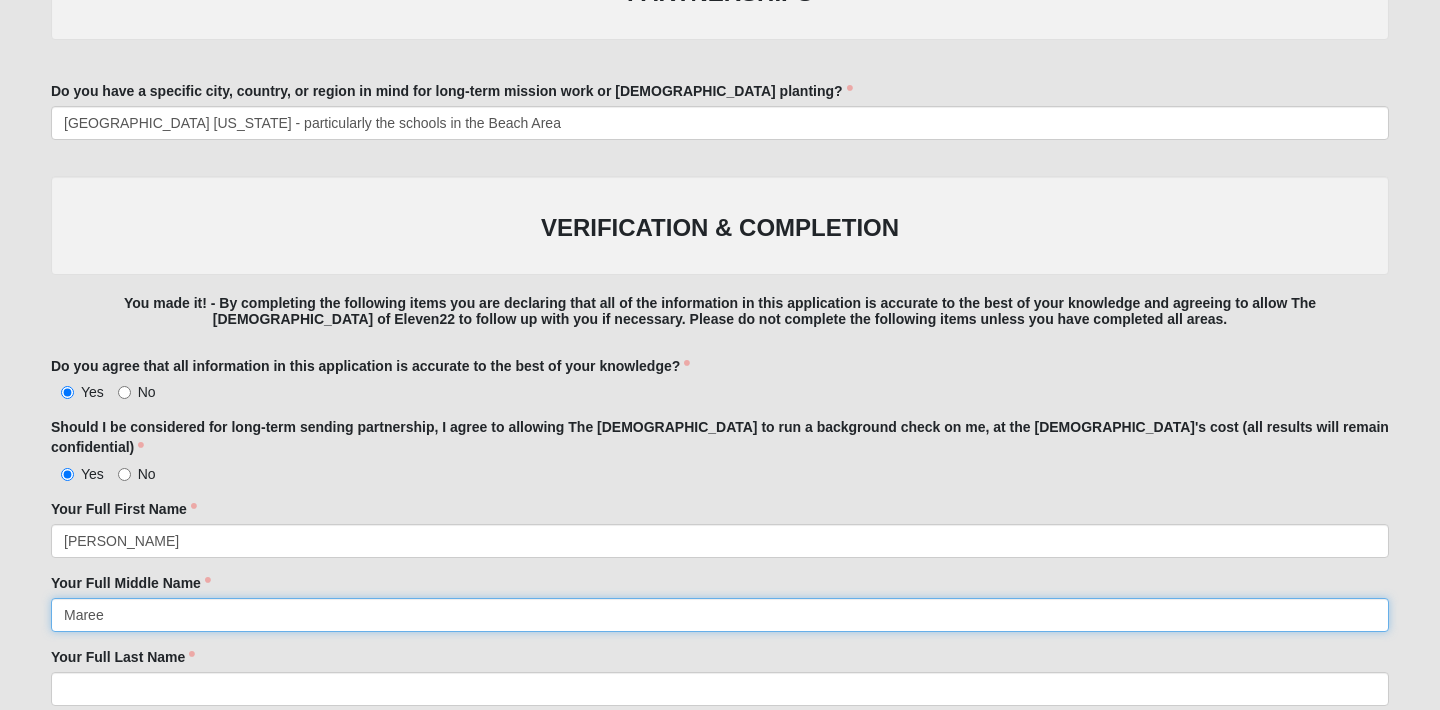 type on "Maree" 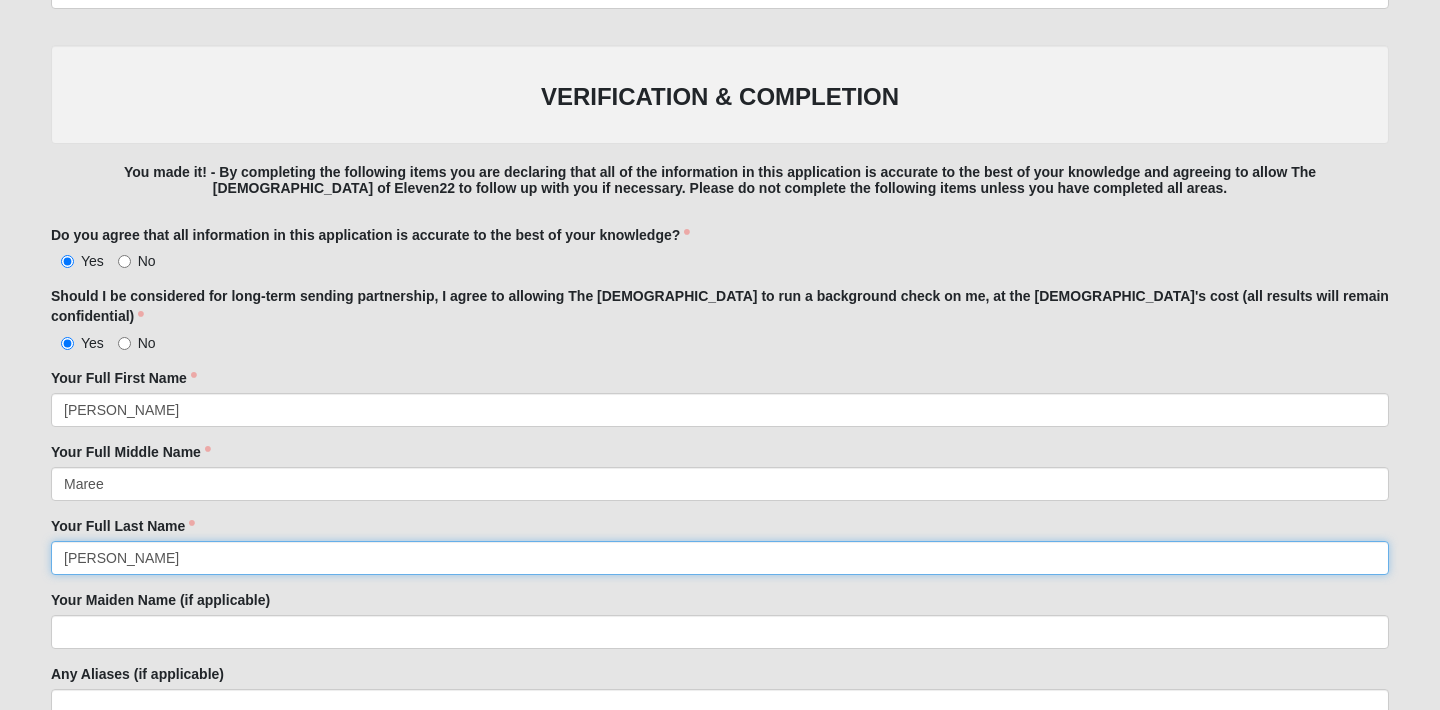 scroll, scrollTop: 3660, scrollLeft: 0, axis: vertical 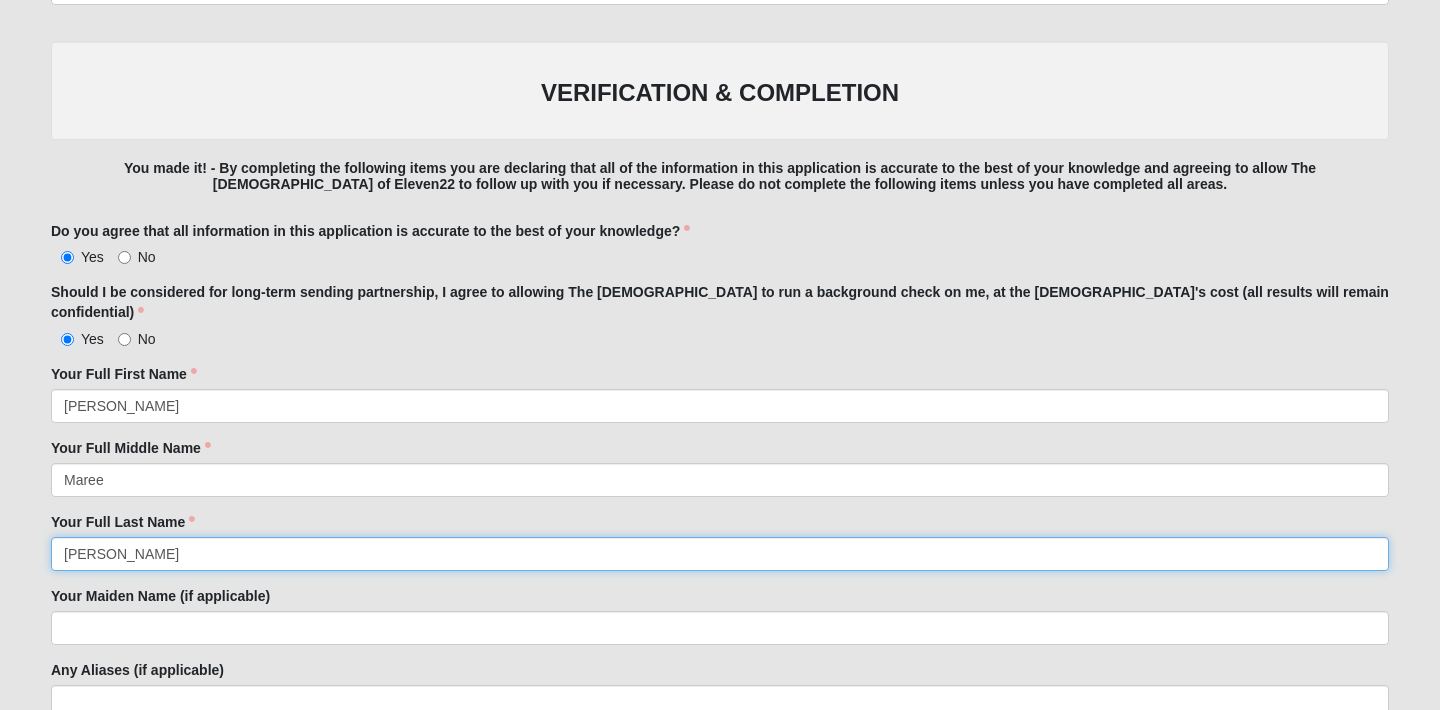 type on "[PERSON_NAME]" 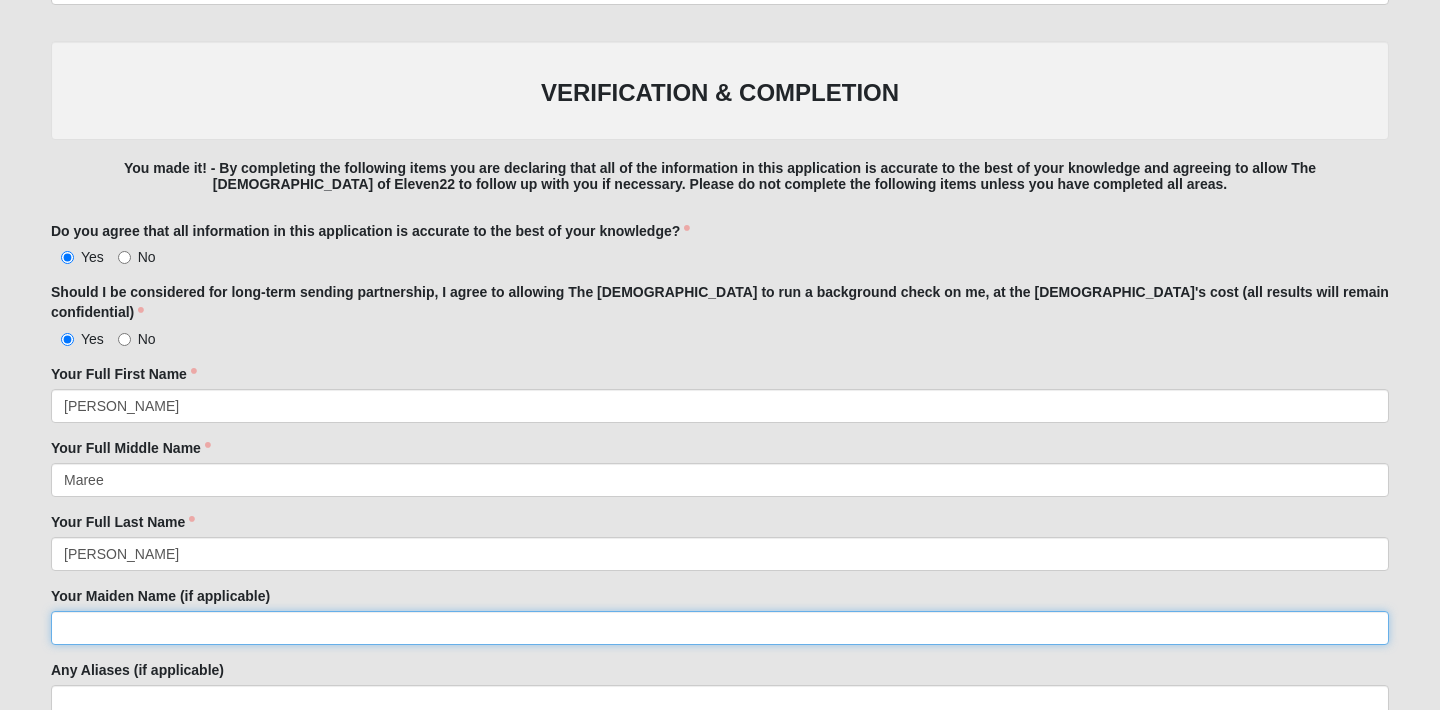 click on "Your Maiden Name (if applicable)" at bounding box center [720, 628] 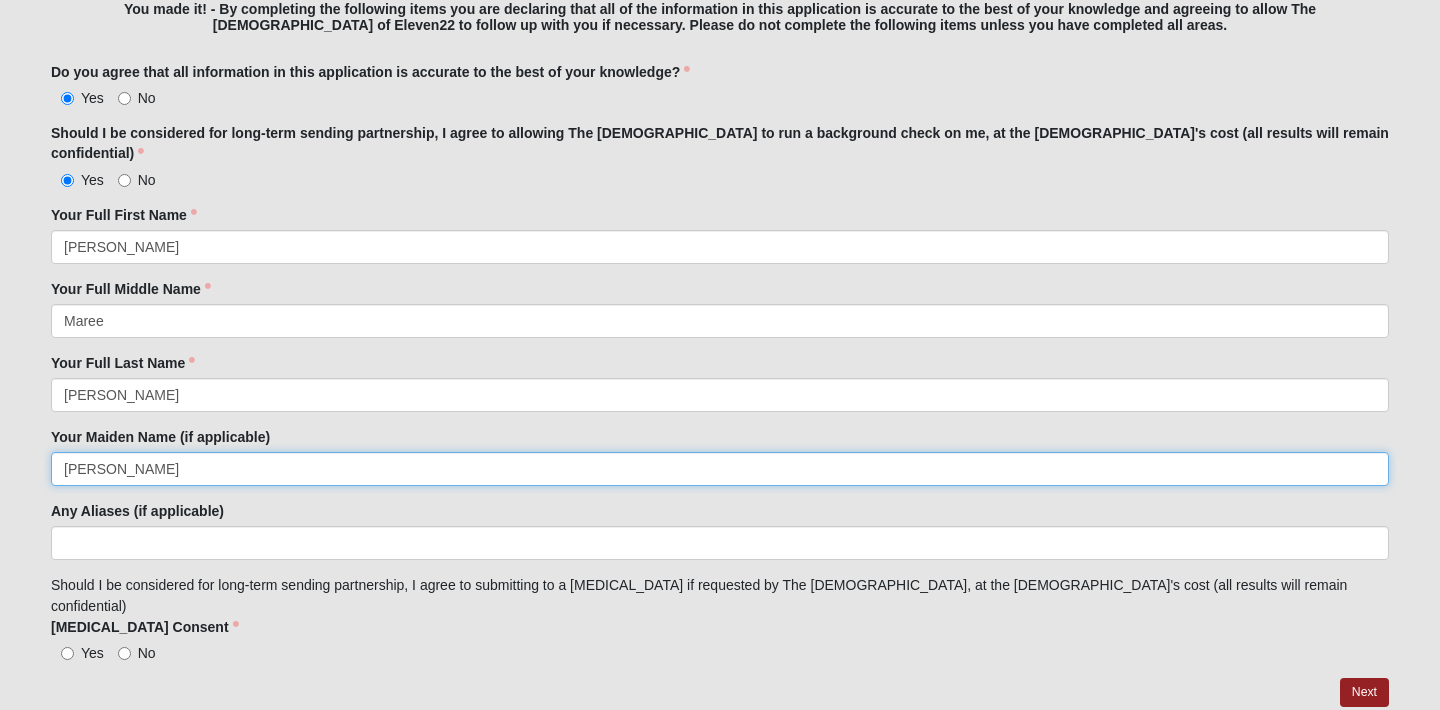 scroll, scrollTop: 3826, scrollLeft: 0, axis: vertical 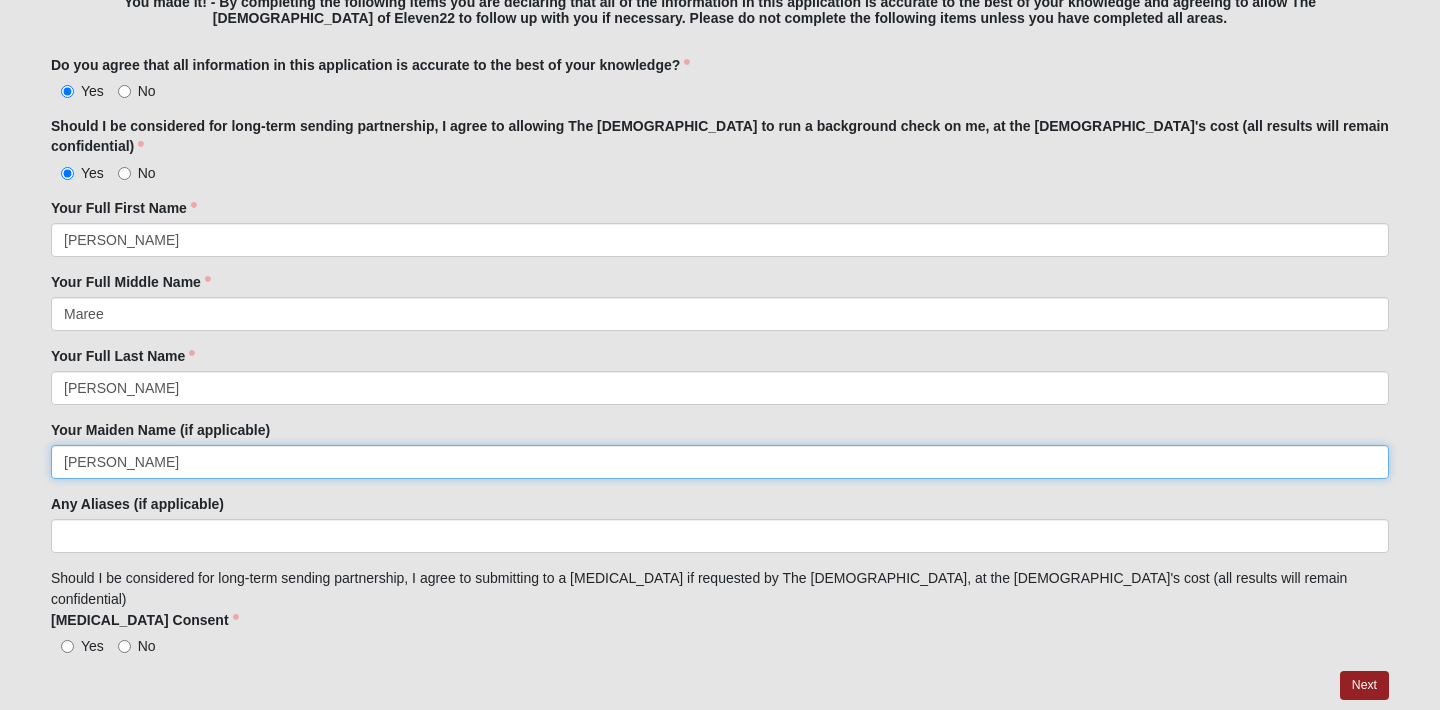 type on "[PERSON_NAME]" 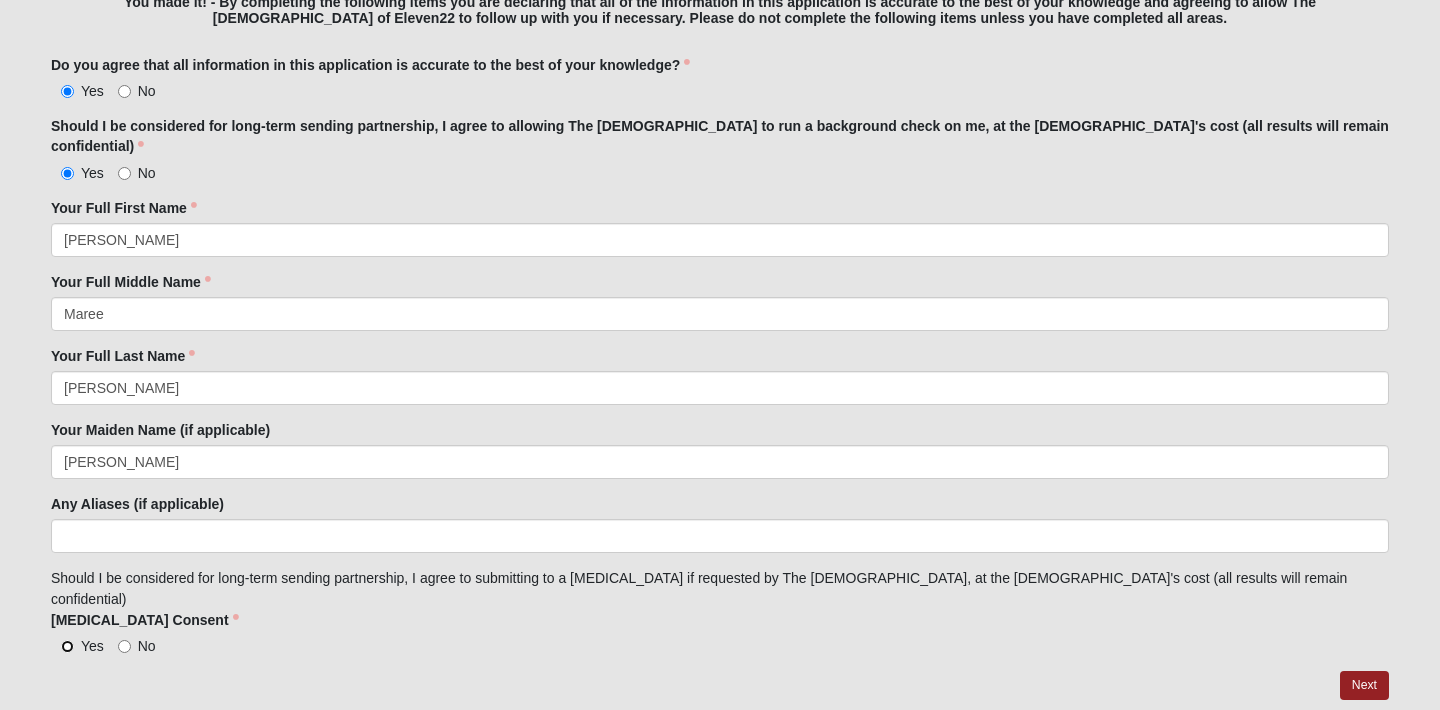 click on "Yes" at bounding box center (67, 646) 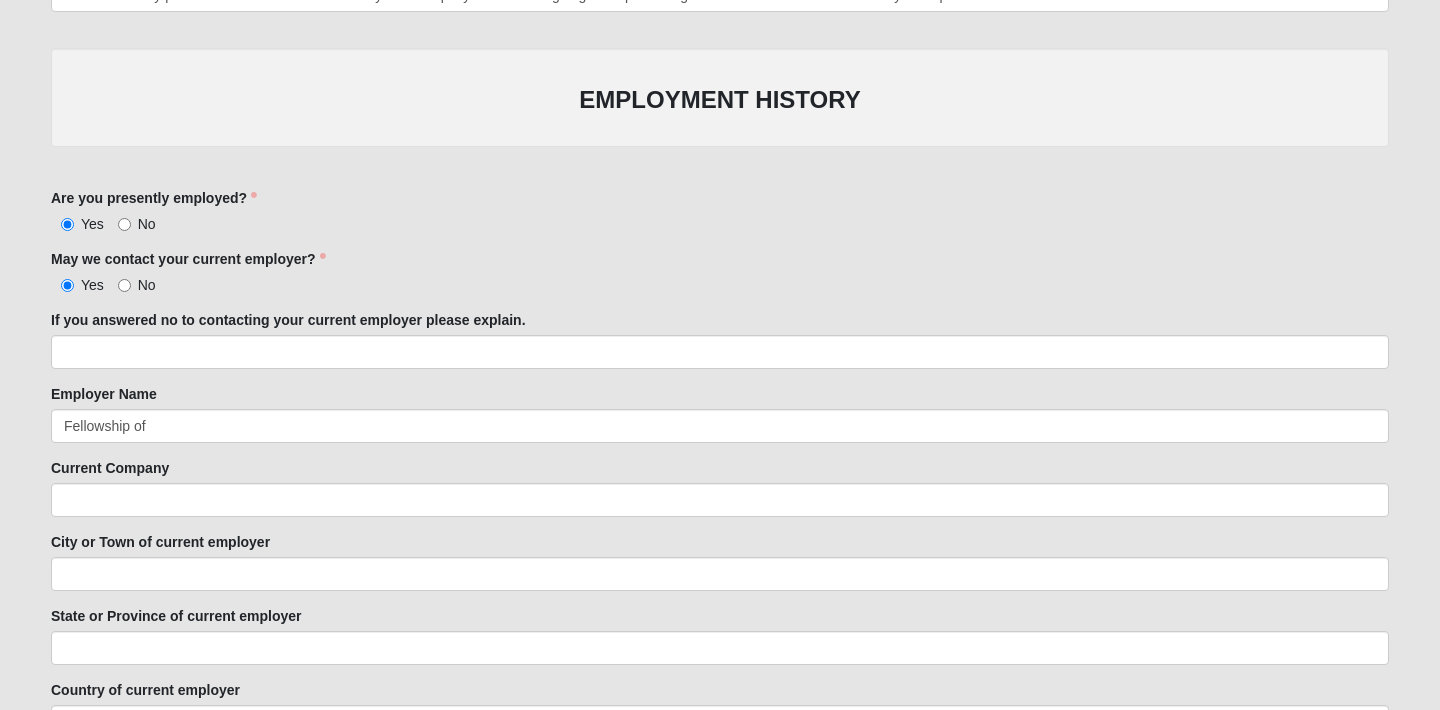 scroll, scrollTop: 2229, scrollLeft: 0, axis: vertical 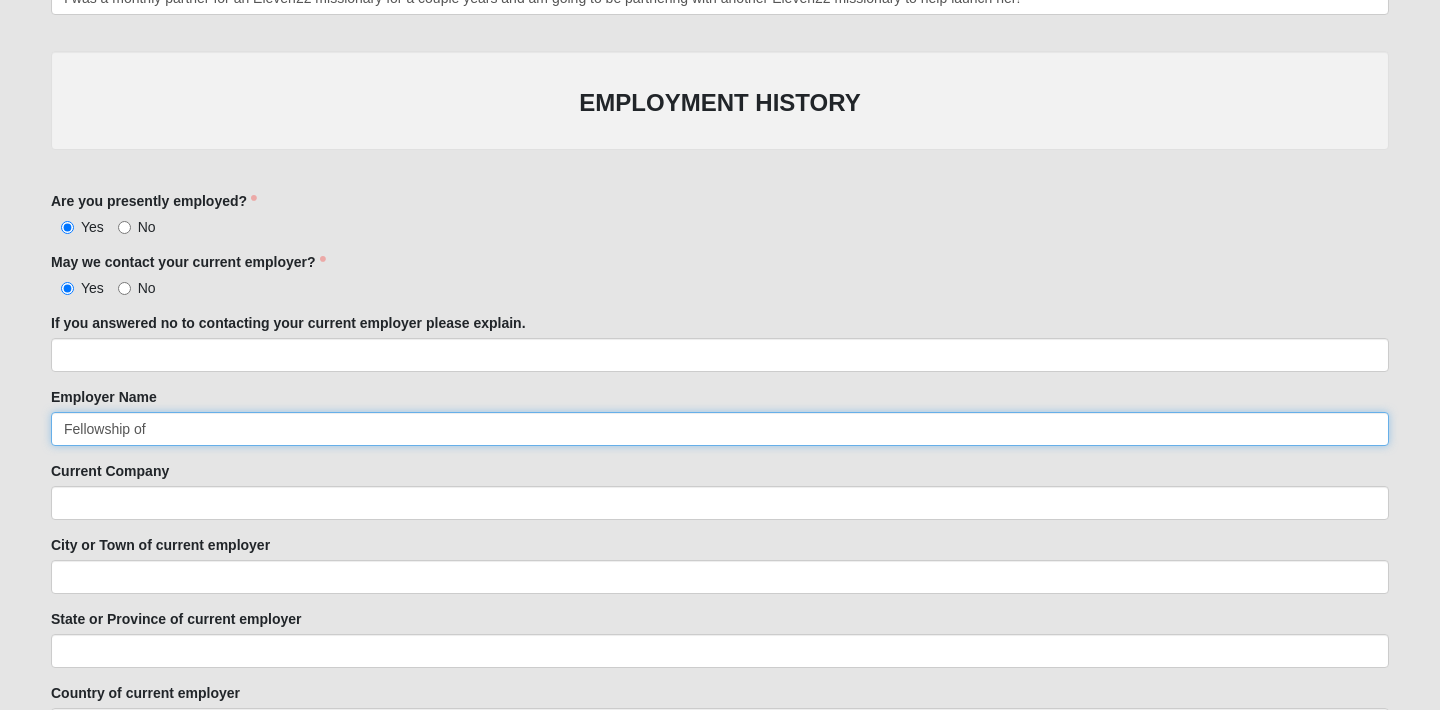 click on "Fellowship of" at bounding box center (720, 429) 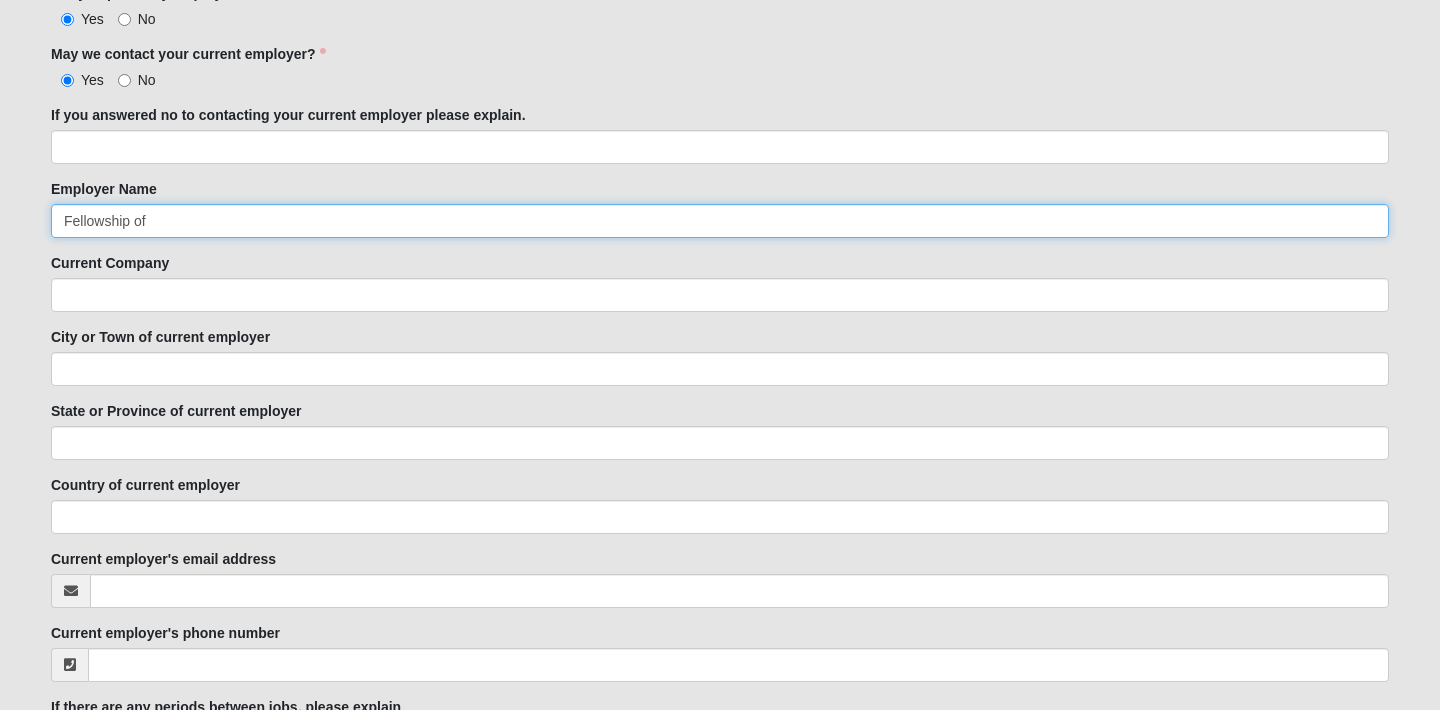 scroll, scrollTop: 2427, scrollLeft: 0, axis: vertical 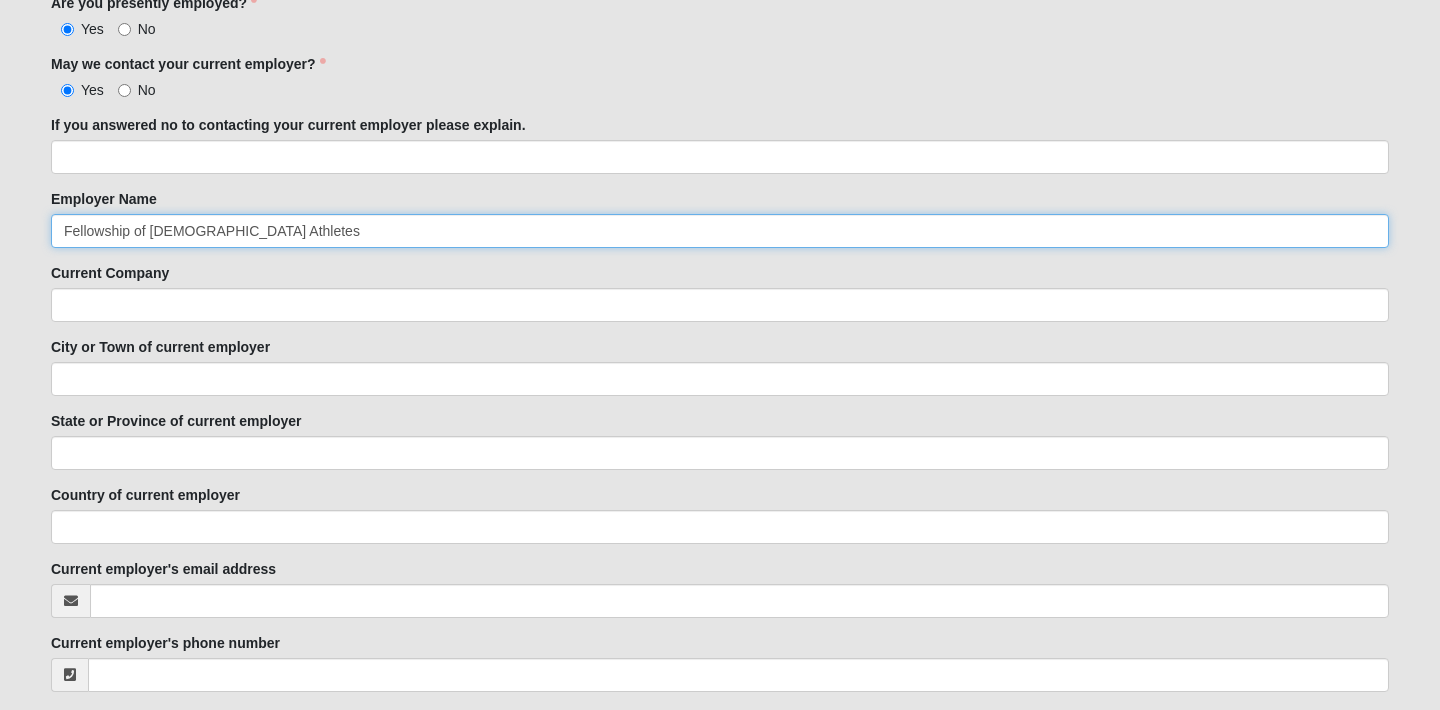 type on "Fellowship of [DEMOGRAPHIC_DATA] Athletes" 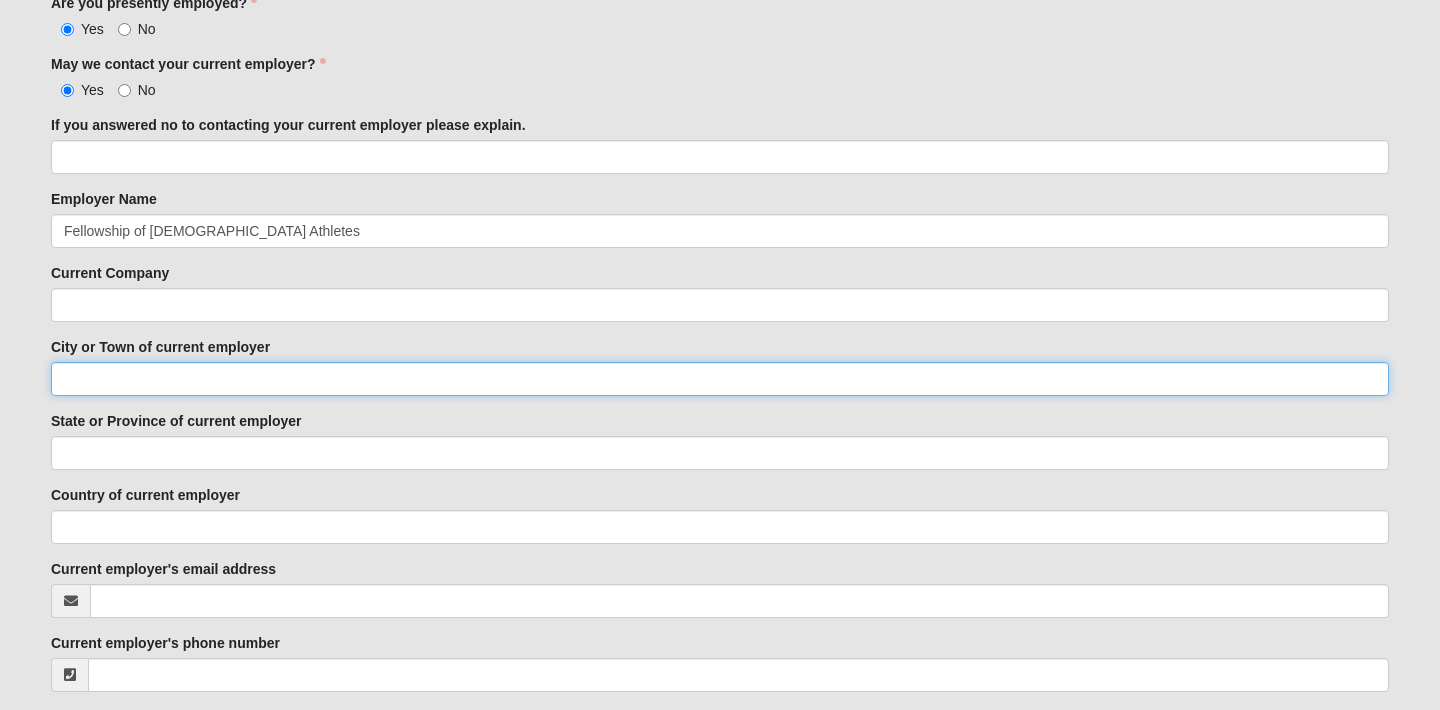 click on "City or Town of current employer" at bounding box center [720, 379] 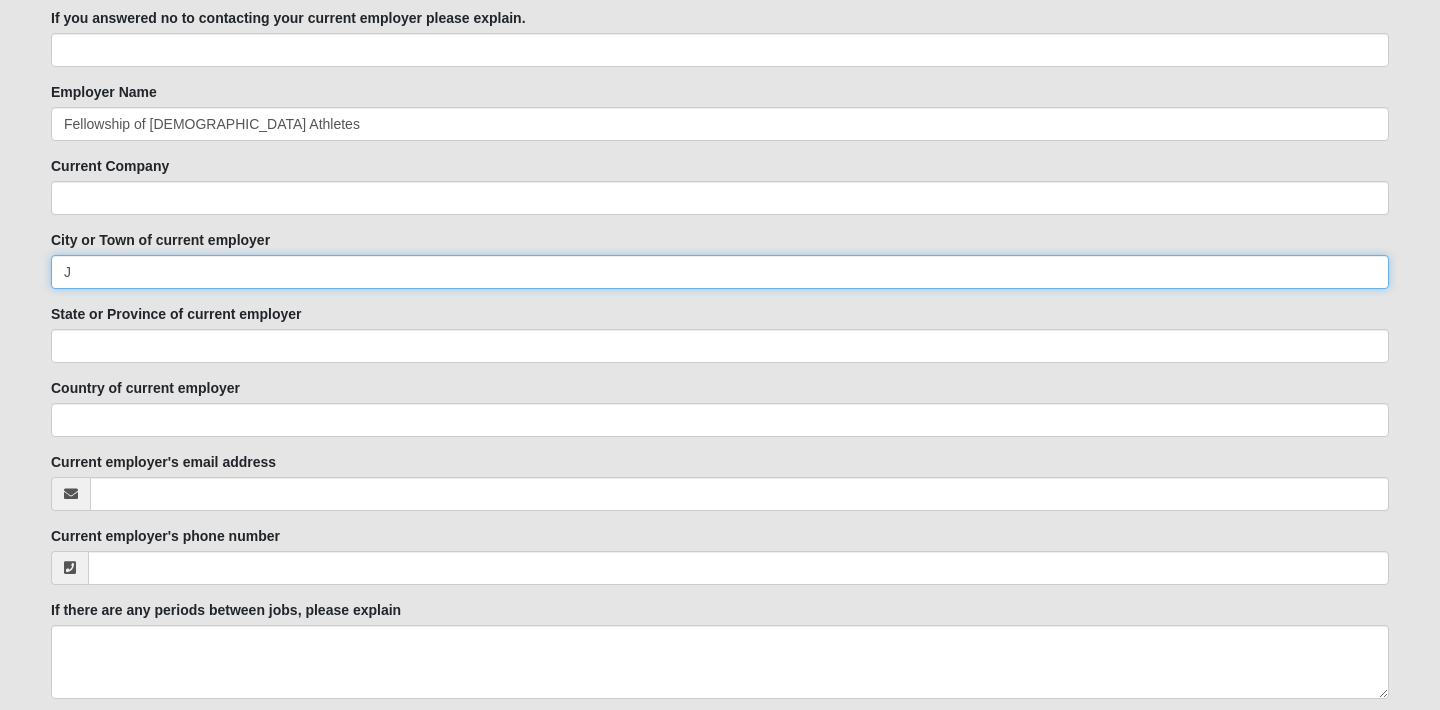 scroll, scrollTop: 2521, scrollLeft: 0, axis: vertical 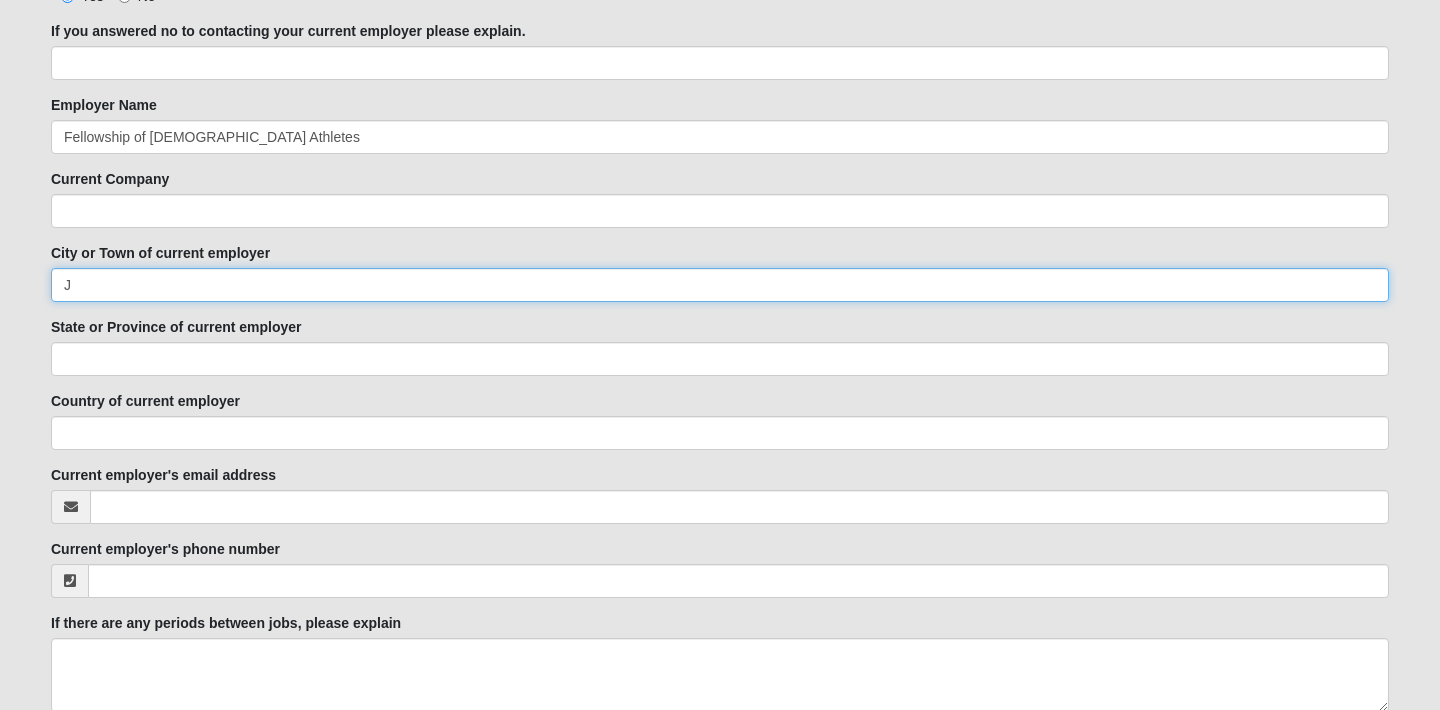 type on "J" 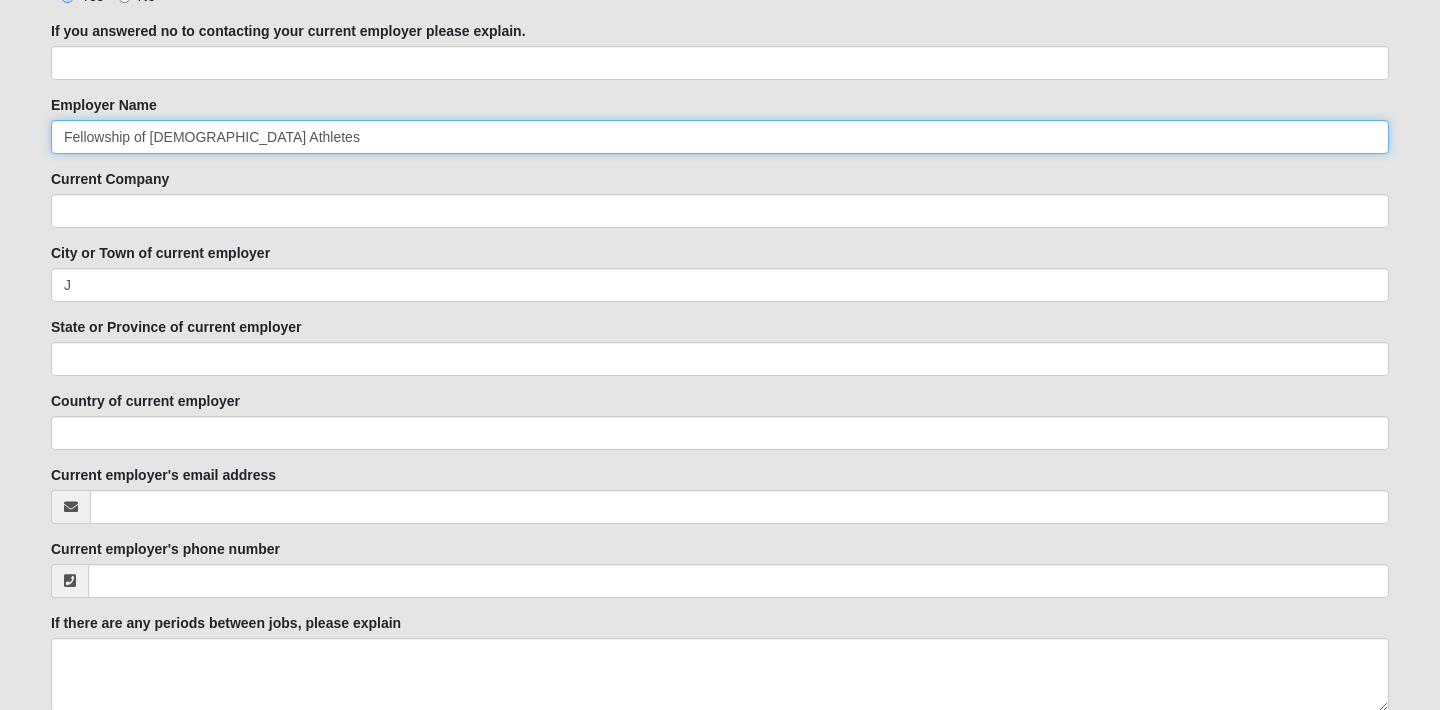 drag, startPoint x: 273, startPoint y: 133, endPoint x: 0, endPoint y: 133, distance: 273 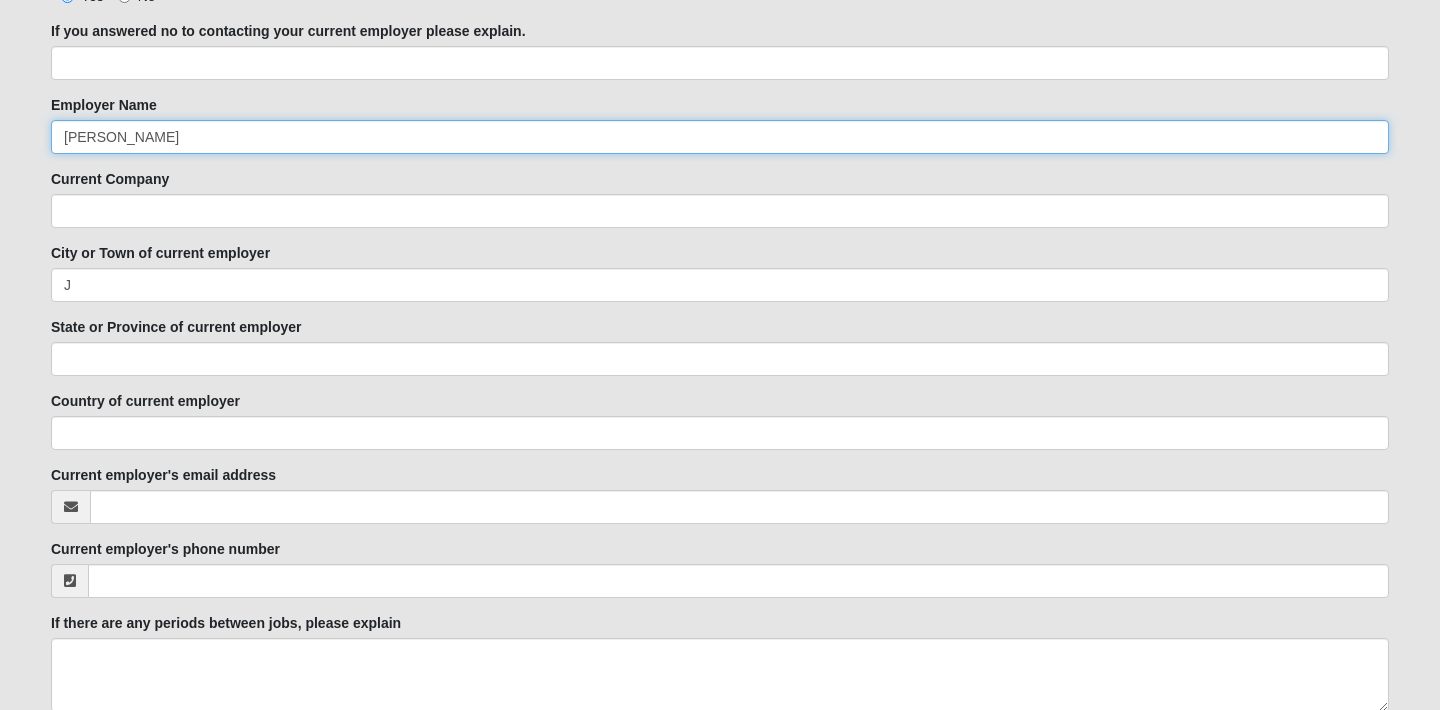 type on "[PERSON_NAME]" 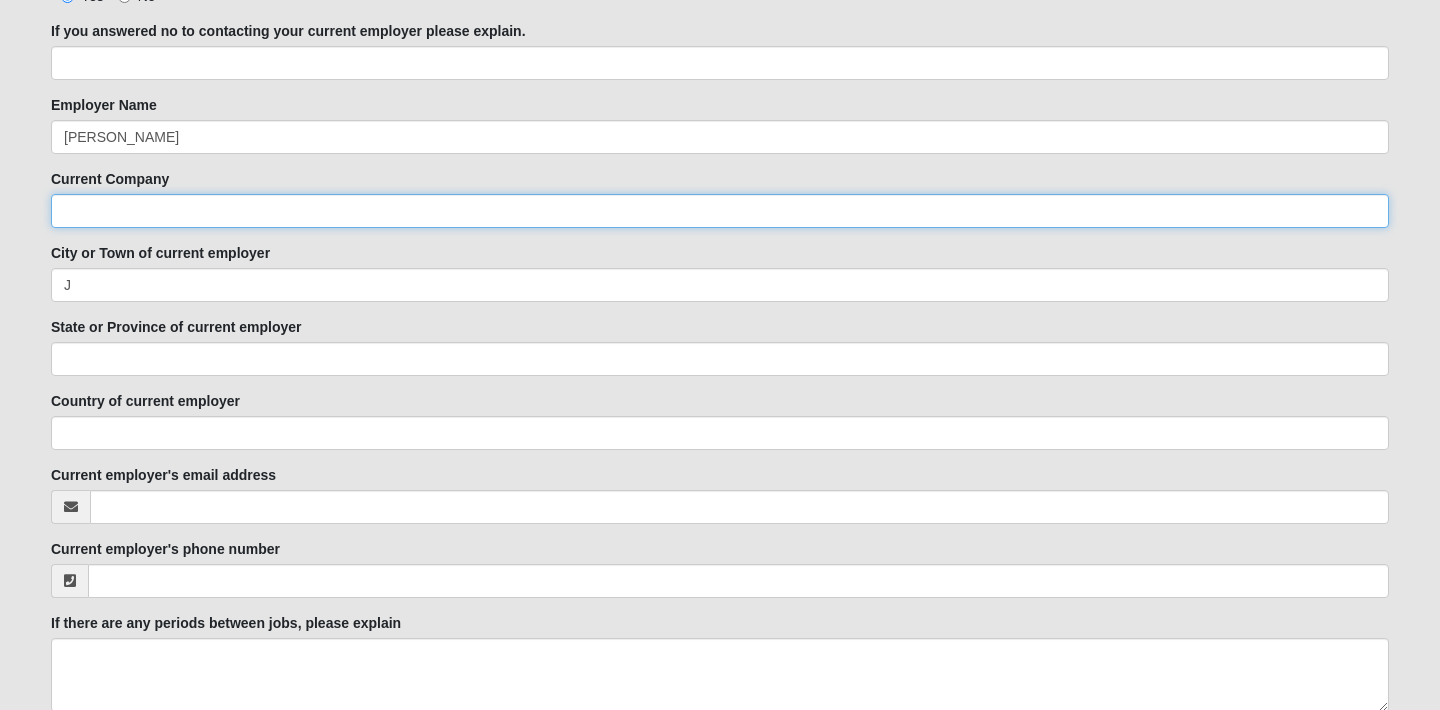 click on "Current Company" at bounding box center [720, 211] 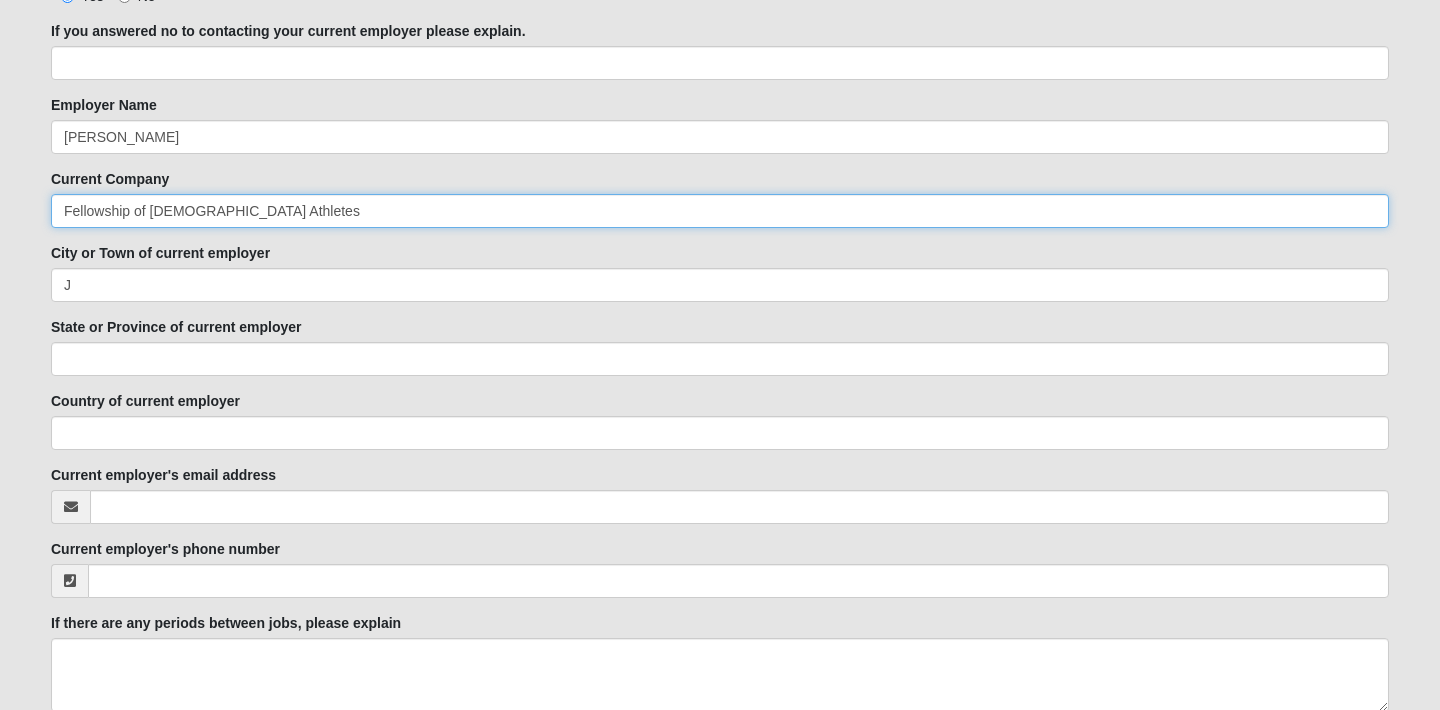 type on "Fellowship of [DEMOGRAPHIC_DATA] Athletes" 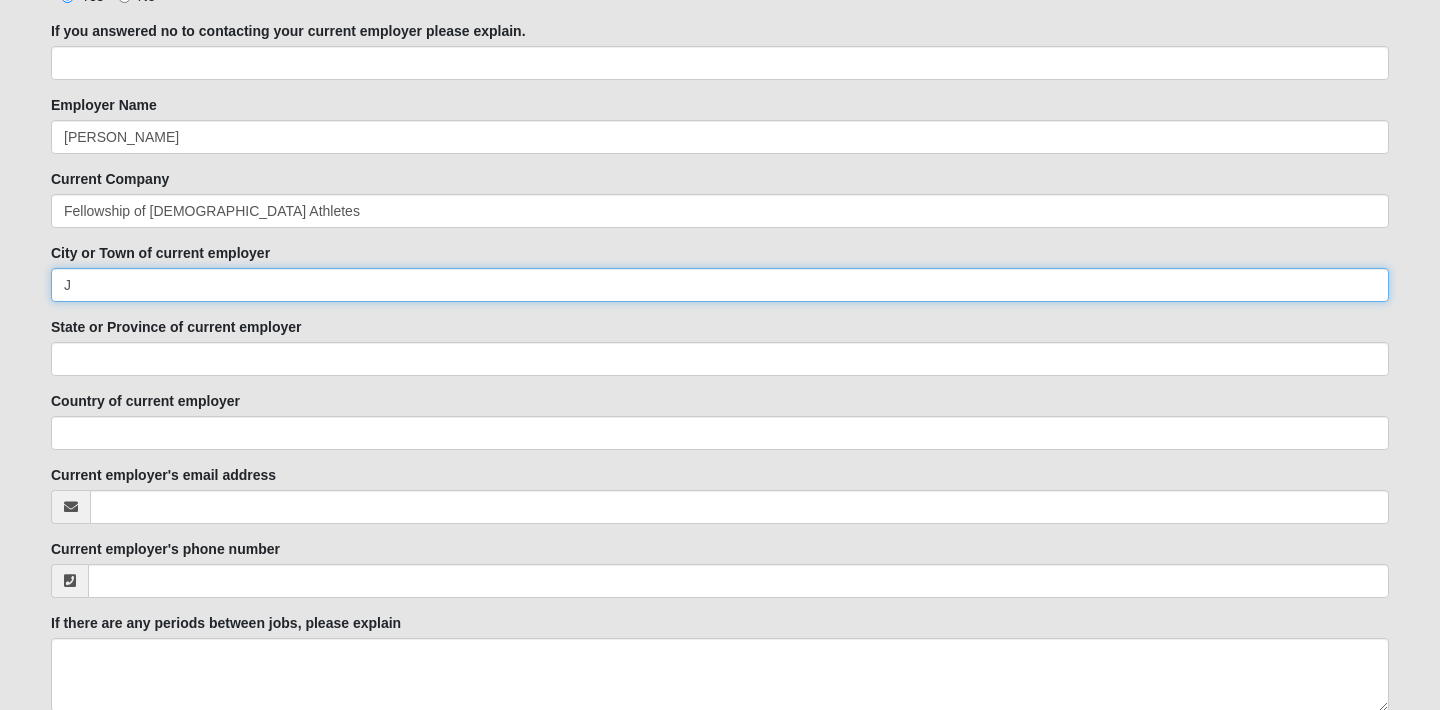 drag, startPoint x: 127, startPoint y: 289, endPoint x: 4, endPoint y: 289, distance: 123 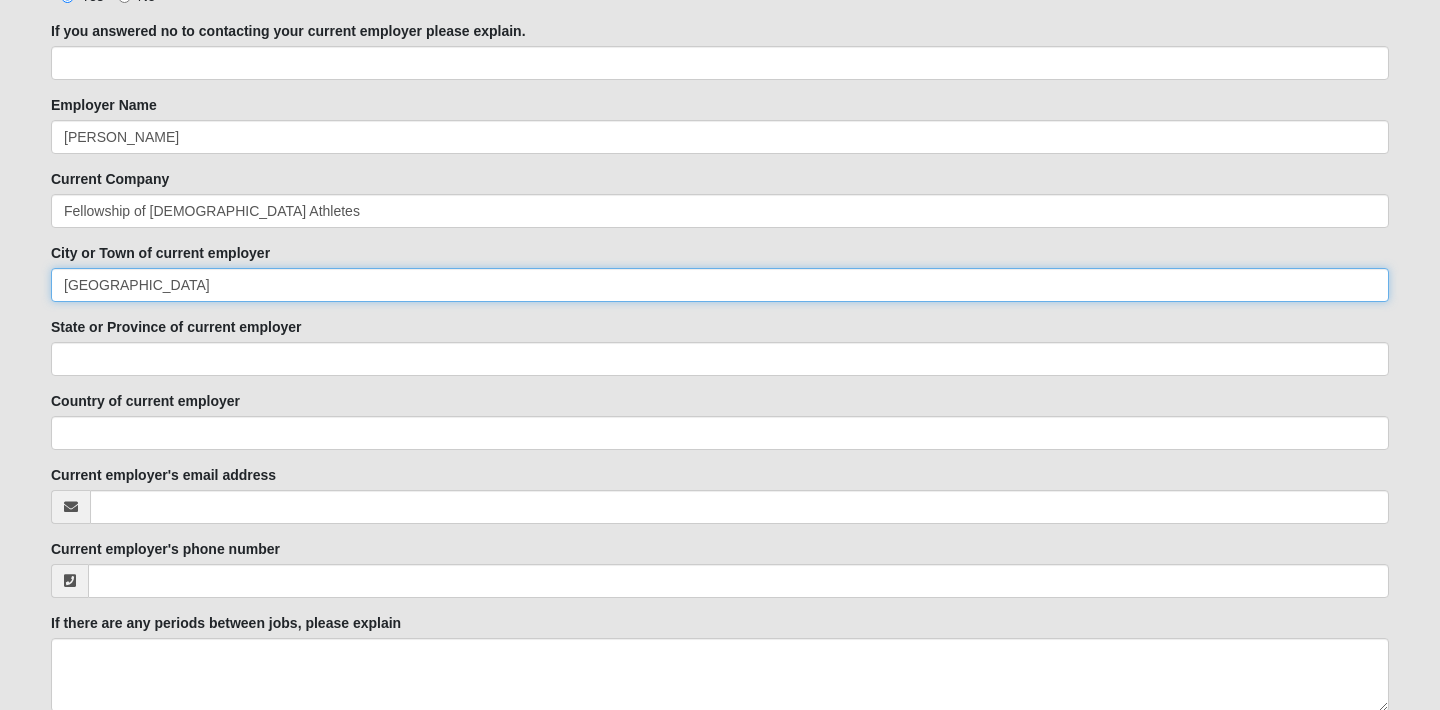 type on "[GEOGRAPHIC_DATA]" 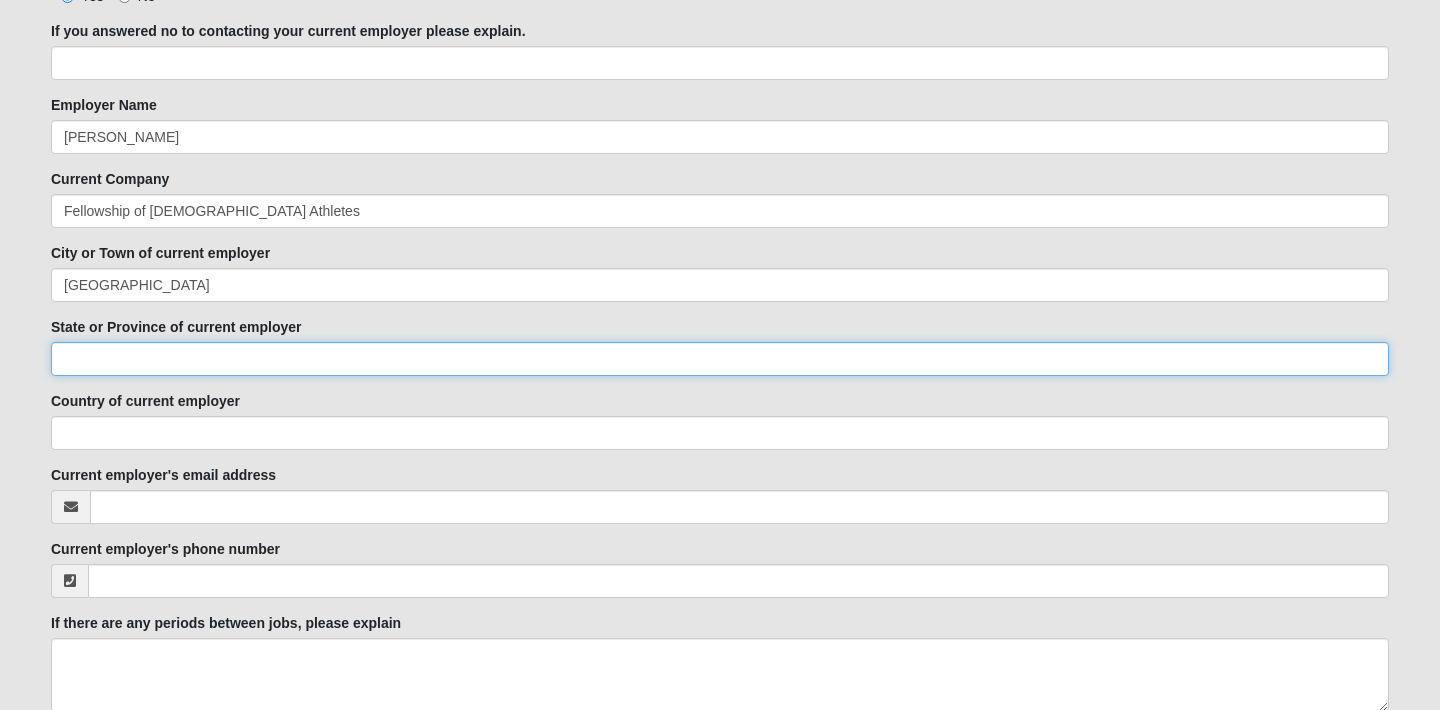 click on "State or Province of current employer" at bounding box center [720, 359] 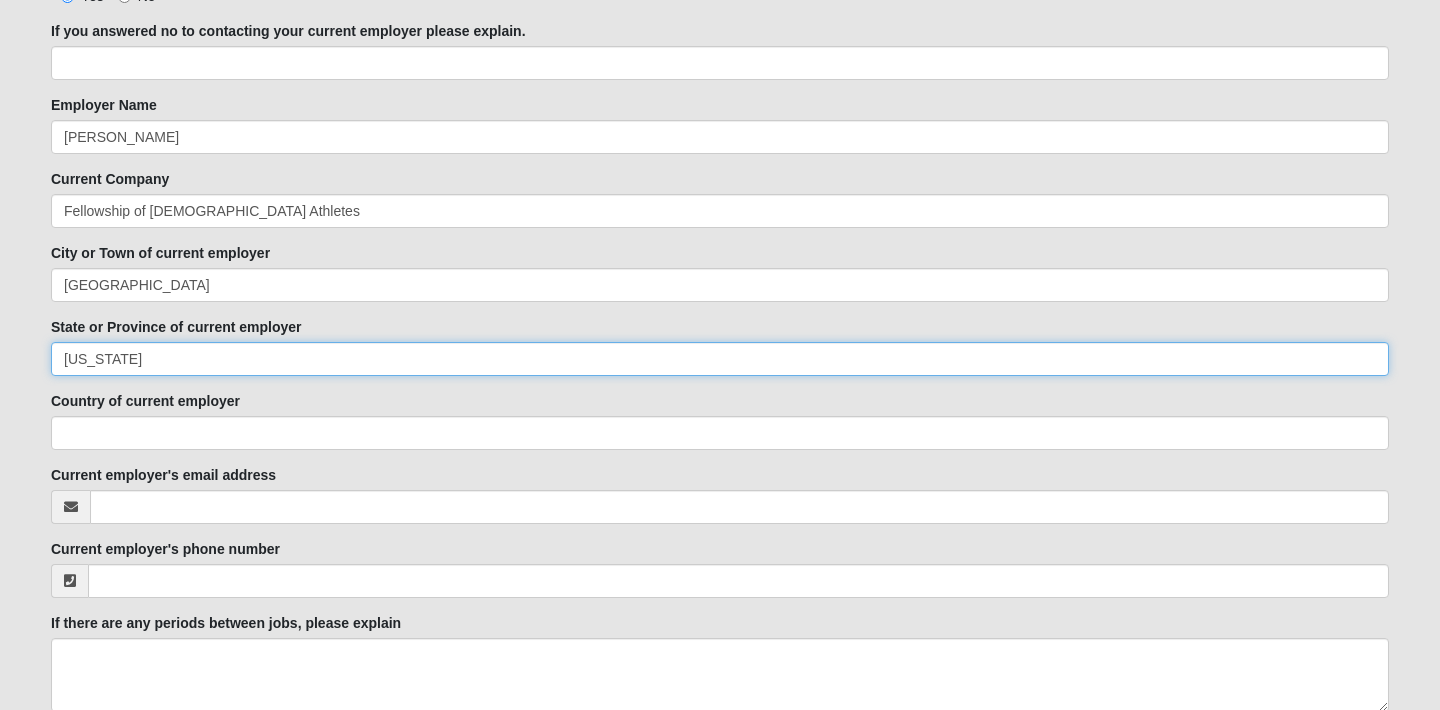 type on "[US_STATE]" 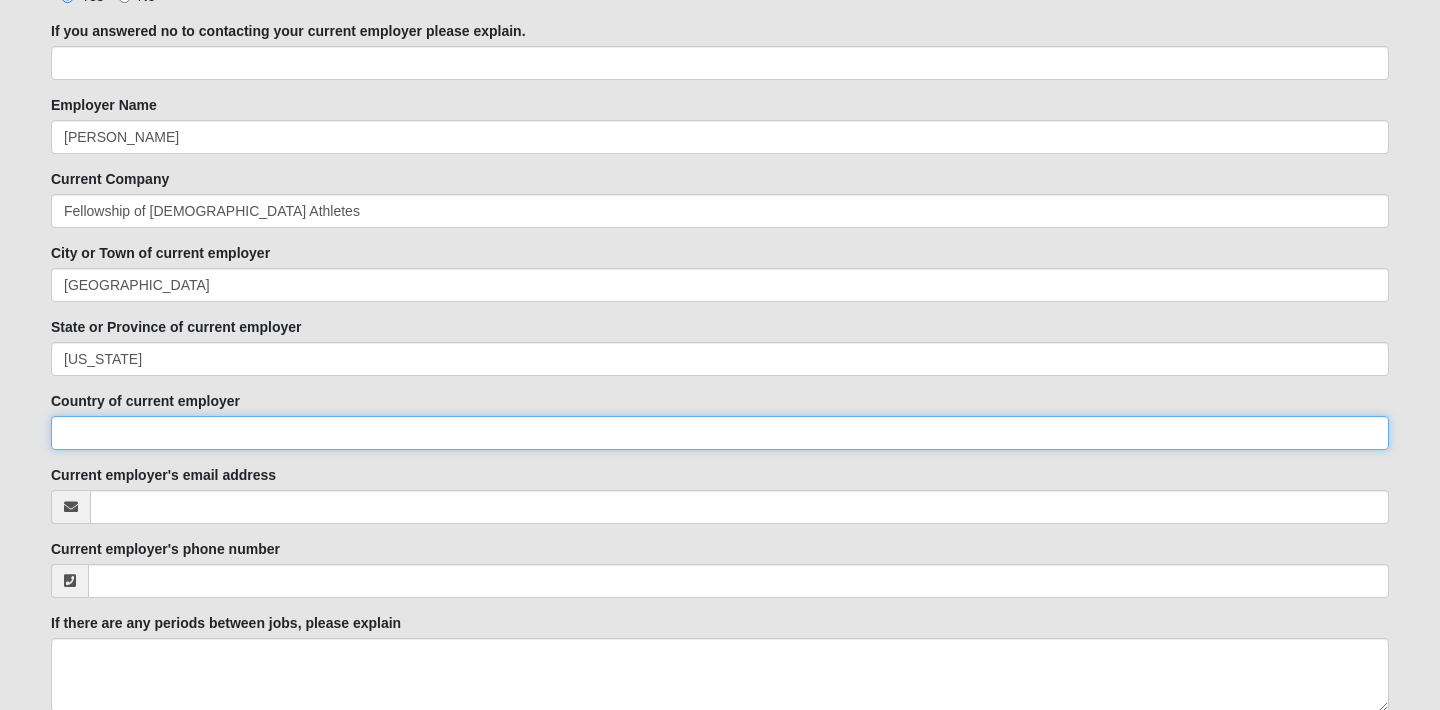click on "Country of current employer" at bounding box center (720, 433) 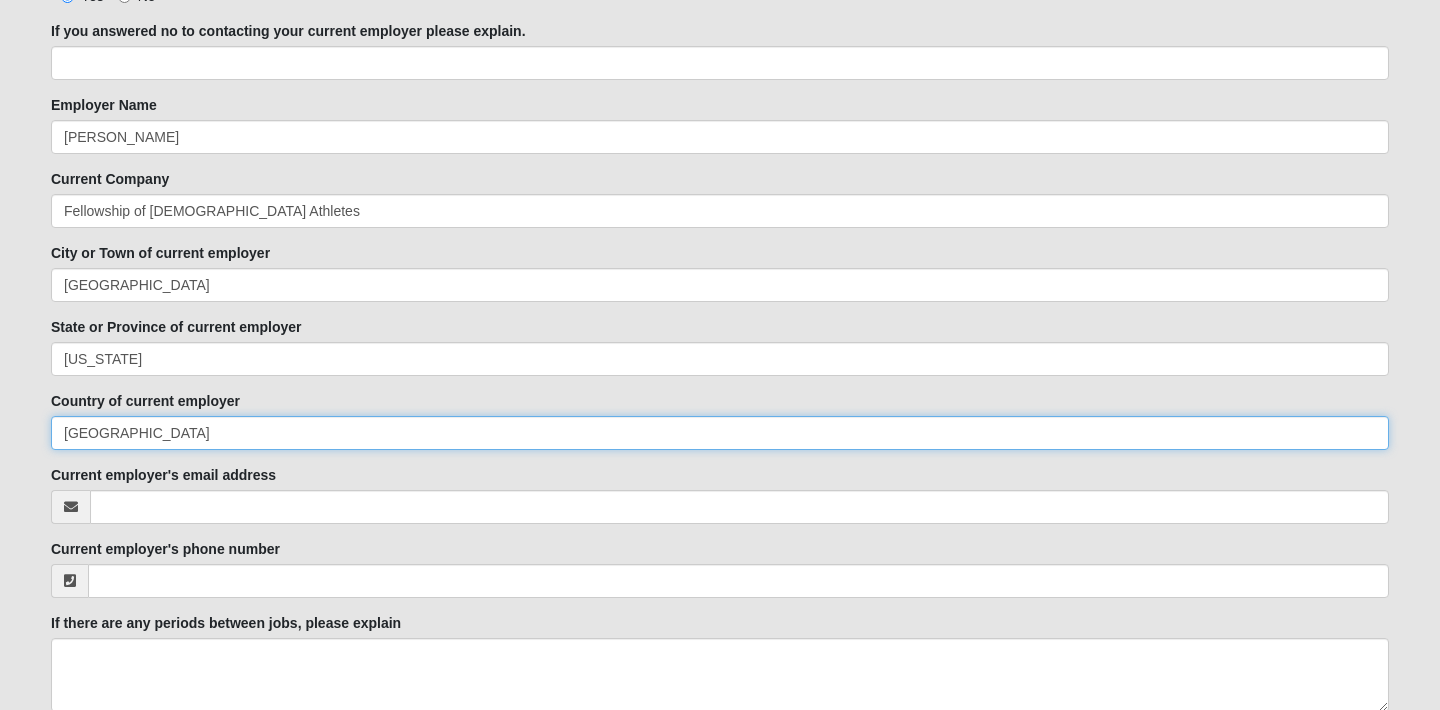 type on "[GEOGRAPHIC_DATA]" 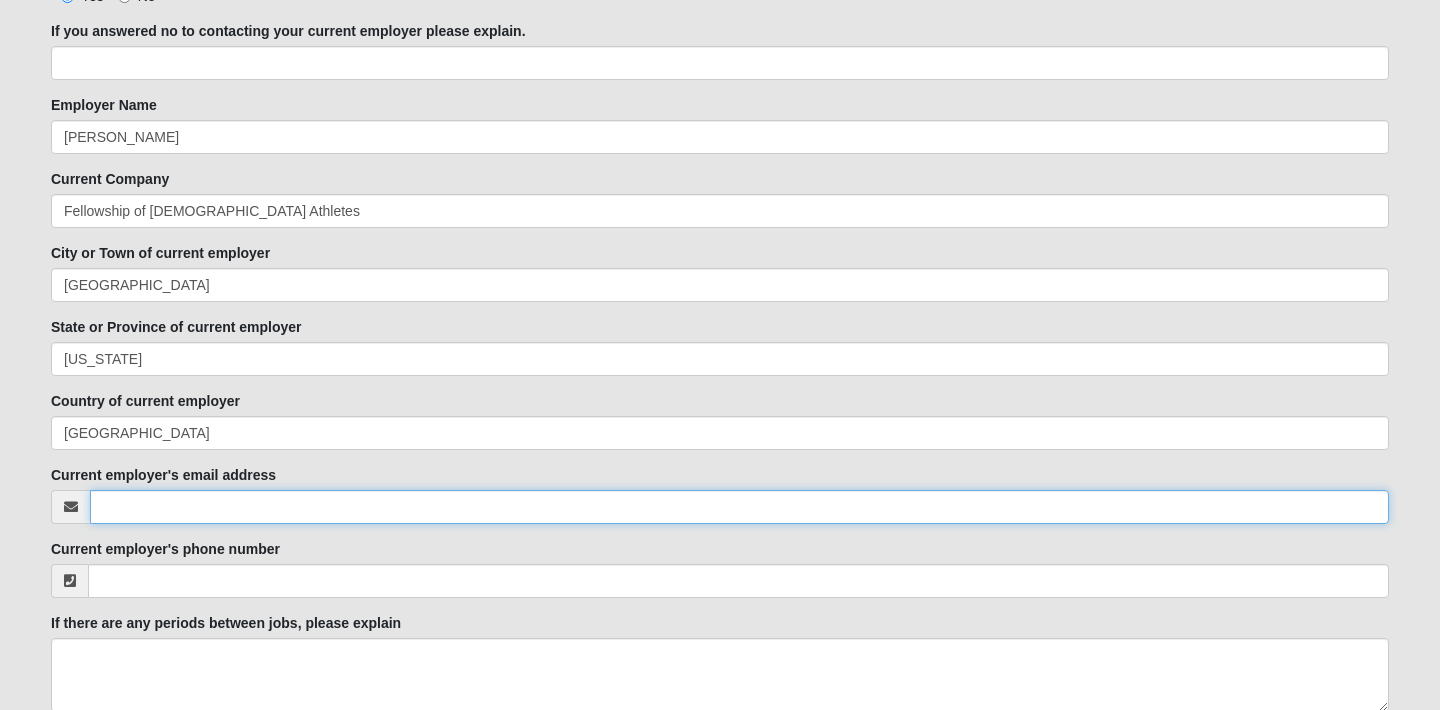 click on "Current employer's email address" at bounding box center (739, 507) 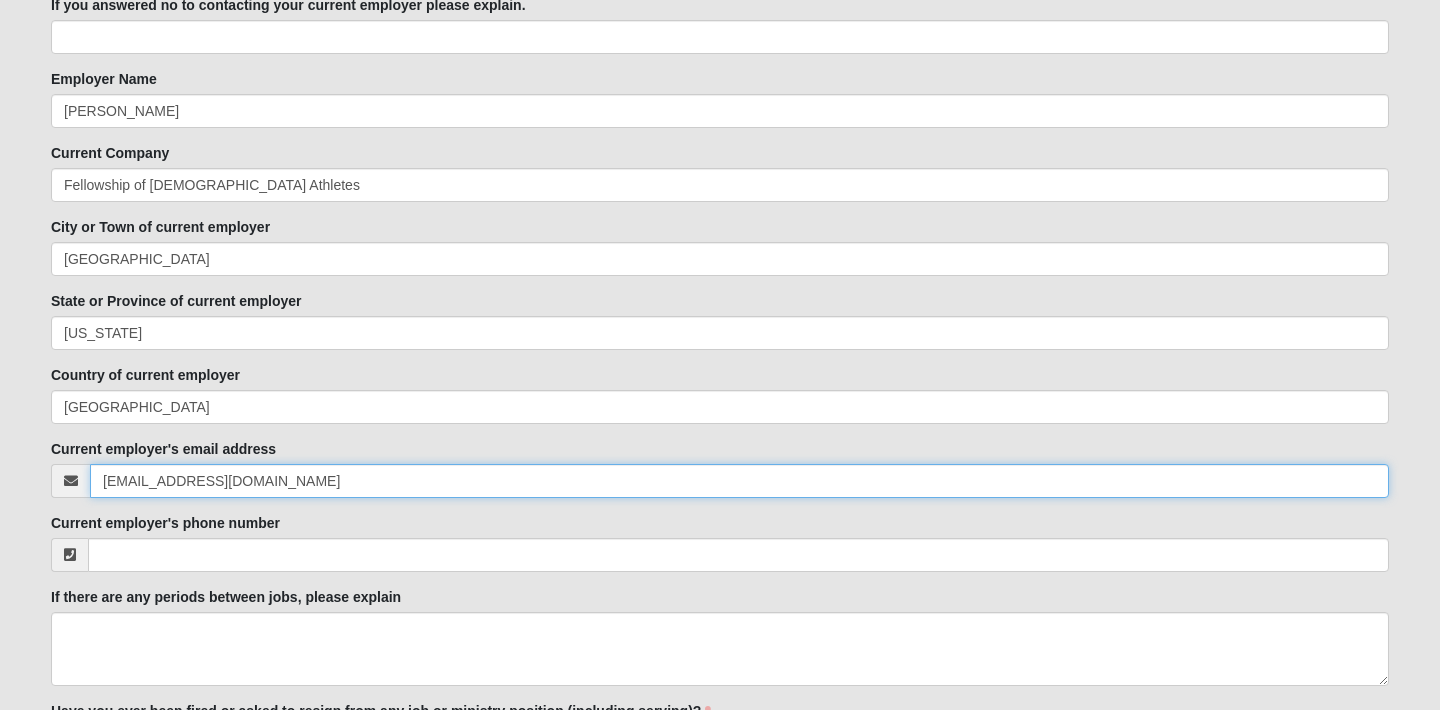 scroll, scrollTop: 2553, scrollLeft: 0, axis: vertical 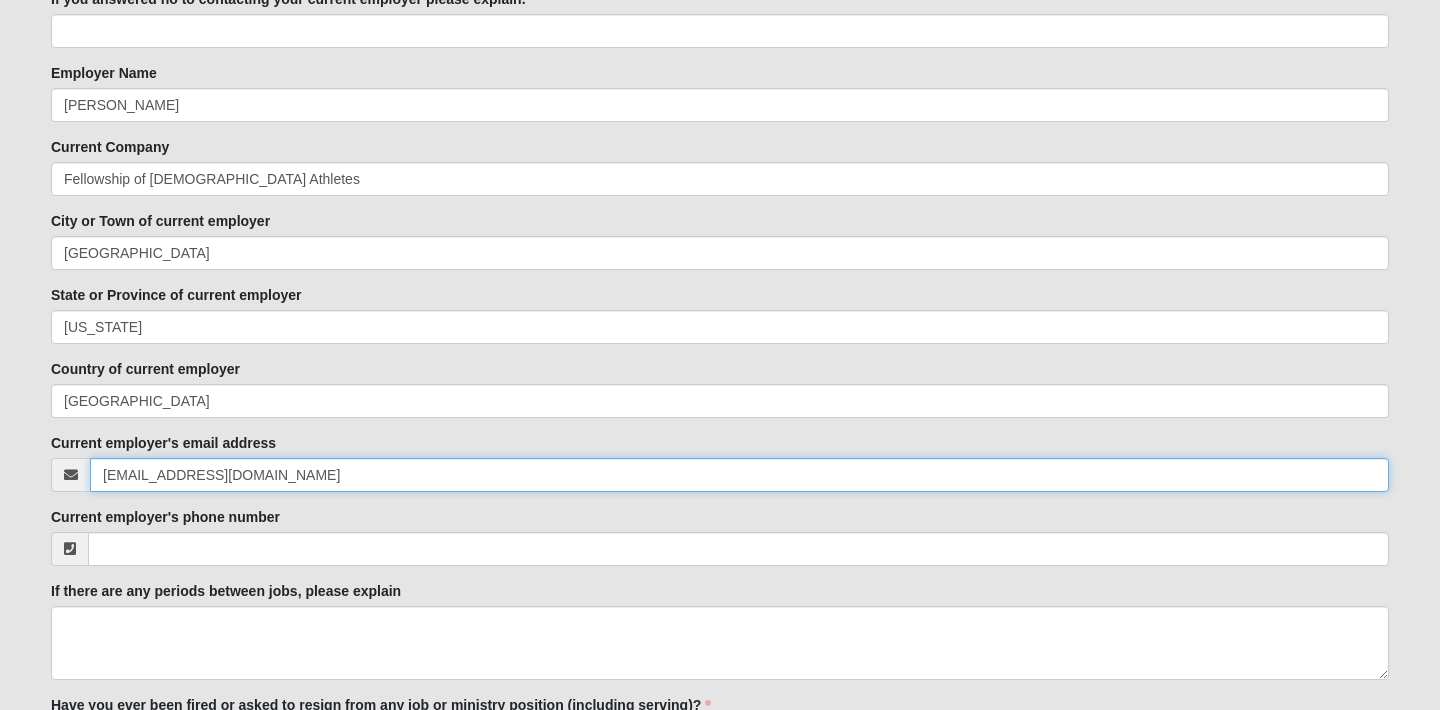 type on "[EMAIL_ADDRESS][DOMAIN_NAME]" 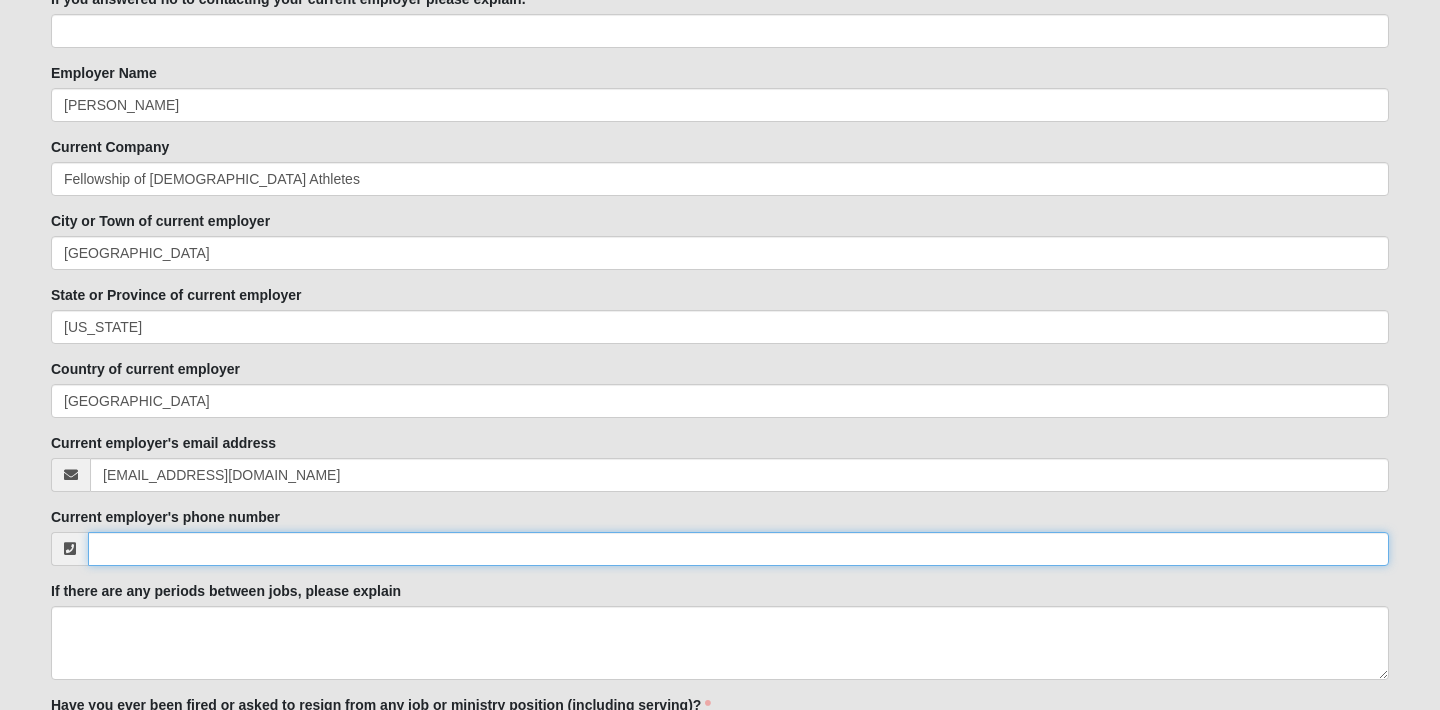 click on "Current employer's phone number" at bounding box center [738, 549] 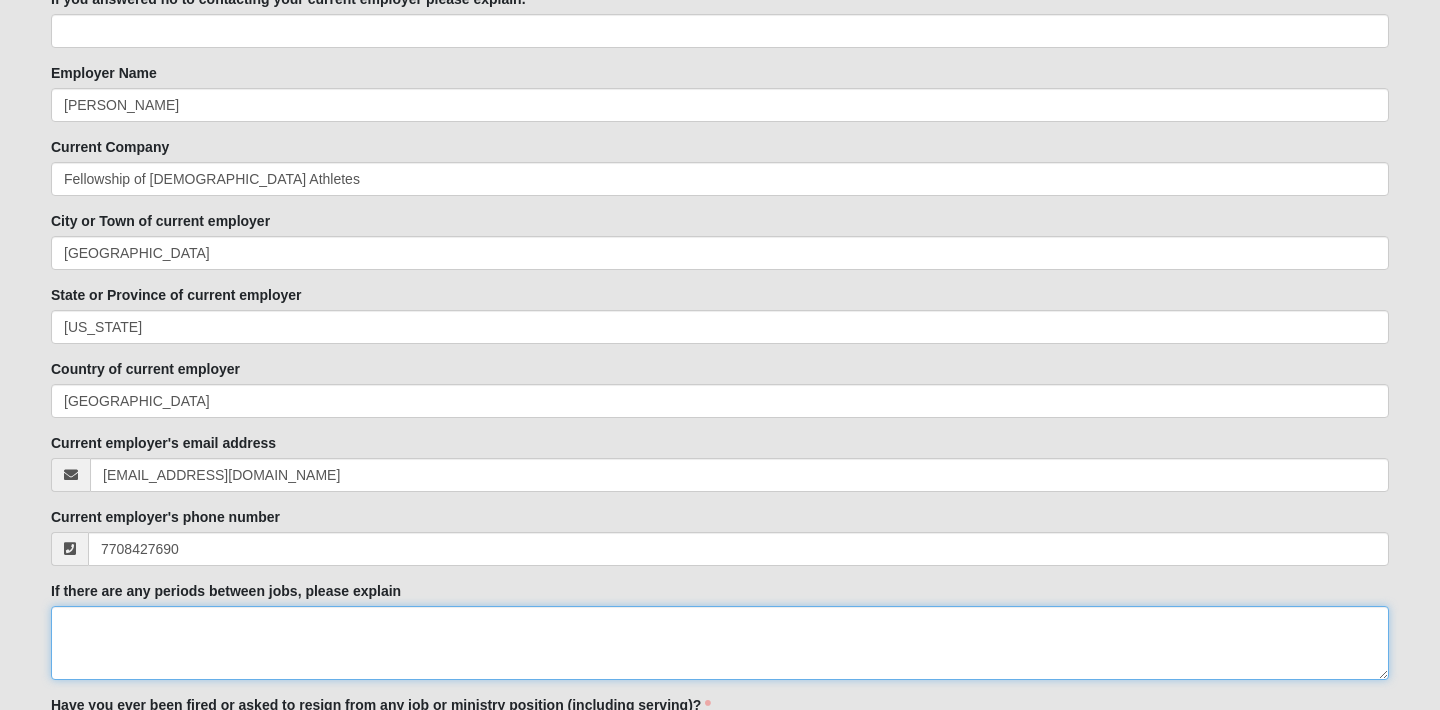 type on "[PHONE_NUMBER]" 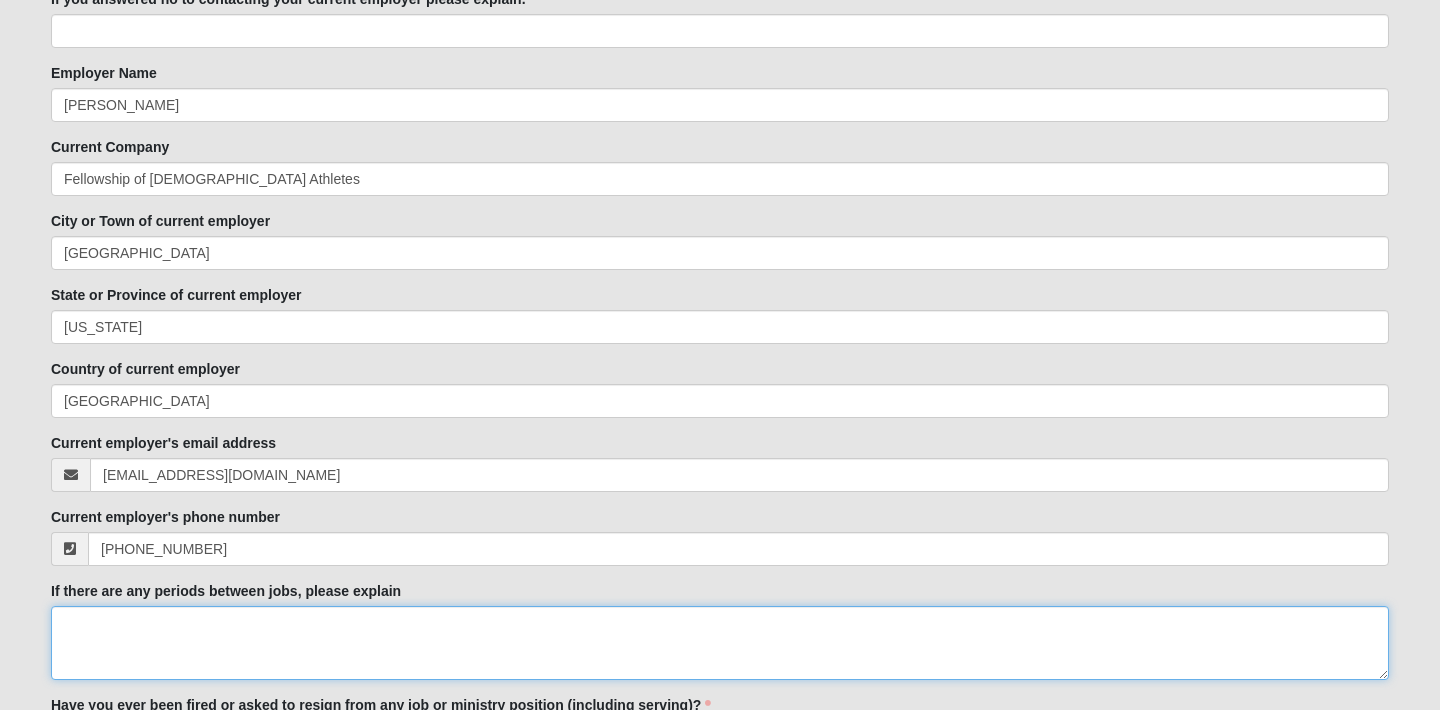 click on "If there are any periods between jobs, please explain" at bounding box center (720, 643) 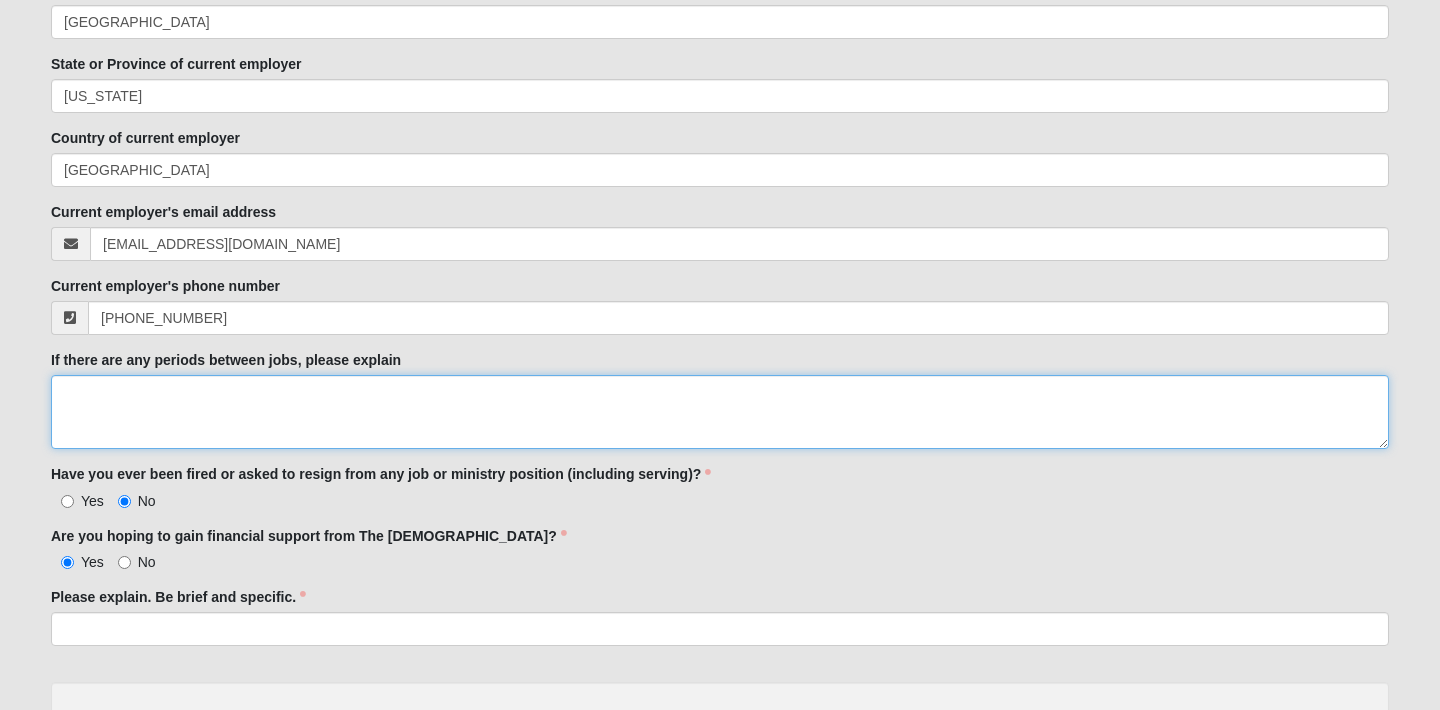 scroll, scrollTop: 2785, scrollLeft: 0, axis: vertical 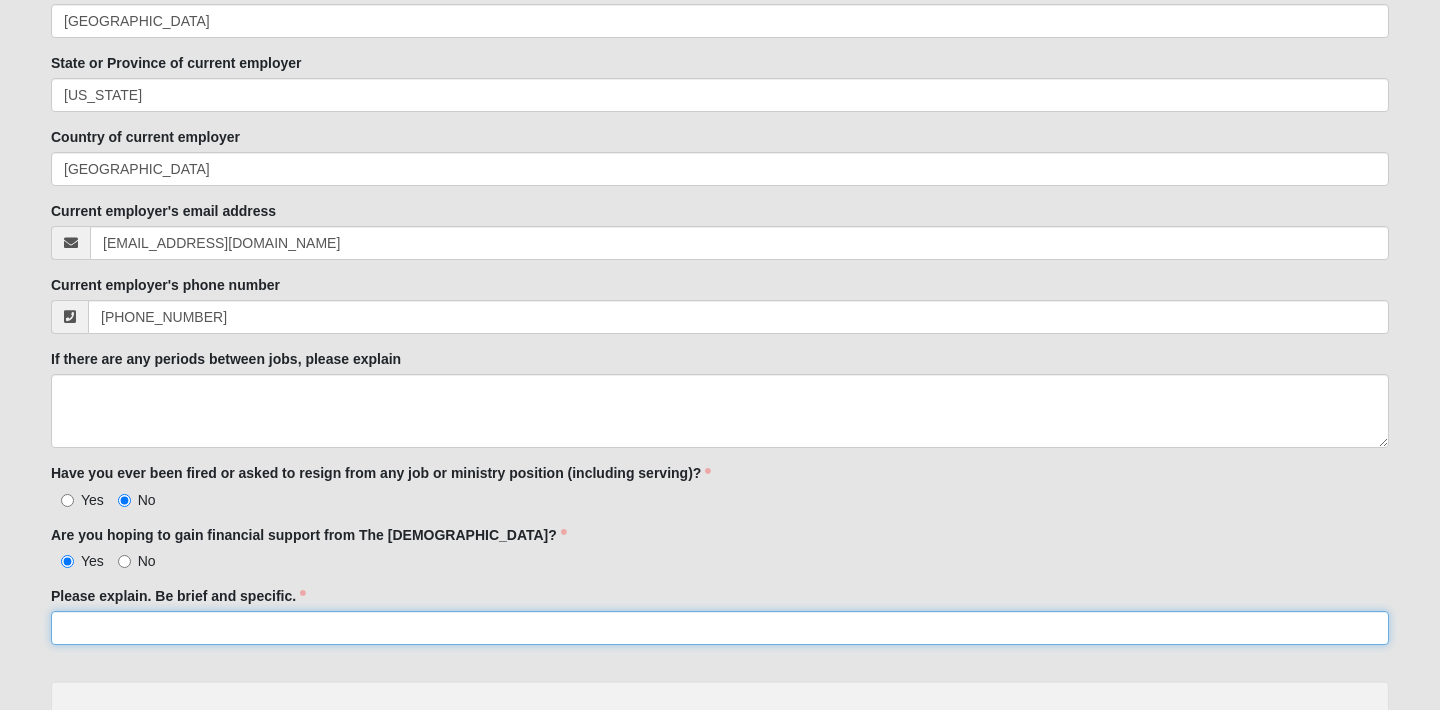 click on "Please explain. Be brief and specific." at bounding box center [720, 628] 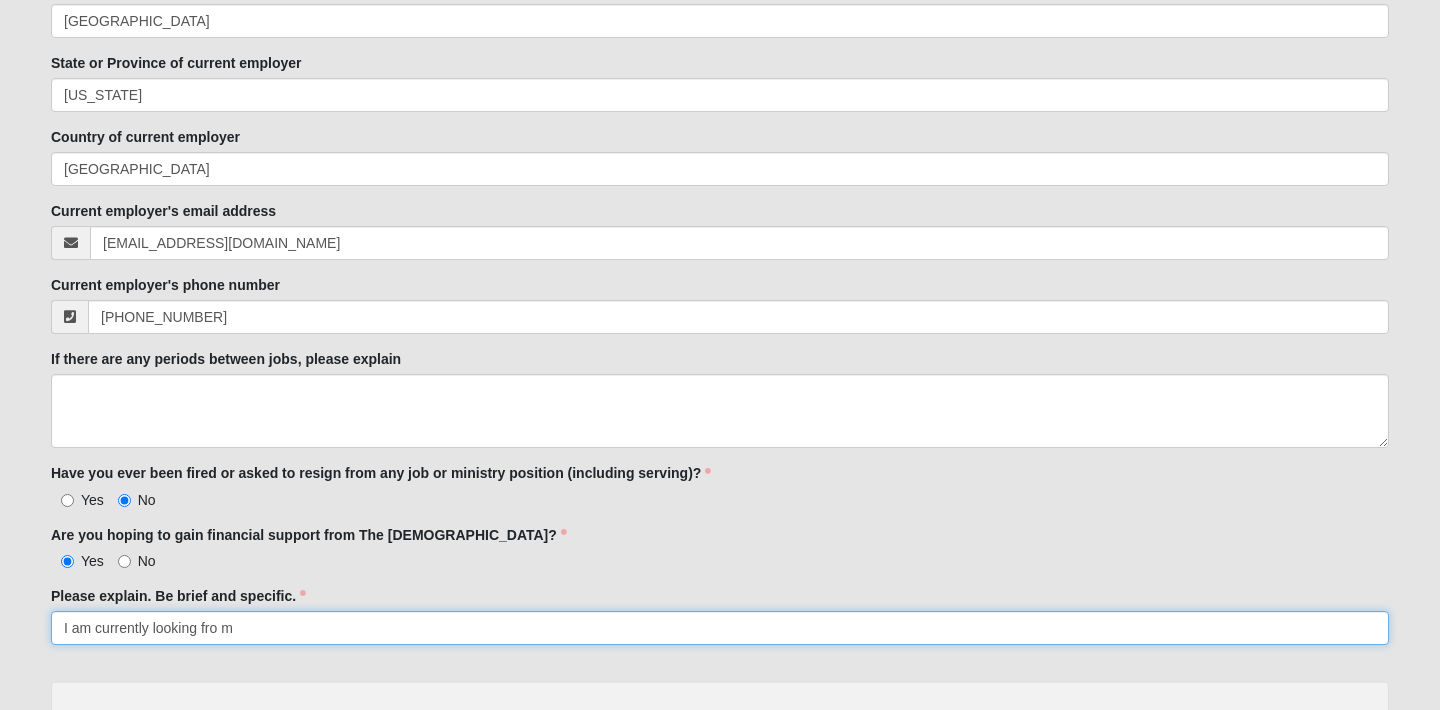 drag, startPoint x: 254, startPoint y: 633, endPoint x: 149, endPoint y: 633, distance: 105 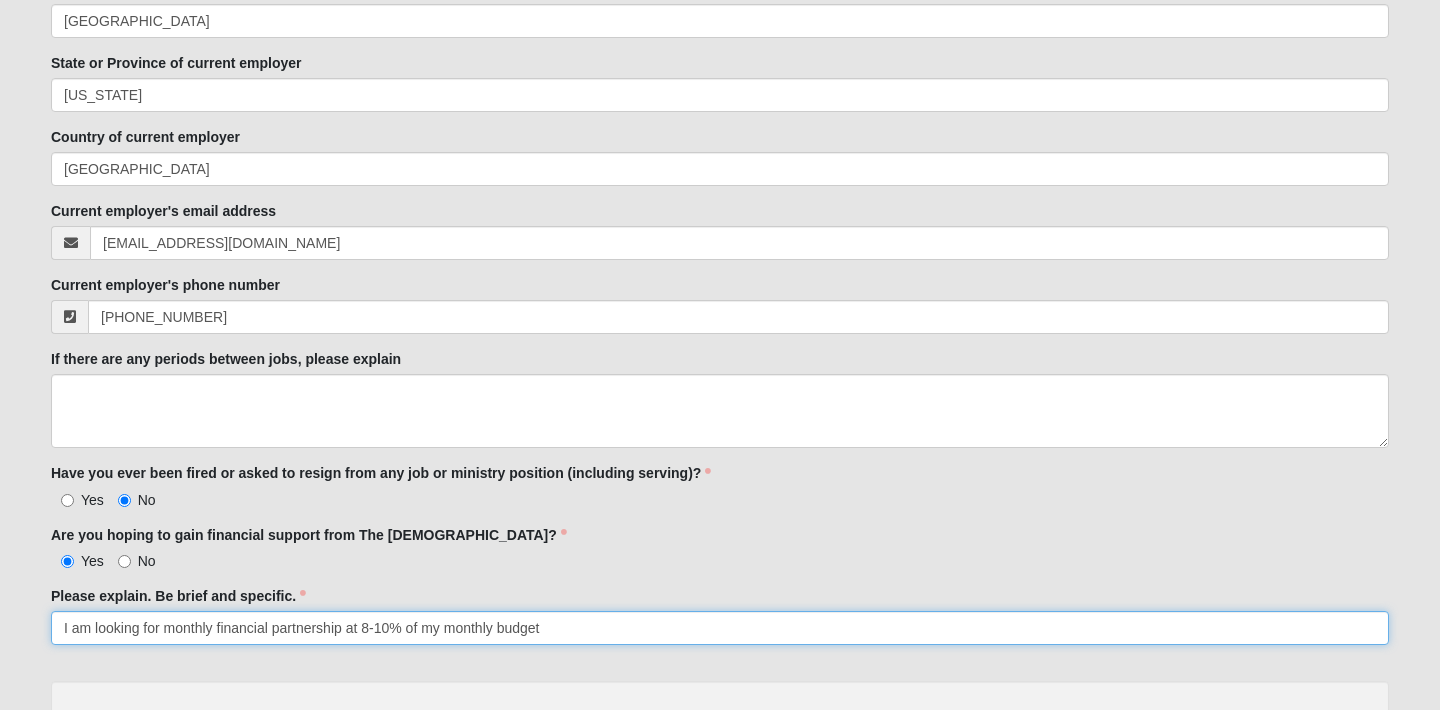 click on "I am looking for monthly financial partnership at 8-10% of my monthly budget" at bounding box center [720, 628] 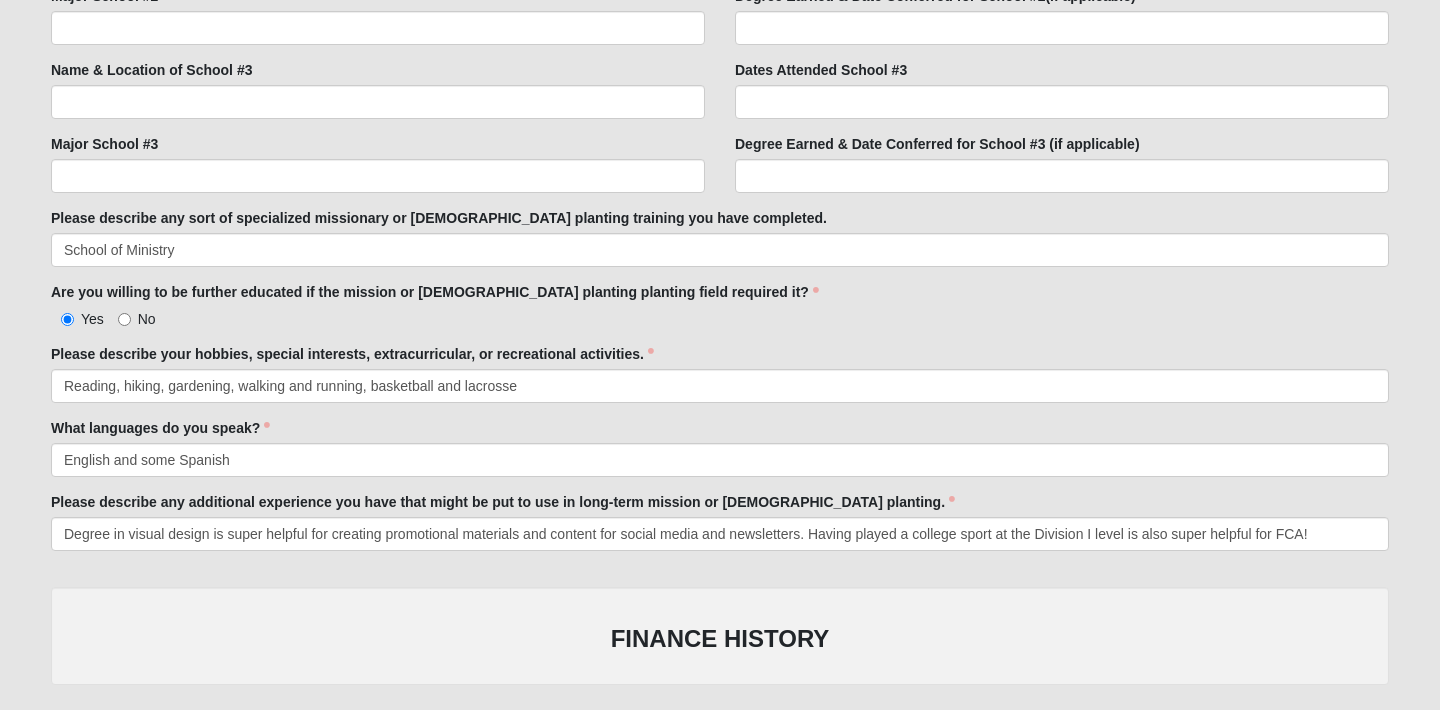 scroll, scrollTop: 989, scrollLeft: 0, axis: vertical 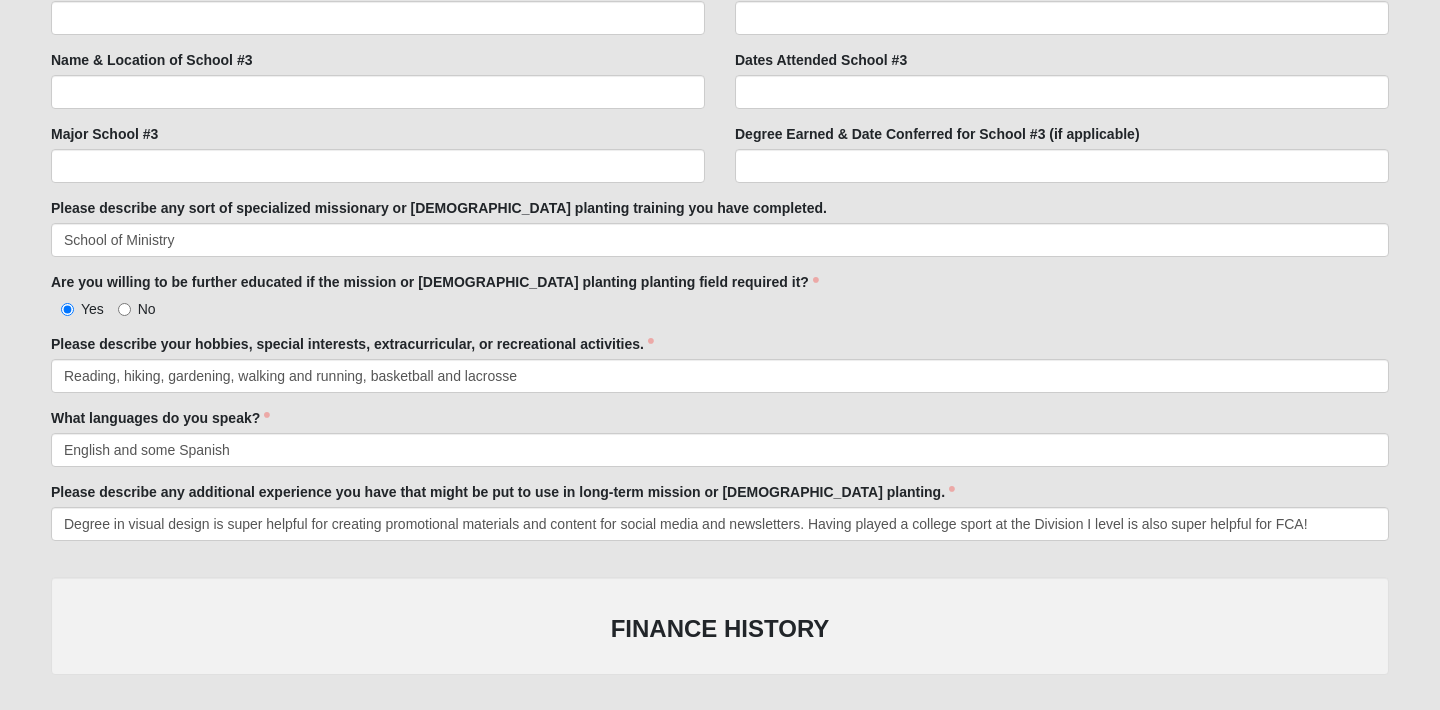 type on "I am looking for monthly financial partnership at 7.5-10% of my monthly budget" 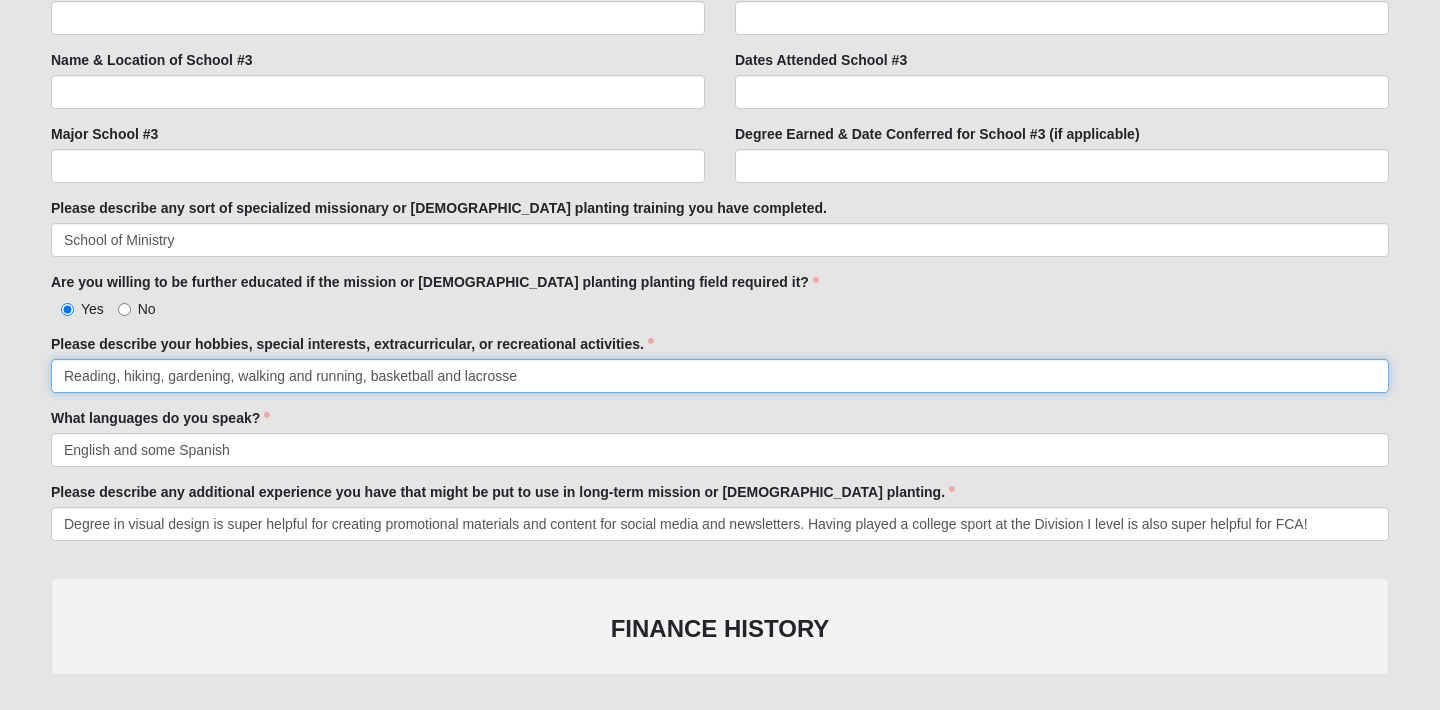 click on "Reading, hiking, gardening, walking and running, basketball and lacrosse" at bounding box center [720, 376] 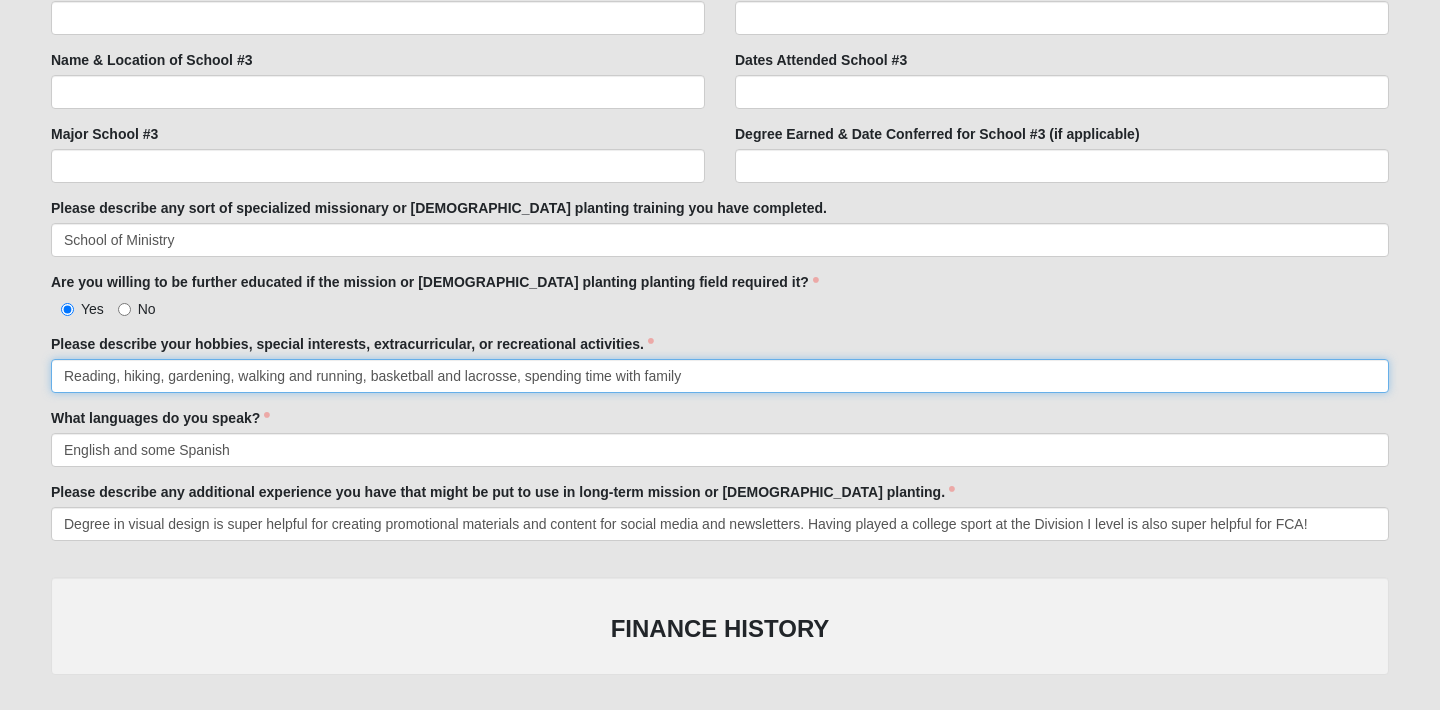 drag, startPoint x: 694, startPoint y: 381, endPoint x: 524, endPoint y: 378, distance: 170.02647 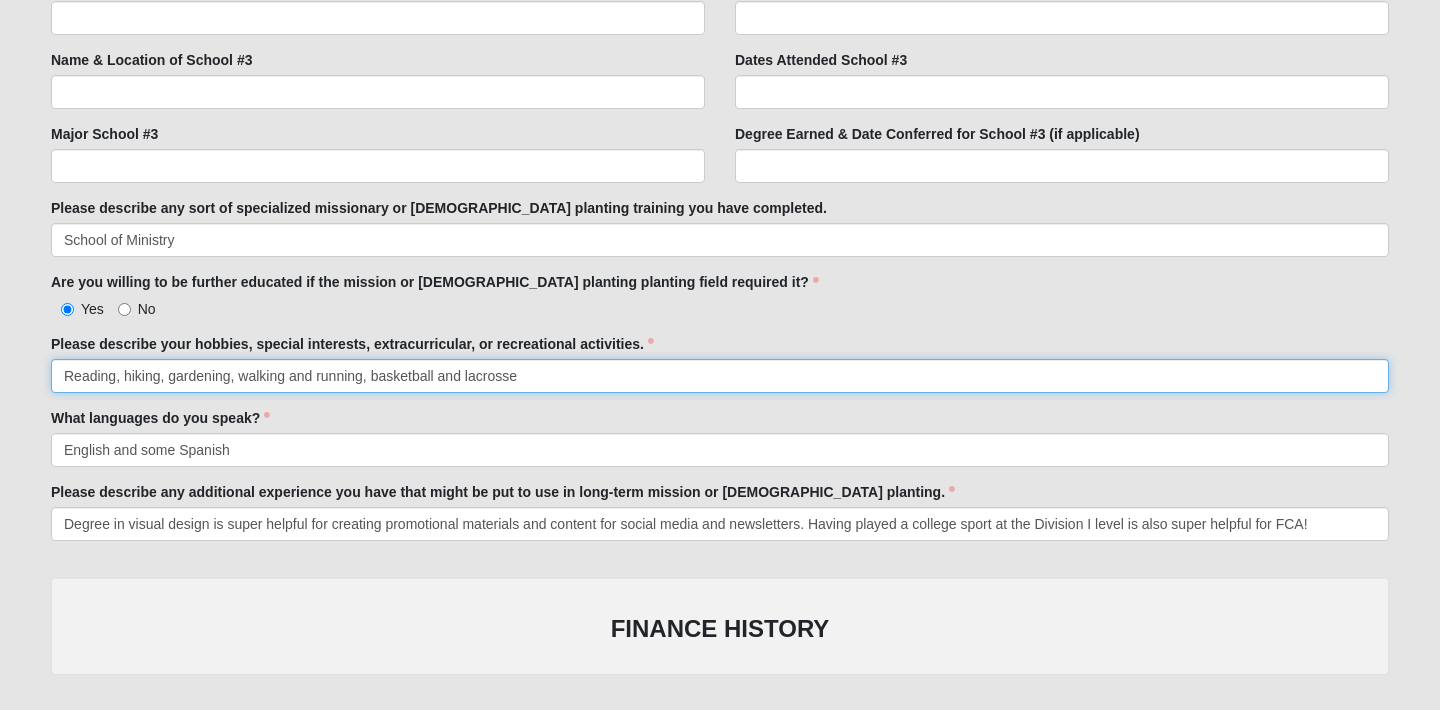 click on "Reading, hiking, gardening, walking and running, basketball and lacrosse" at bounding box center (720, 376) 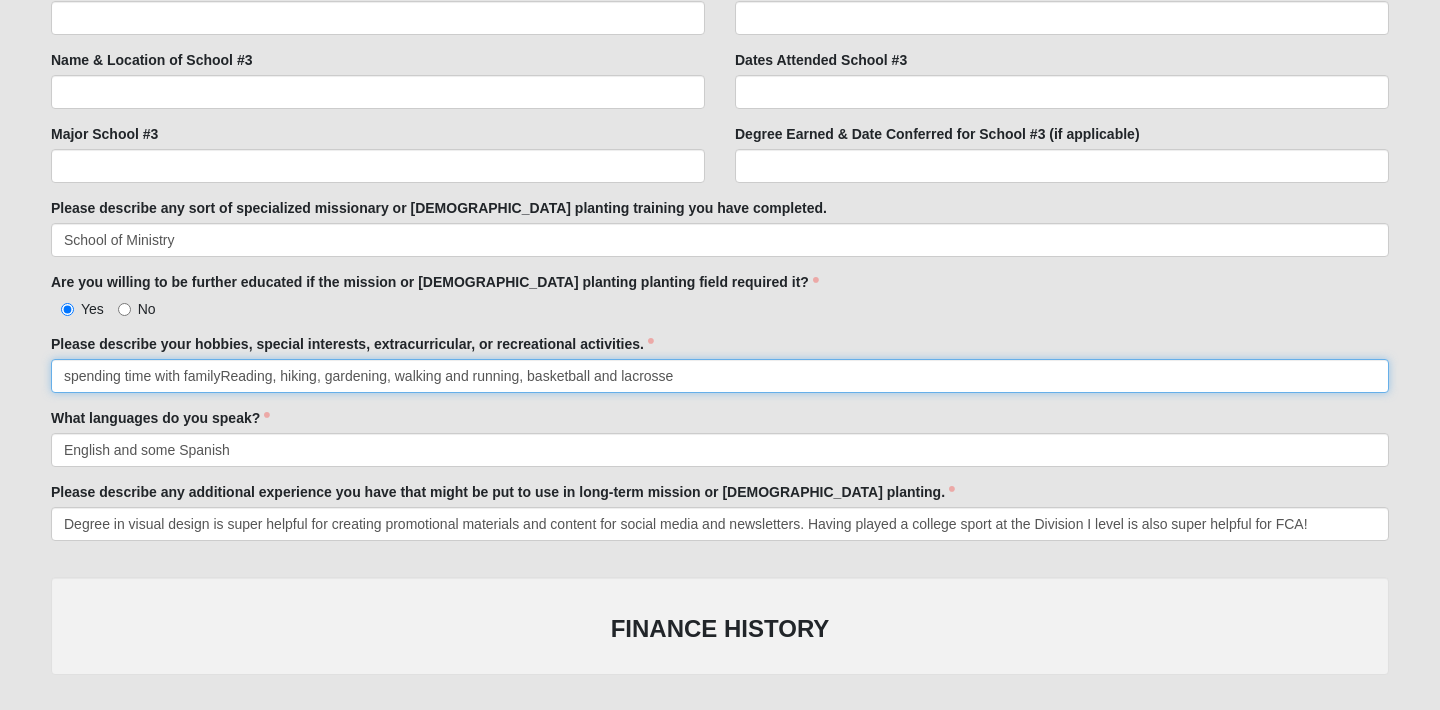 click on "spending time with familyReading, hiking, gardening, walking and running, basketball and lacrosse" at bounding box center (720, 376) 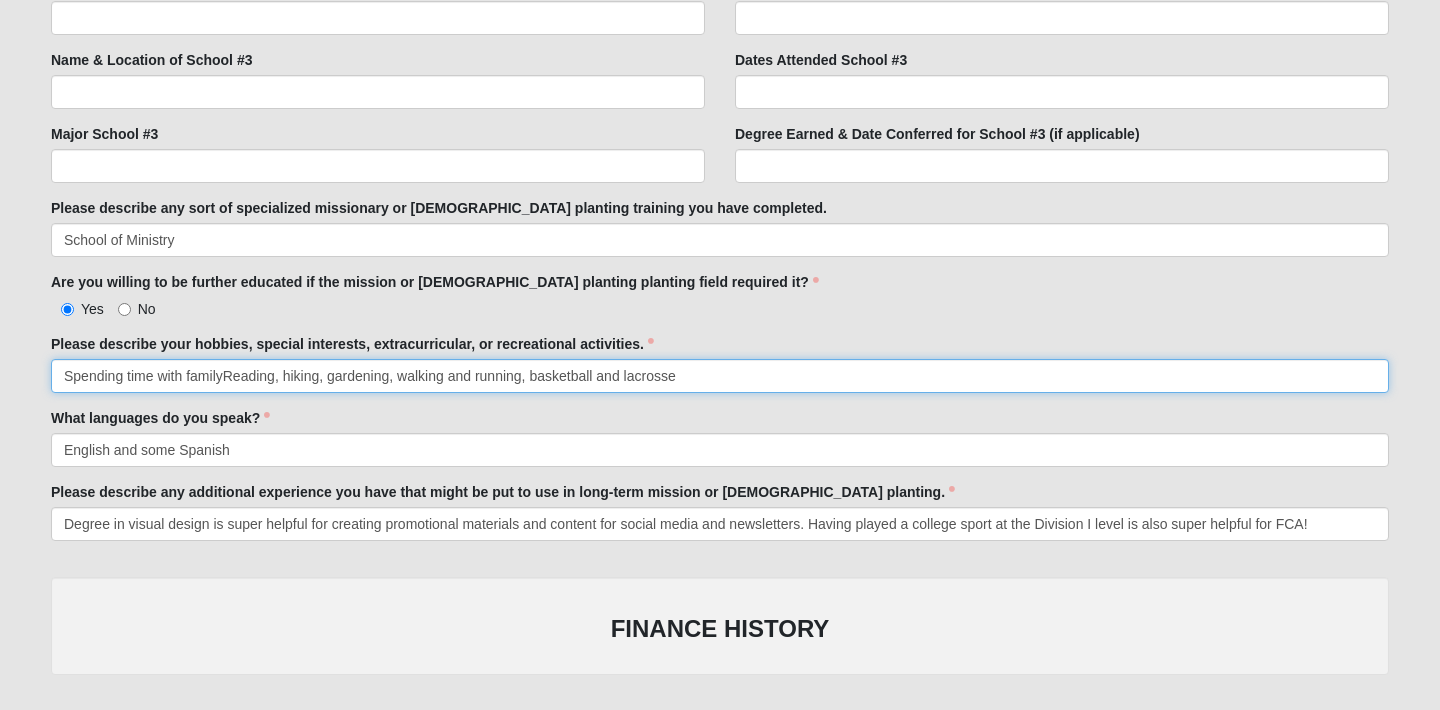 click on "Spending time with familyReading, hiking, gardening, walking and running, basketball and lacrosse" at bounding box center [720, 376] 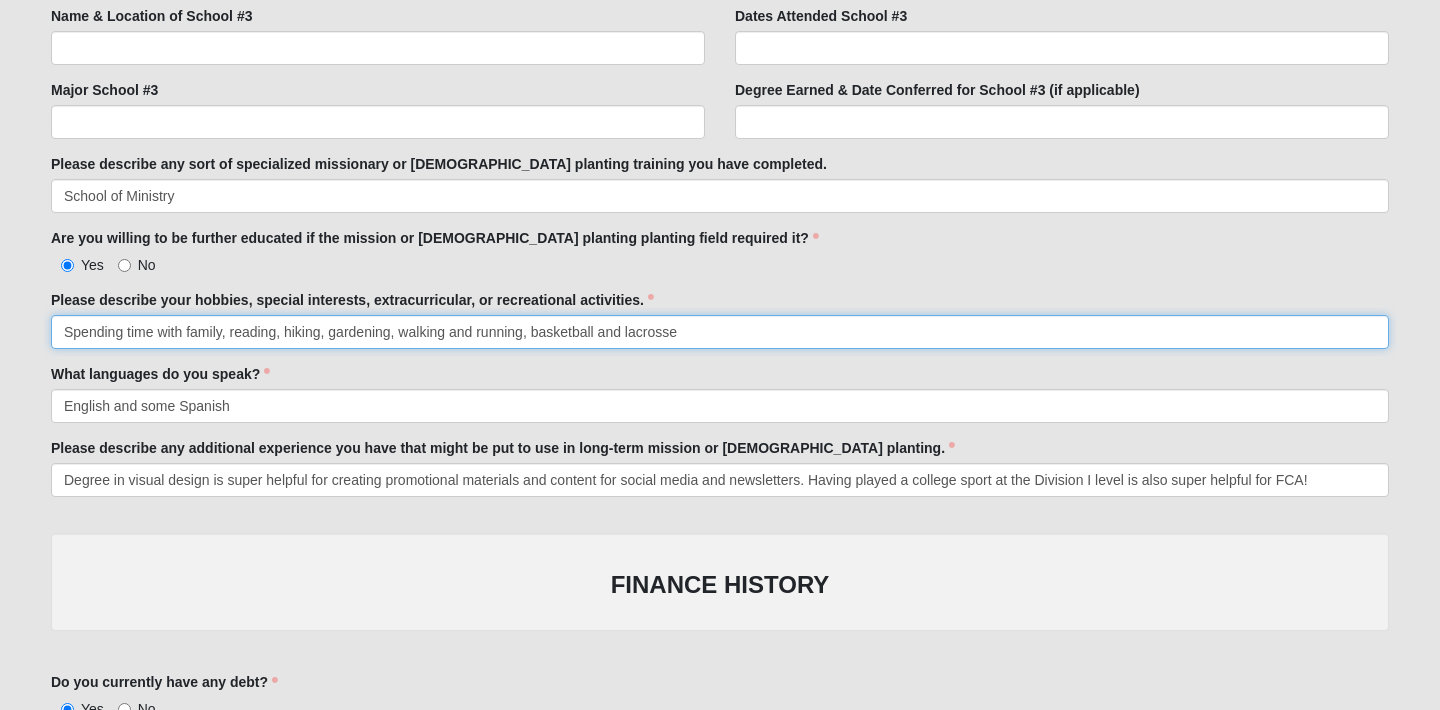 scroll, scrollTop: 1070, scrollLeft: 0, axis: vertical 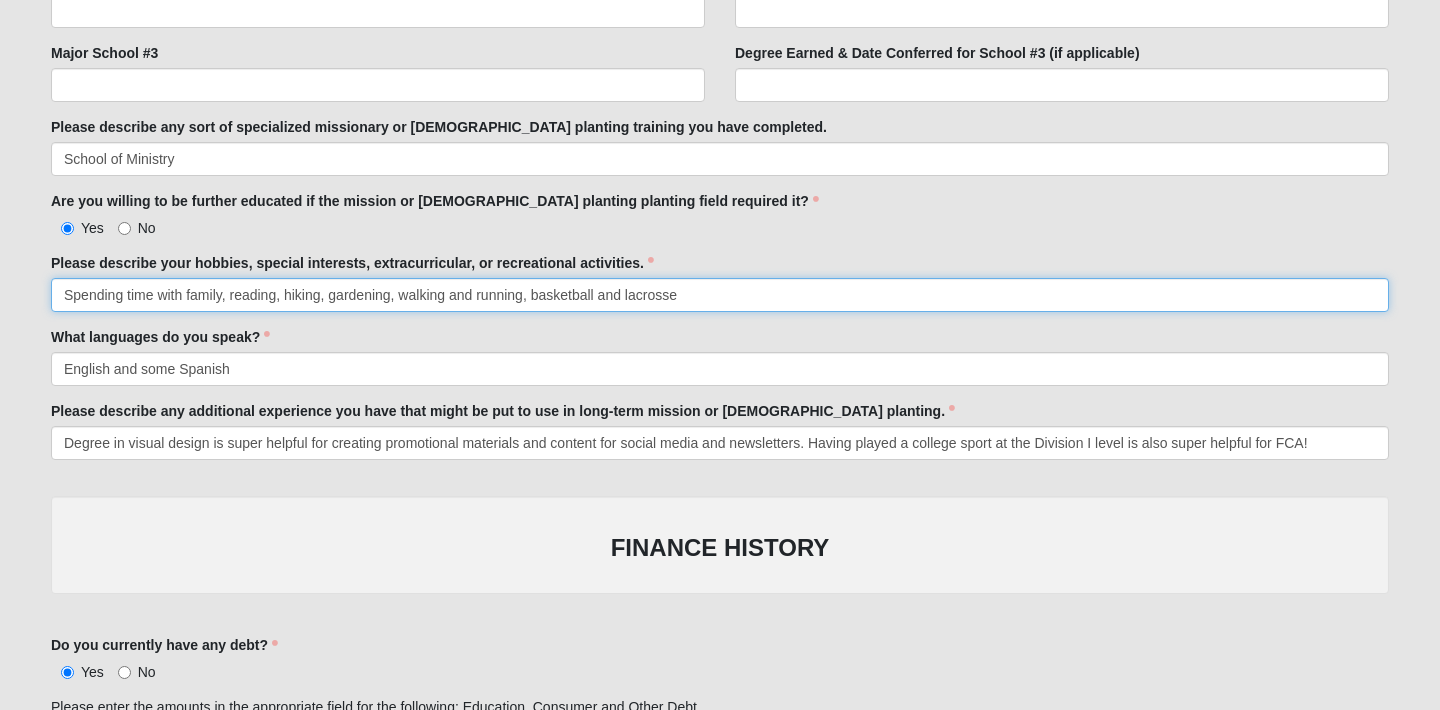 type on "Spending time with family, reading, hiking, gardening, walking and running, basketball and lacrosse" 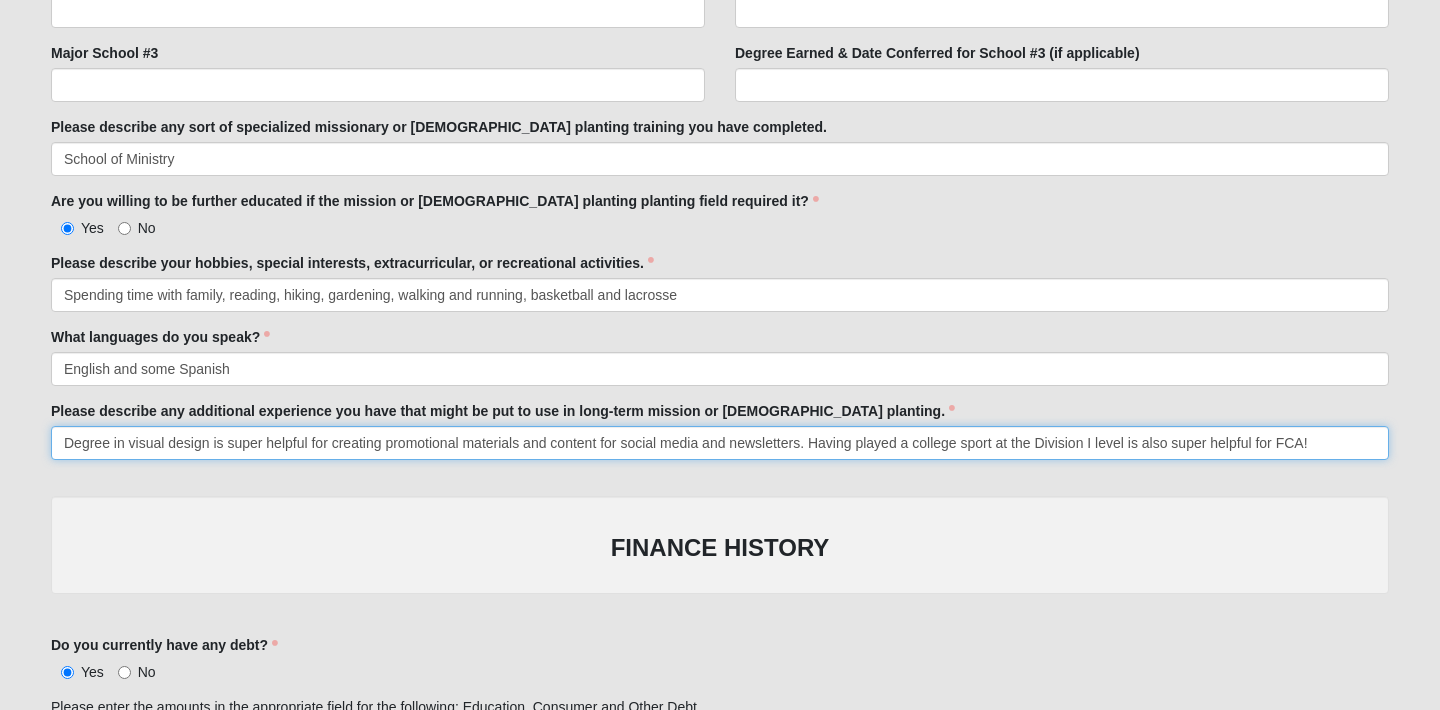 click on "Degree in visual design is super helpful for creating promotional materials and content for social media and newsletters. Having played a college sport at the Division I level is also super helpful for FCA!" at bounding box center [720, 443] 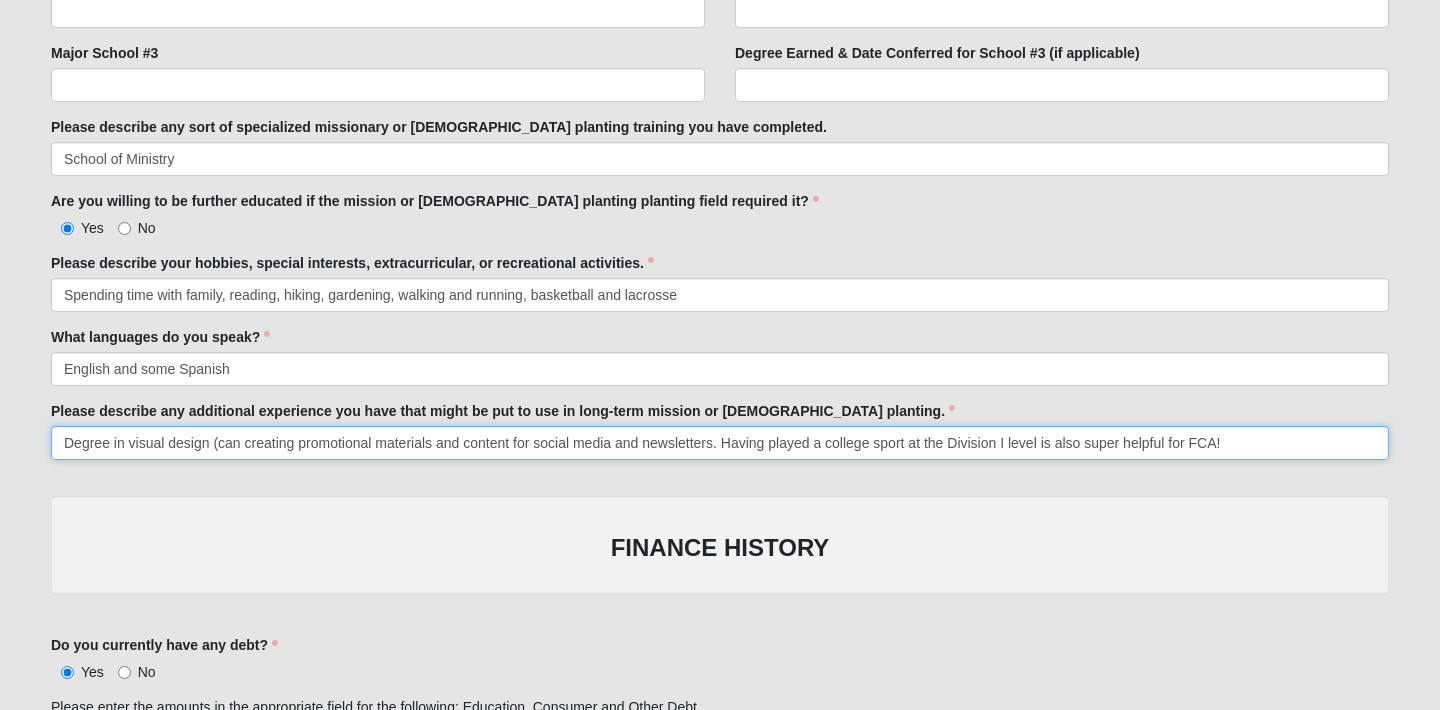 click on "Degree in visual design (can creating promotional materials and content for social media and newsletters. Having played a college sport at the Division I level is also super helpful for FCA!" at bounding box center (720, 443) 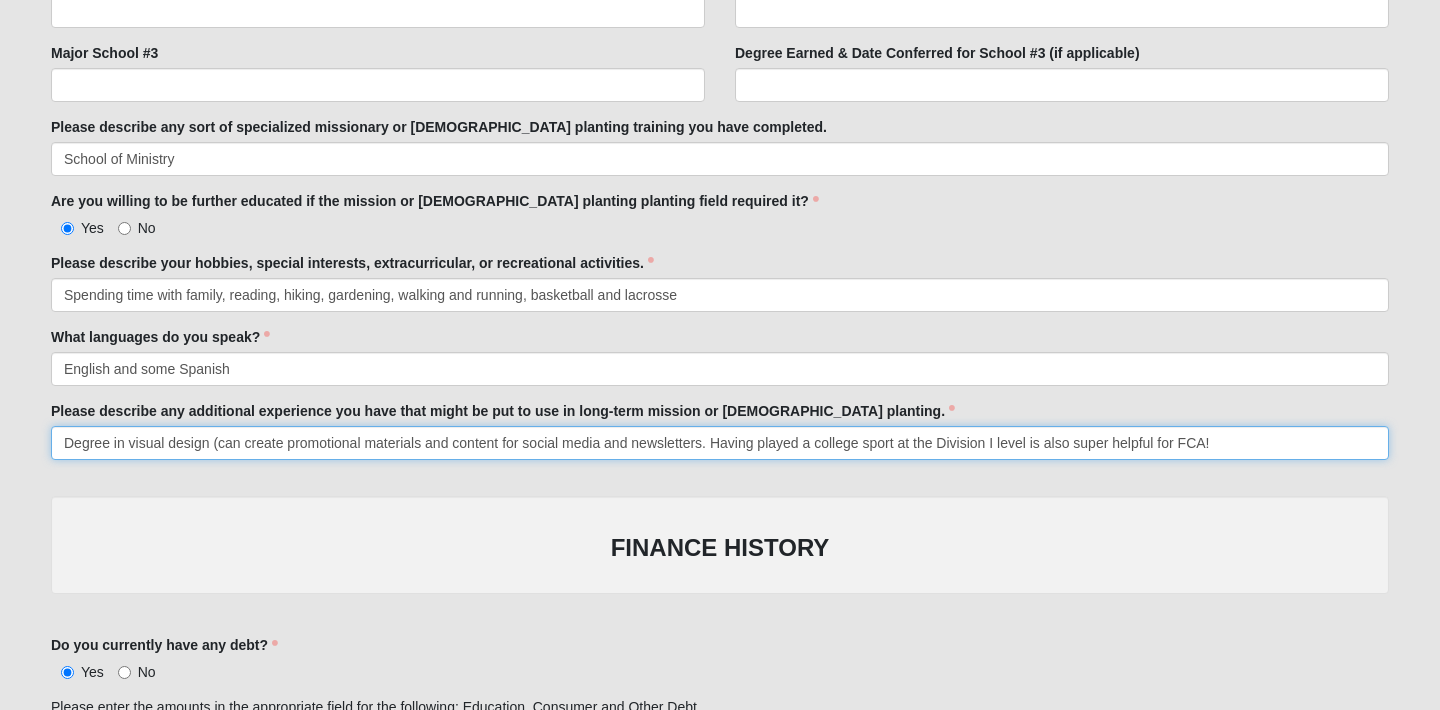 click on "Degree in visual design (can create promotional materials and content for social media and newsletters. Having played a college sport at the Division I level is also super helpful for FCA!" at bounding box center (720, 443) 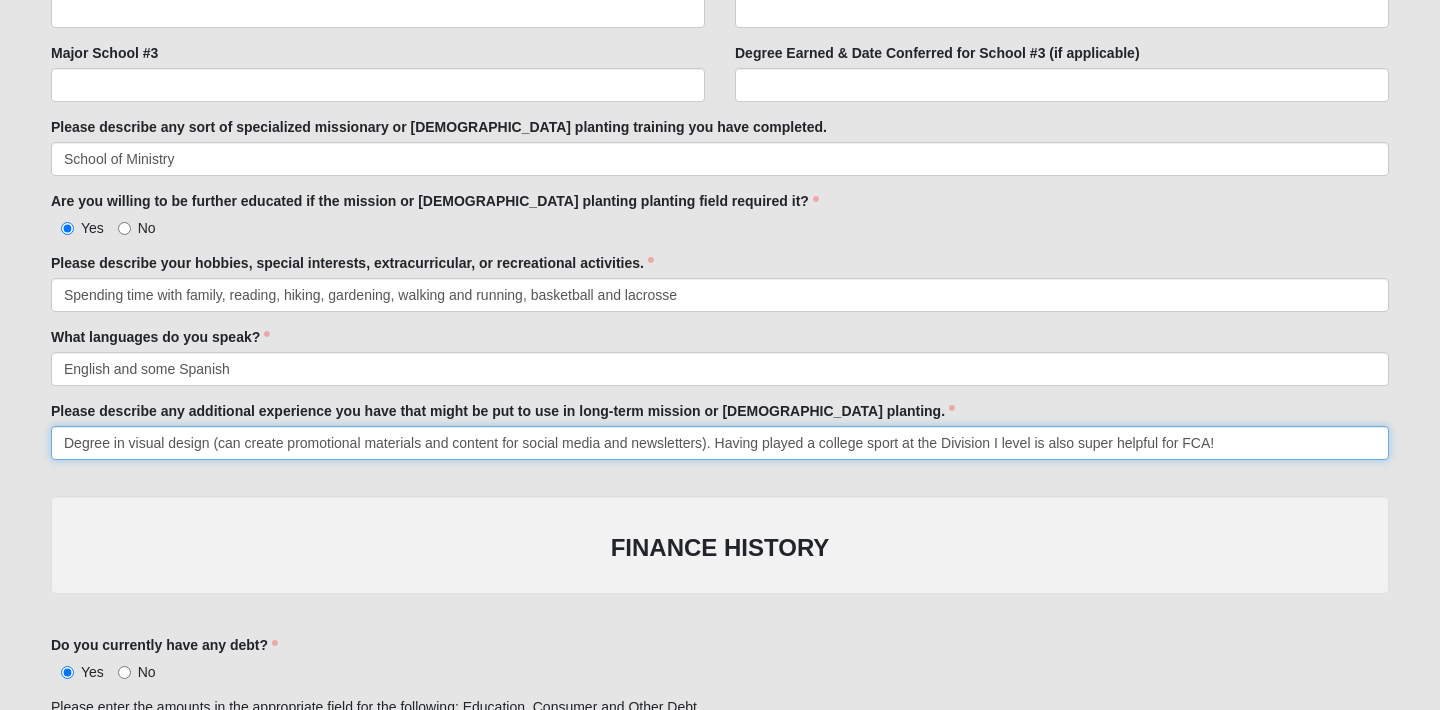 drag, startPoint x: 767, startPoint y: 444, endPoint x: 713, endPoint y: 442, distance: 54.037025 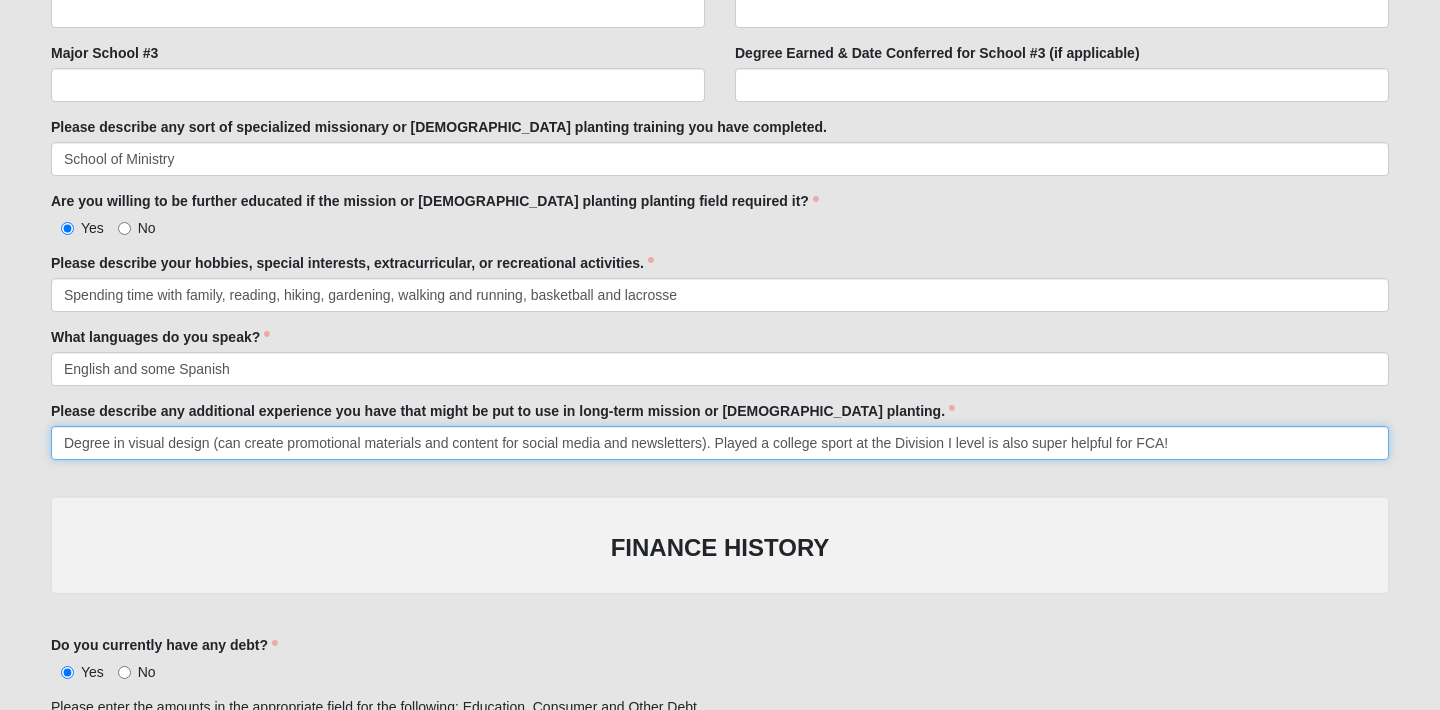 drag, startPoint x: 1032, startPoint y: 443, endPoint x: 988, endPoint y: 443, distance: 44 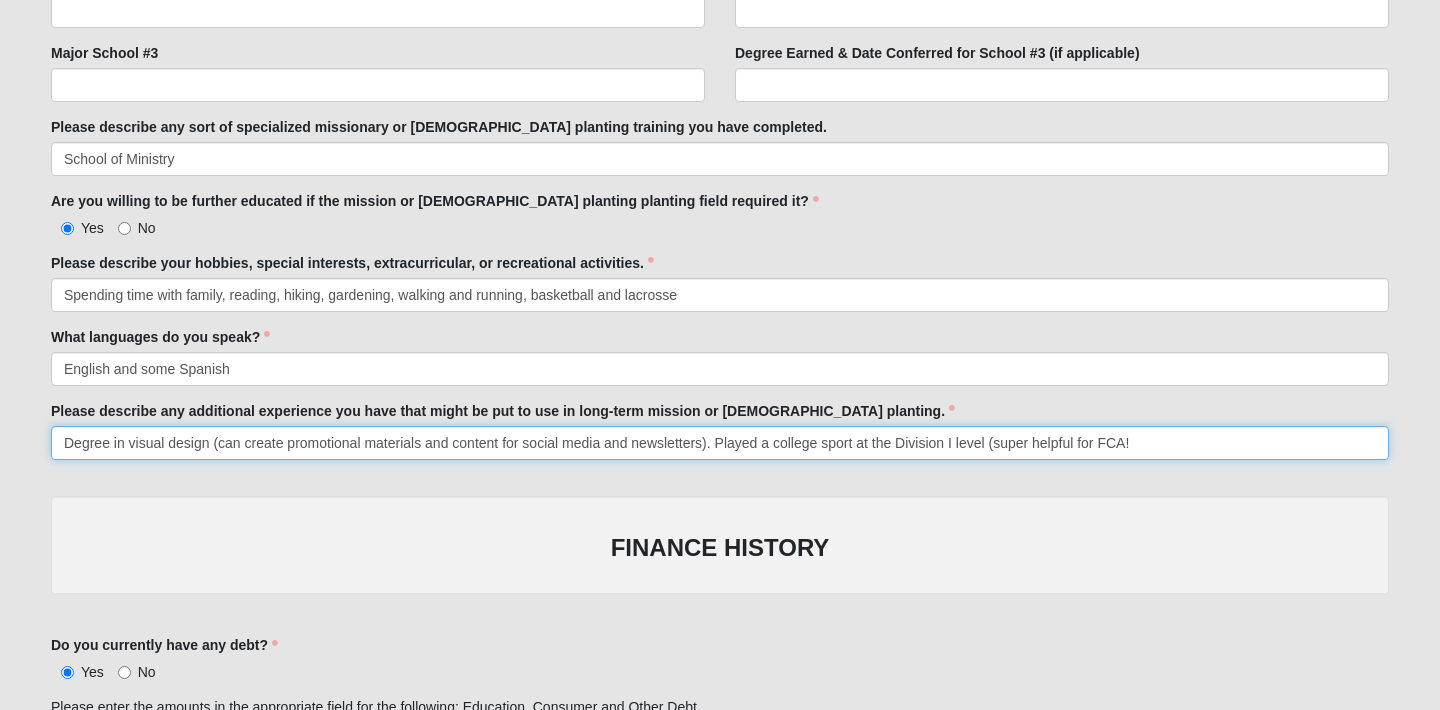 click on "Degree in visual design (can create promotional materials and content for social media and newsletters). Played a college sport at the Division I level (super helpful for FCA!" at bounding box center (720, 443) 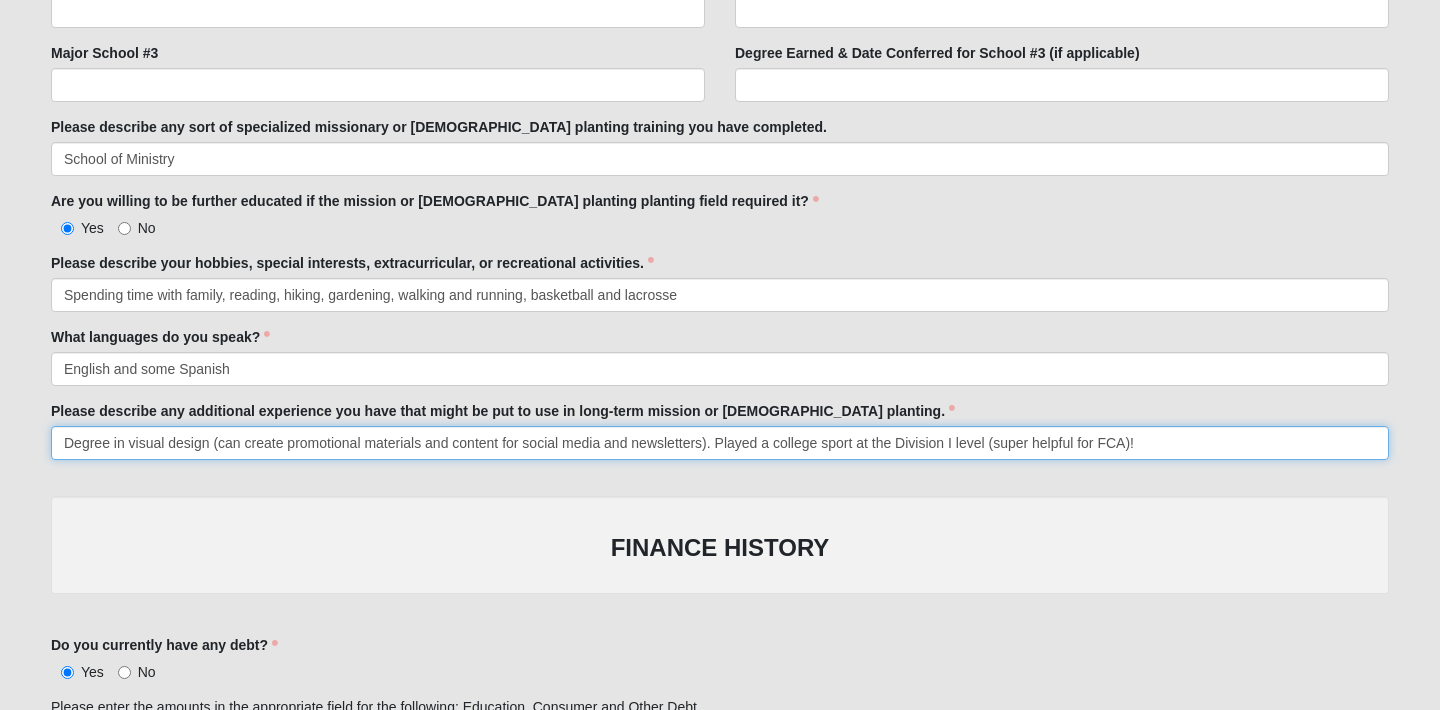 click on "Degree in visual design (can create promotional materials and content for social media and newsletters). Played a college sport at the Division I level (super helpful for FCA)!" at bounding box center (720, 443) 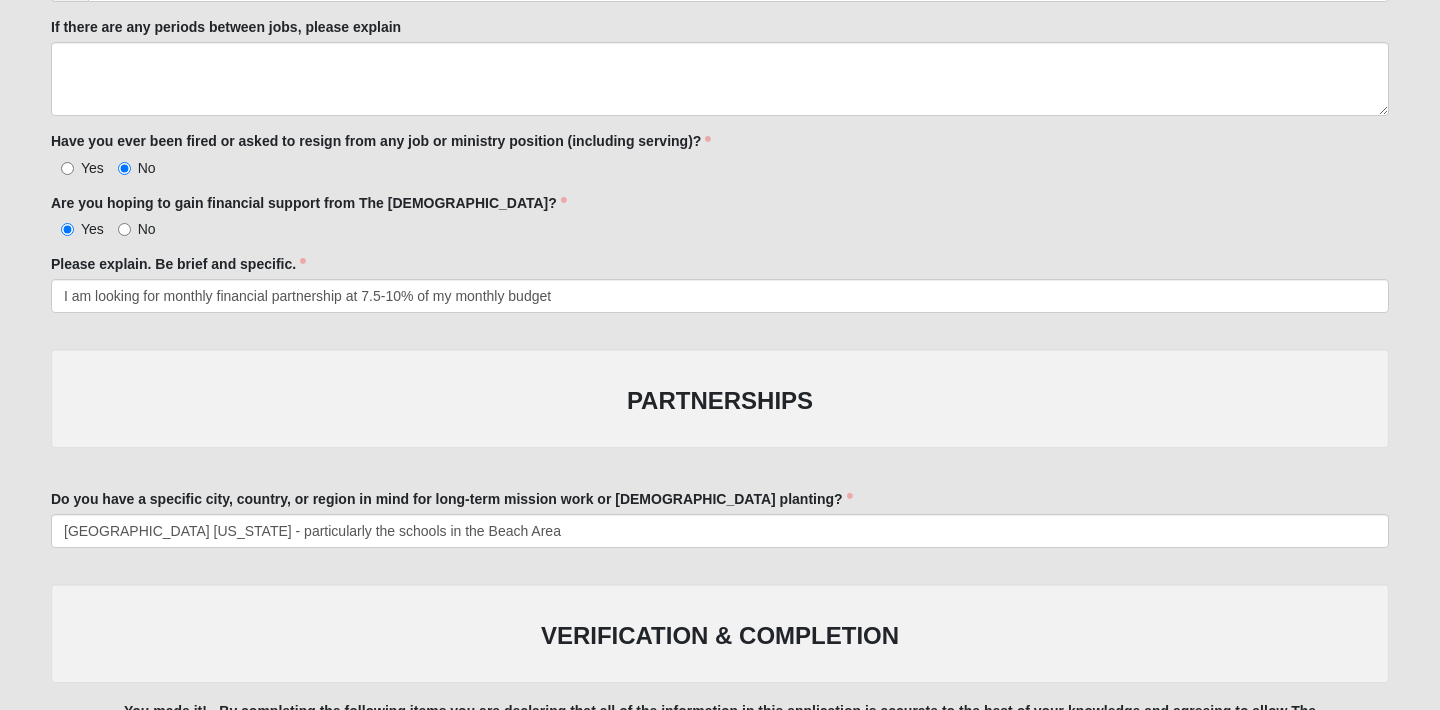 scroll, scrollTop: 3168, scrollLeft: 0, axis: vertical 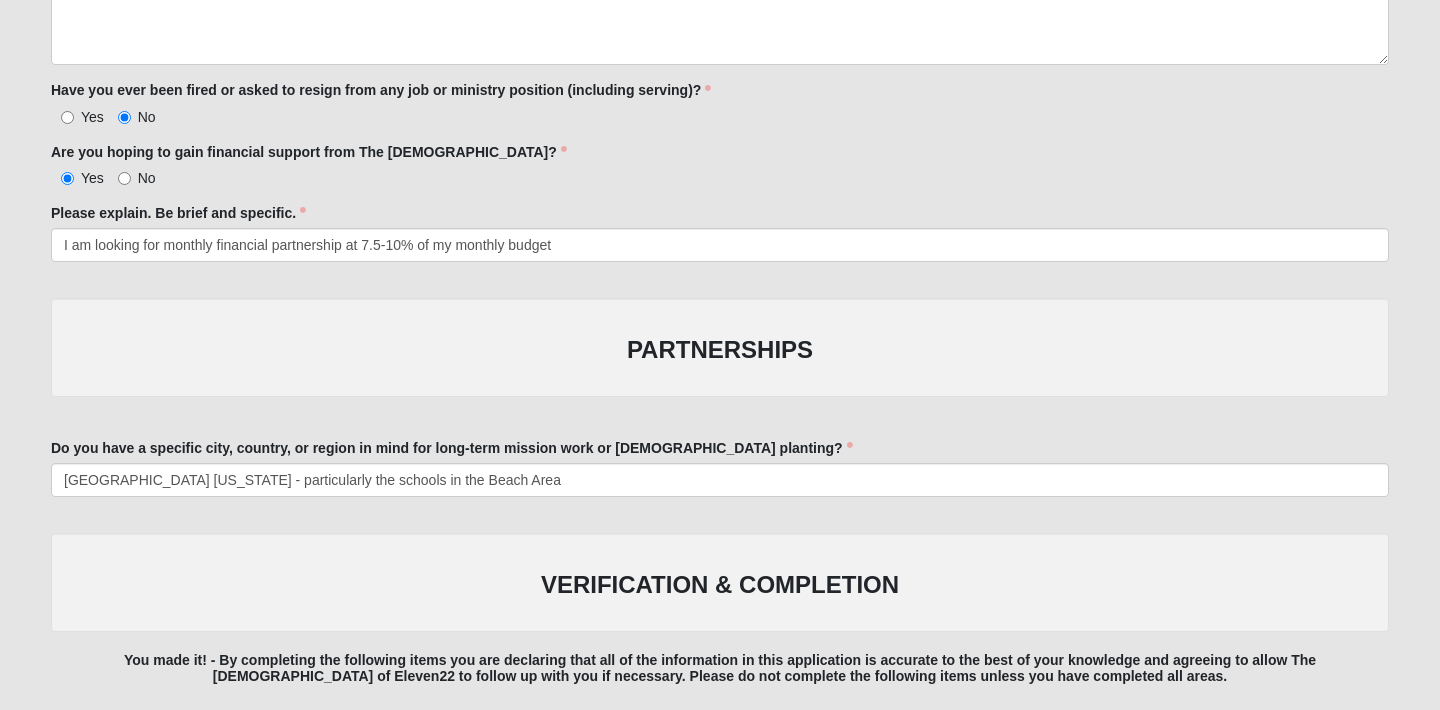type on "Degree in visual design (can create promotional materials and content for social media and newsletters). Played a college sport at the Division I level (super helpful for ministering with FCA)!" 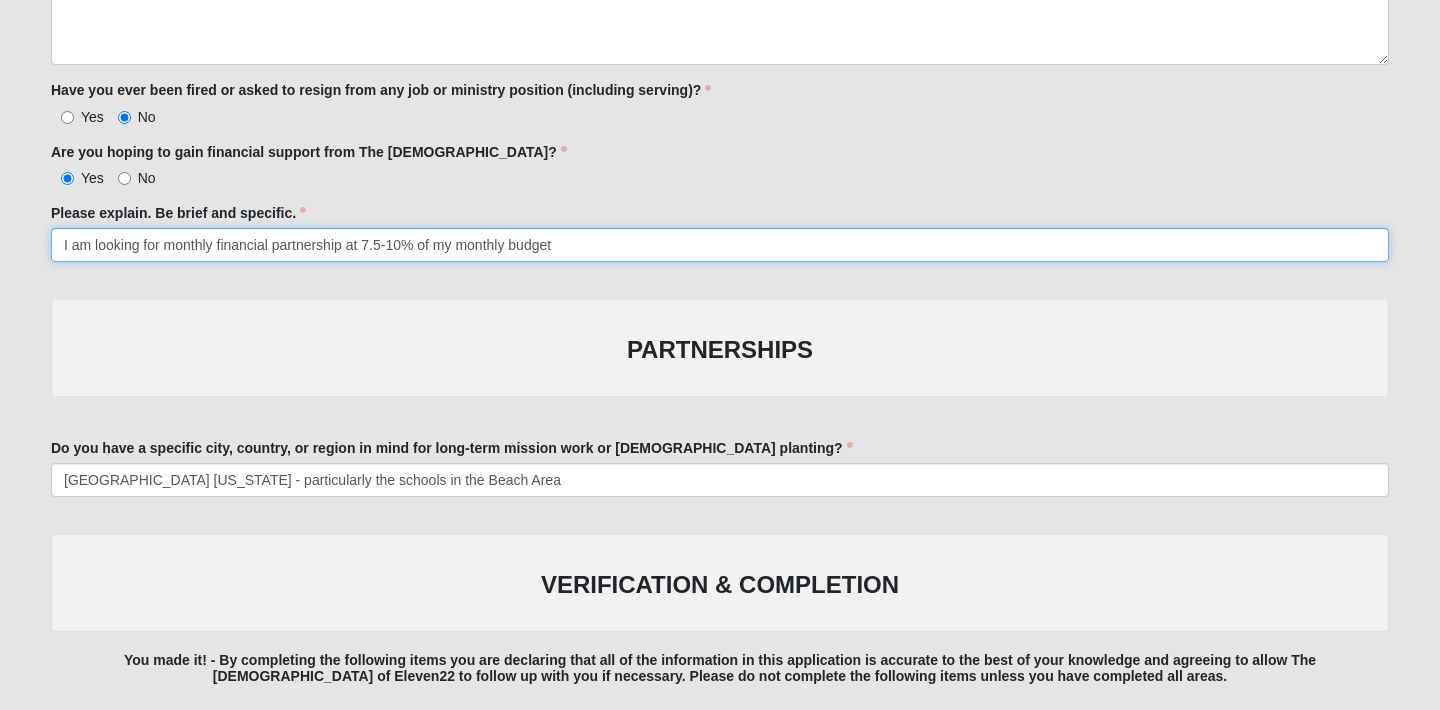 click on "I am looking for monthly financial partnership at 7.5-10% of my monthly budget" at bounding box center (720, 245) 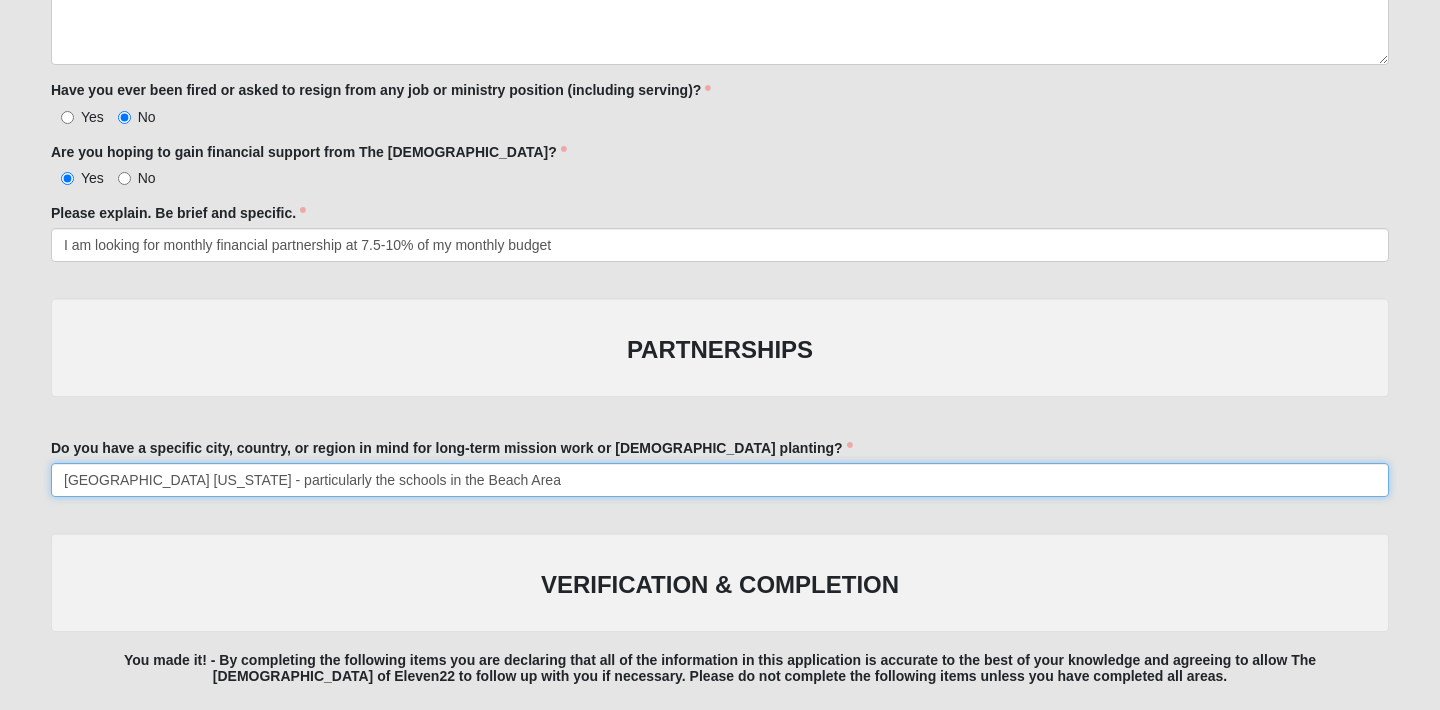 click on "[GEOGRAPHIC_DATA] [US_STATE] - particularly the schools in the Beach Area" at bounding box center (720, 480) 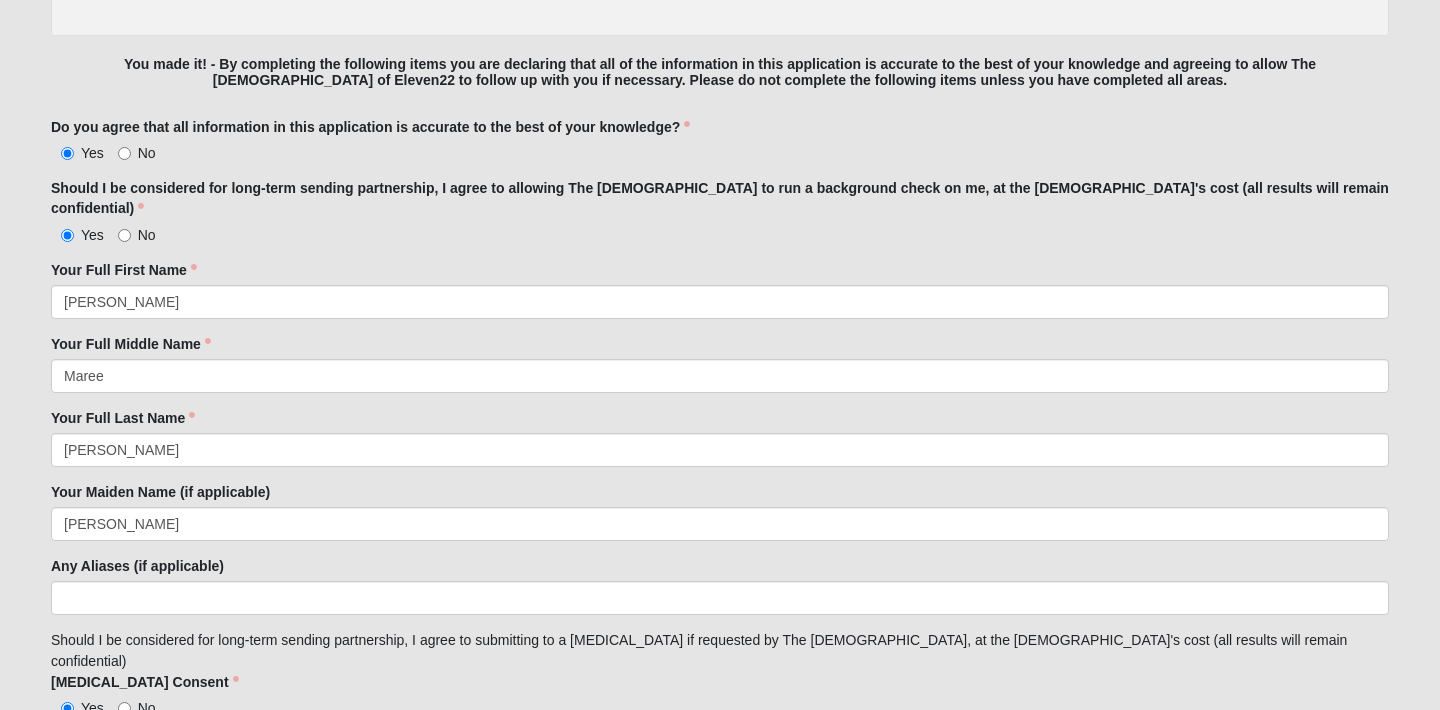scroll, scrollTop: 3855, scrollLeft: 0, axis: vertical 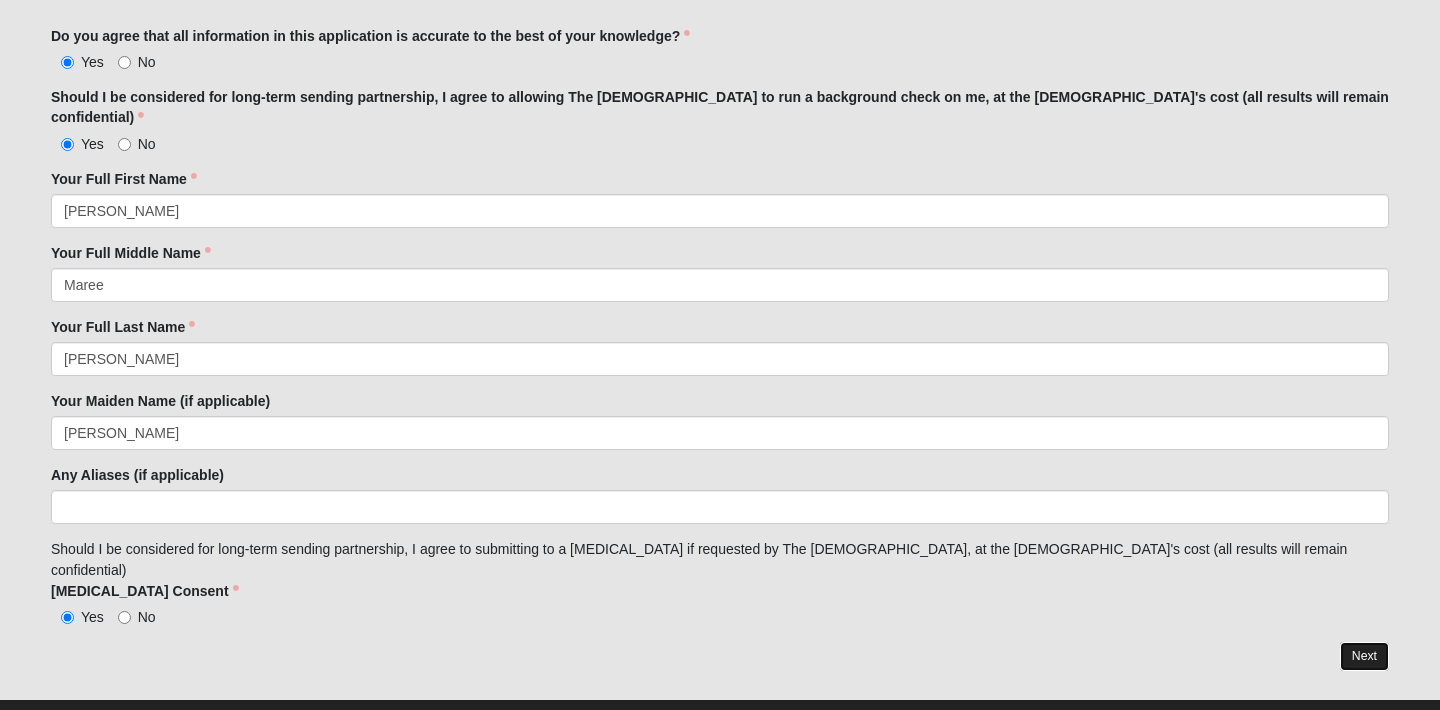 click on "Next" at bounding box center [1364, 656] 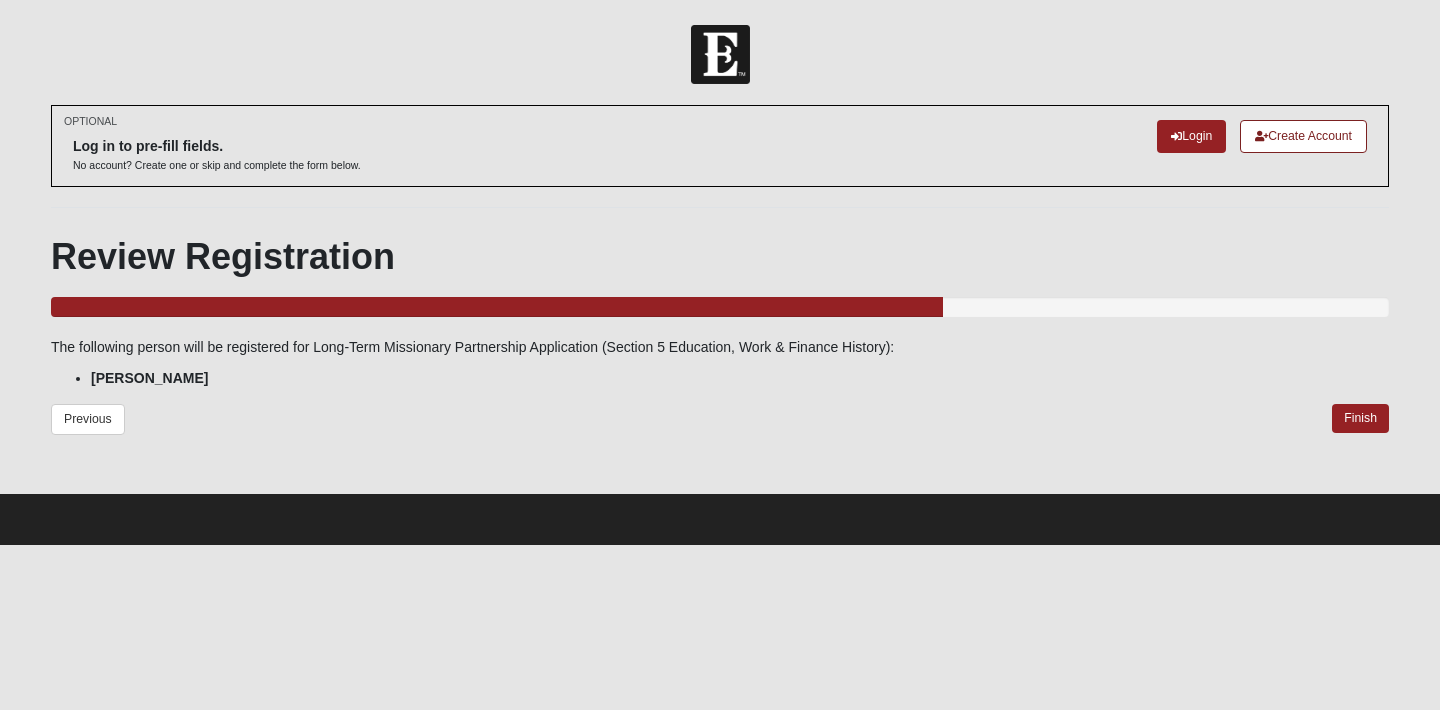 scroll, scrollTop: 0, scrollLeft: 0, axis: both 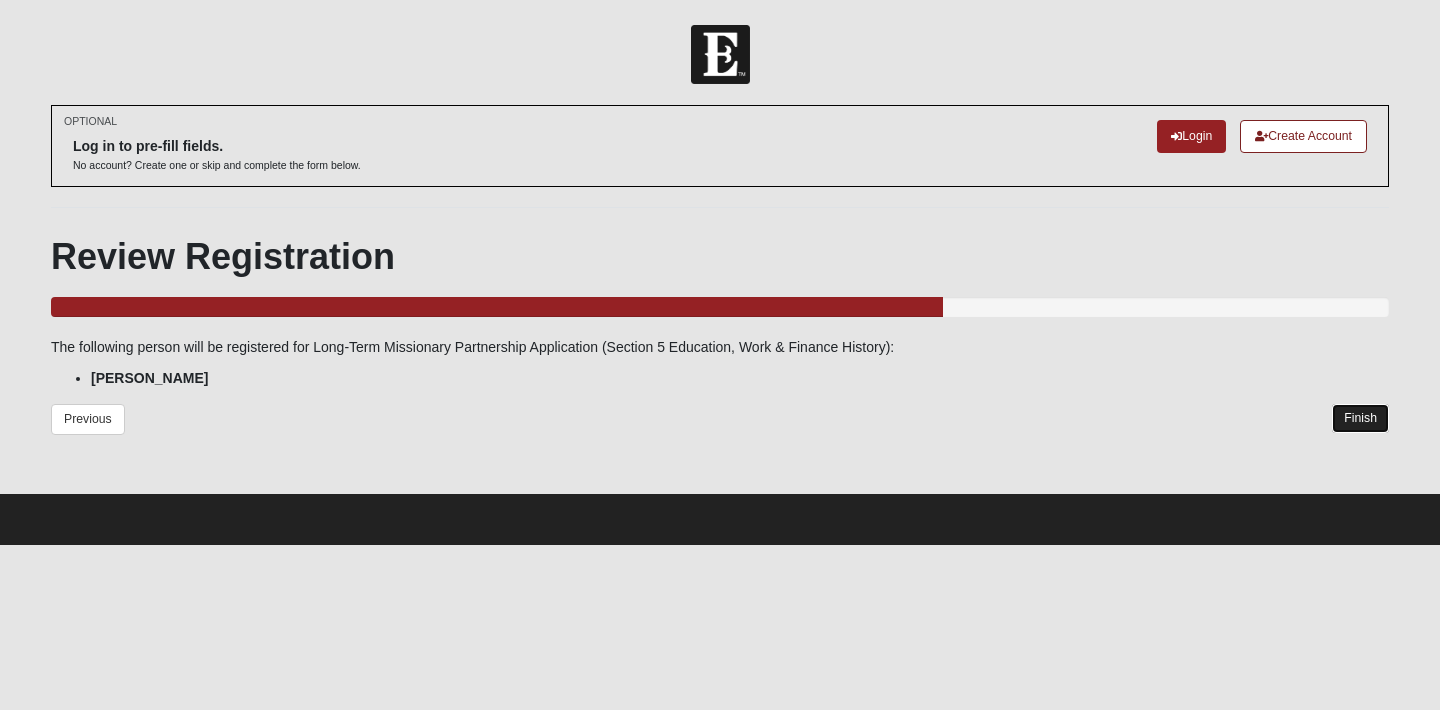 click on "Finish" at bounding box center [1360, 418] 